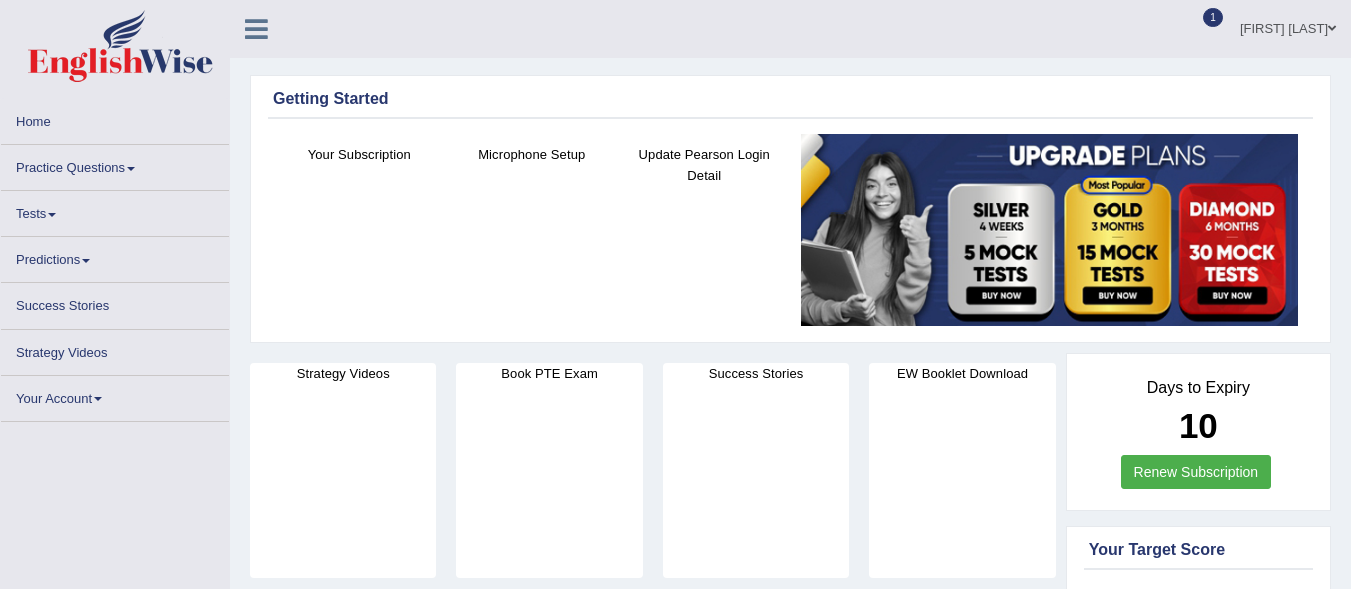 scroll, scrollTop: 0, scrollLeft: 0, axis: both 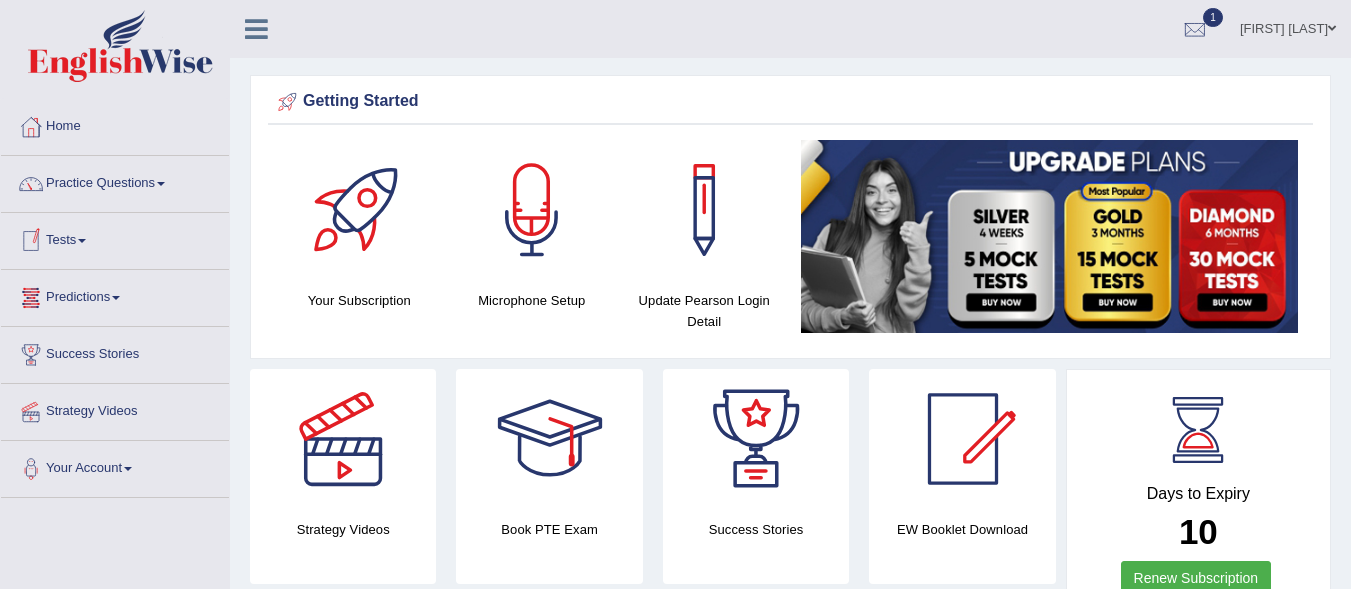 click on "Tests" at bounding box center (115, 238) 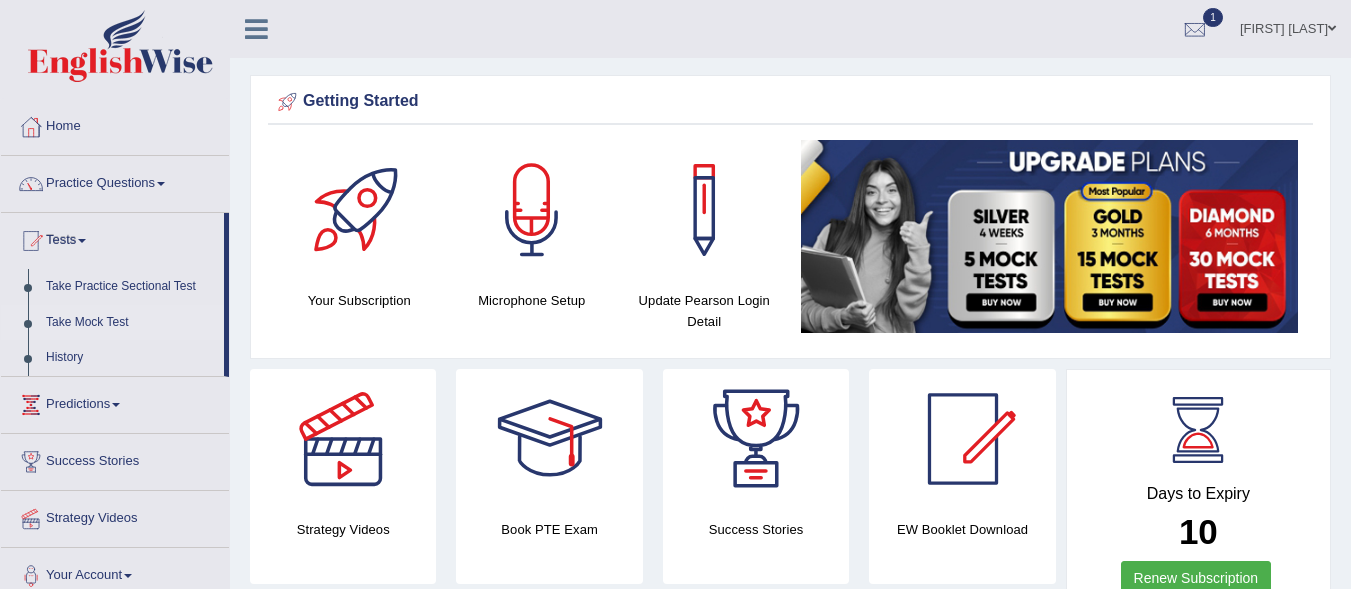click on "Take Mock Test" at bounding box center (130, 323) 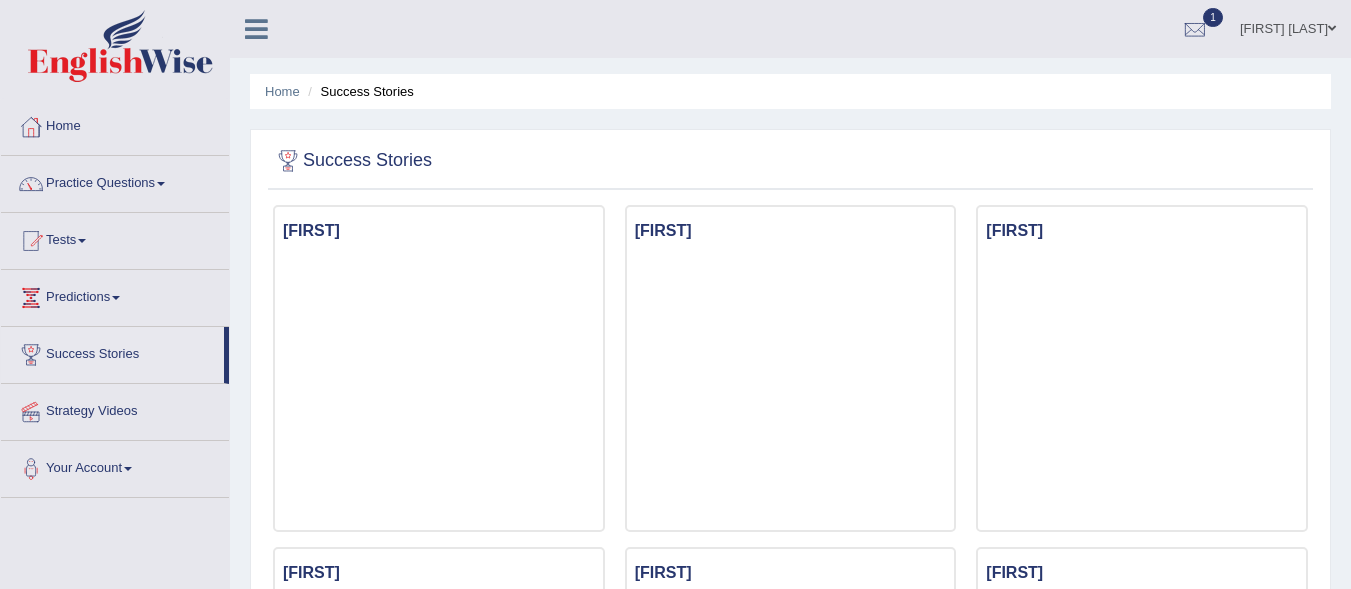 scroll, scrollTop: 100, scrollLeft: 0, axis: vertical 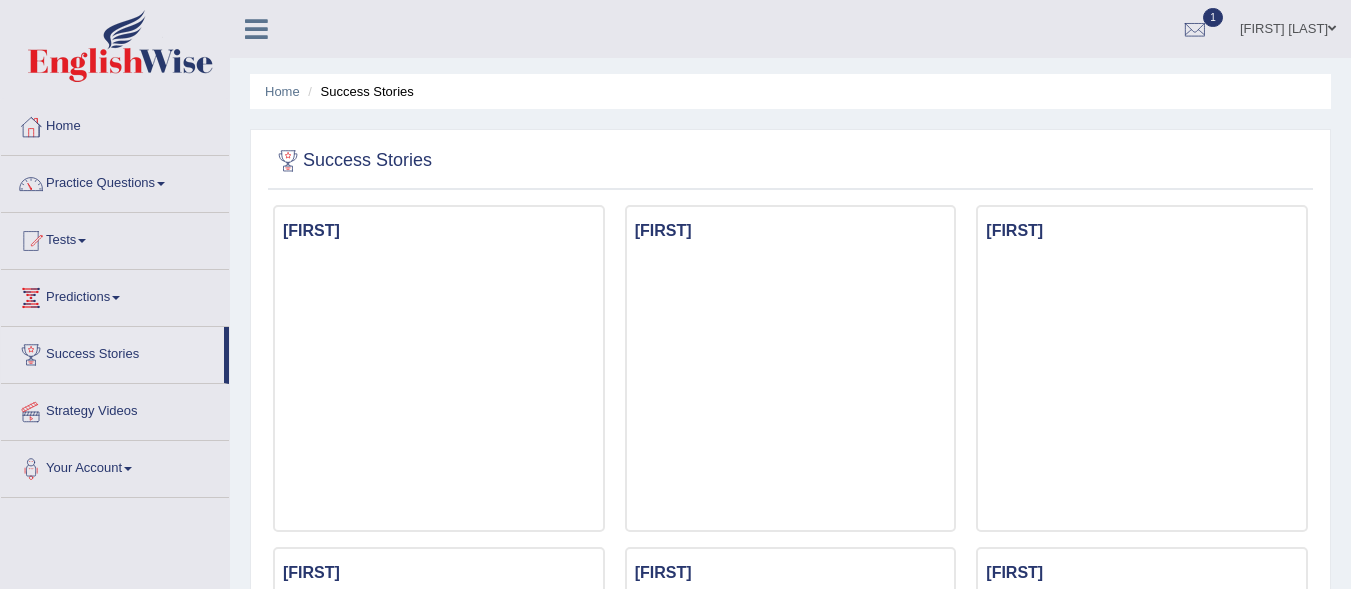 click on "Tests" at bounding box center (115, 238) 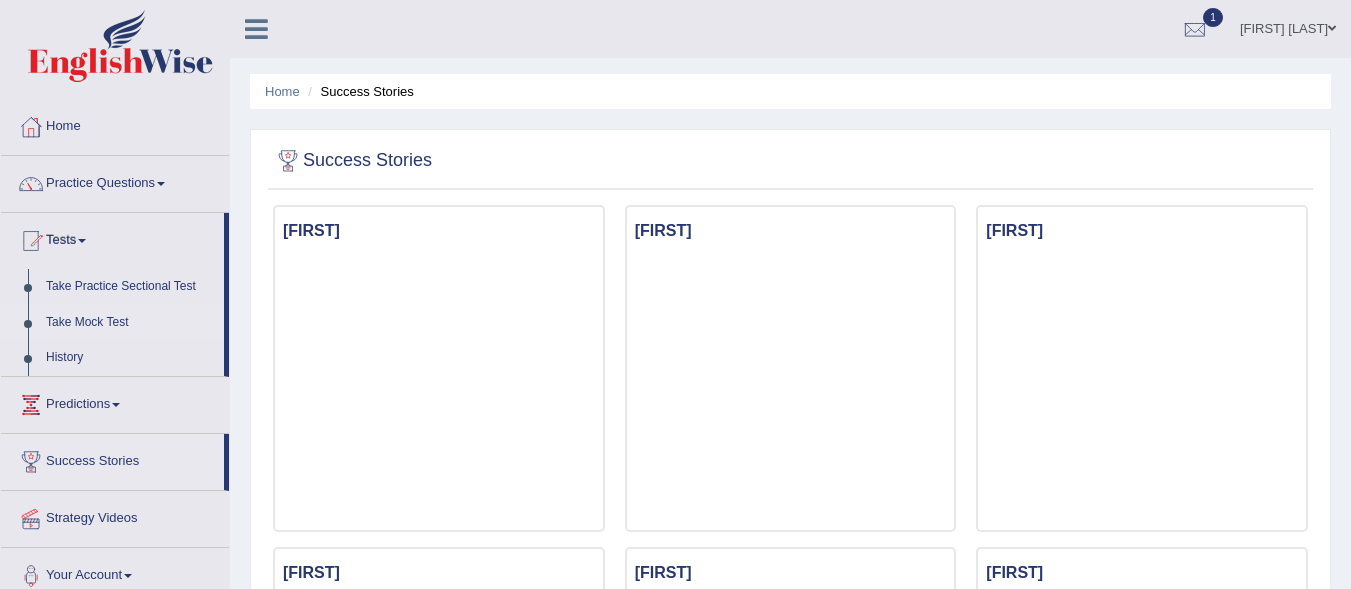 click on "Take Mock Test" at bounding box center (130, 323) 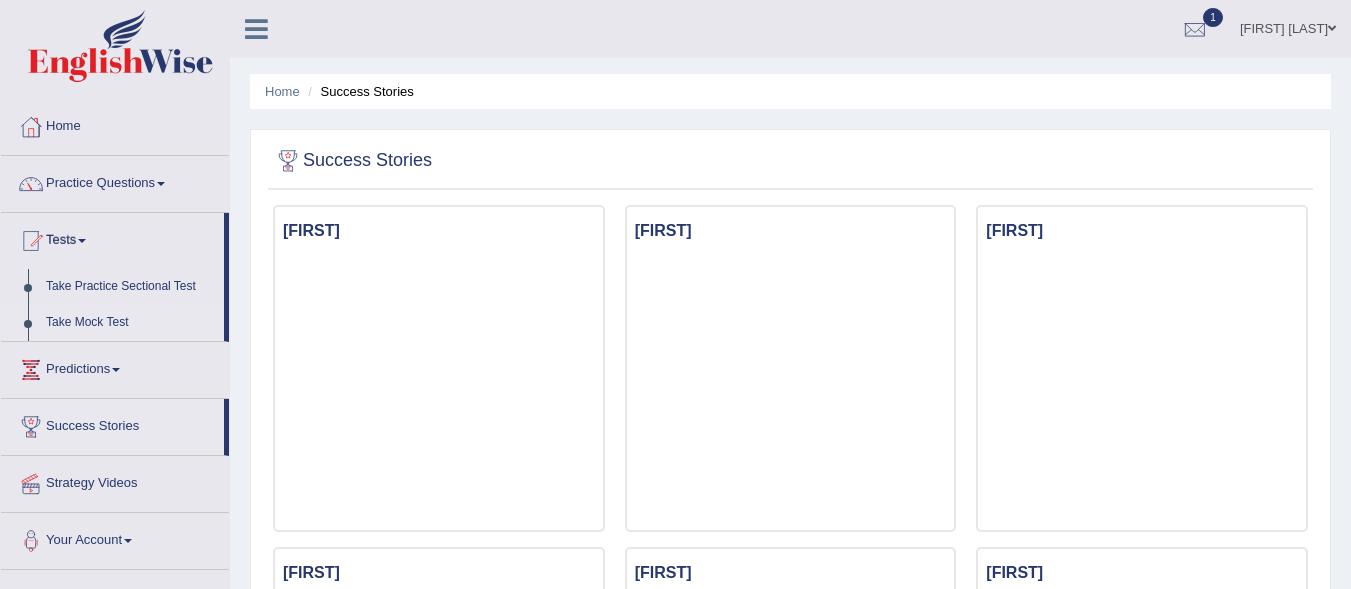 click on "Take Mock Test" at bounding box center (130, 323) 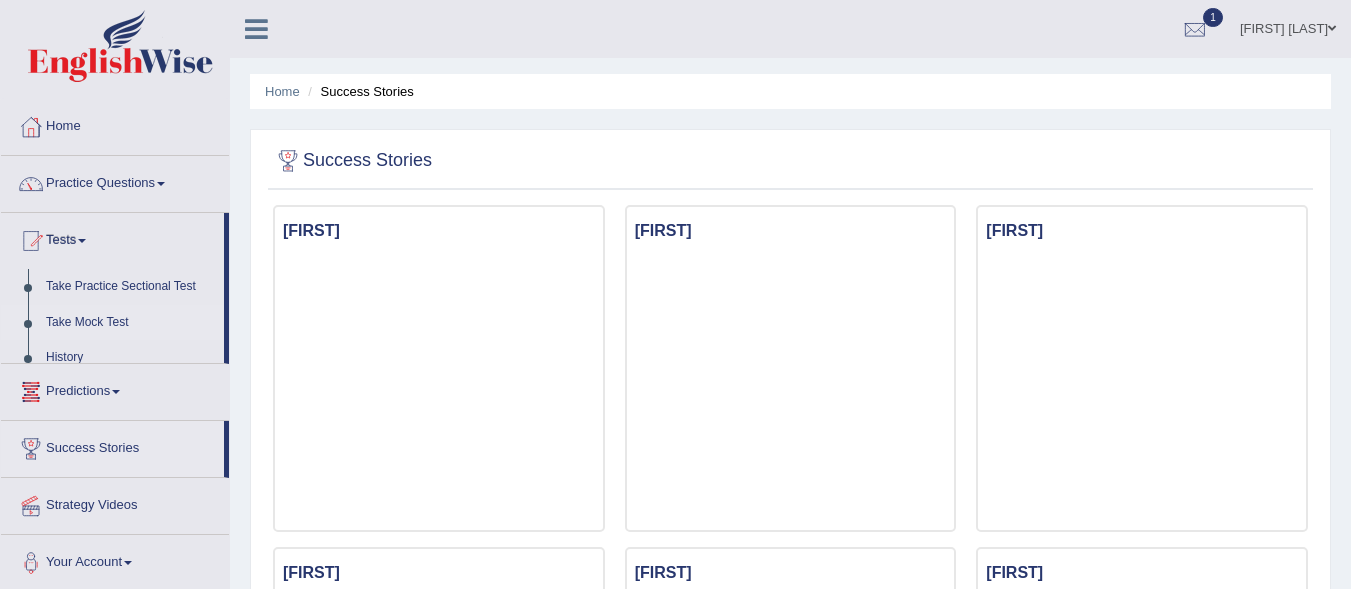 click on "Take Mock Test" at bounding box center [130, 323] 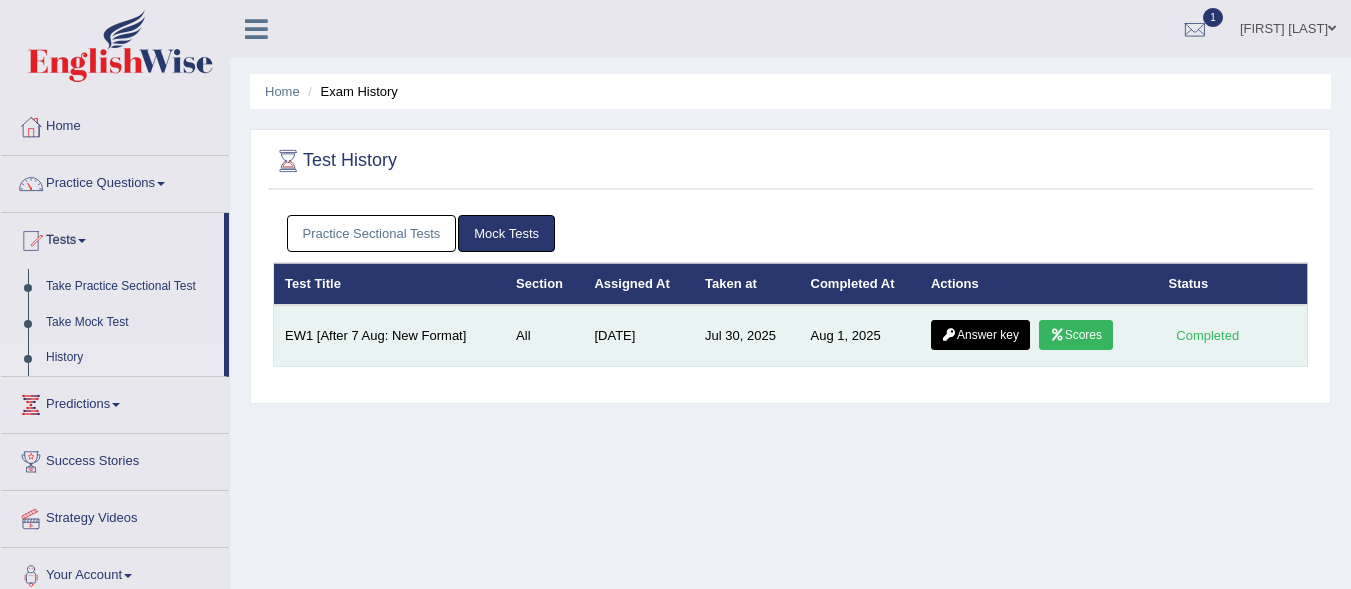 scroll, scrollTop: 0, scrollLeft: 0, axis: both 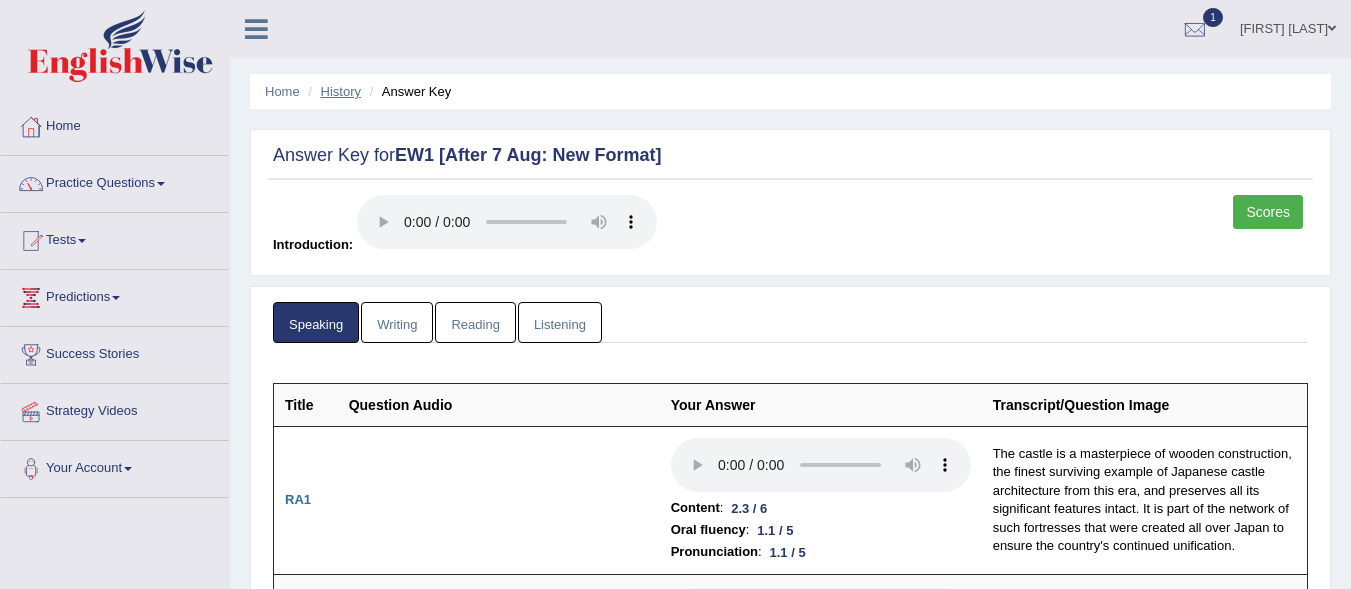 click on "History" at bounding box center [341, 91] 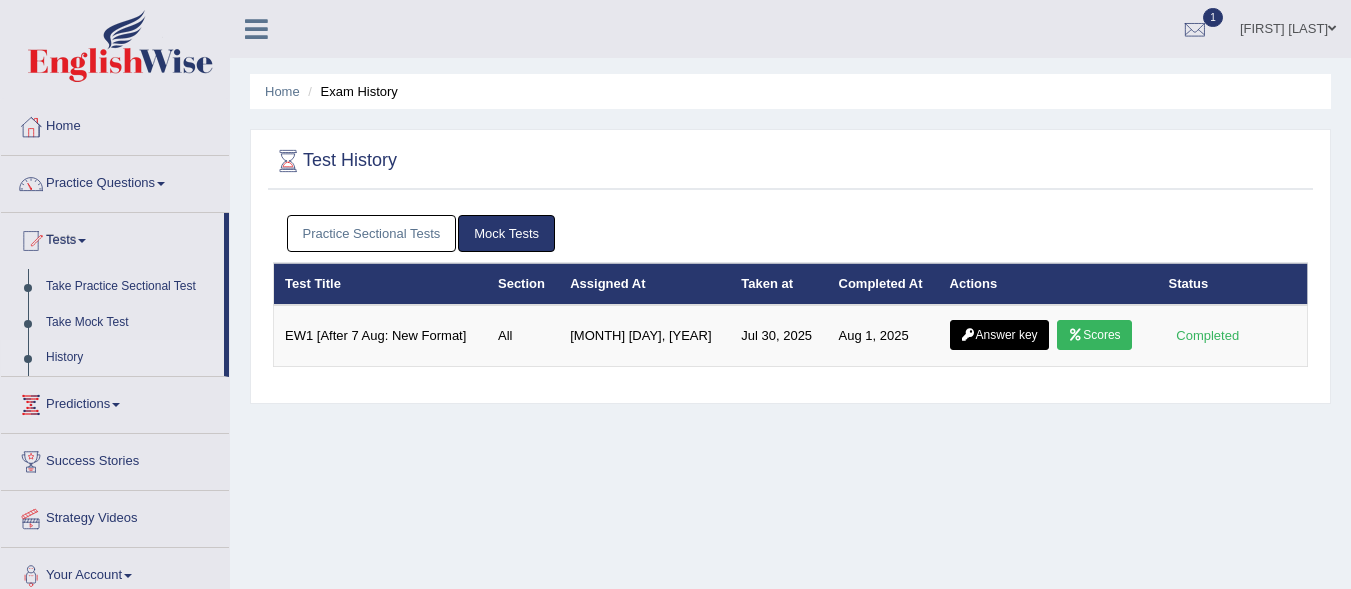 scroll, scrollTop: 0, scrollLeft: 0, axis: both 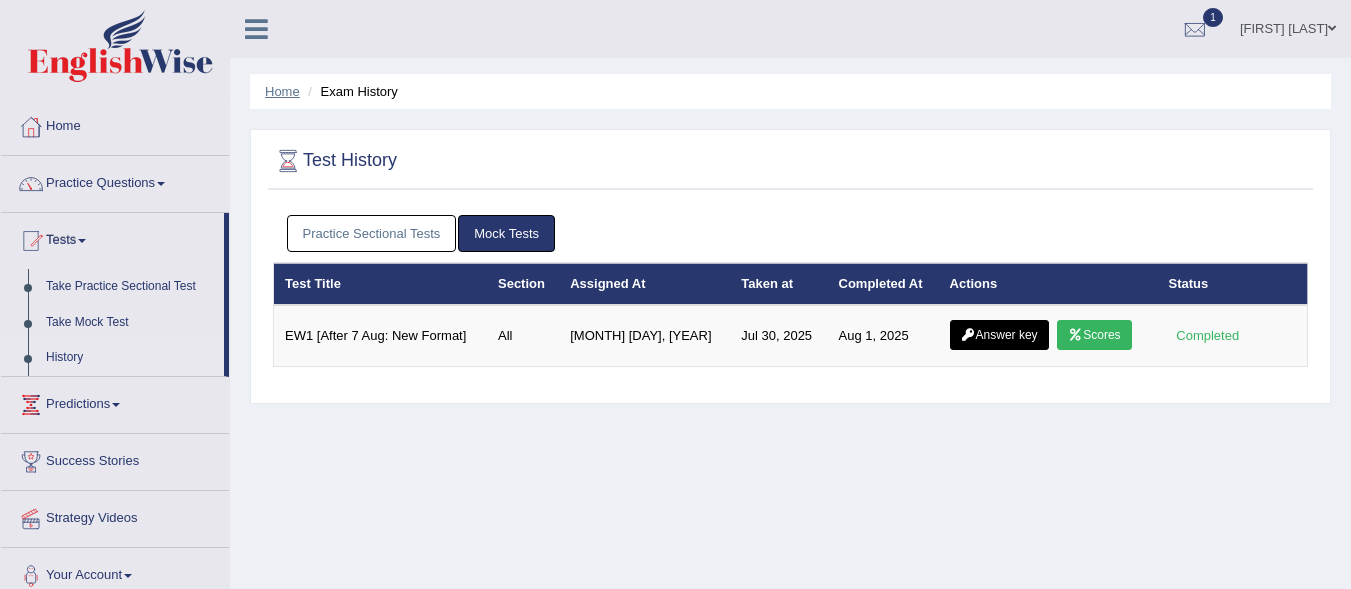click on "Home" at bounding box center [282, 91] 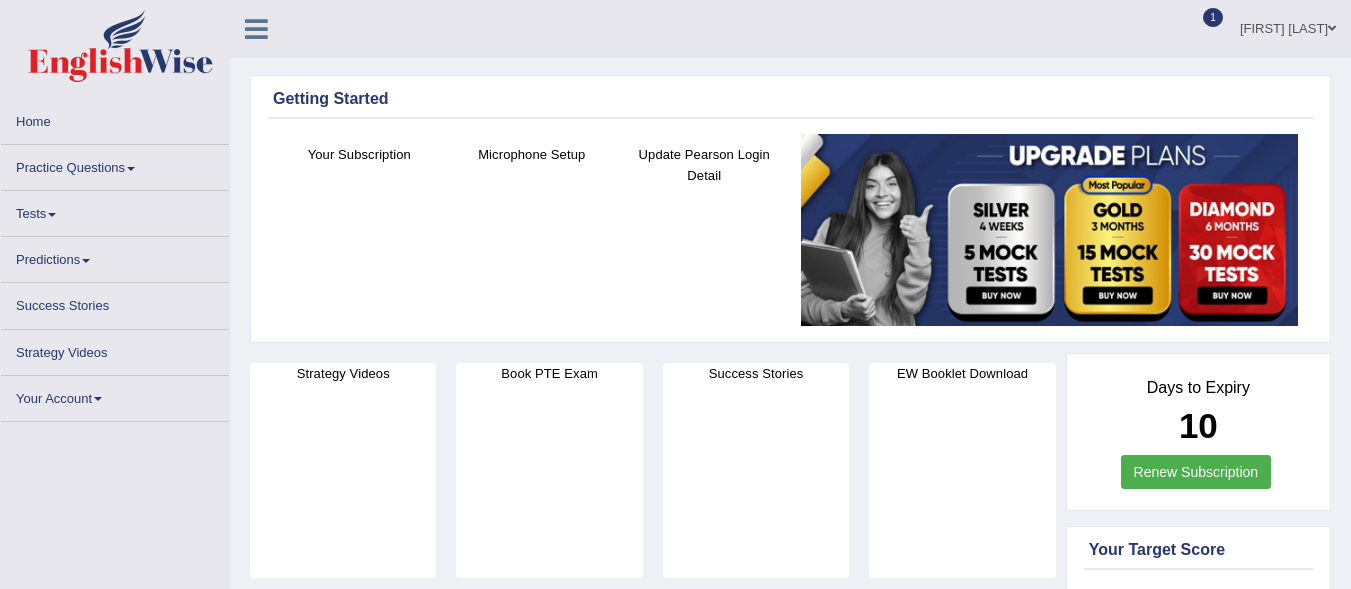 scroll, scrollTop: 0, scrollLeft: 0, axis: both 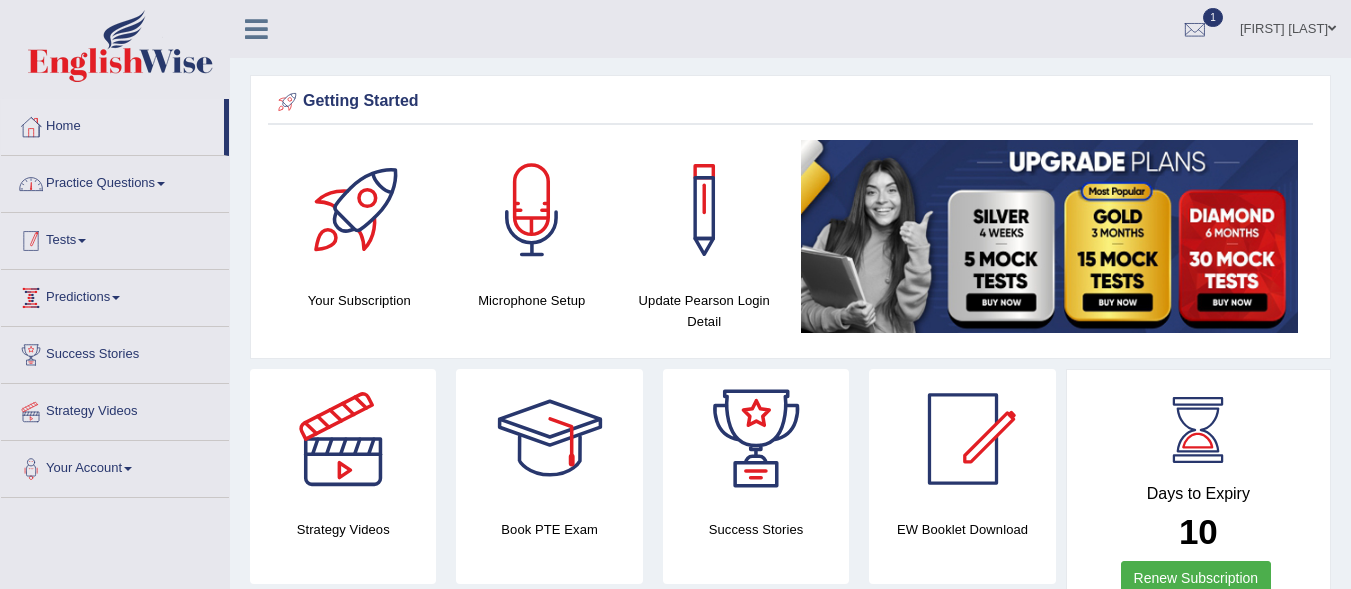click on "Tests" at bounding box center (115, 238) 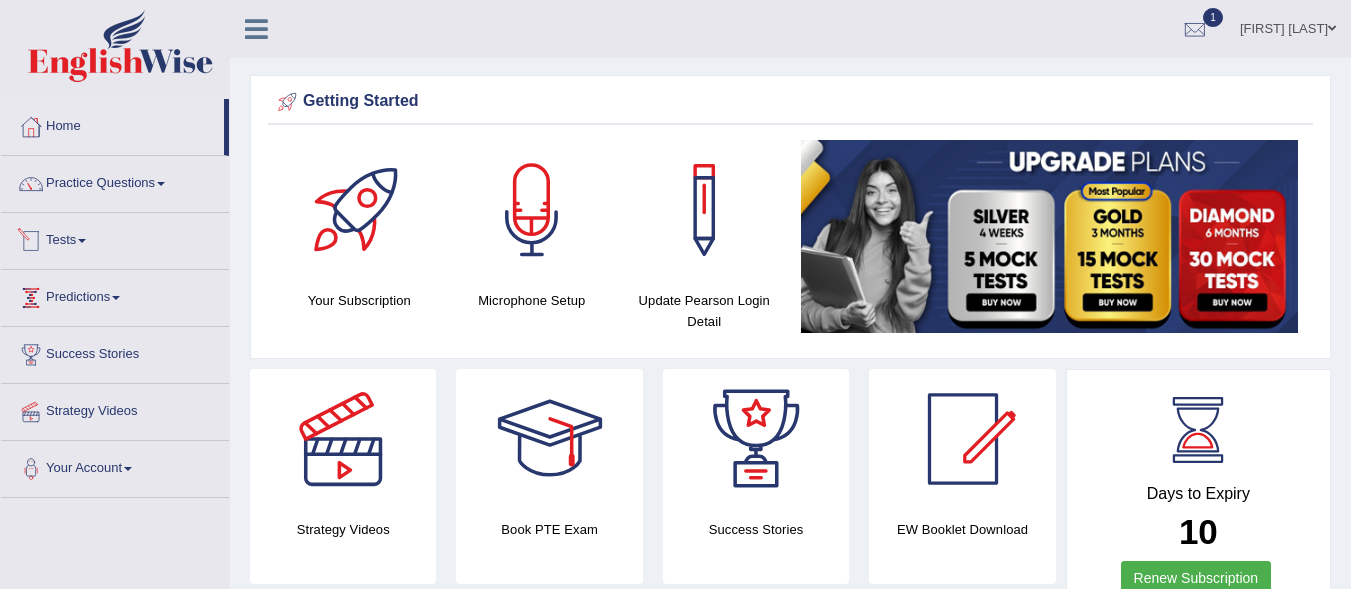 click on "Tests" at bounding box center [115, 238] 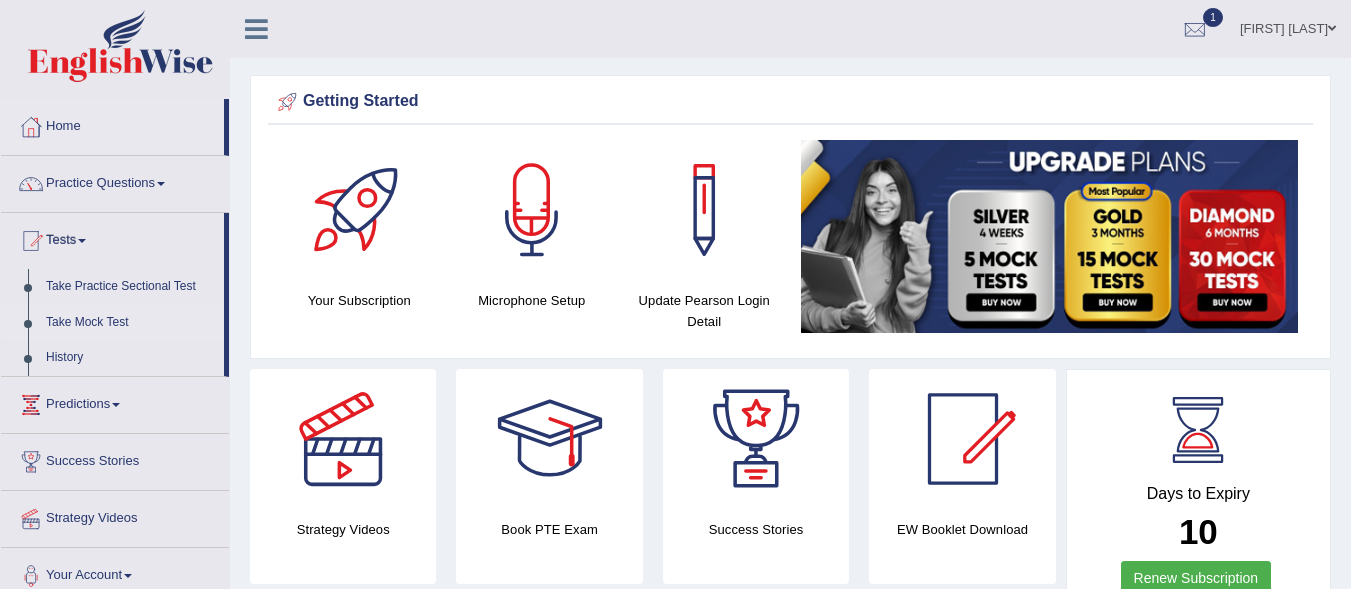 click on "Take Mock Test" at bounding box center (130, 323) 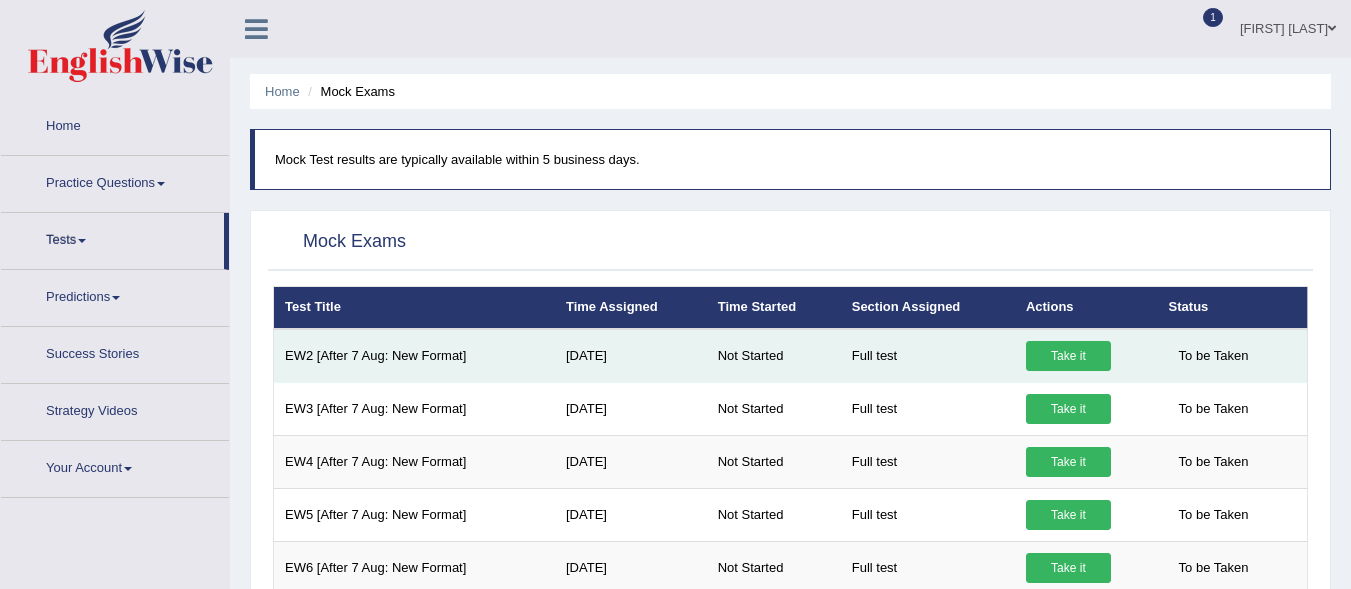 scroll, scrollTop: 0, scrollLeft: 0, axis: both 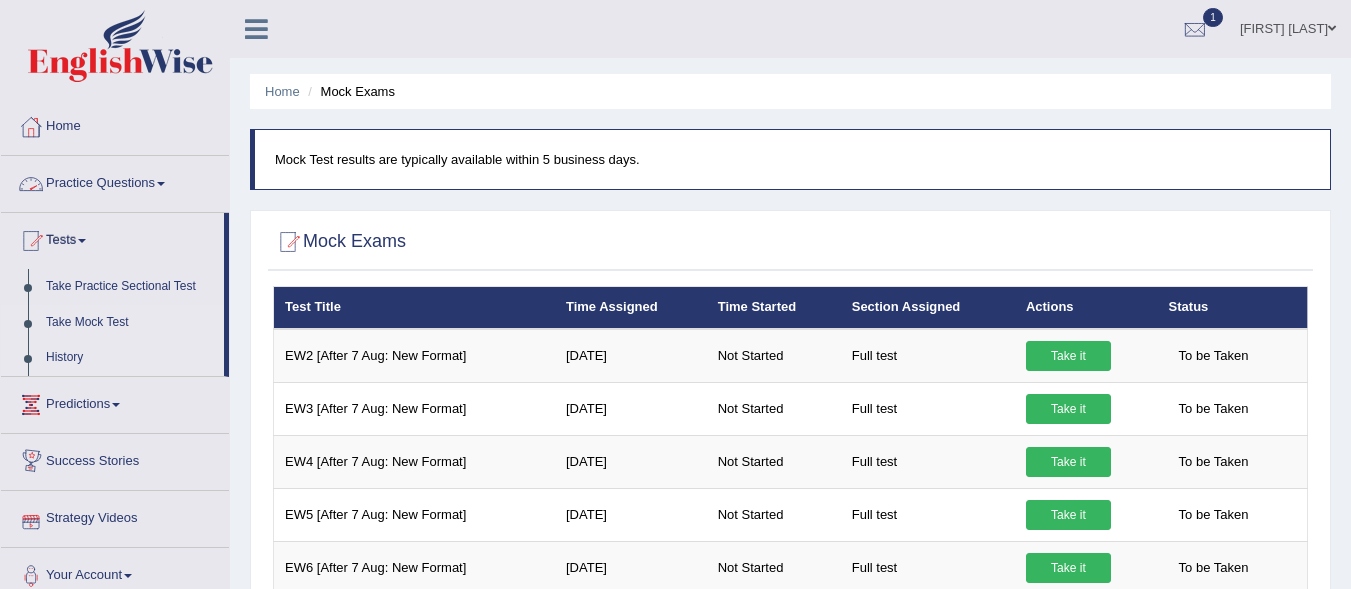 click on "History" at bounding box center [130, 358] 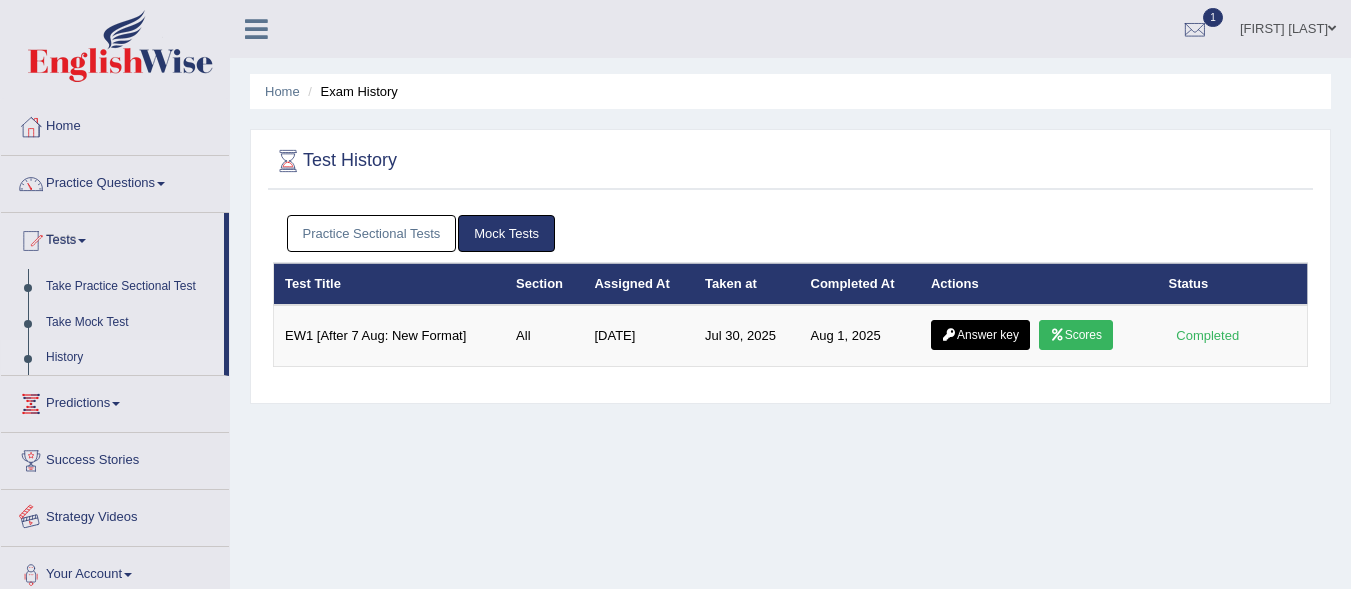 scroll, scrollTop: 0, scrollLeft: 0, axis: both 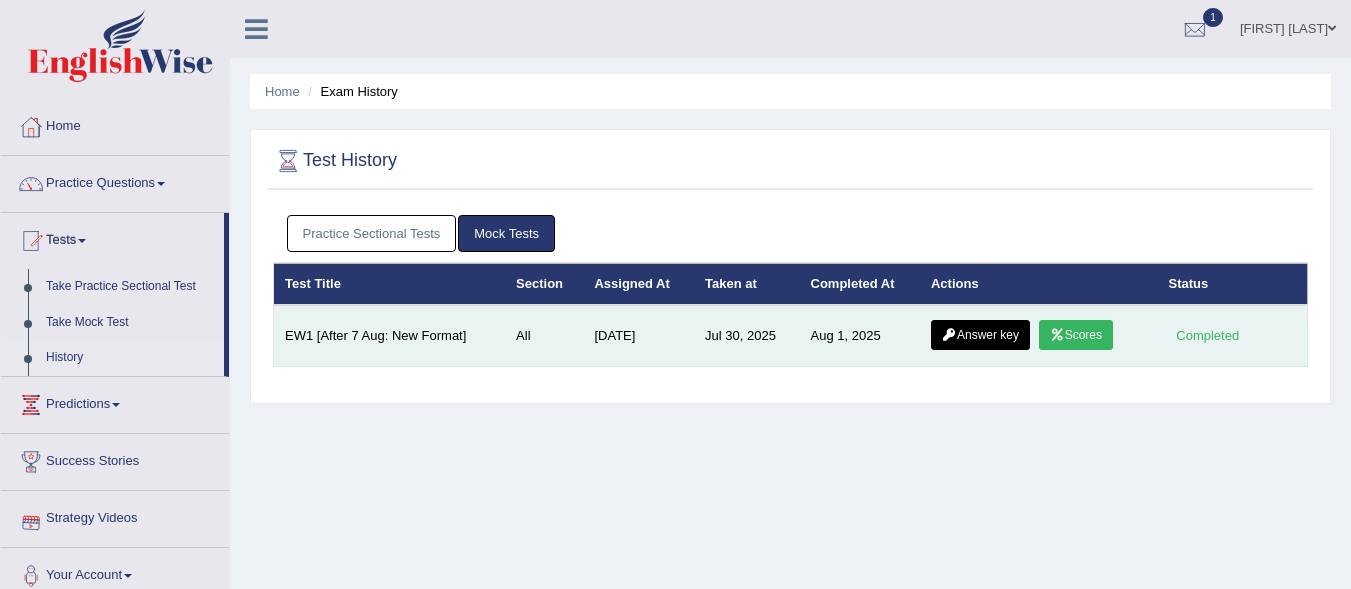 click on "Scores" at bounding box center (1076, 335) 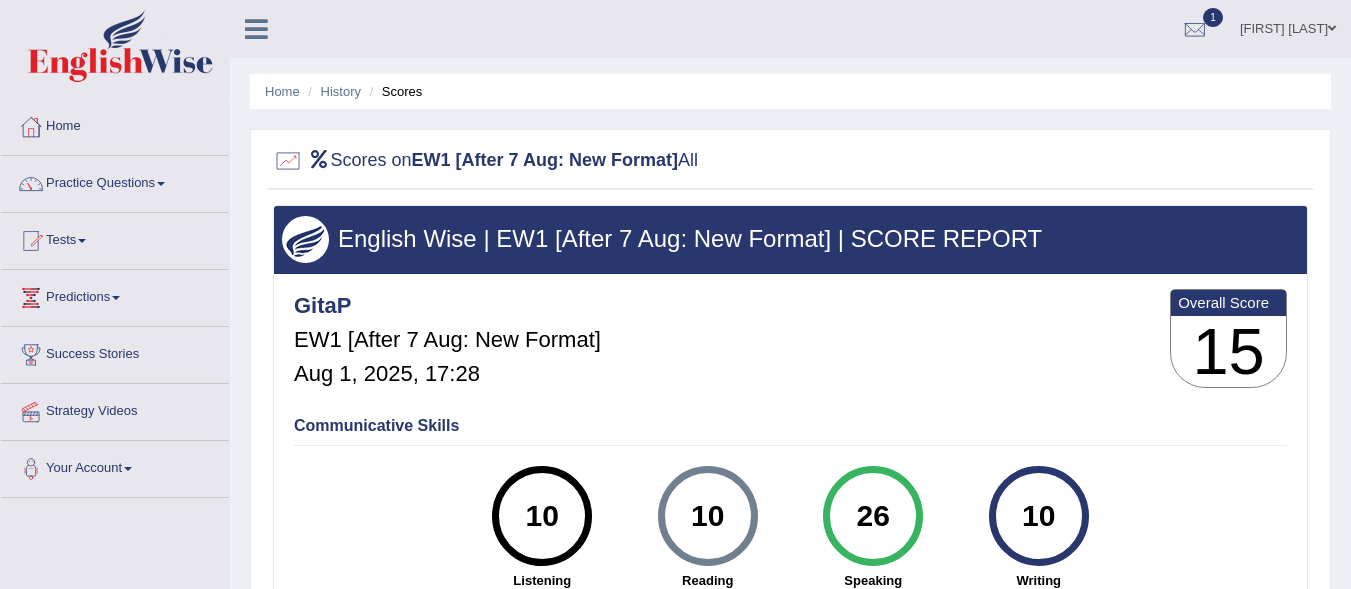 scroll, scrollTop: 0, scrollLeft: 0, axis: both 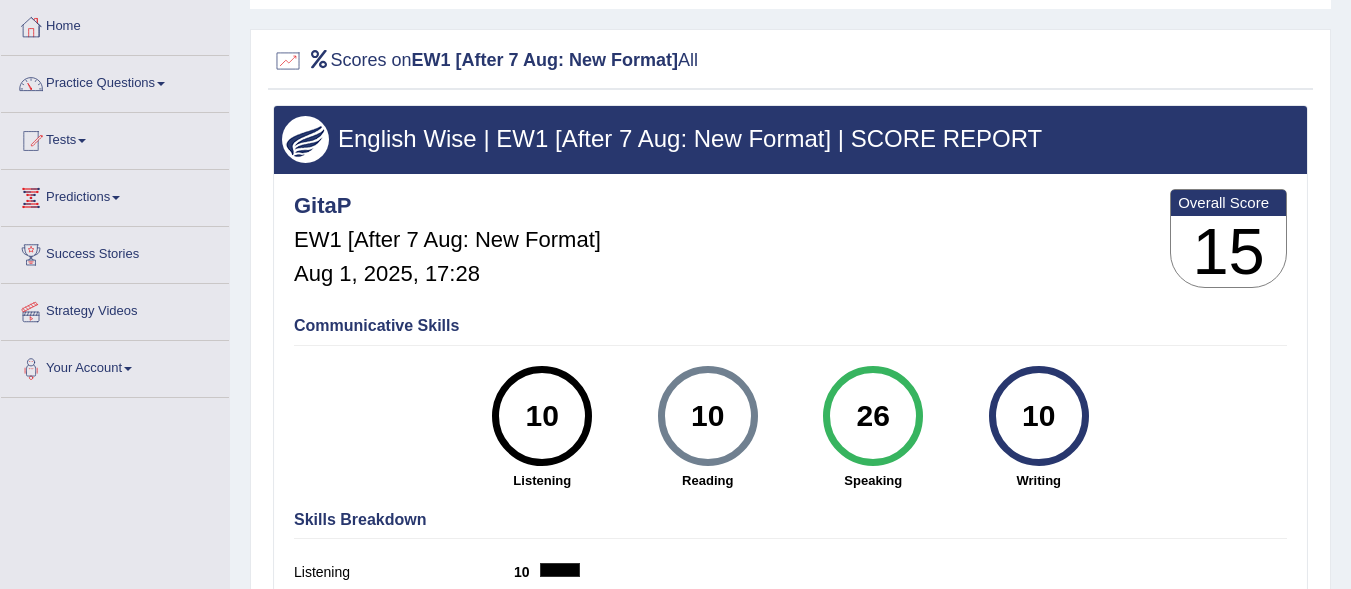 drag, startPoint x: 847, startPoint y: 415, endPoint x: 906, endPoint y: 415, distance: 59 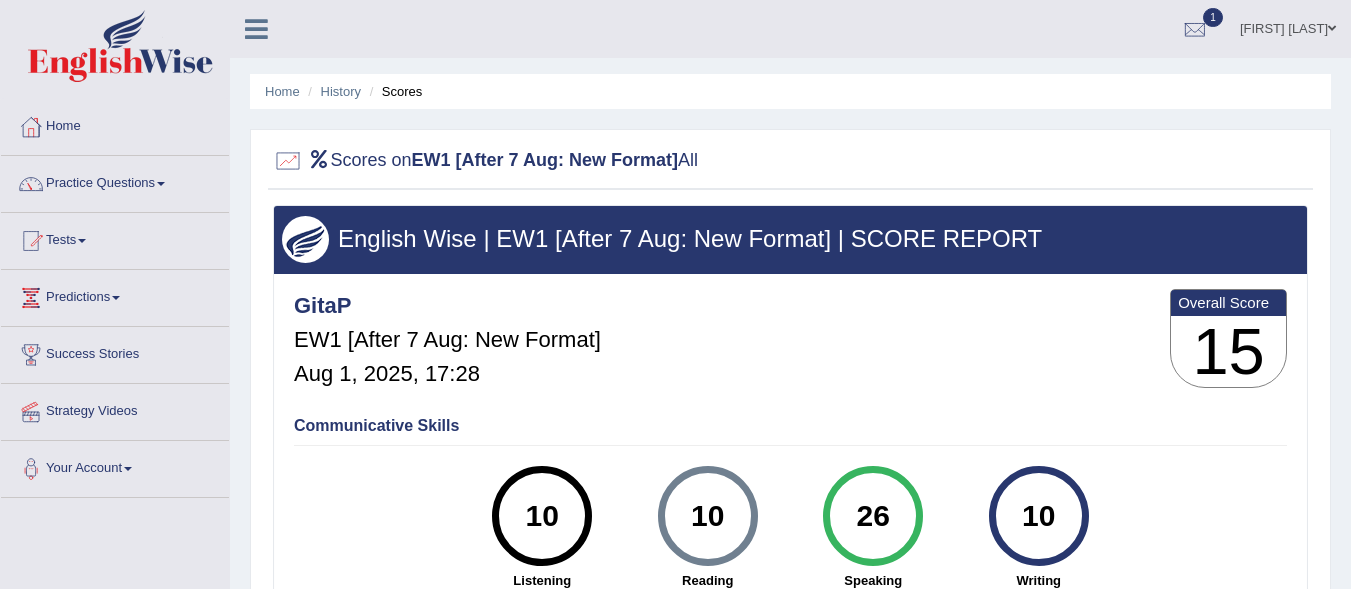 click on "Toggle navigation
Home
Practice Questions   Speaking Practice Read Aloud
Repeat Sentence
Describe Image
Re-tell Lecture
Answer Short Question
Summarize Group Discussion
Respond To A Situation
Writing Practice  Summarize Written Text
Write Essay
Reading Practice  Reading & Writing: Fill In The Blanks
Choose Multiple Answers
Re-order Paragraphs
Fill In The Blanks
Choose Single Answer
Listening Practice  Summarize Spoken Text
Highlight Incorrect Words
Highlight Correct Summary
Select Missing Word
Choose Single Answer
Choose Multiple Answers
Fill In The Blanks
Write From Dictation
Pronunciation
Tests
Take Mock Test" at bounding box center (675, 294) 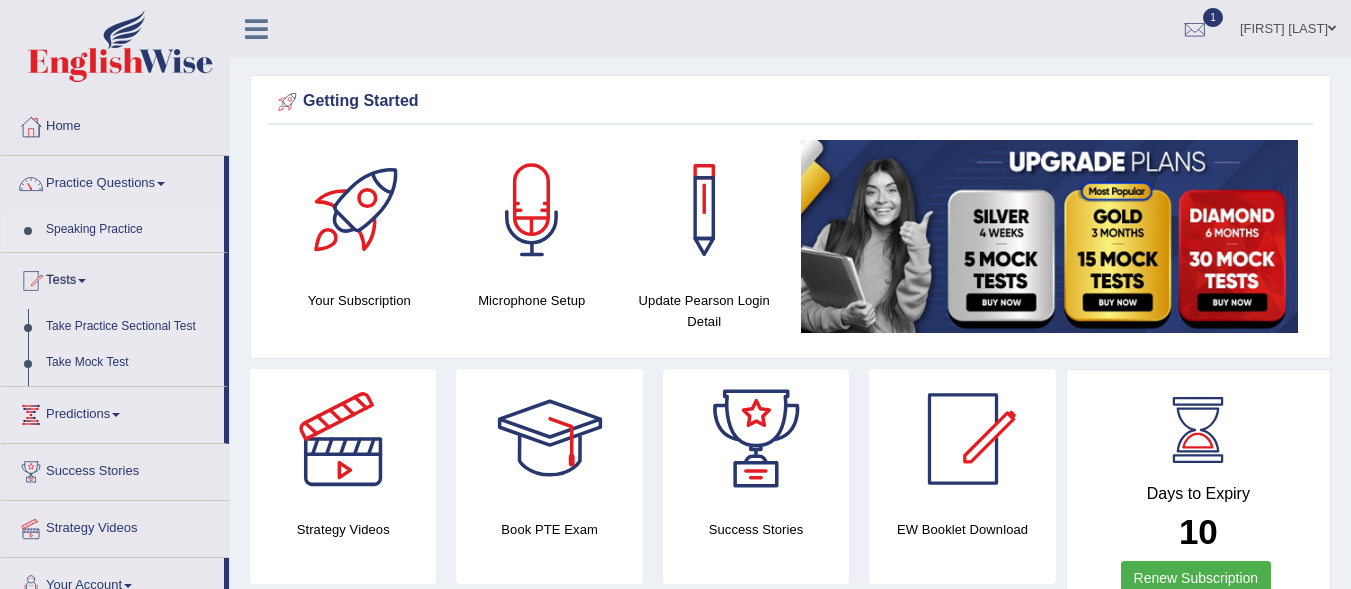 scroll, scrollTop: 0, scrollLeft: 0, axis: both 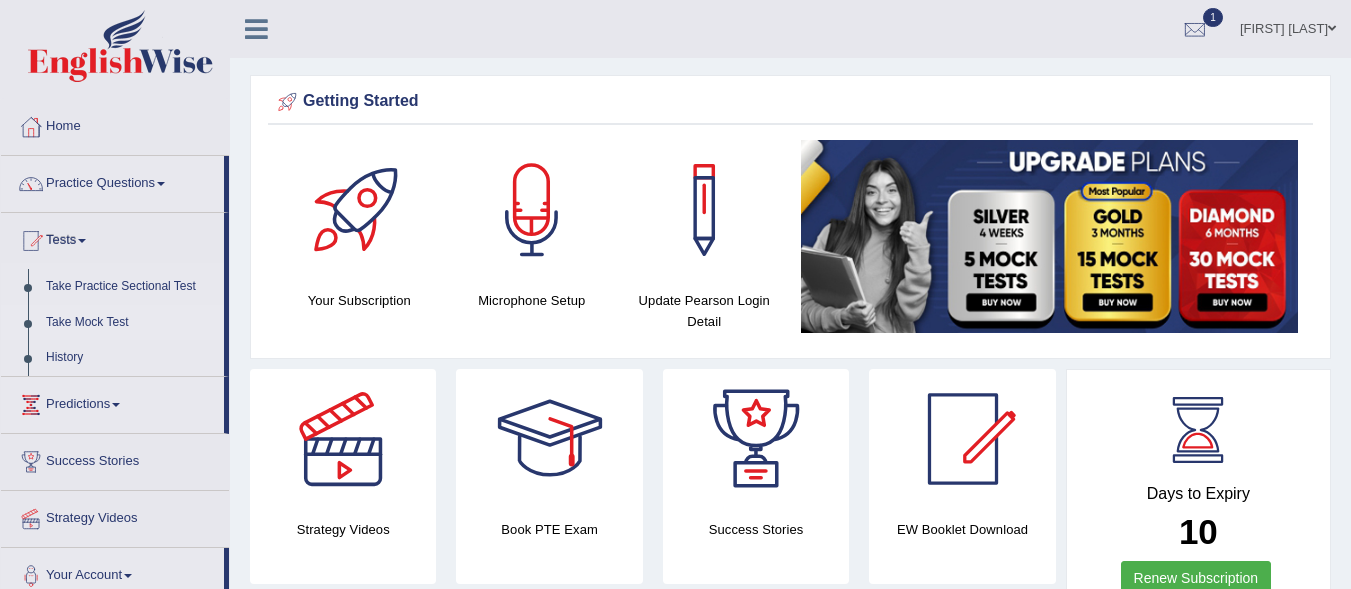click on "Take Mock Test" at bounding box center [130, 323] 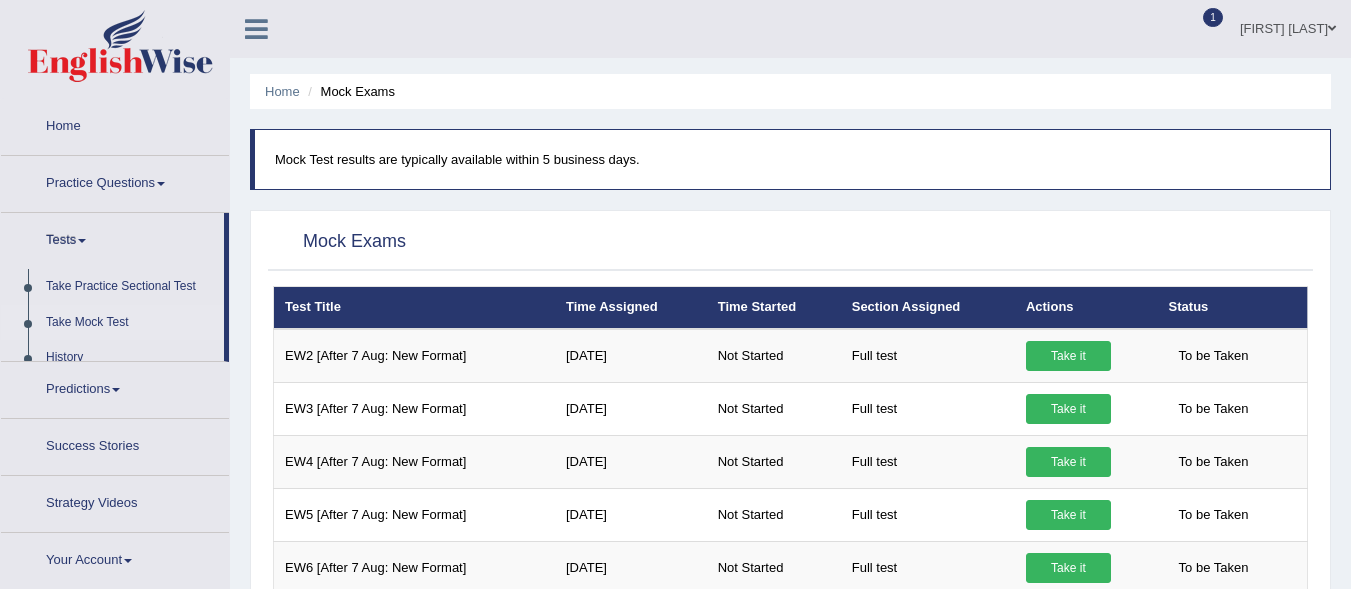 scroll, scrollTop: 0, scrollLeft: 0, axis: both 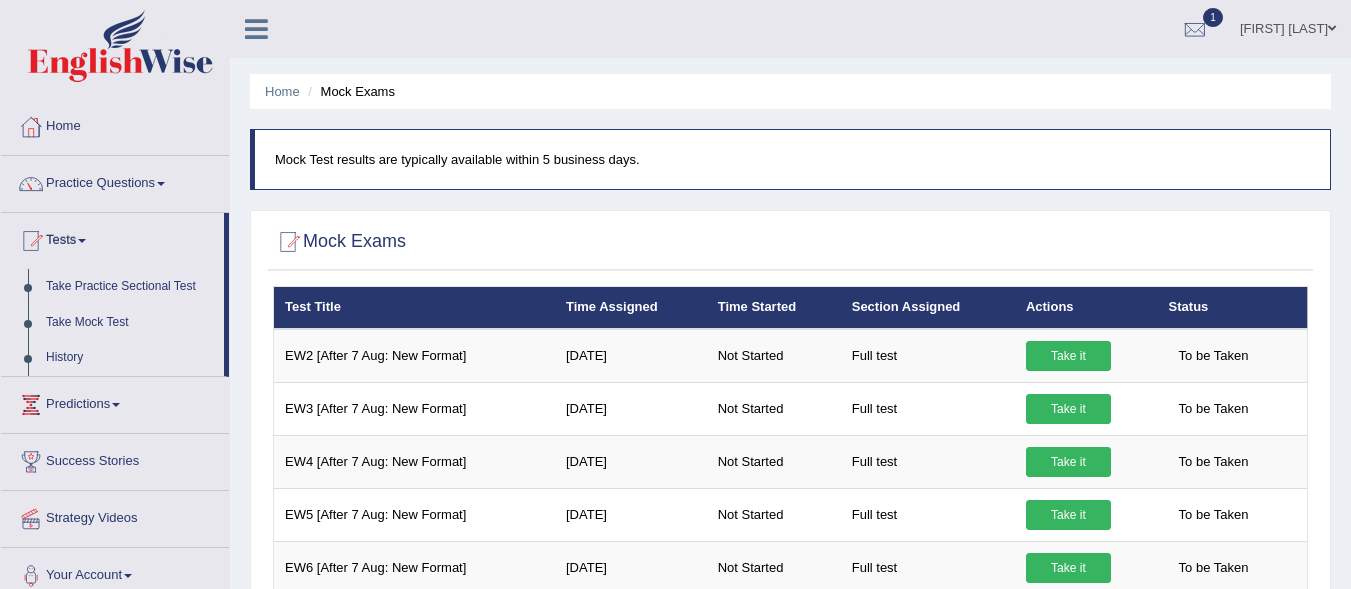 click on "History" at bounding box center [130, 358] 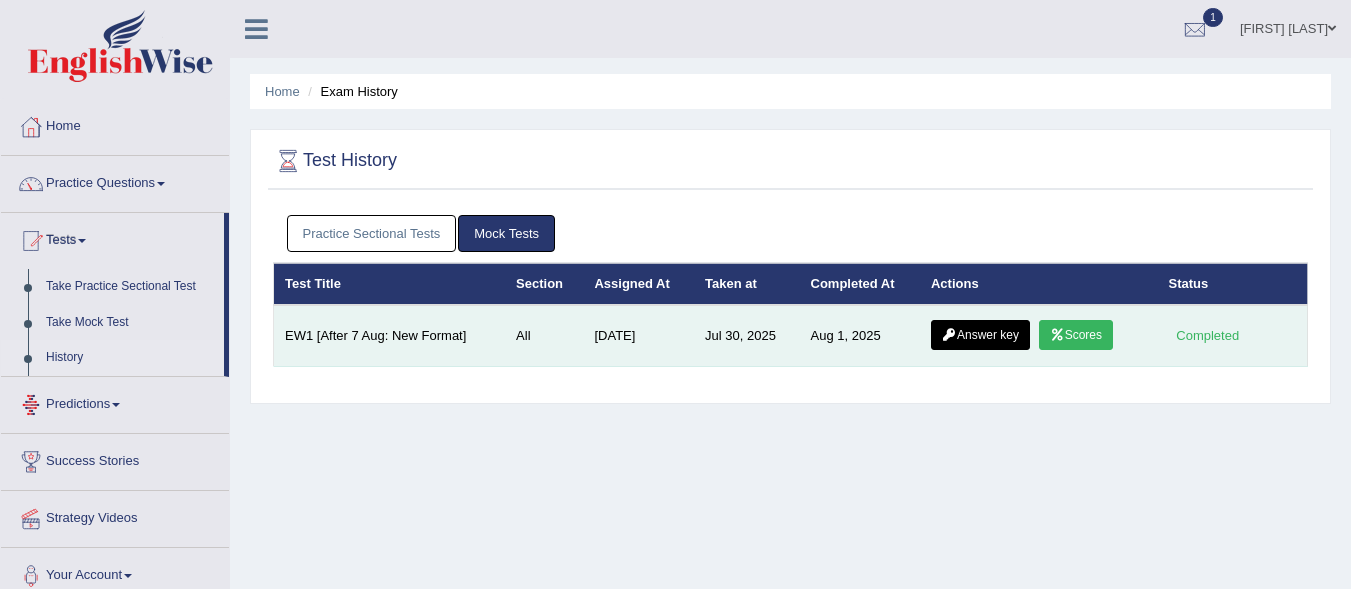 scroll, scrollTop: 0, scrollLeft: 0, axis: both 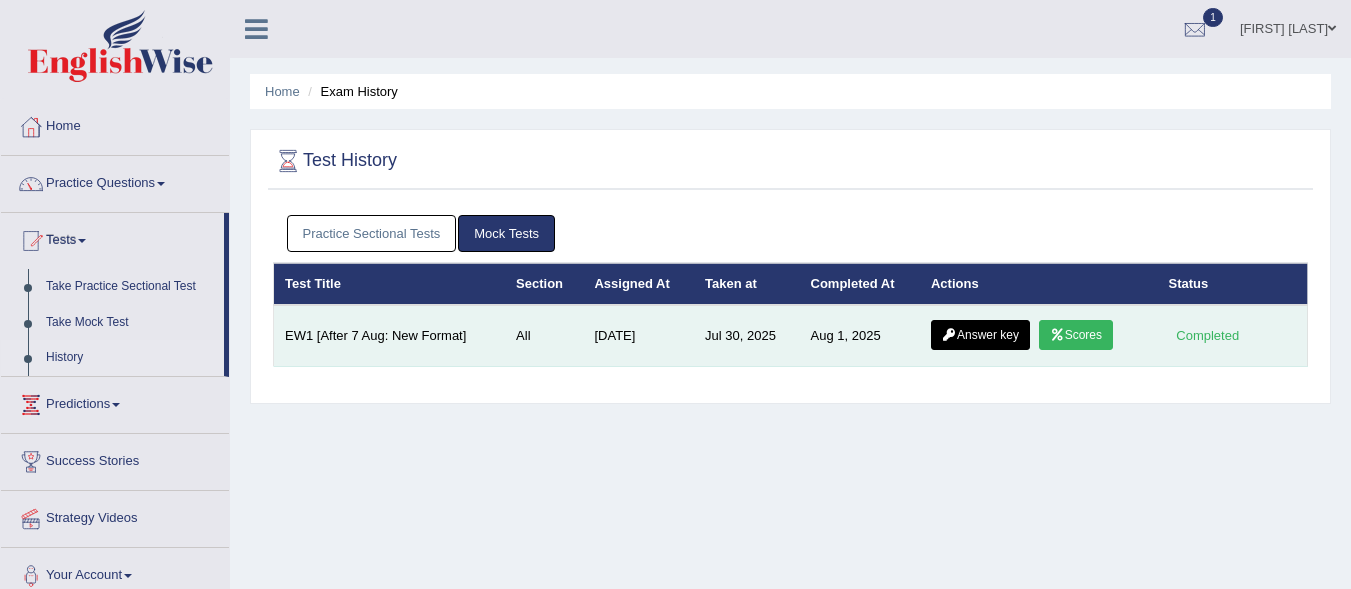 click on "Scores" at bounding box center [1076, 335] 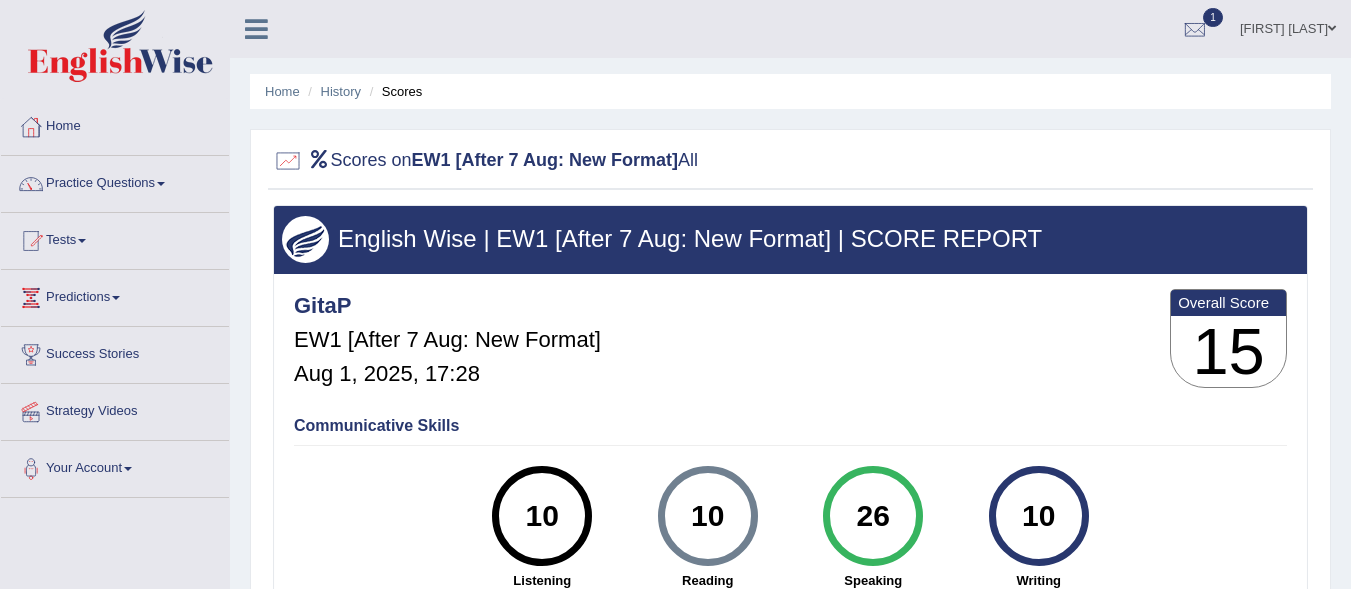 scroll, scrollTop: 0, scrollLeft: 0, axis: both 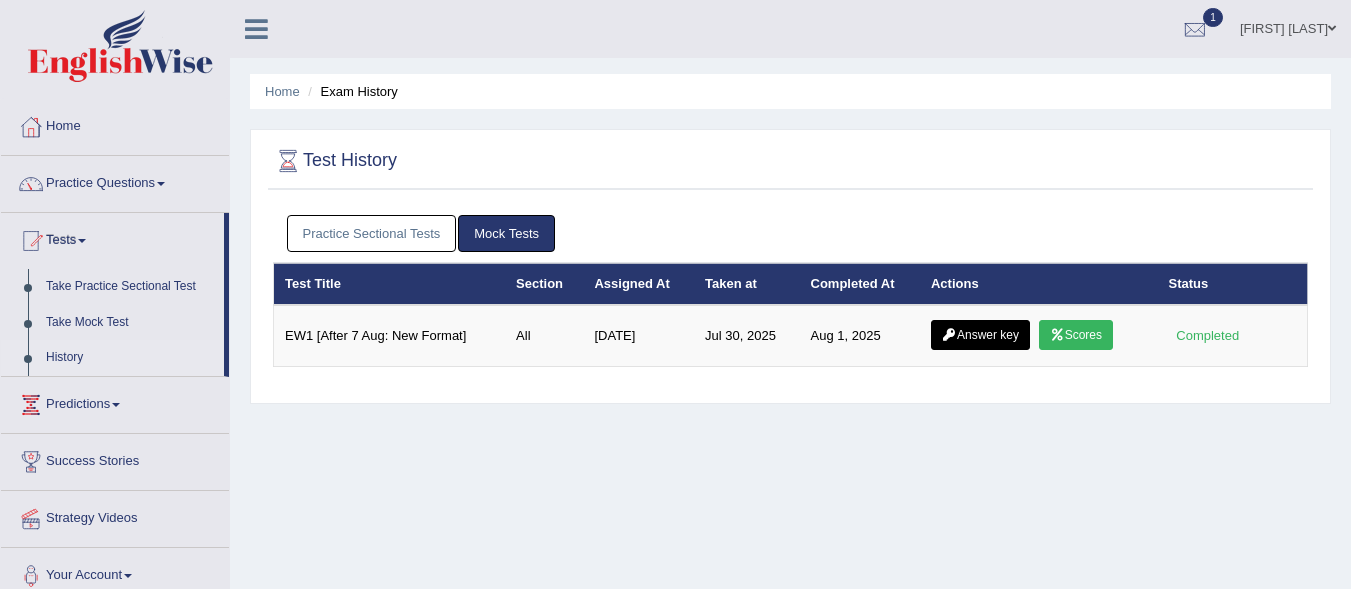 click on "History" at bounding box center [130, 358] 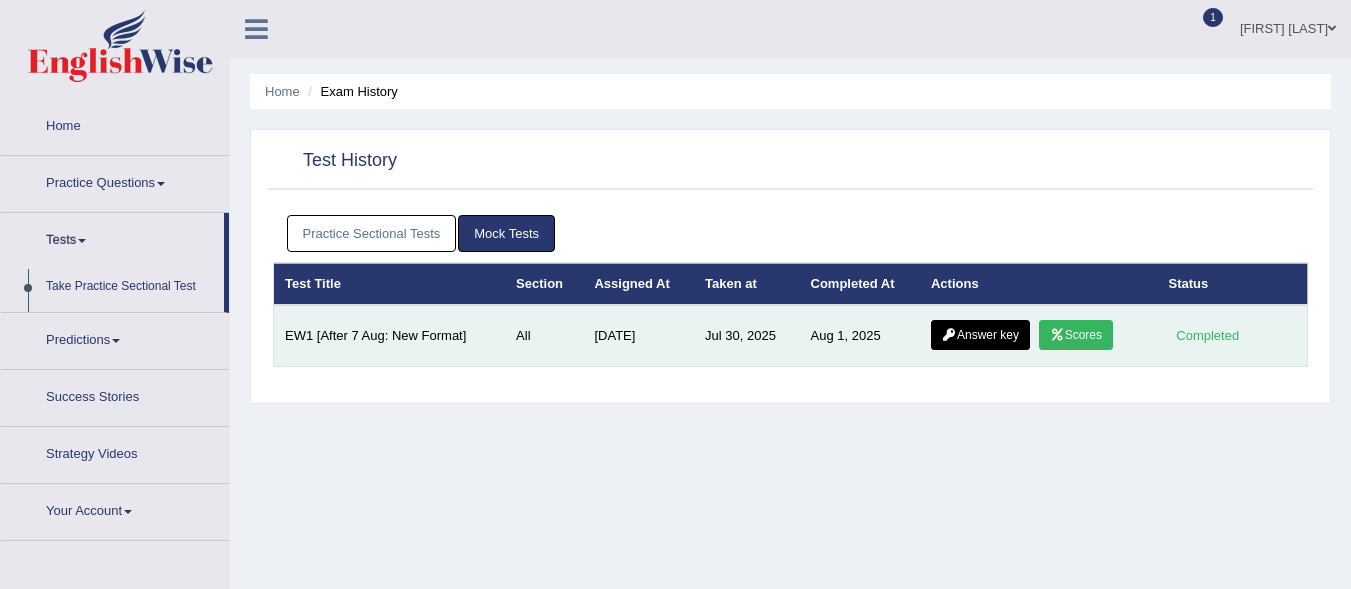 scroll, scrollTop: 0, scrollLeft: 0, axis: both 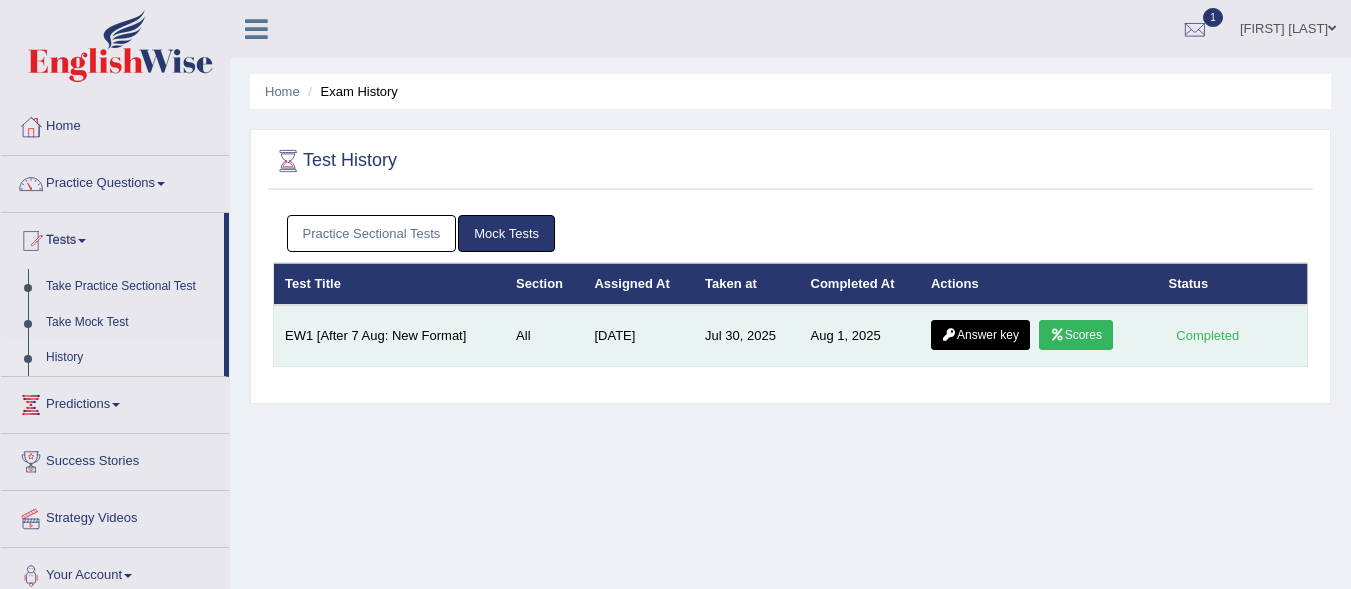 click on "EW1 [After 7 Aug: New Format]" at bounding box center (390, 336) 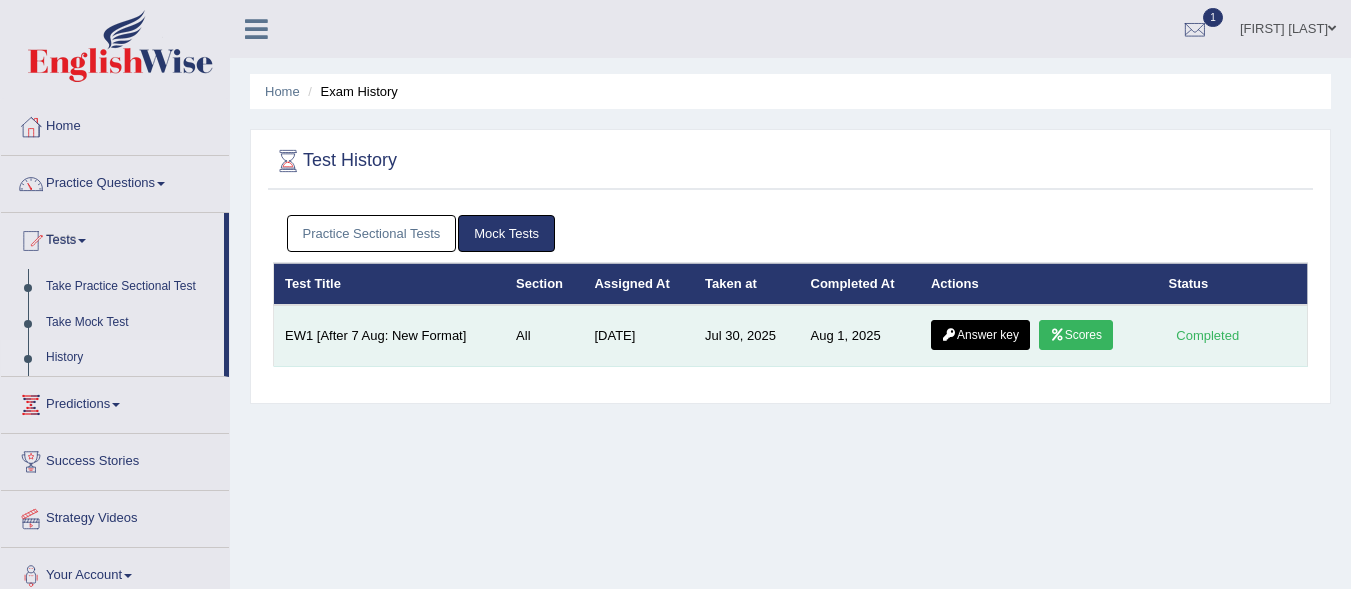 click on "Answer key" at bounding box center (980, 335) 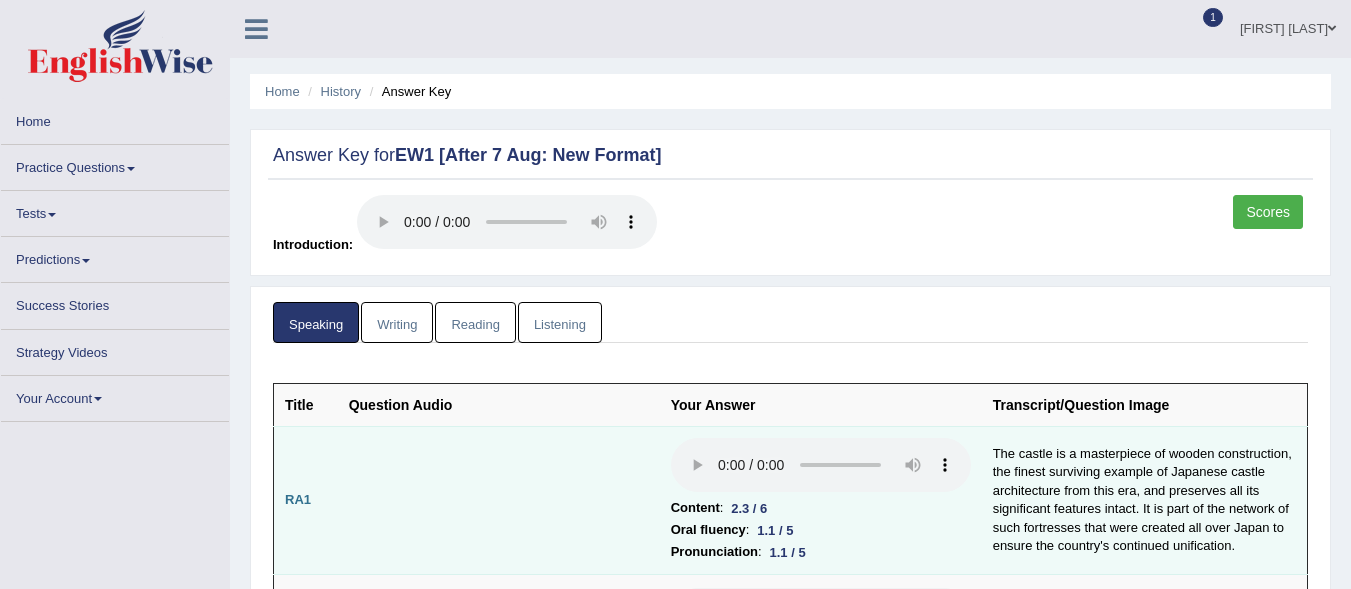 scroll, scrollTop: 0, scrollLeft: 0, axis: both 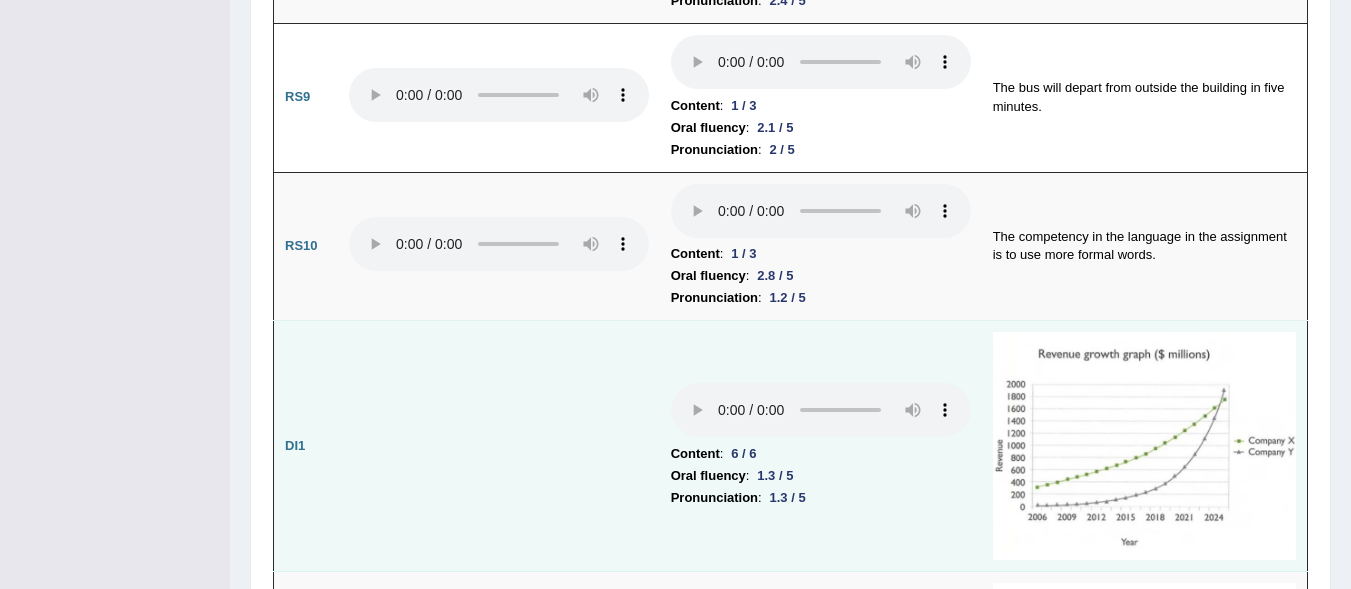 click at bounding box center [499, 446] 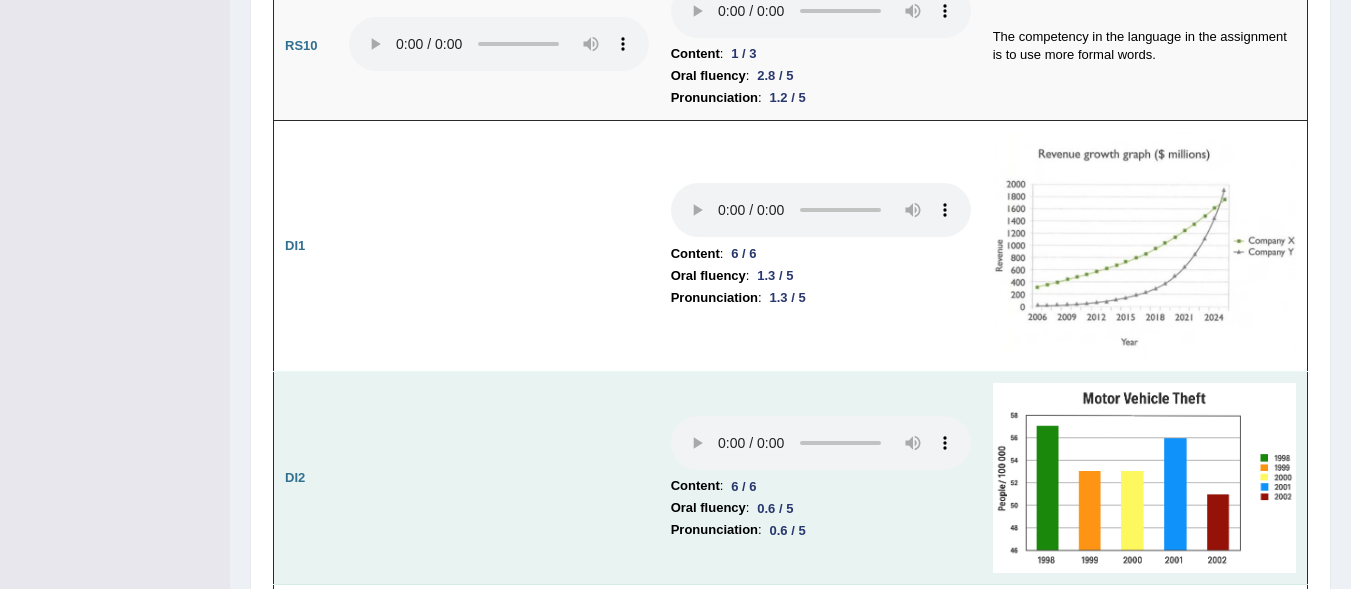 scroll, scrollTop: 2500, scrollLeft: 0, axis: vertical 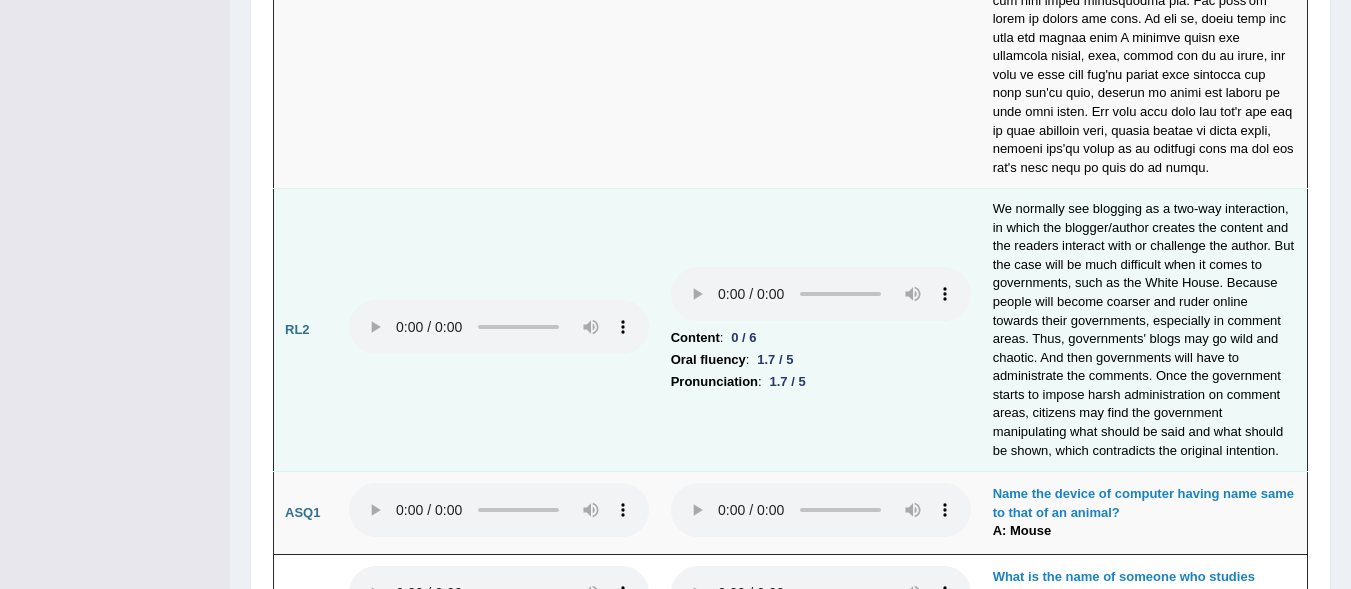 type 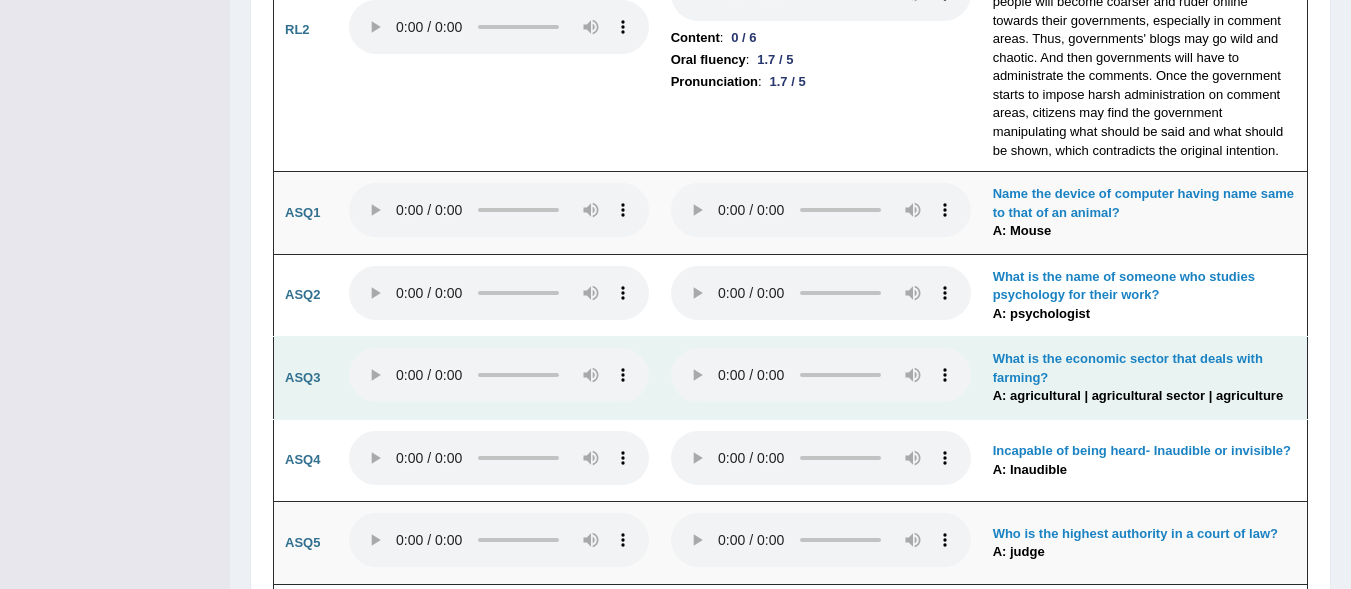 scroll, scrollTop: 4800, scrollLeft: 0, axis: vertical 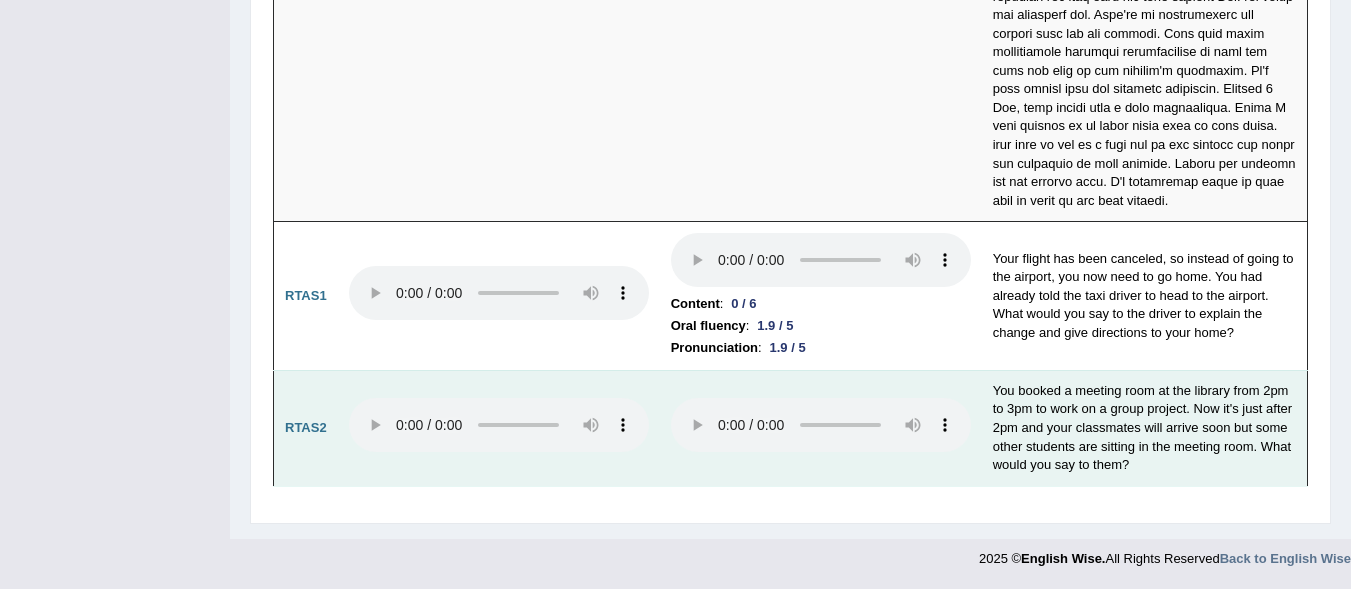 type 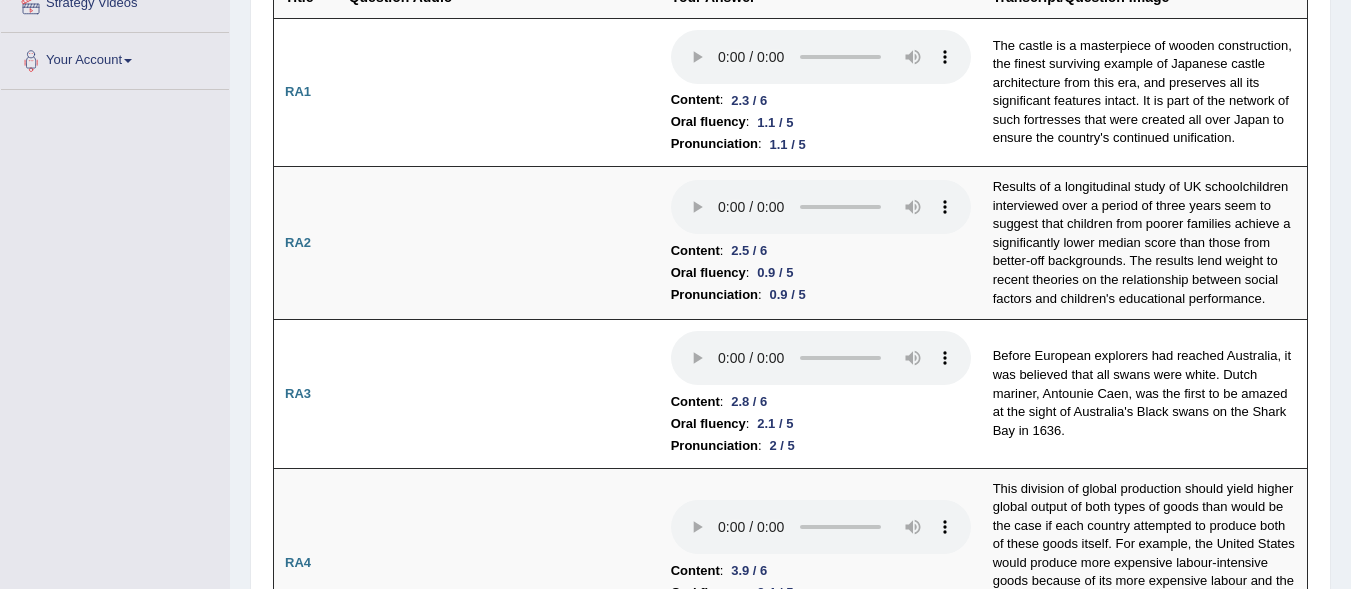 scroll, scrollTop: 8, scrollLeft: 0, axis: vertical 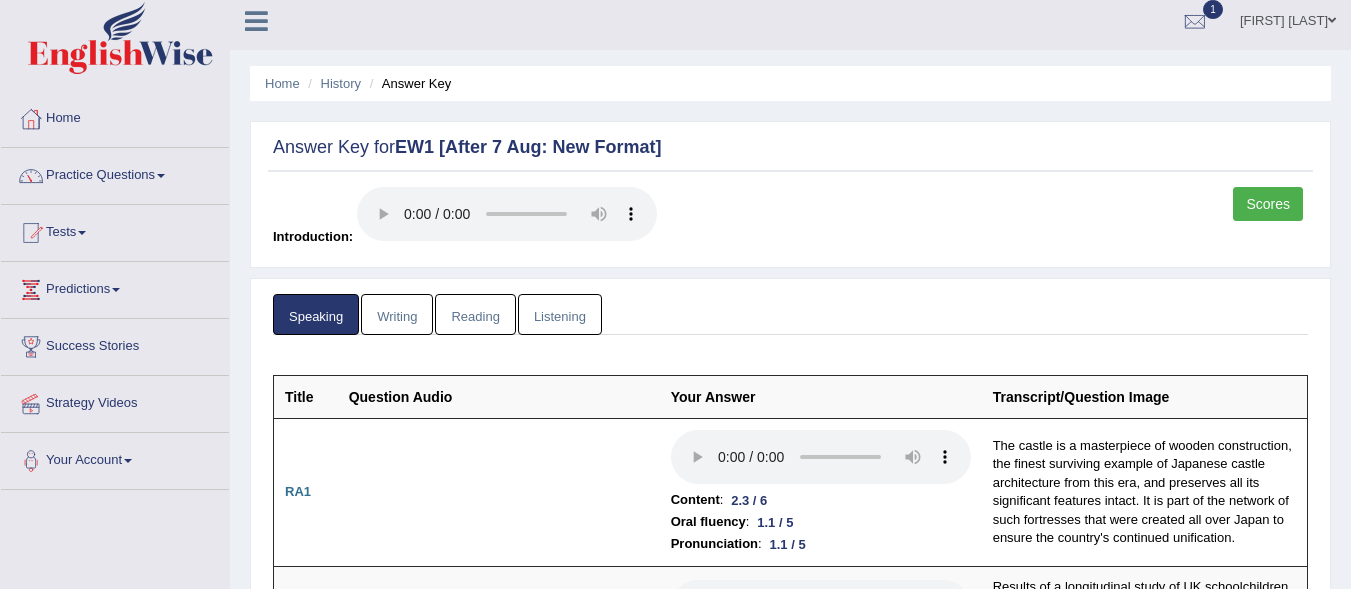 click on "Answer Key for  EW1 [After 7 Aug: New Format]
Scores
Introduction:" at bounding box center [790, 194] 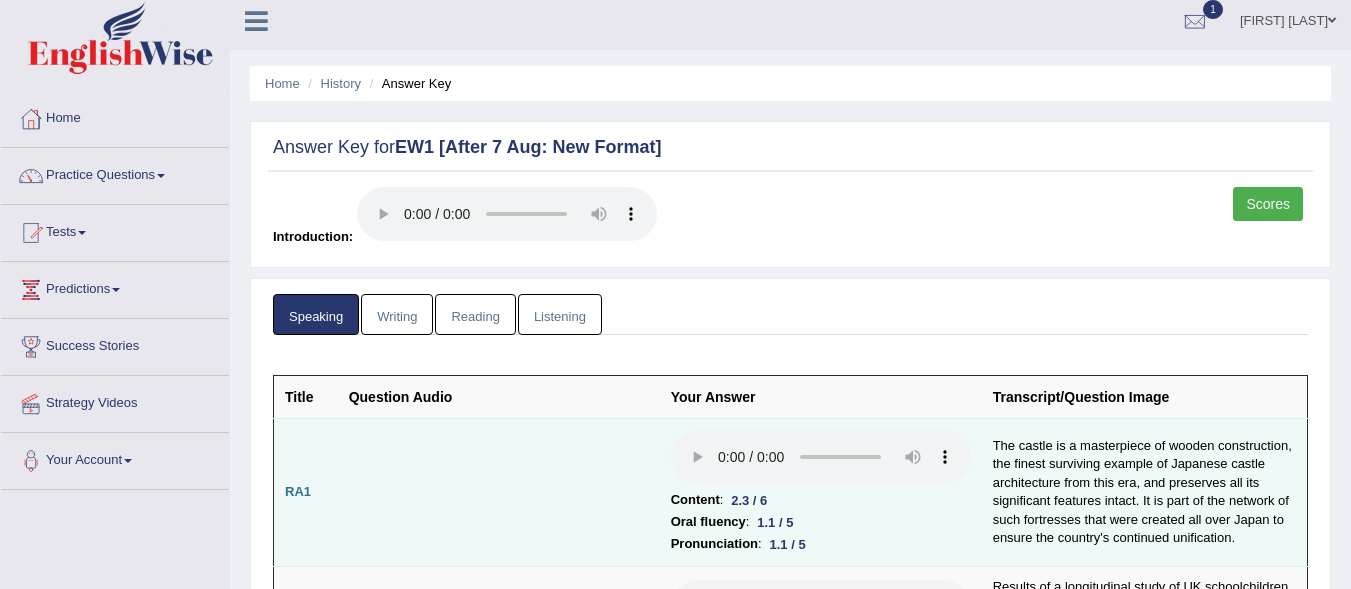 scroll, scrollTop: 208, scrollLeft: 0, axis: vertical 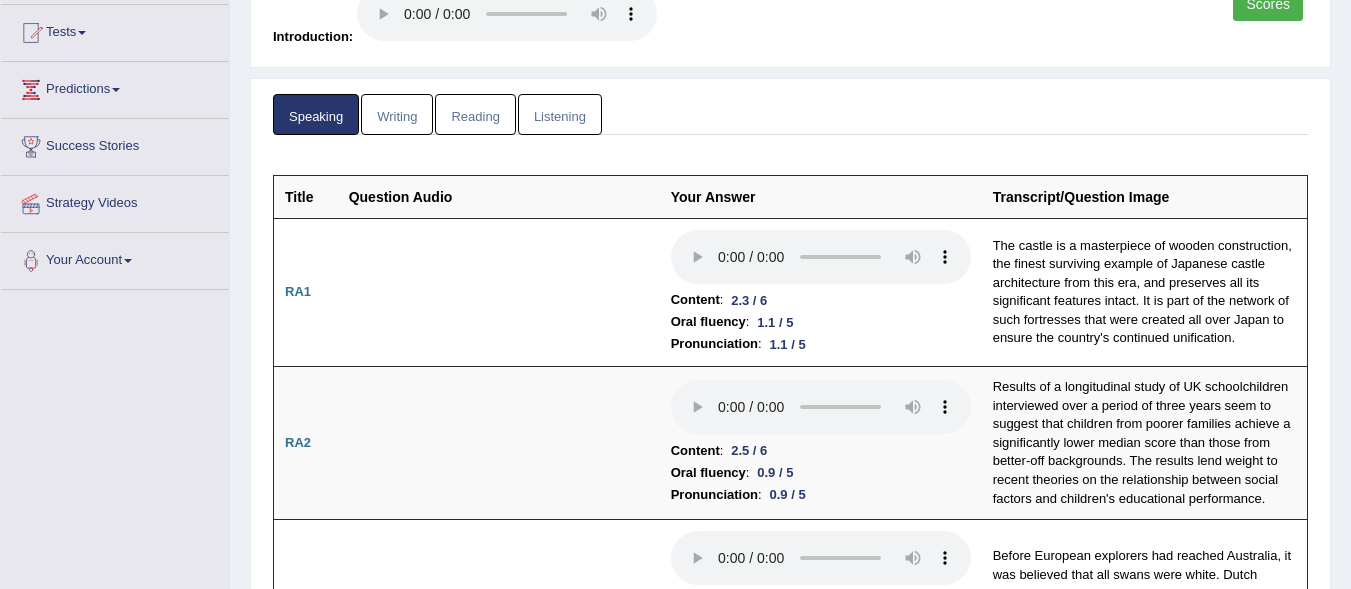 click on "Writing" at bounding box center (397, 114) 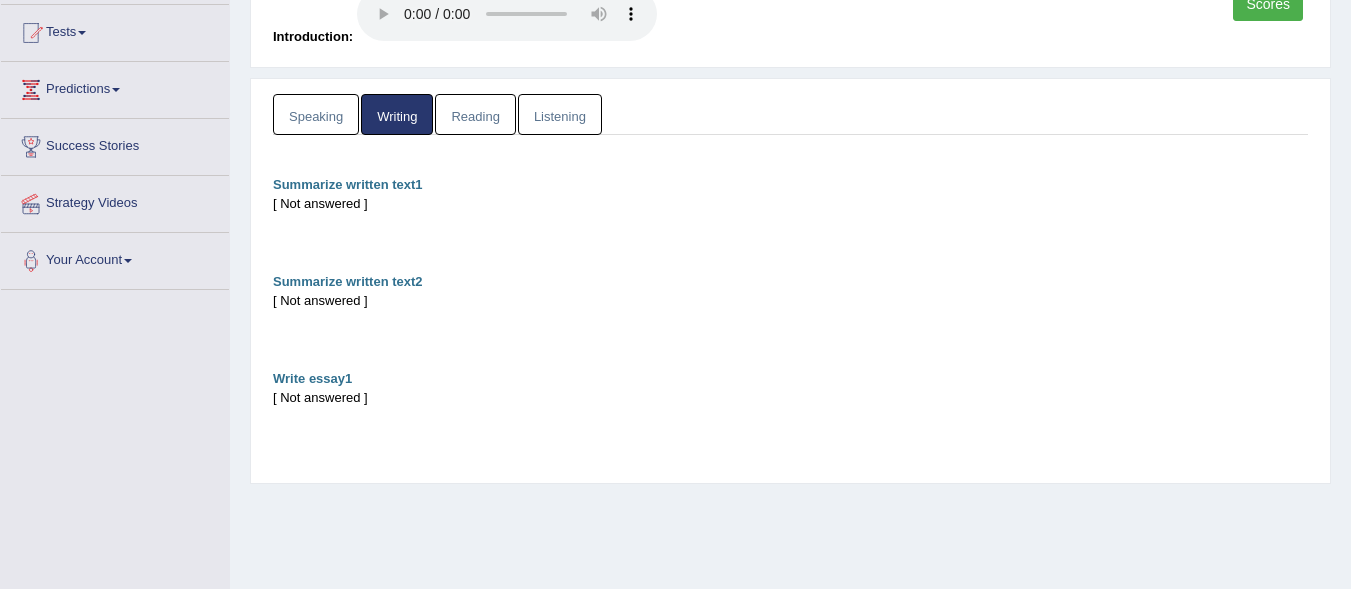 click on "[ Not answered ]" at bounding box center (790, 397) 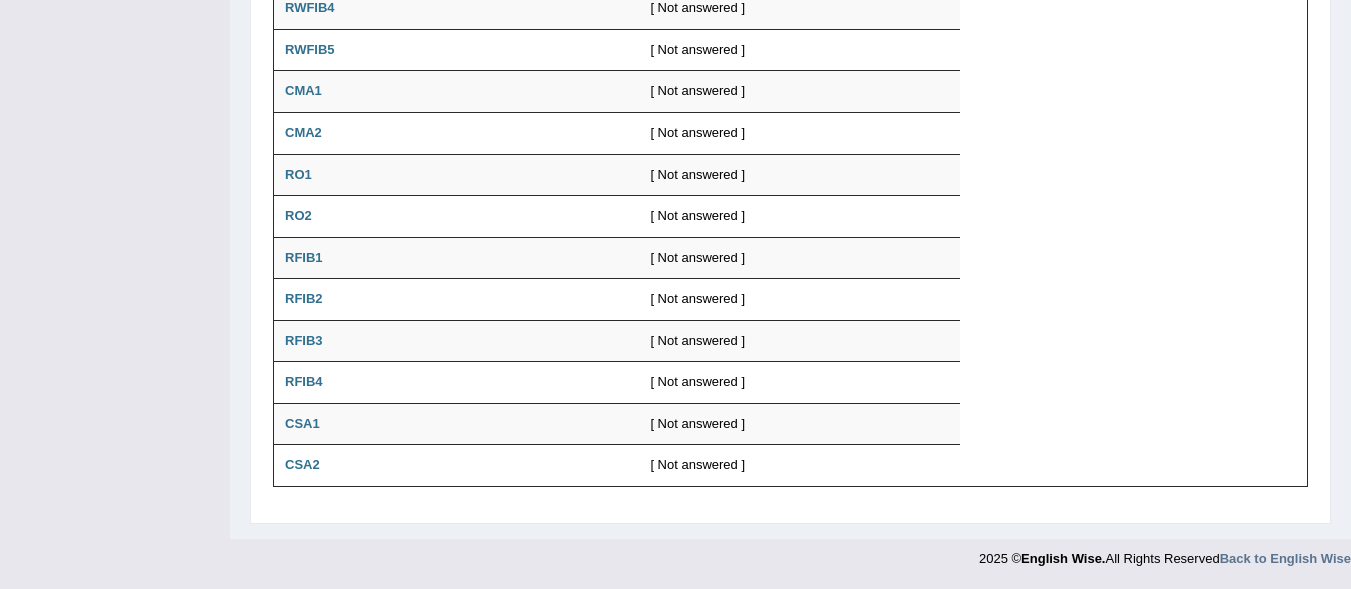 scroll, scrollTop: 363, scrollLeft: 0, axis: vertical 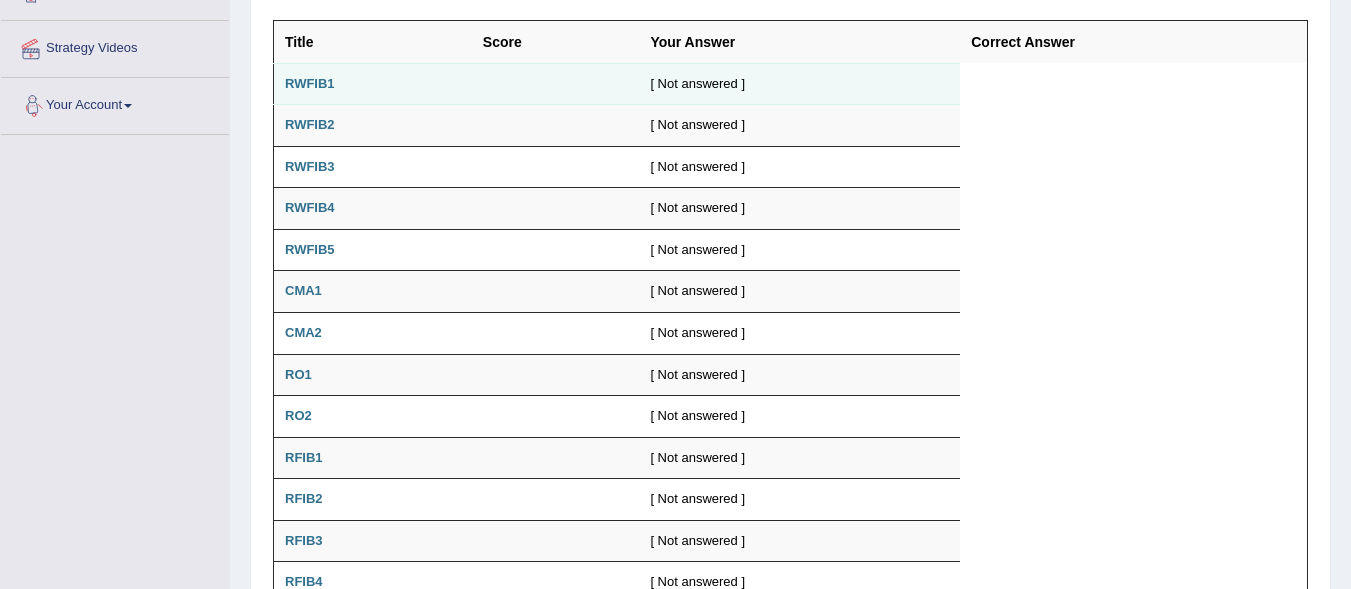 click on "RWFIB1" at bounding box center [373, 84] 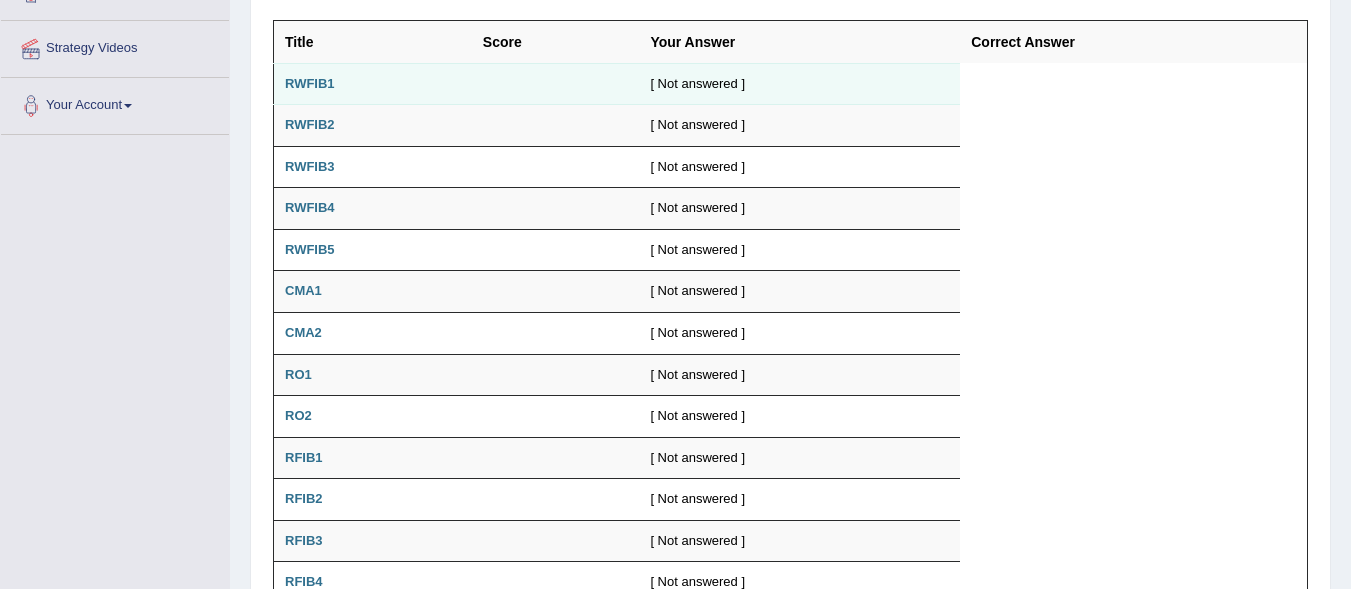 click on "RWFIB1" at bounding box center (310, 83) 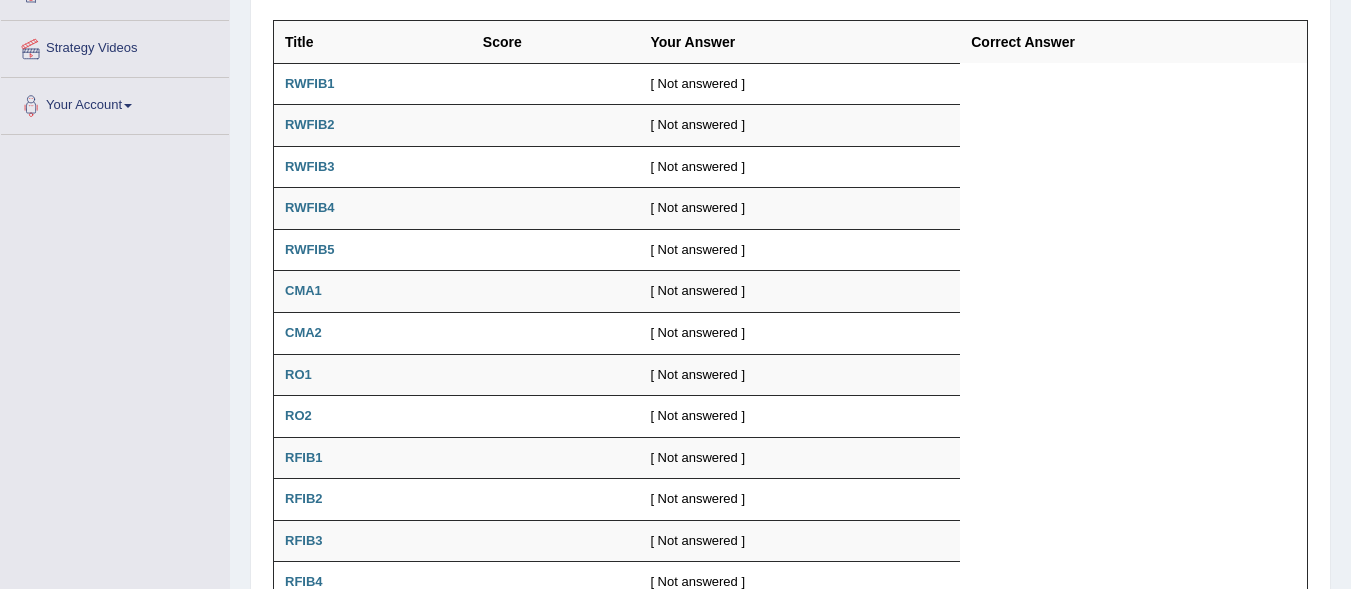 scroll, scrollTop: 63, scrollLeft: 0, axis: vertical 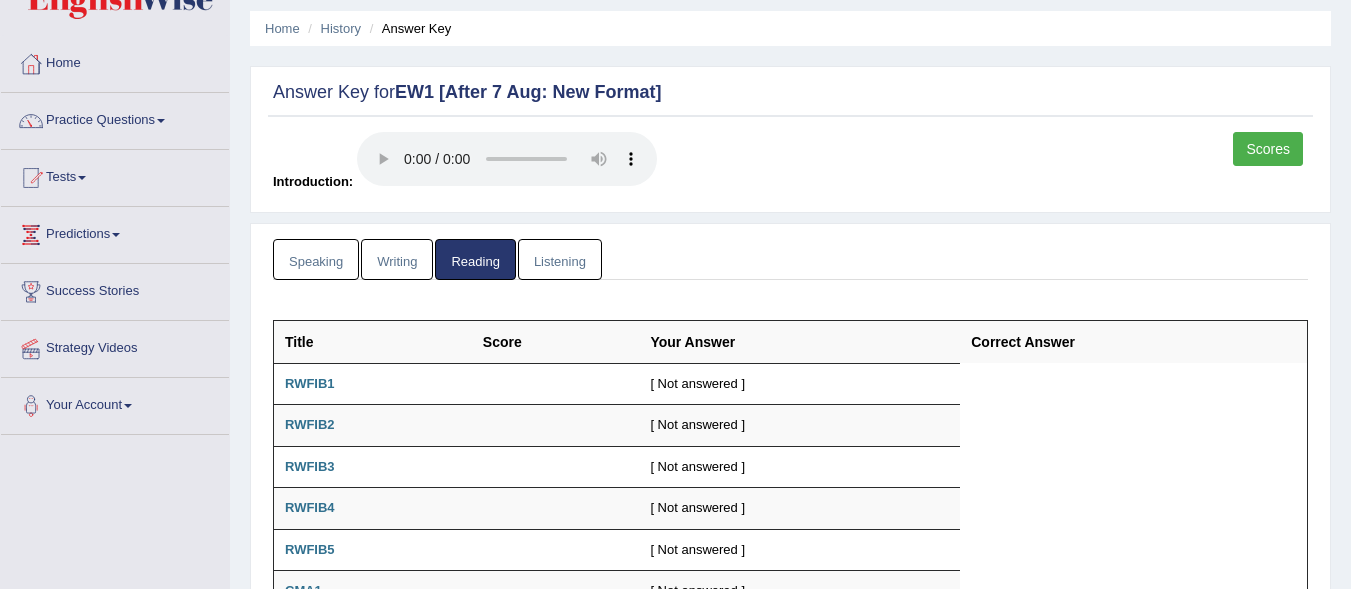 click on "Listening" at bounding box center [560, 259] 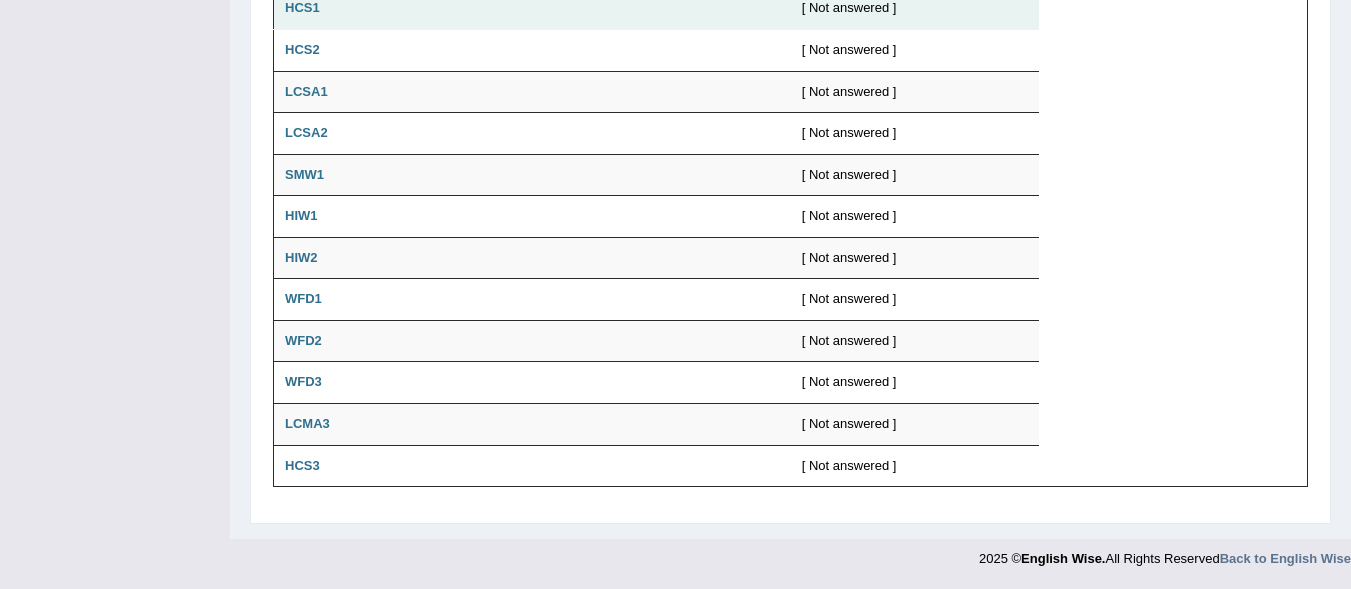scroll, scrollTop: 246, scrollLeft: 0, axis: vertical 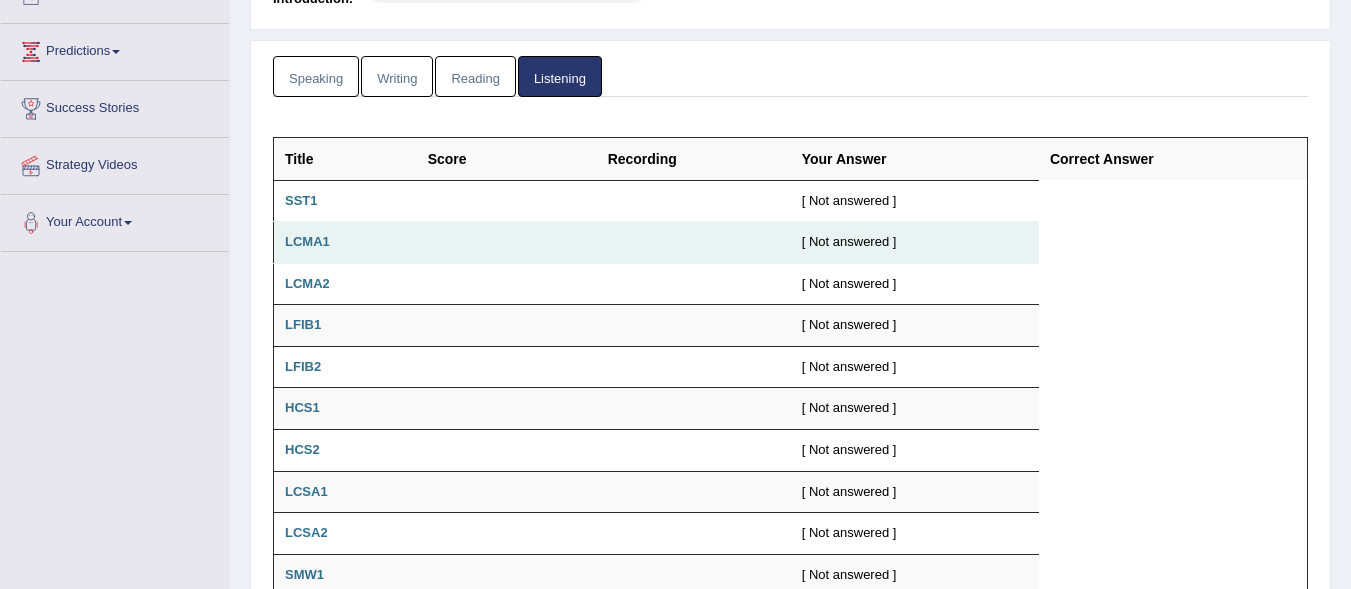 click on "LCMA1" at bounding box center [307, 241] 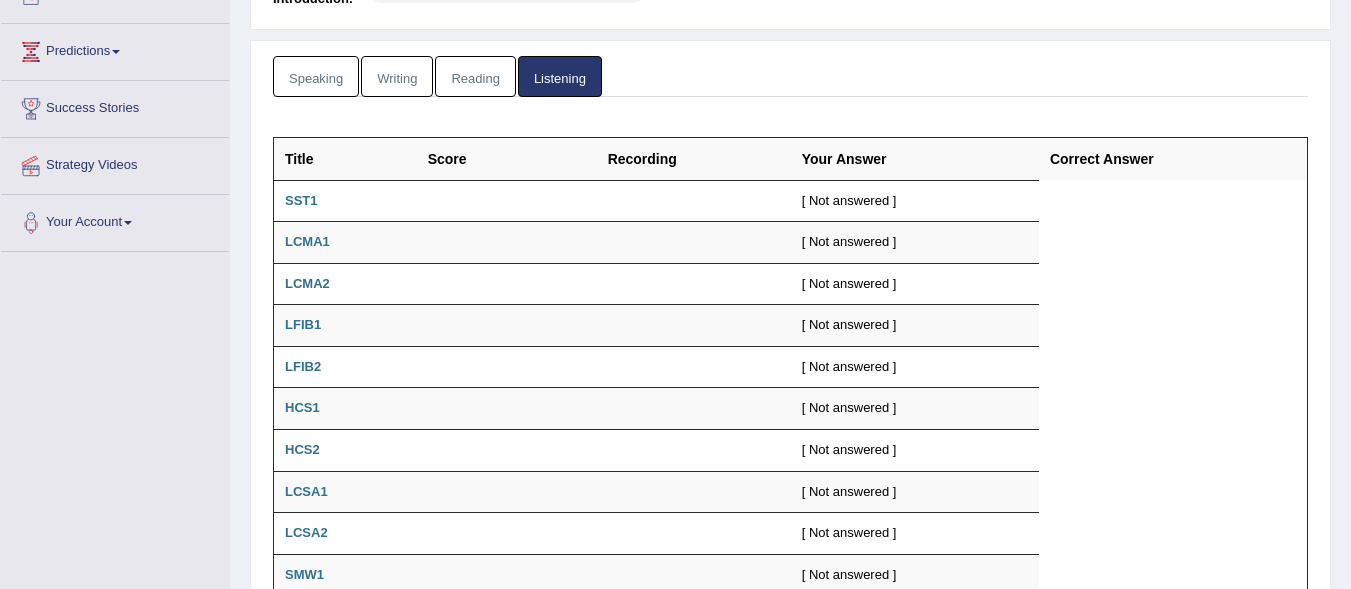 click on "Speaking" at bounding box center (316, 76) 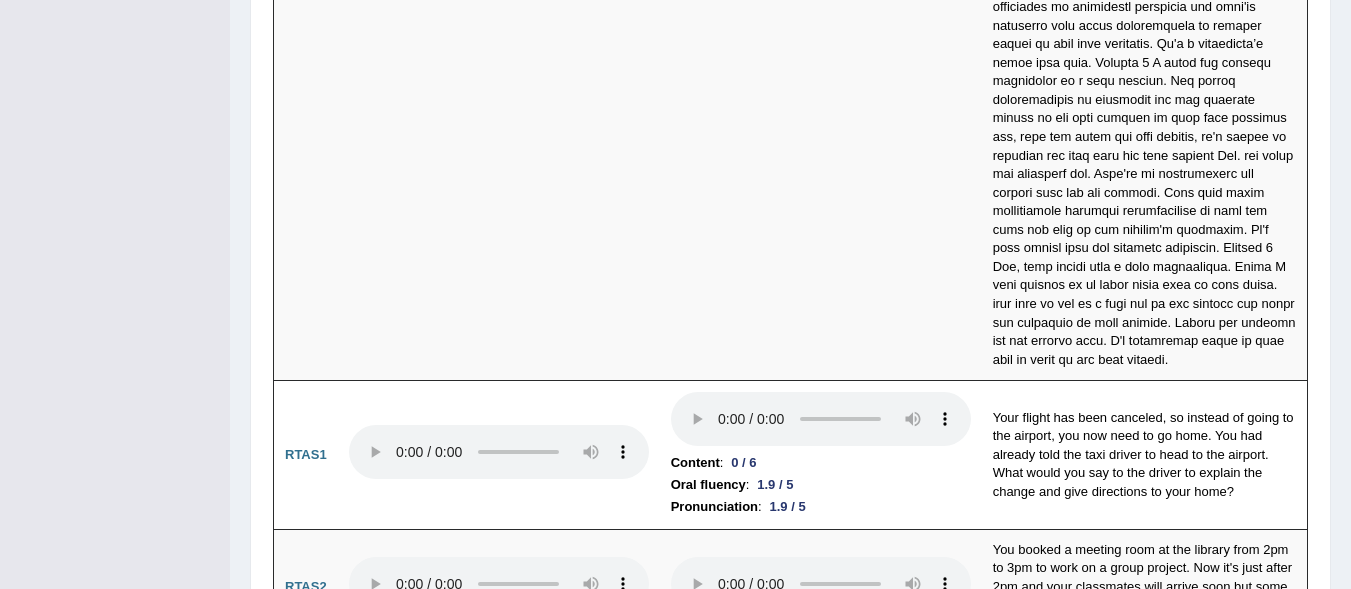 scroll, scrollTop: 6708, scrollLeft: 0, axis: vertical 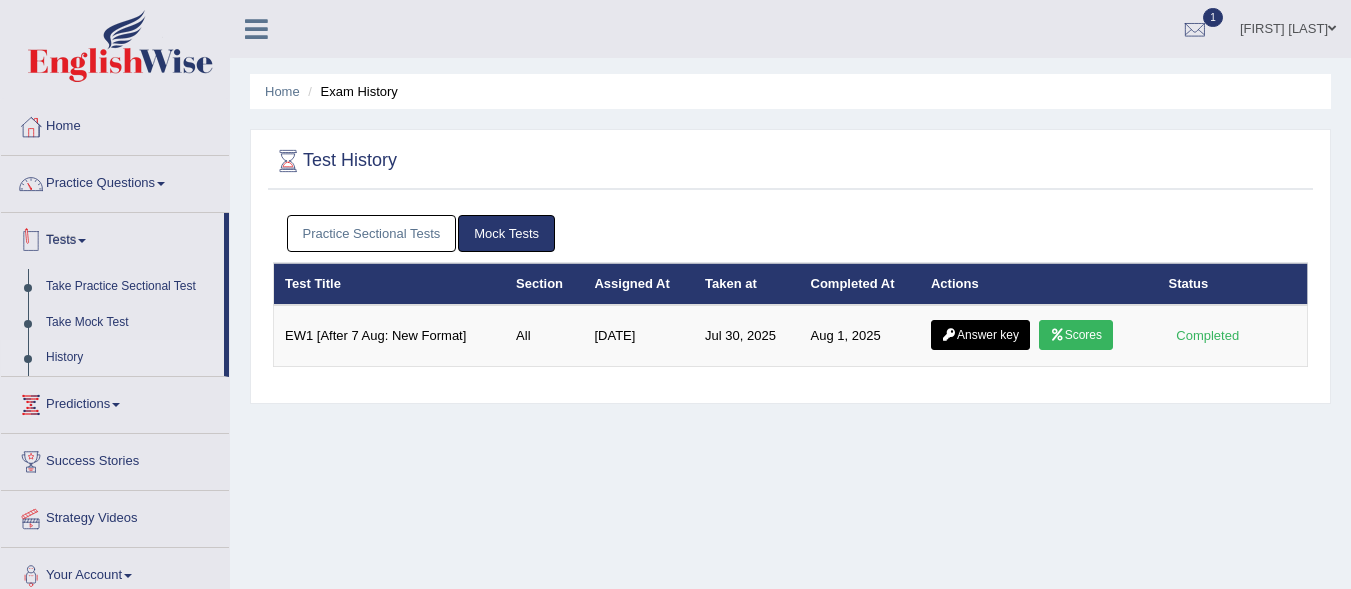 click on "Tests" at bounding box center (112, 238) 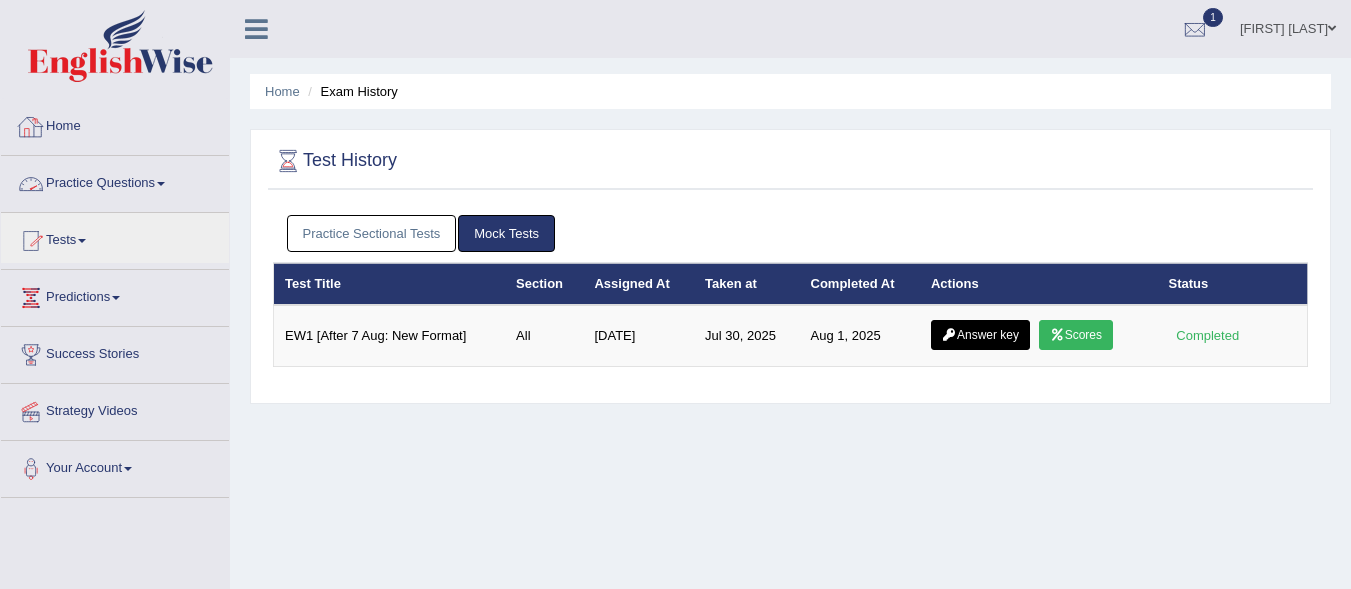 click on "Home" at bounding box center [115, 124] 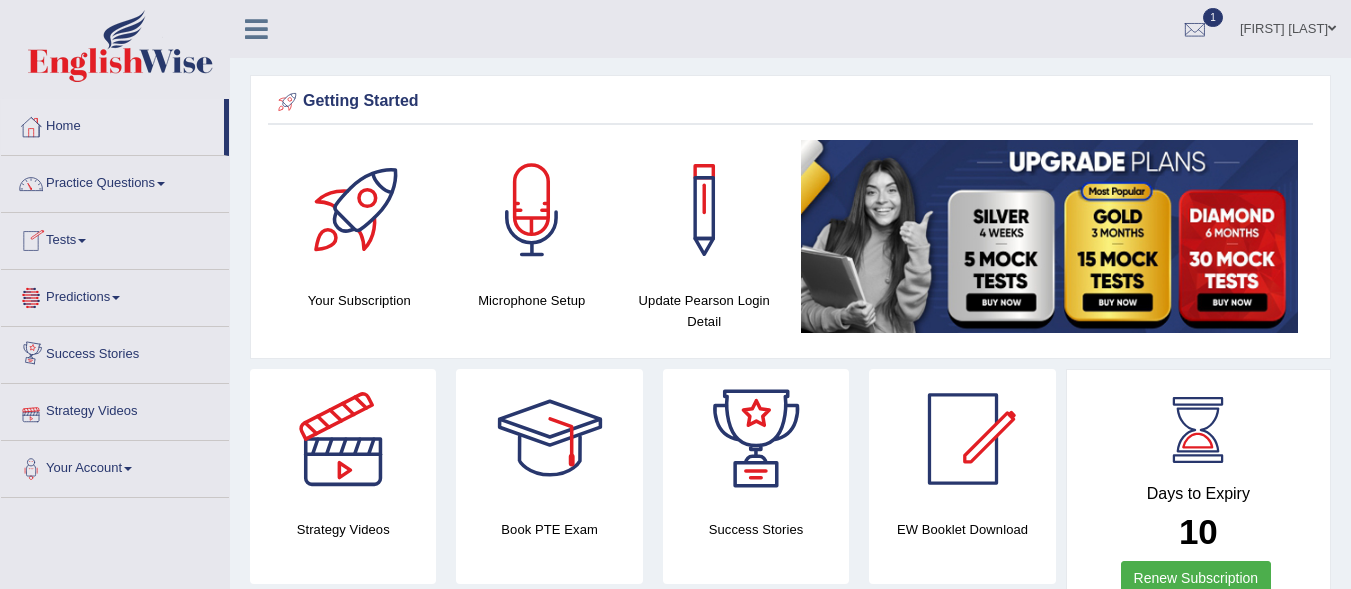 scroll, scrollTop: 0, scrollLeft: 0, axis: both 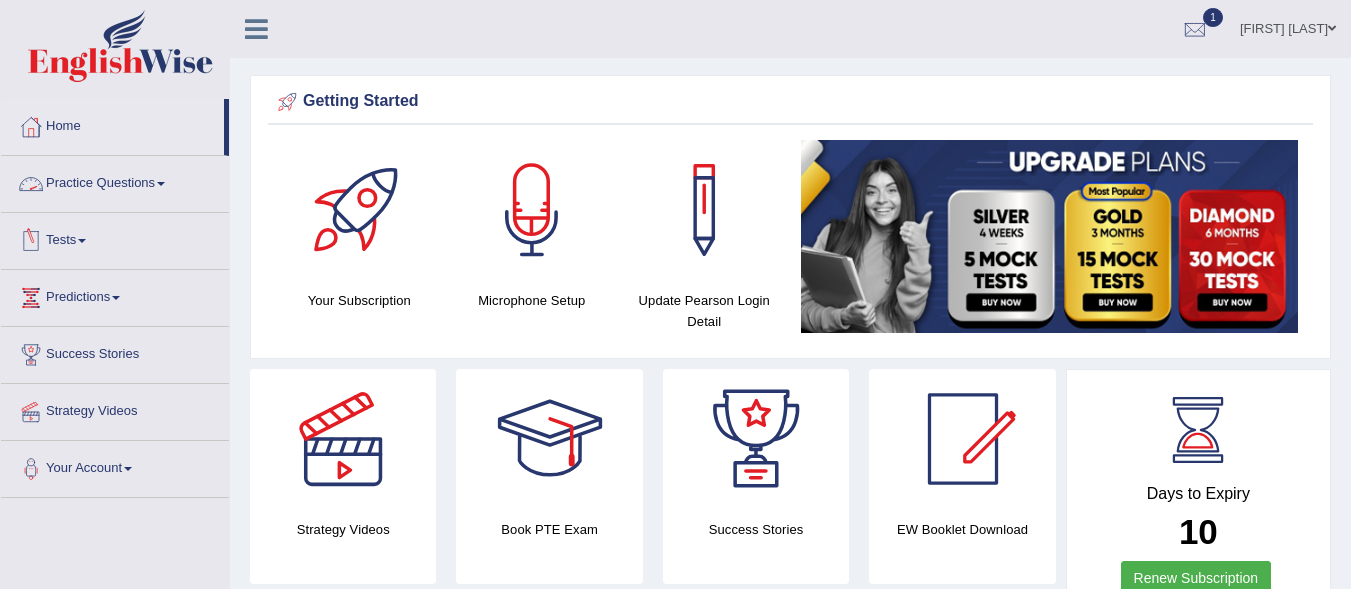 click on "Practice Questions" at bounding box center (115, 181) 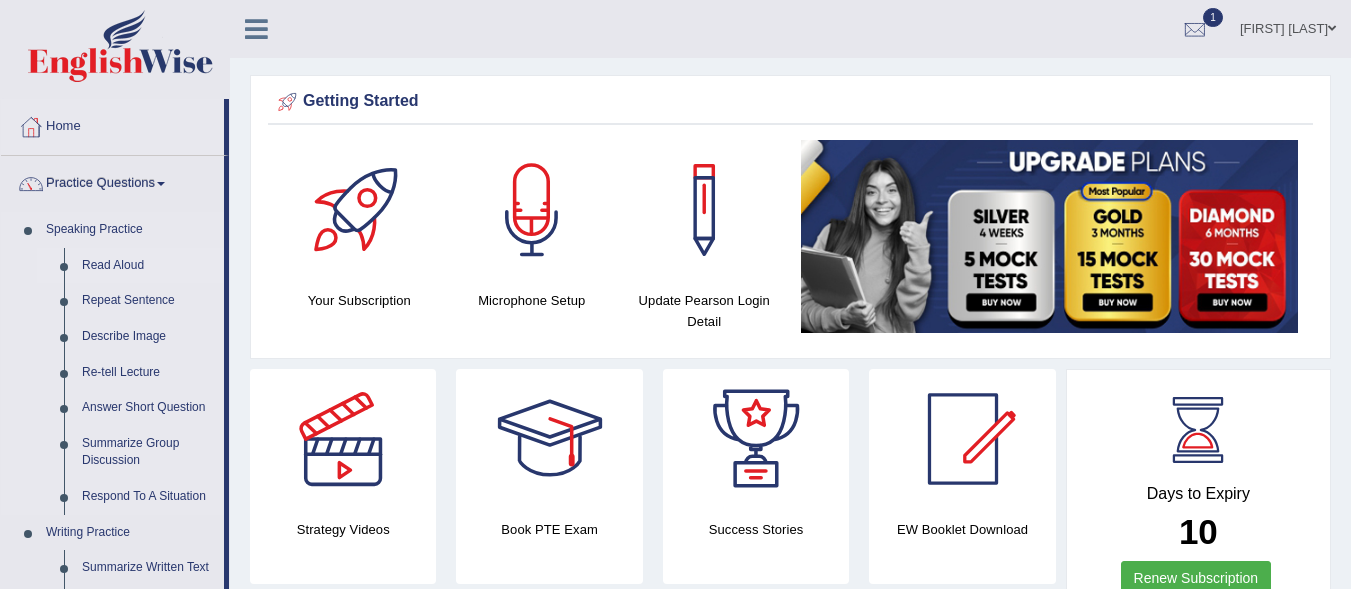 click on "Read Aloud" at bounding box center [148, 266] 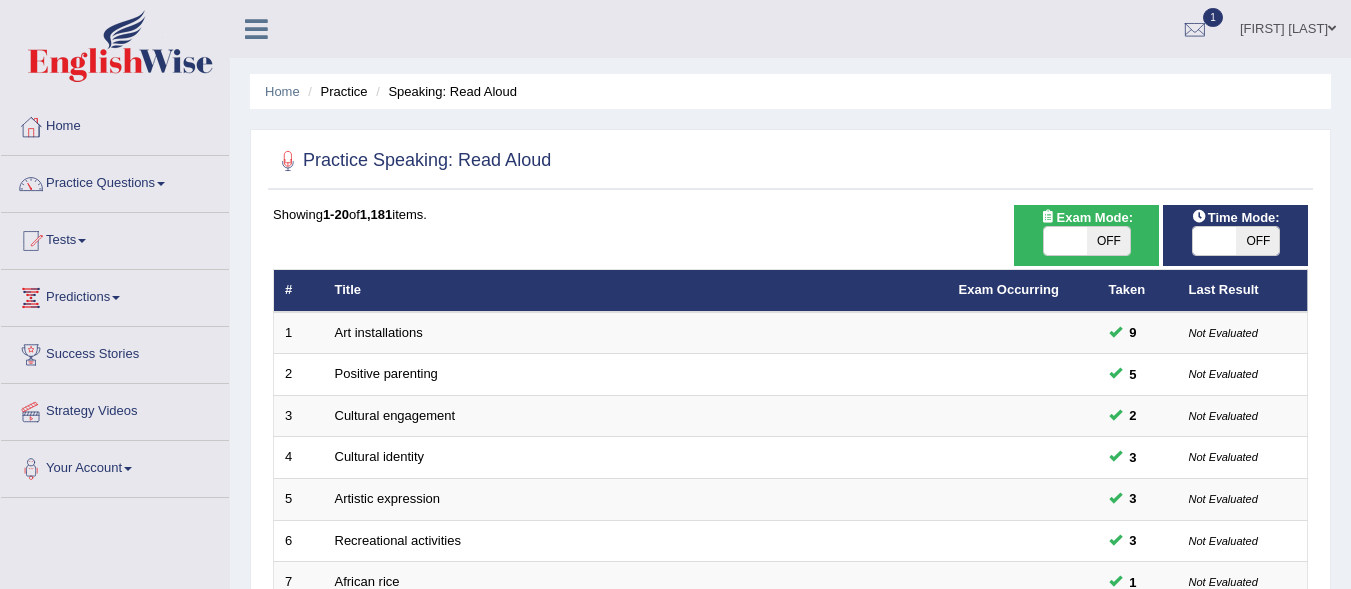 scroll, scrollTop: 0, scrollLeft: 0, axis: both 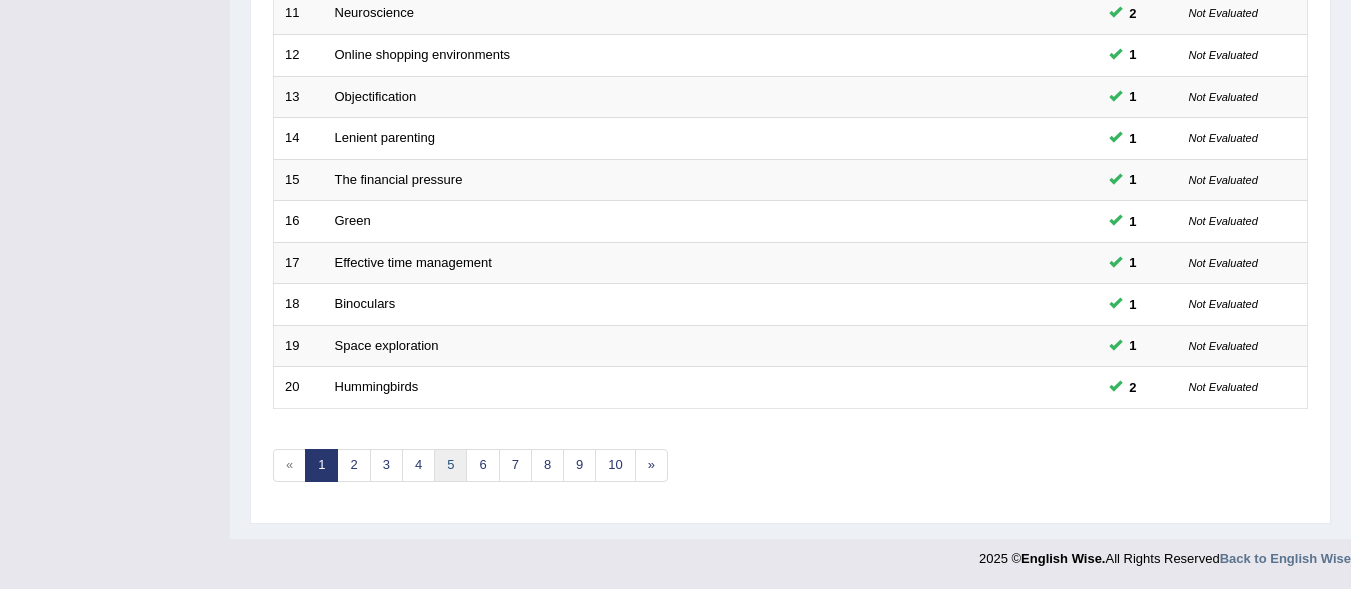 click on "5" at bounding box center [450, 465] 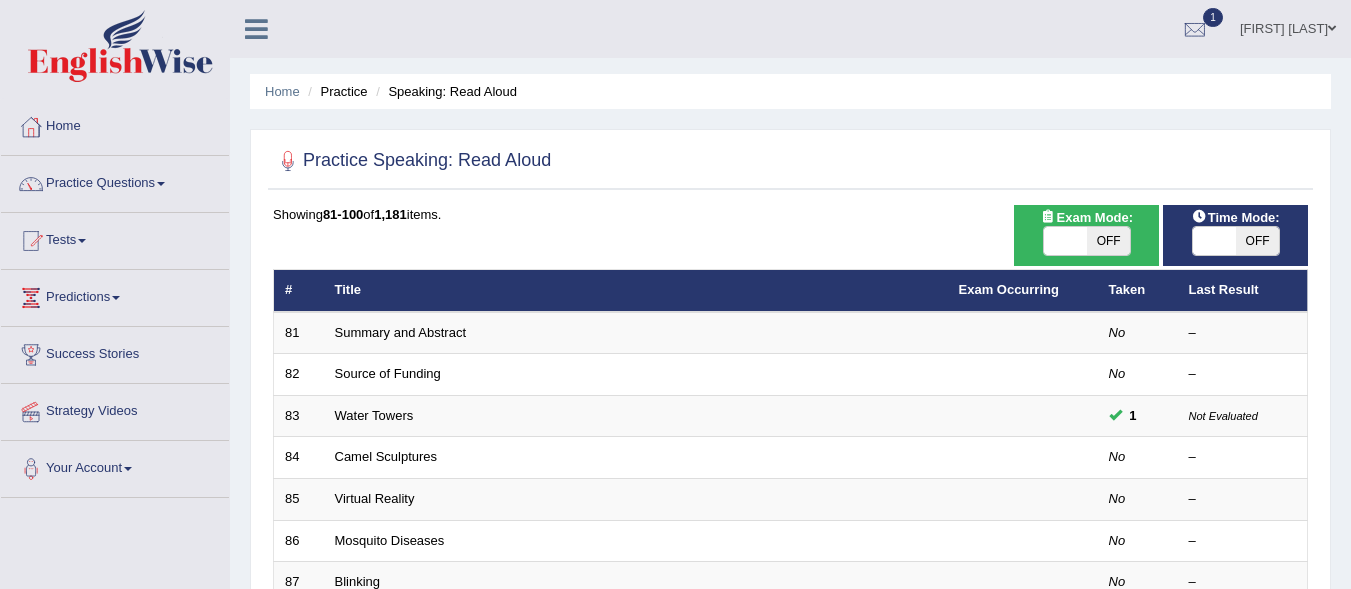 scroll, scrollTop: 0, scrollLeft: 0, axis: both 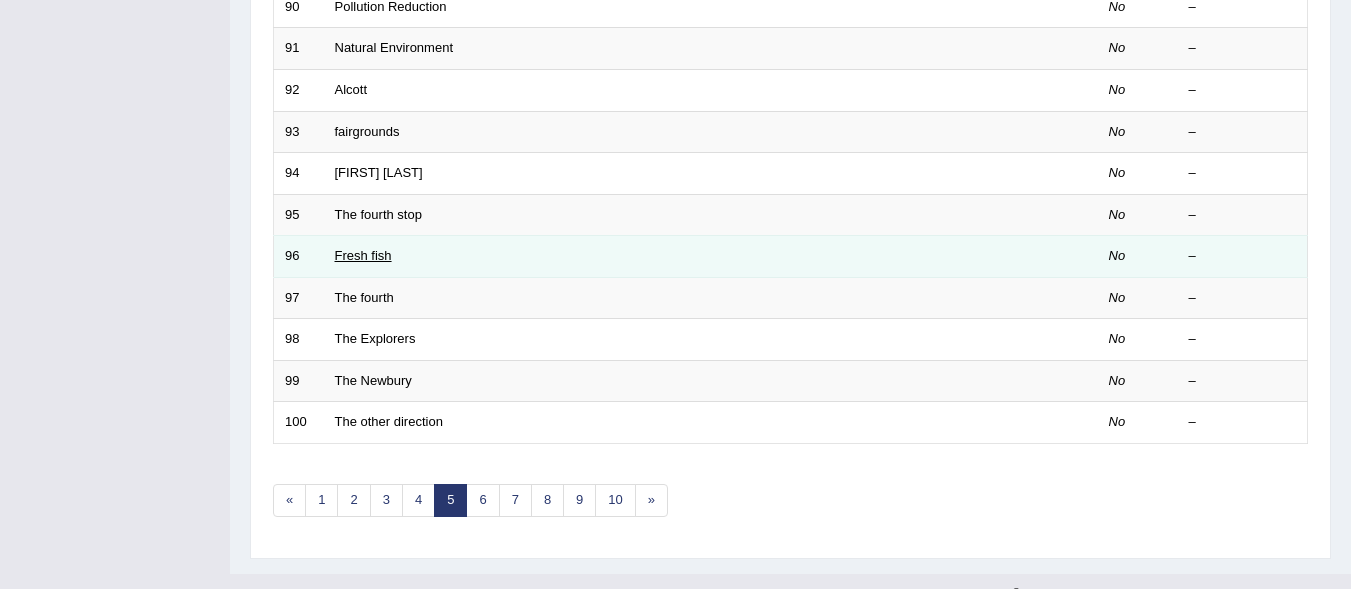 click on "Fresh fish" at bounding box center (363, 255) 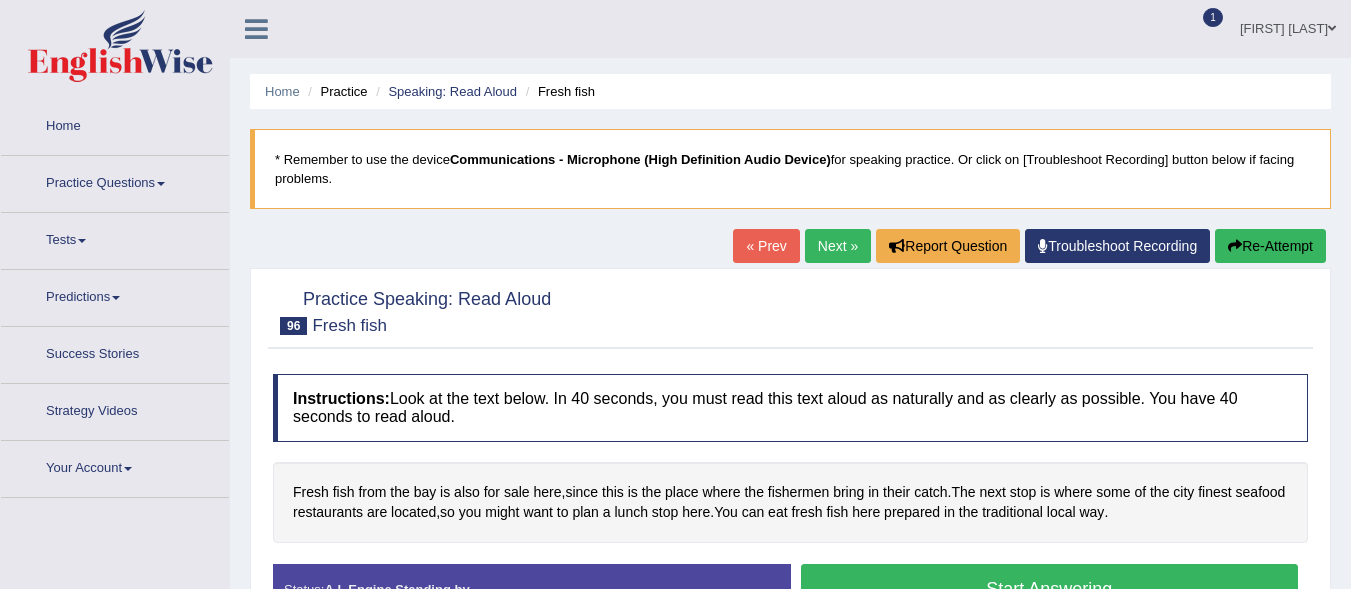 scroll, scrollTop: 0, scrollLeft: 0, axis: both 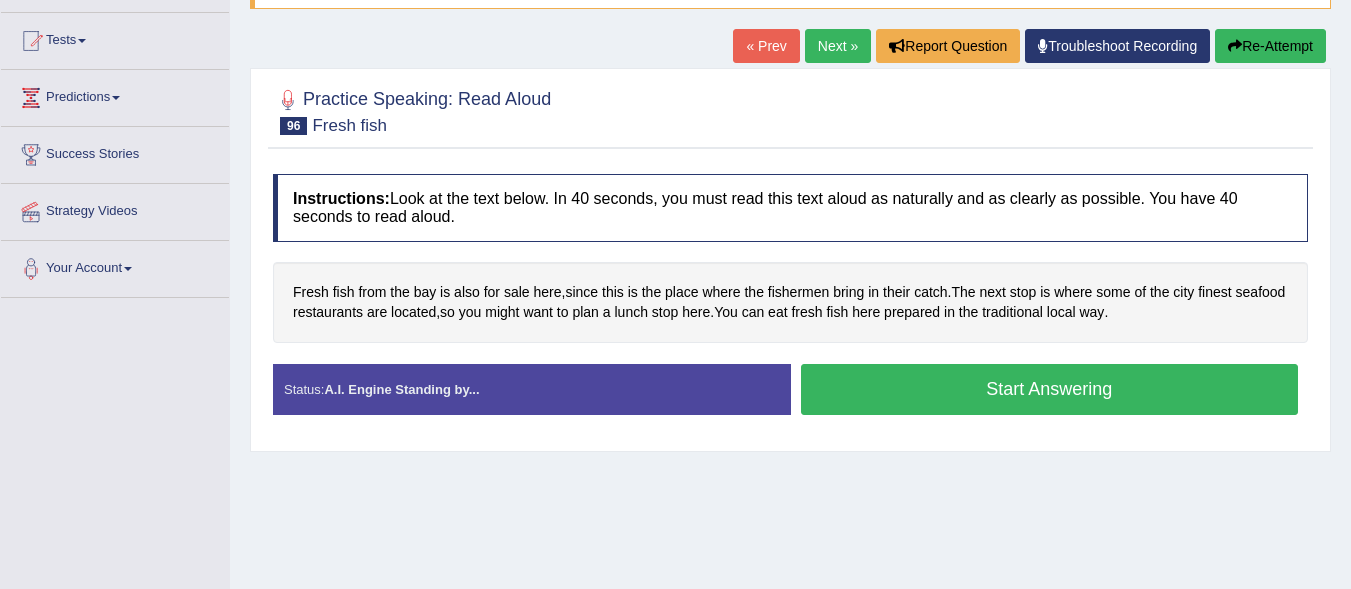 click on "Start Answering" at bounding box center [1050, 389] 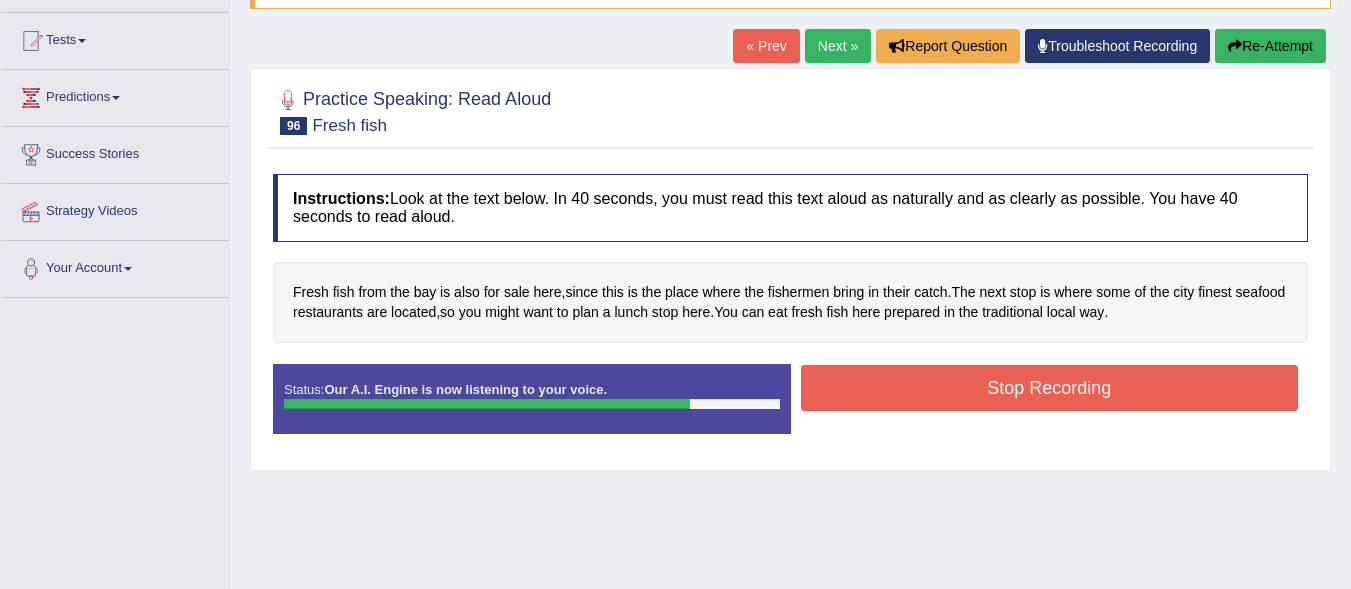 click on "Stop Recording" at bounding box center [1050, 388] 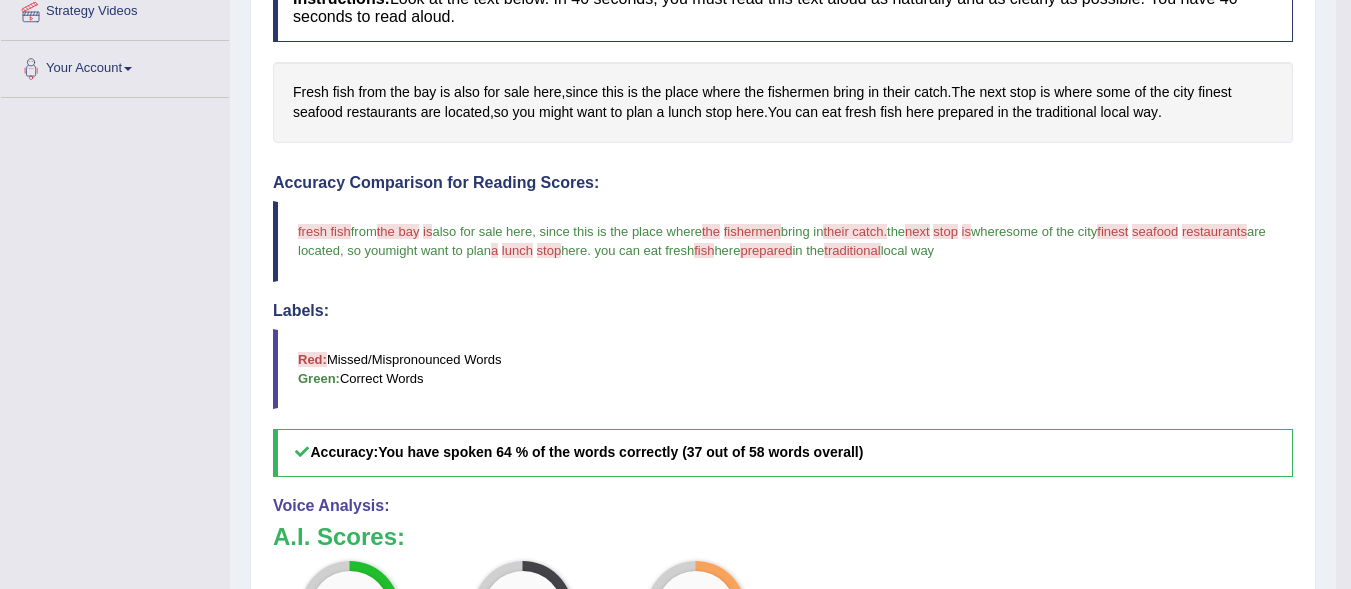scroll, scrollTop: 500, scrollLeft: 0, axis: vertical 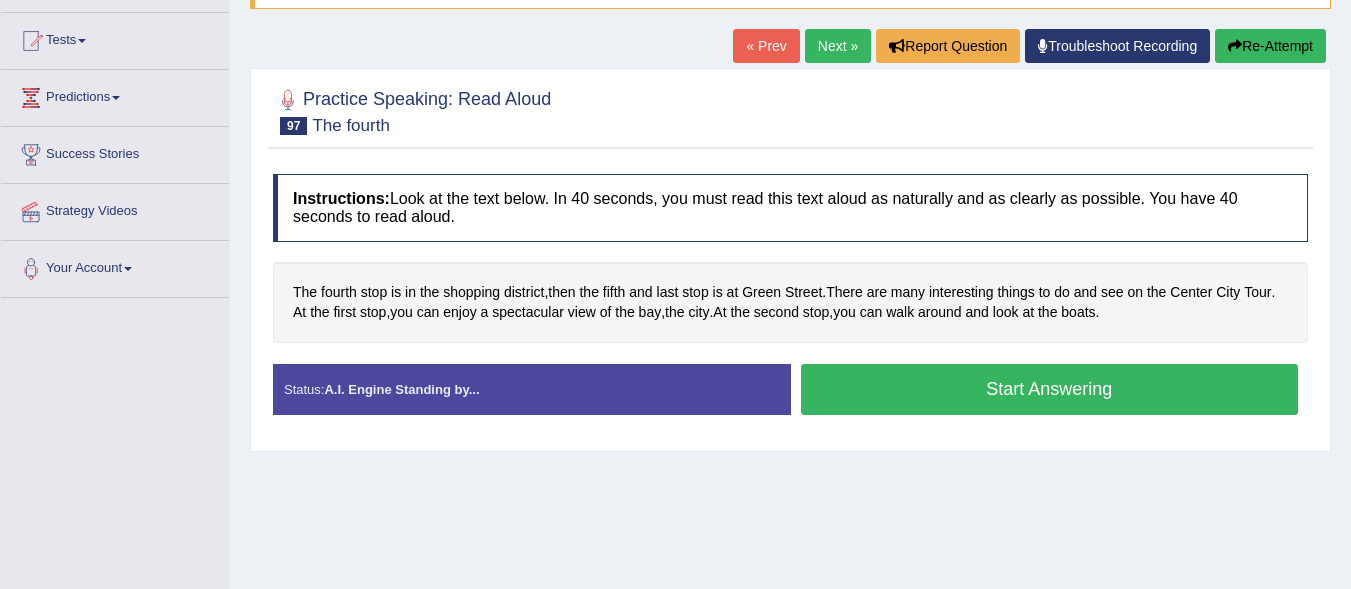 click on "Start Answering" at bounding box center (1050, 389) 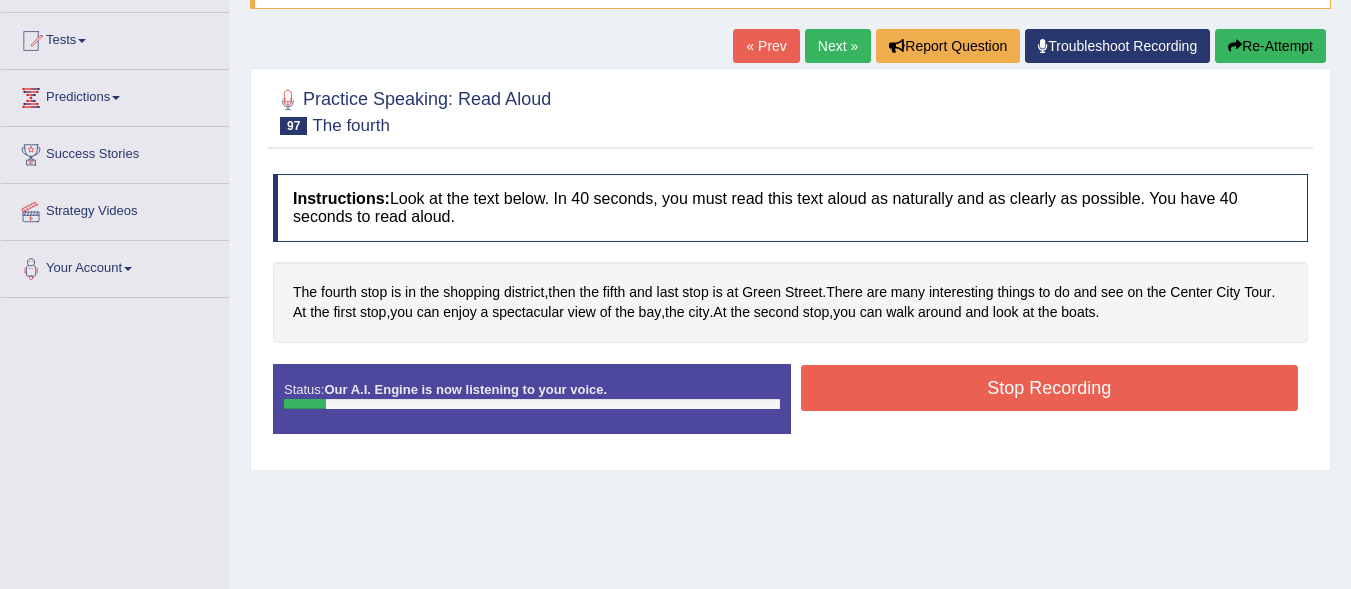 click on "Stop Recording" at bounding box center (1050, 388) 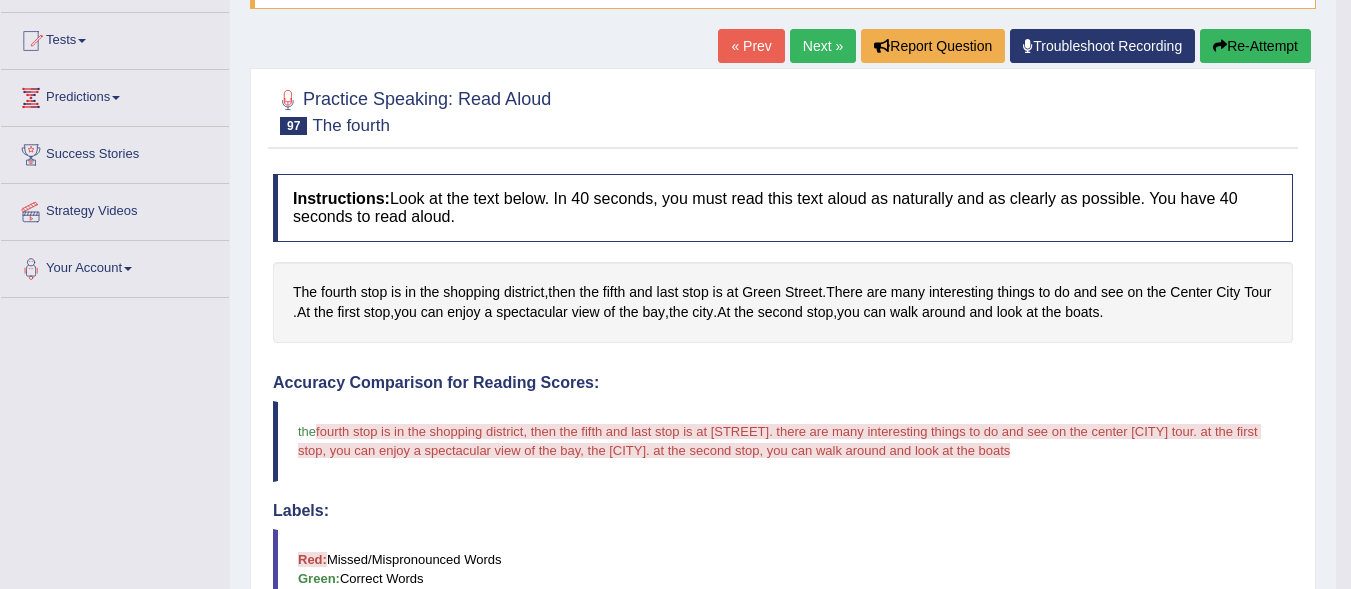 click on "Re-Attempt" at bounding box center [1255, 46] 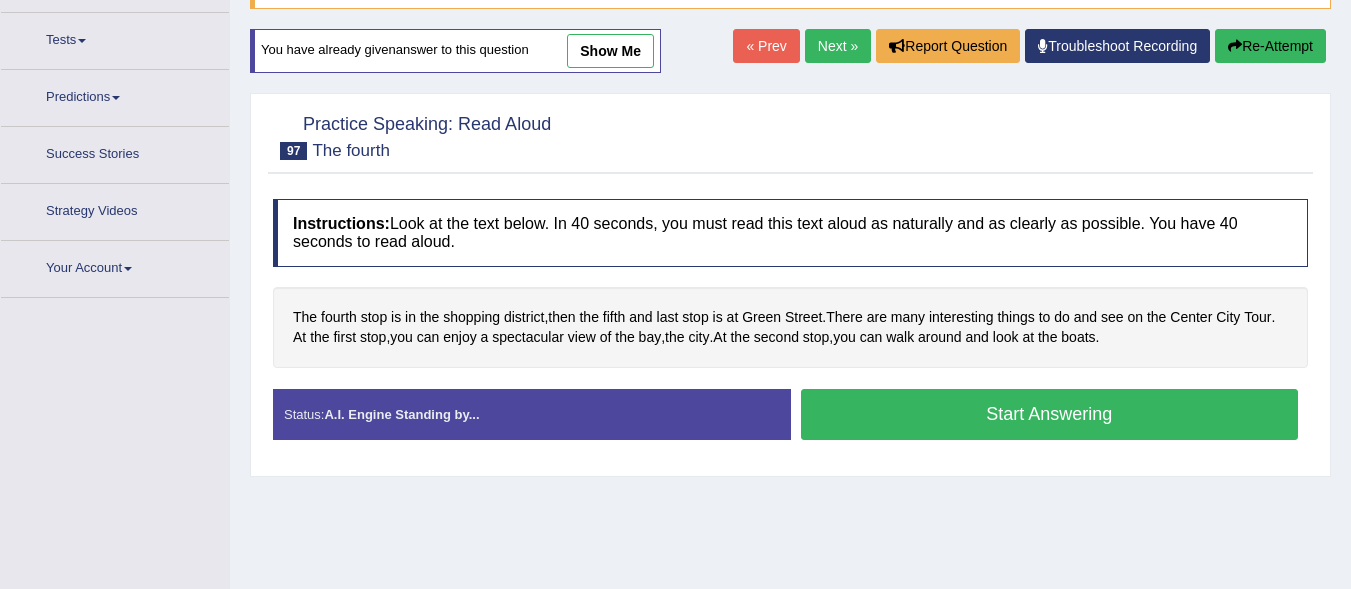 scroll, scrollTop: 200, scrollLeft: 0, axis: vertical 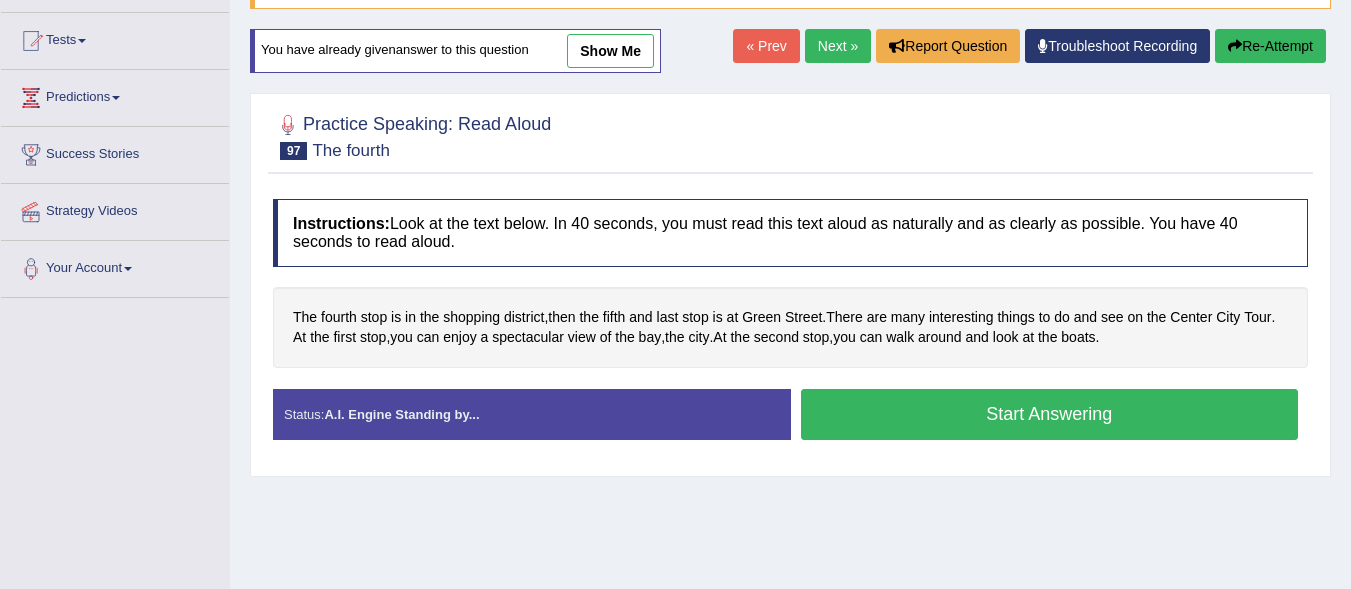 drag, startPoint x: 901, startPoint y: 412, endPoint x: 880, endPoint y: 419, distance: 22.135944 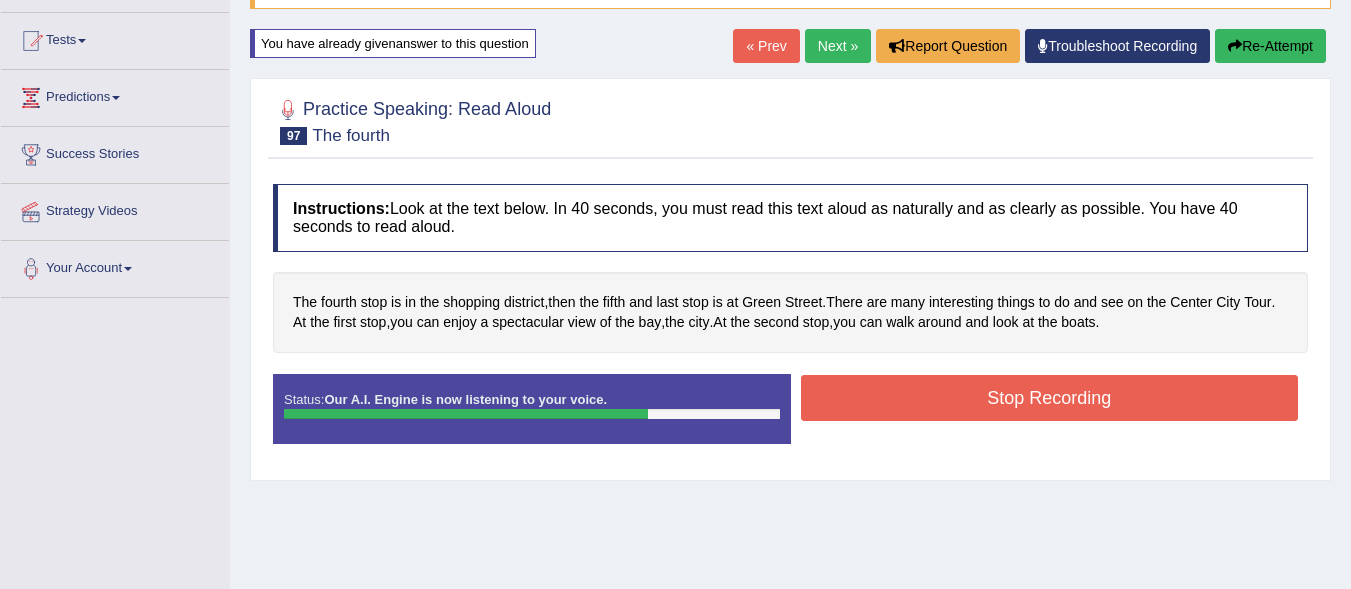click on "Stop Recording" at bounding box center (1050, 400) 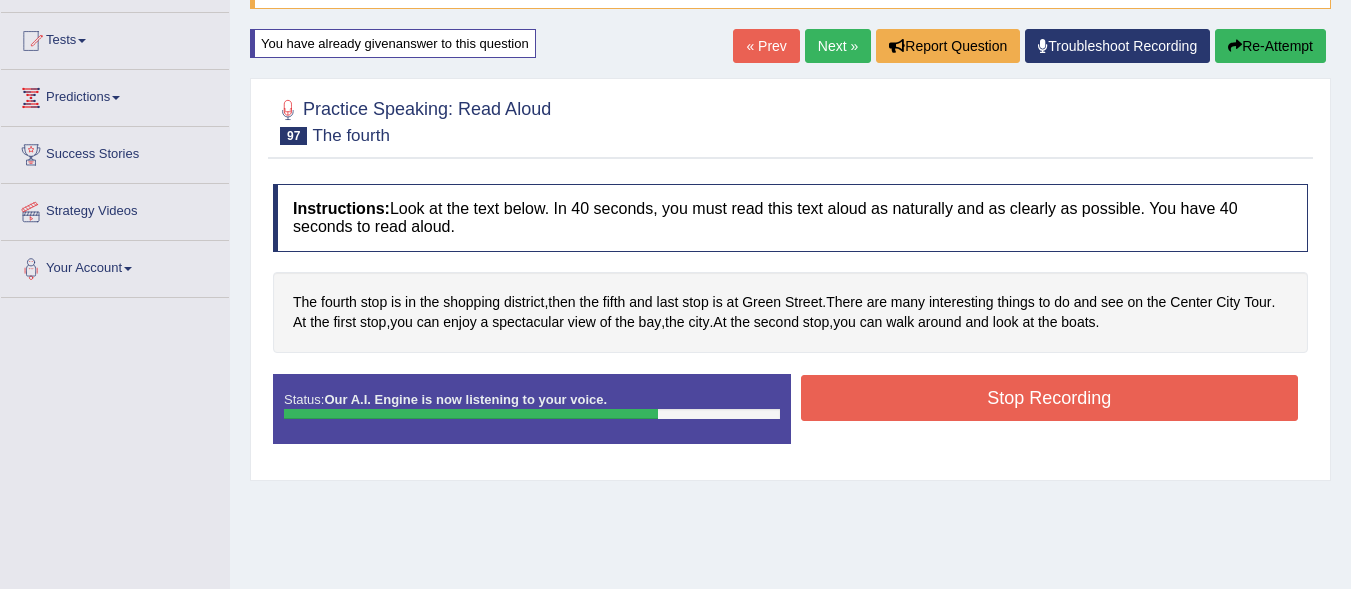 click on "Stop Recording" at bounding box center [1050, 398] 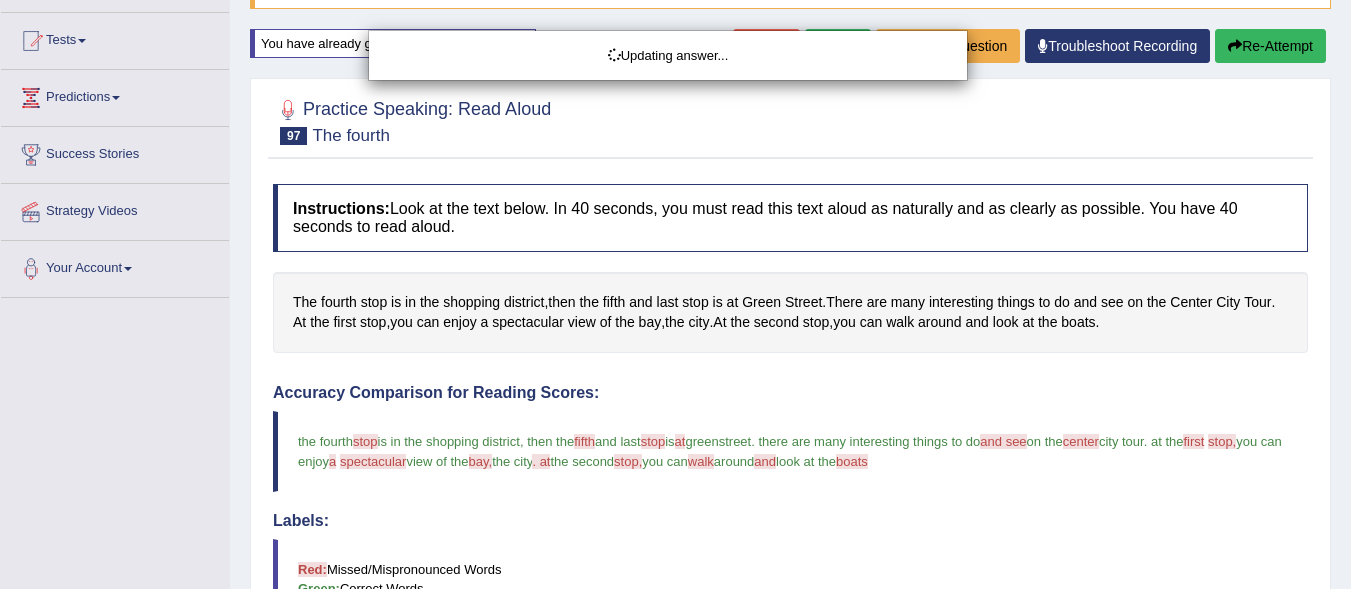 scroll, scrollTop: 500, scrollLeft: 0, axis: vertical 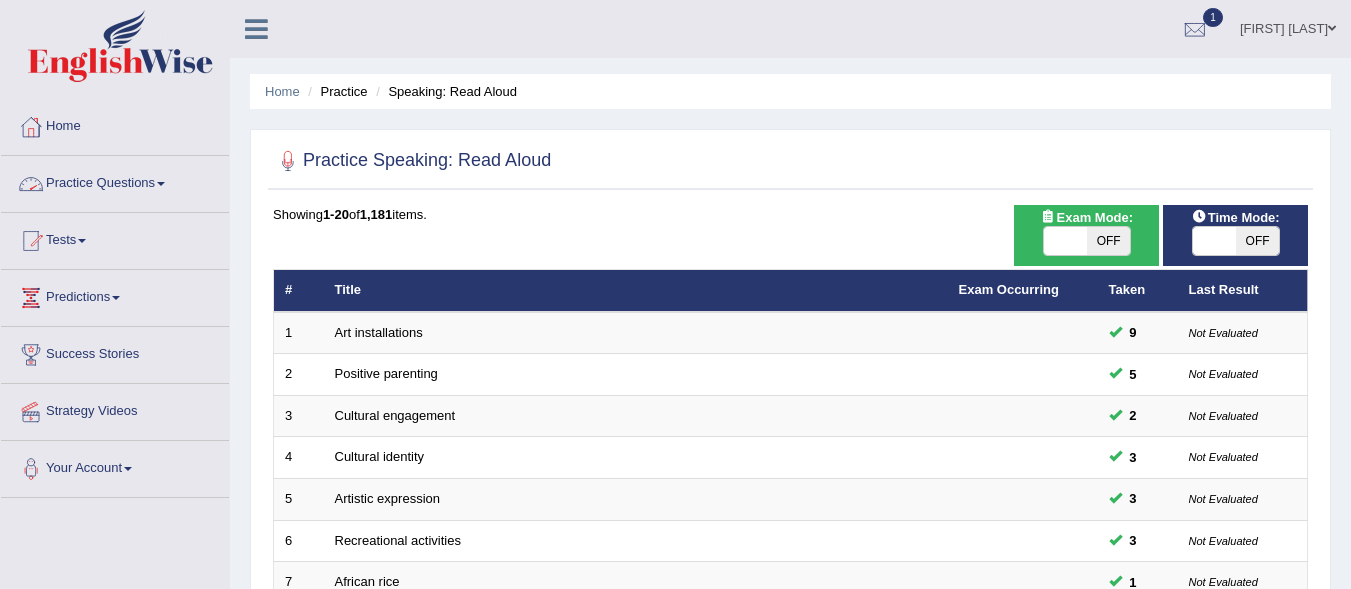 click on "Practice Questions" at bounding box center [115, 181] 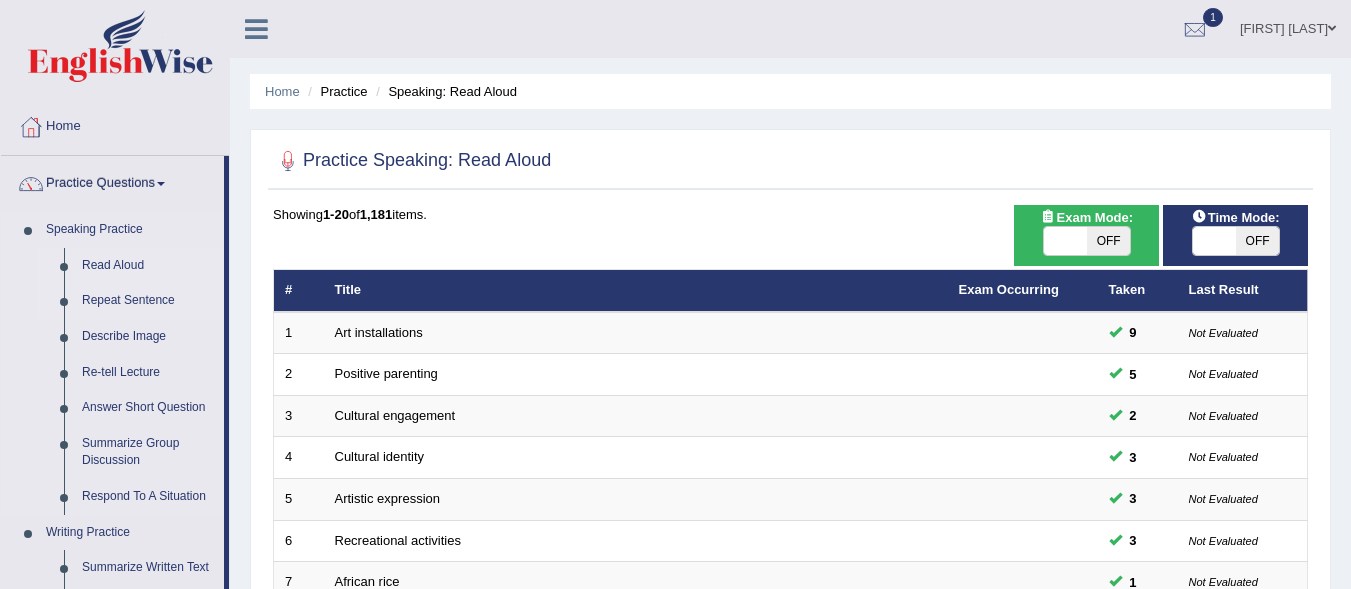 click on "Repeat Sentence" at bounding box center (148, 301) 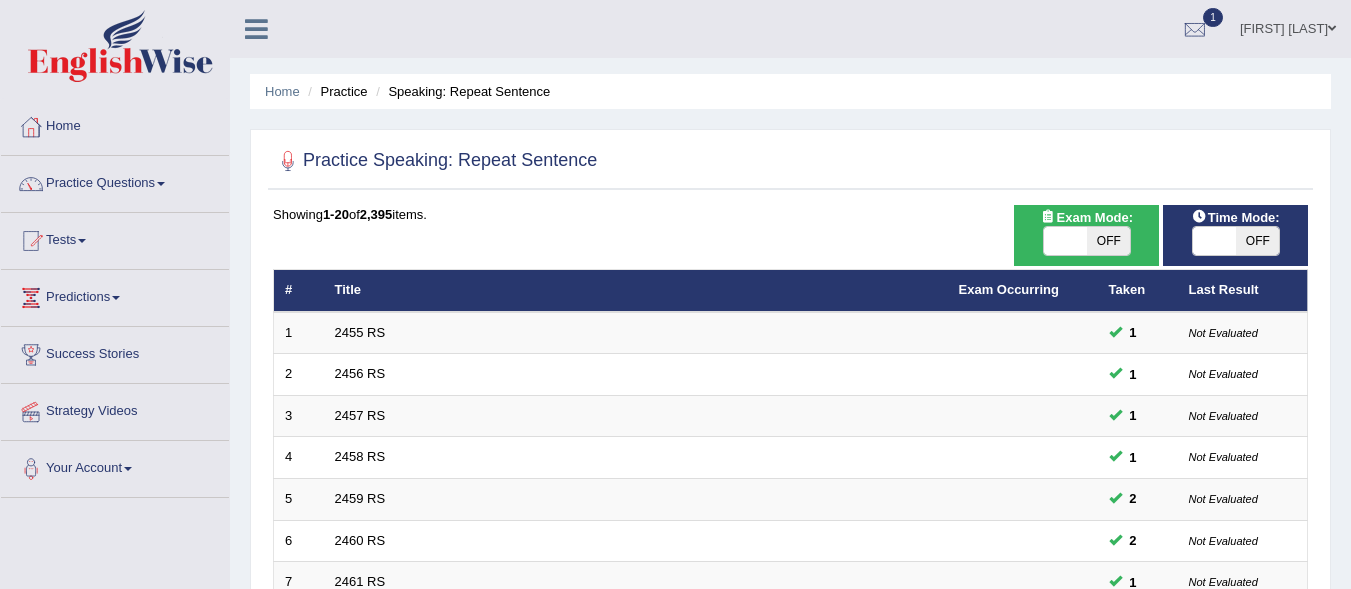 scroll, scrollTop: 0, scrollLeft: 0, axis: both 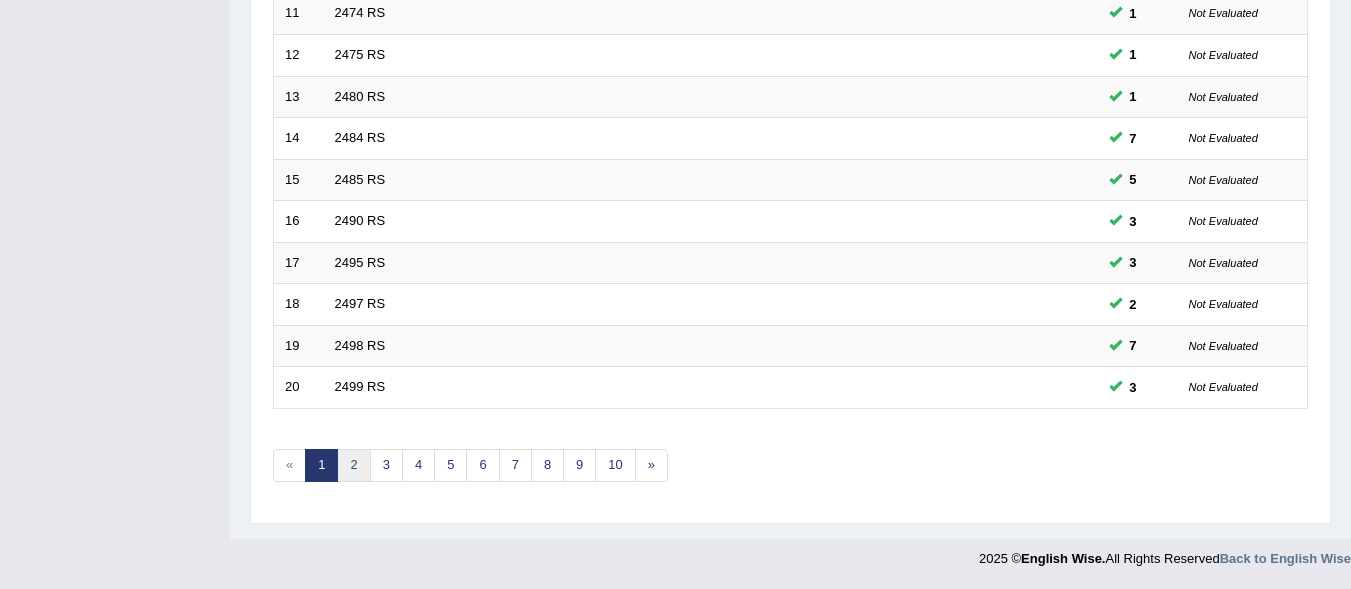 click on "2" at bounding box center (353, 465) 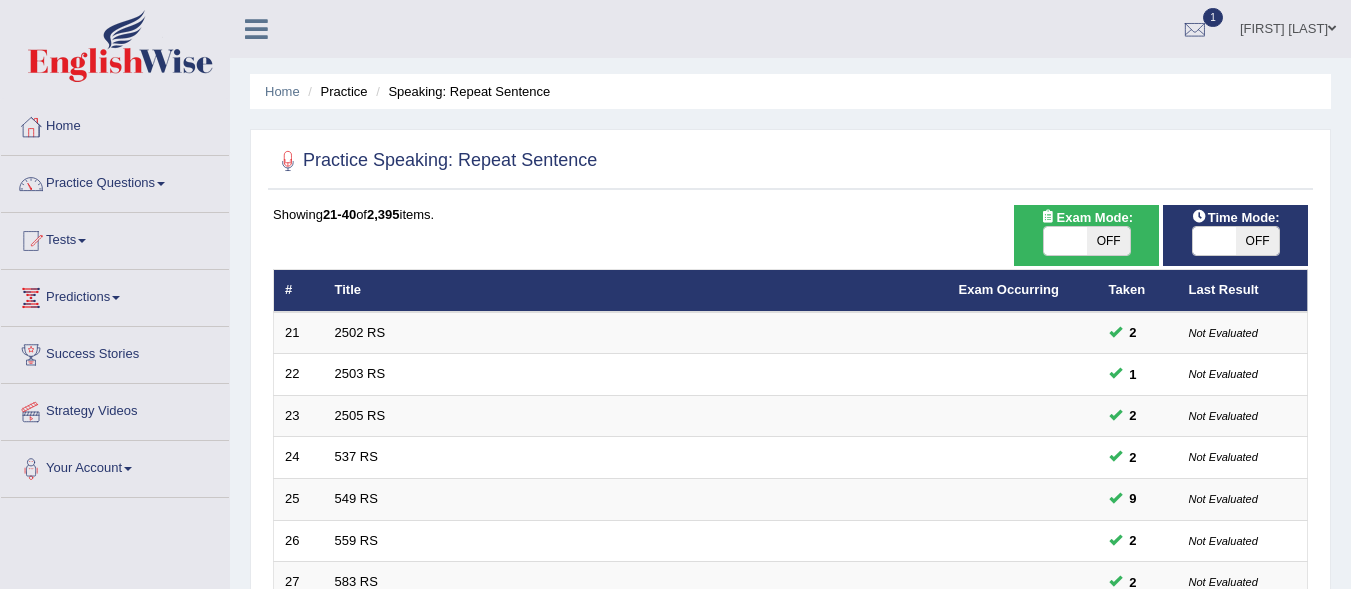 scroll, scrollTop: 0, scrollLeft: 0, axis: both 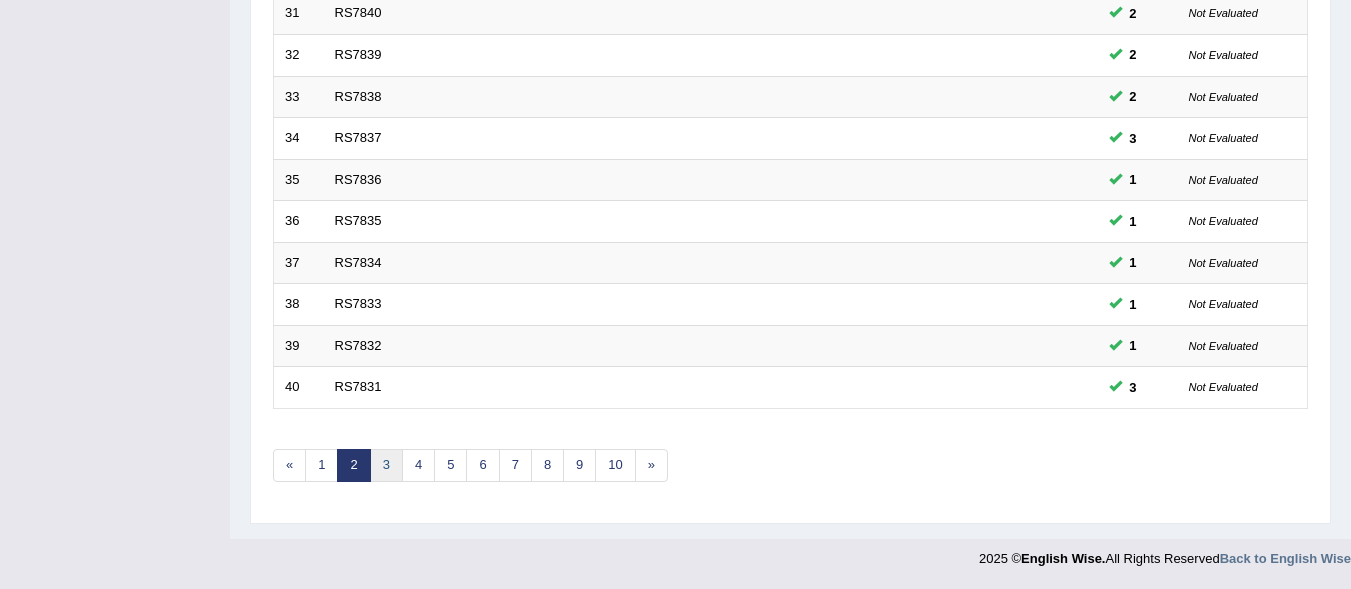 click on "3" at bounding box center (386, 465) 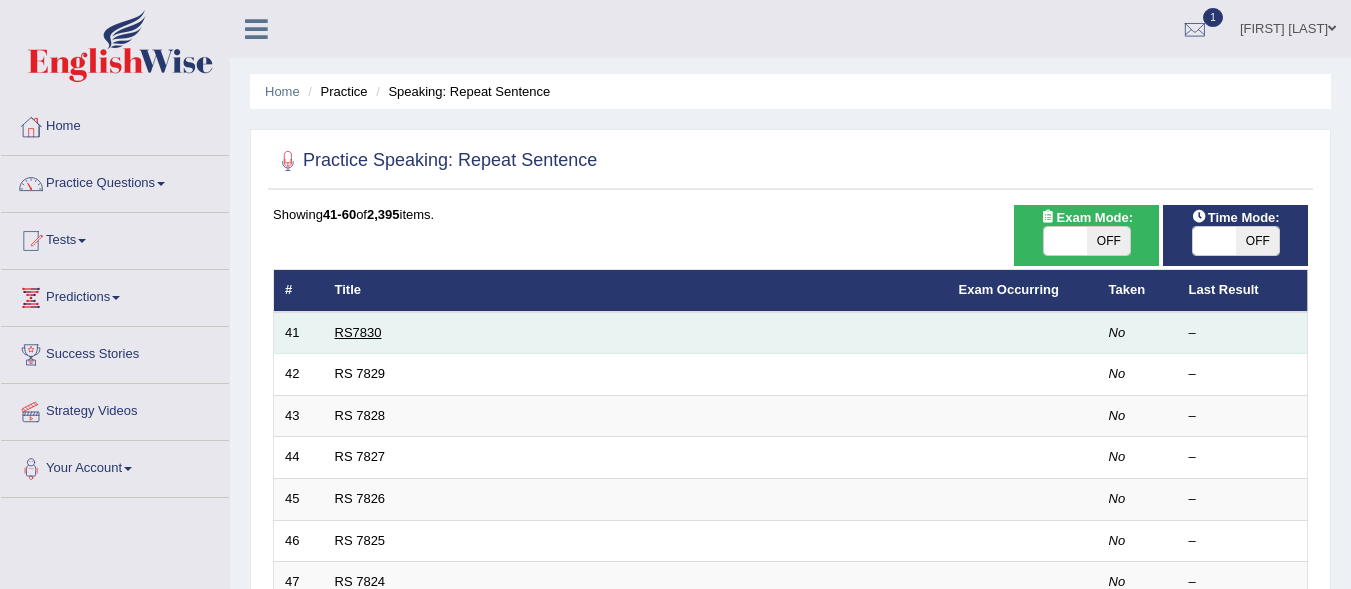 scroll, scrollTop: 0, scrollLeft: 0, axis: both 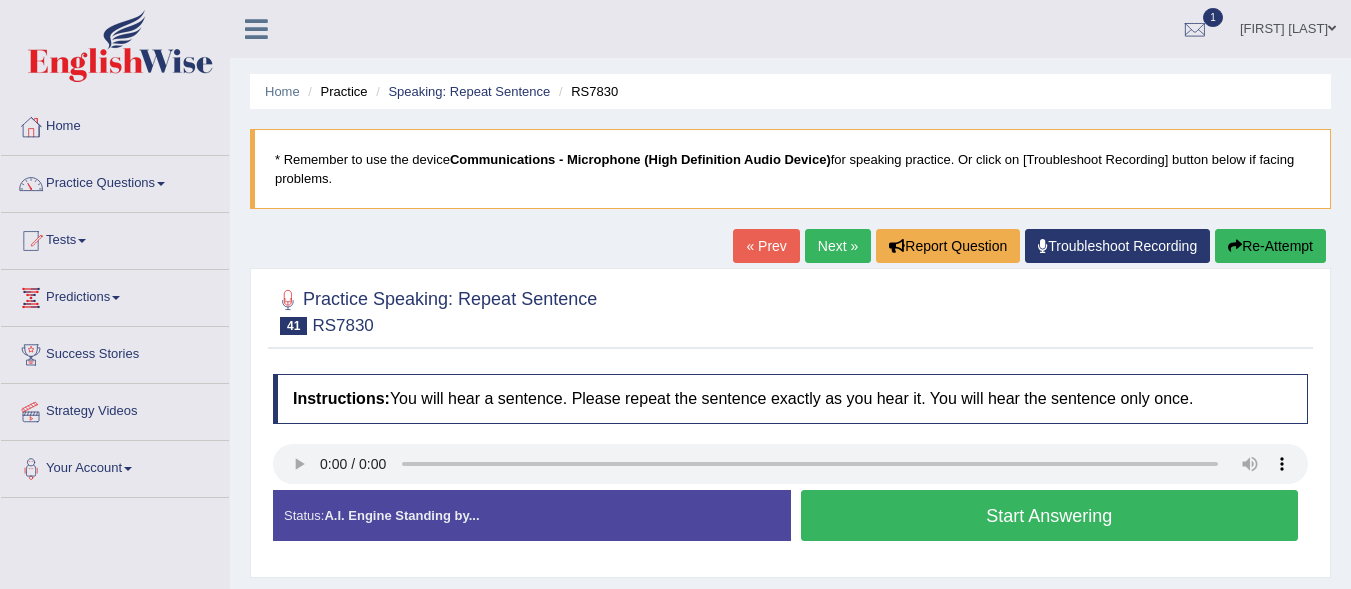 click on "Start Answering" at bounding box center (1050, 515) 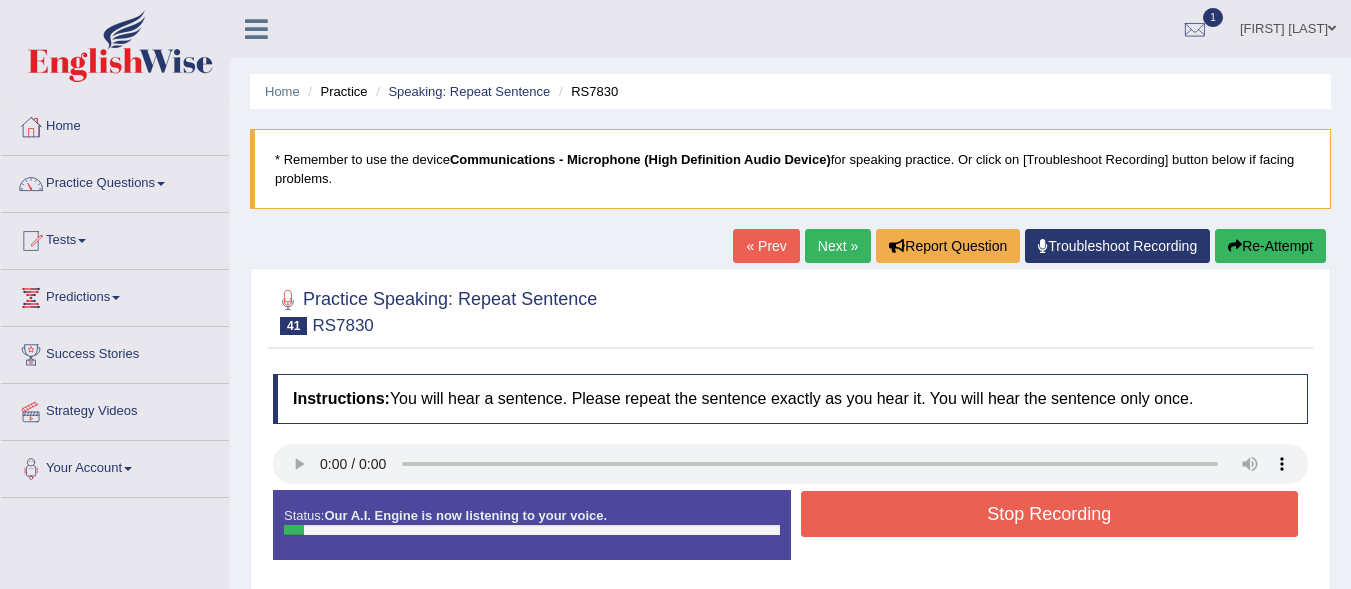 click on "Stop Recording" at bounding box center [1050, 514] 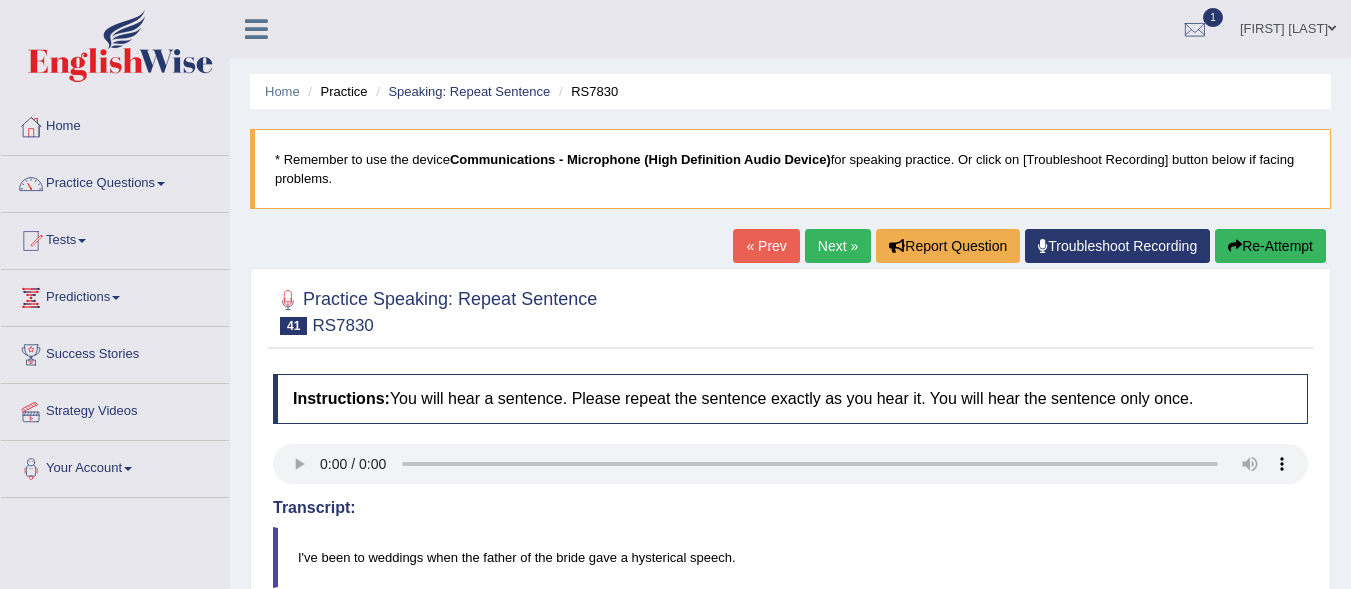 scroll, scrollTop: 100, scrollLeft: 0, axis: vertical 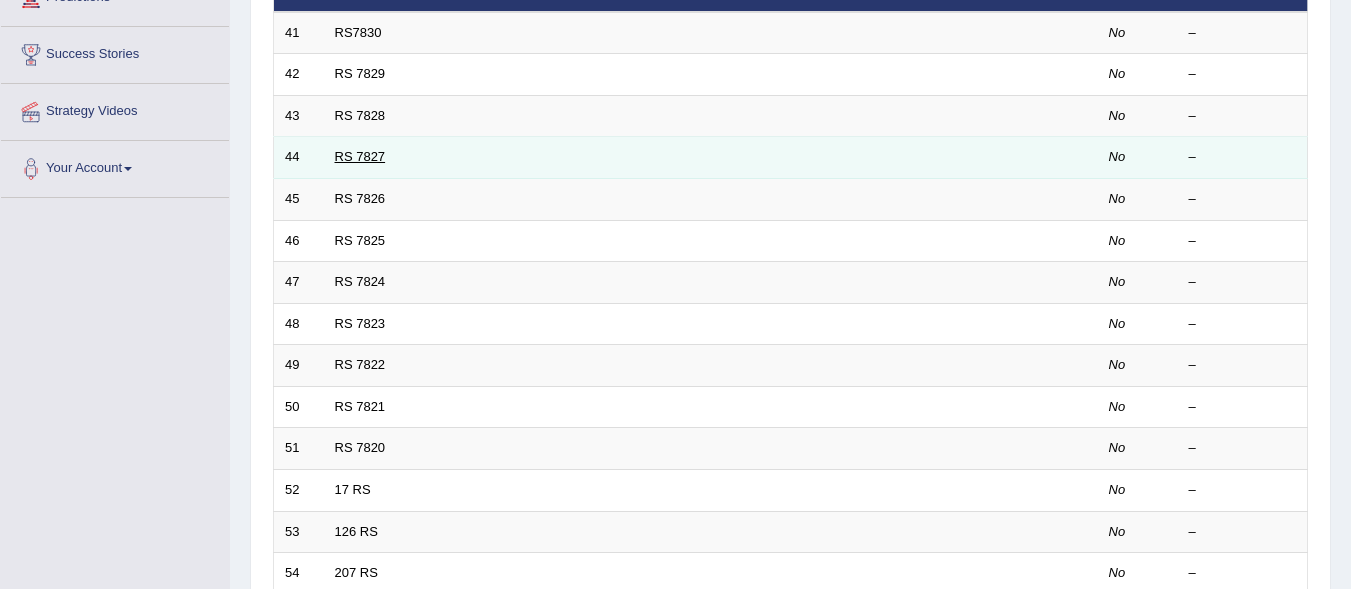click on "RS 7827" at bounding box center (360, 156) 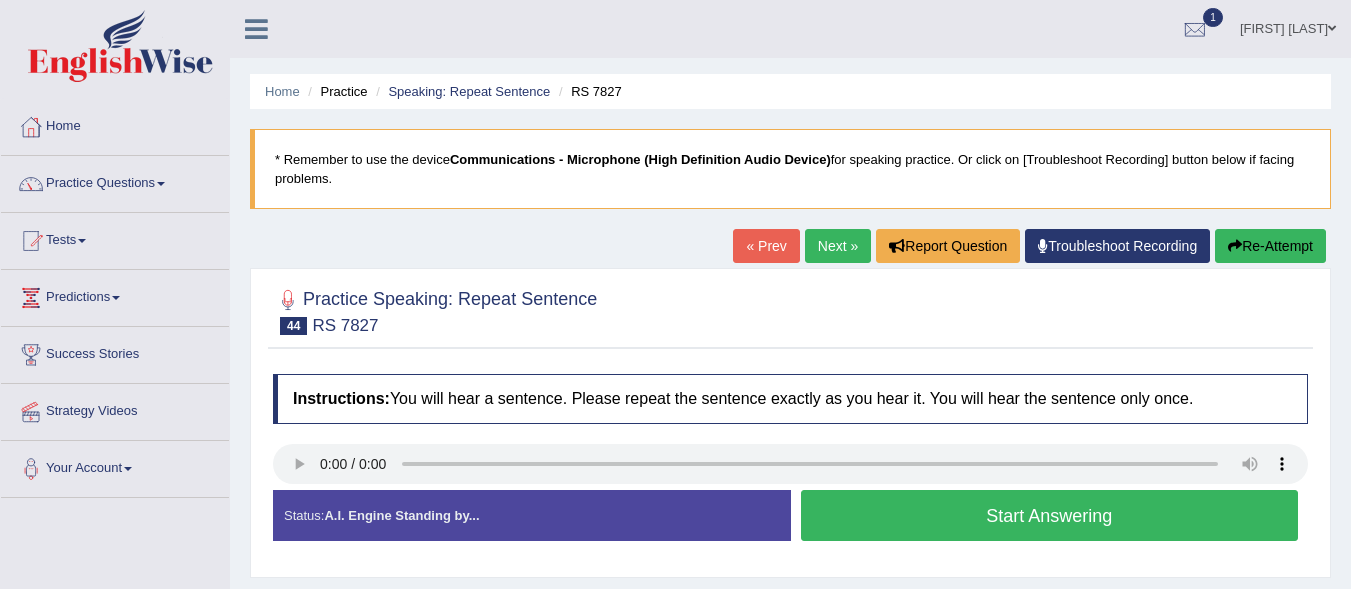 scroll, scrollTop: 0, scrollLeft: 0, axis: both 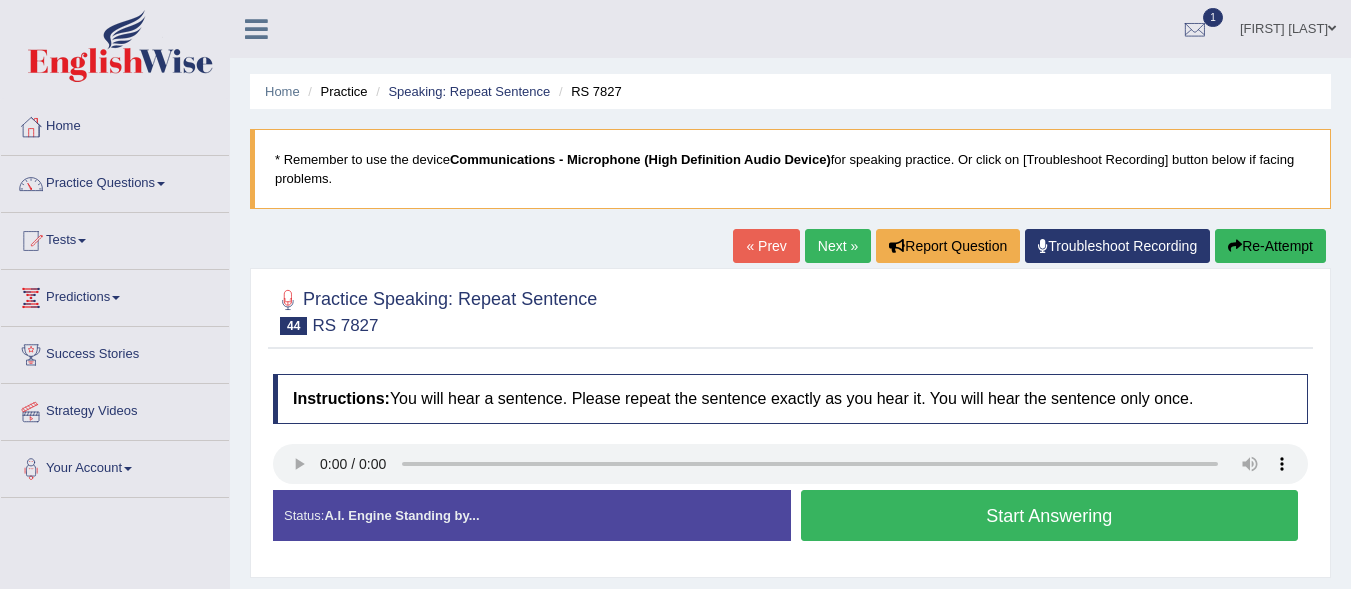 click on "Start Answering" at bounding box center [1050, 515] 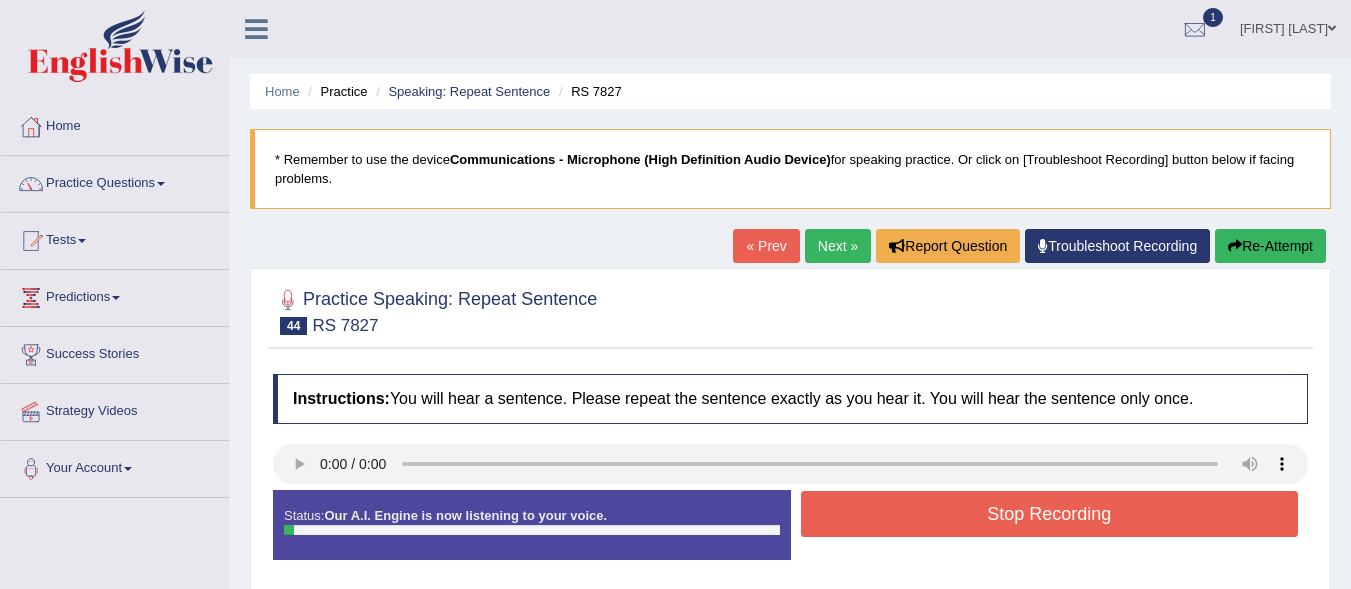 click on "Stop Recording" at bounding box center [1050, 514] 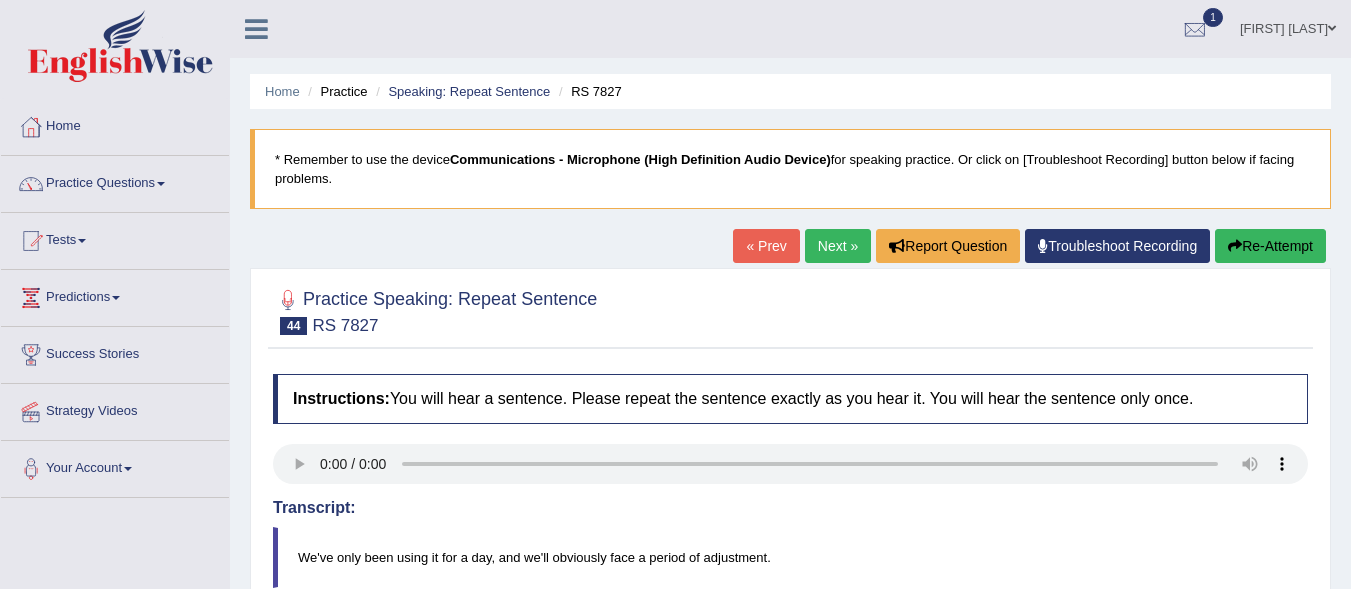 scroll, scrollTop: 300, scrollLeft: 0, axis: vertical 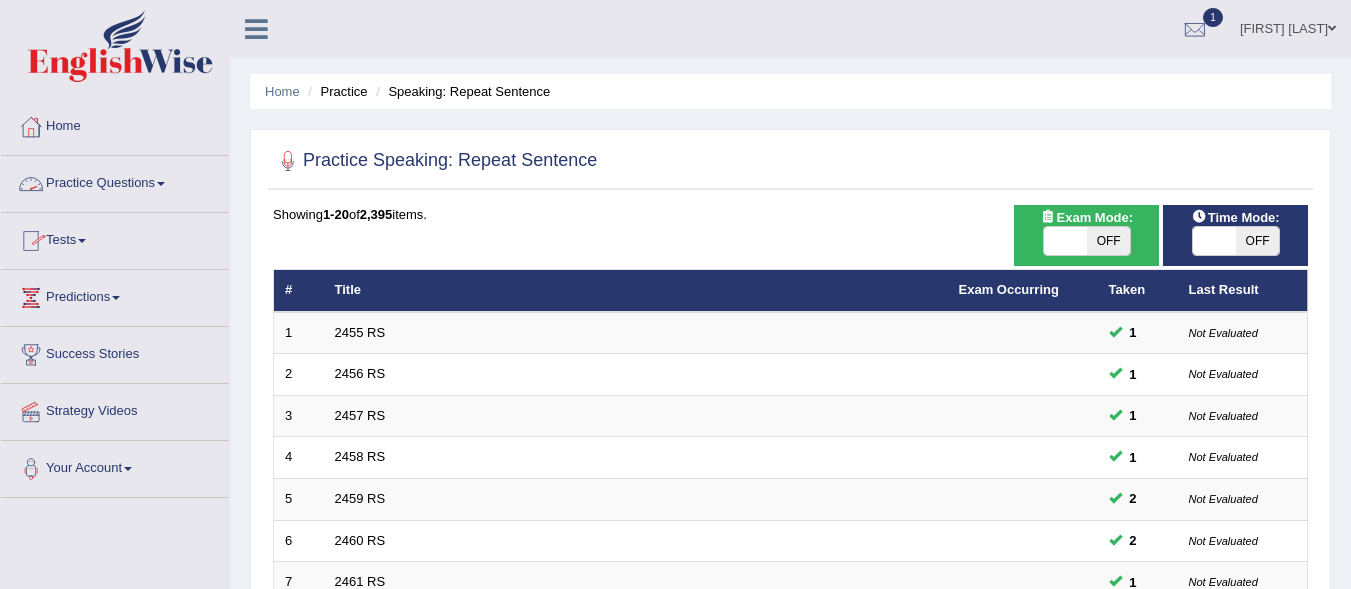 click on "Practice Questions" at bounding box center [115, 181] 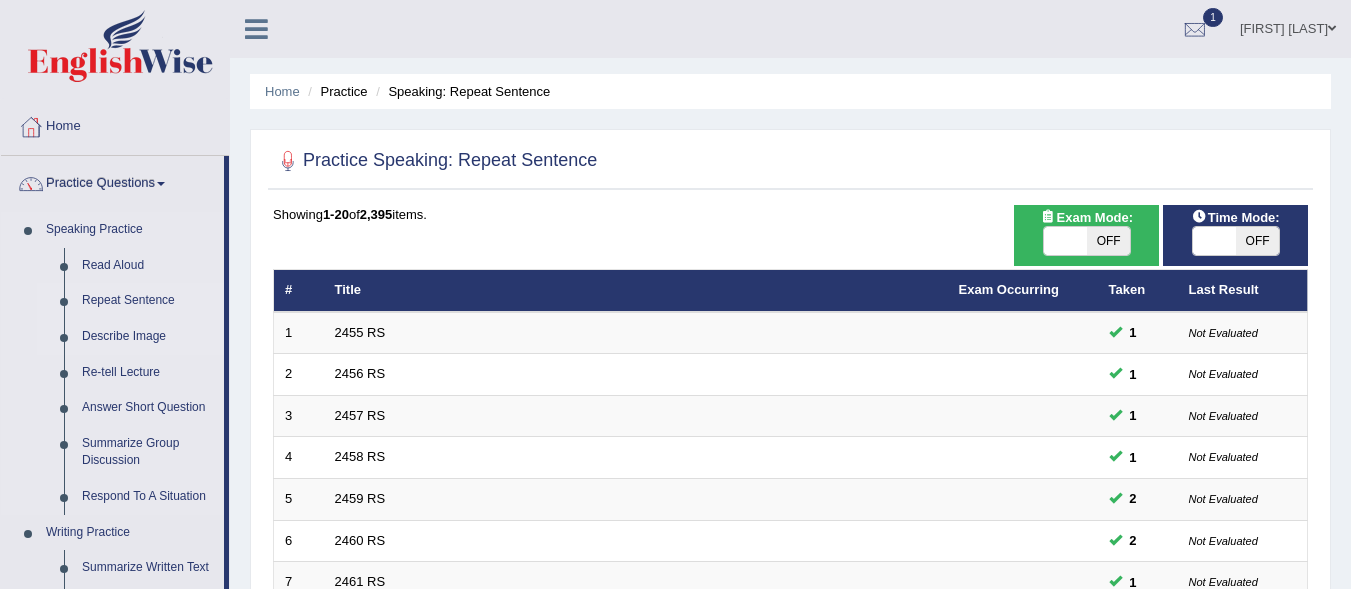 scroll, scrollTop: 100, scrollLeft: 0, axis: vertical 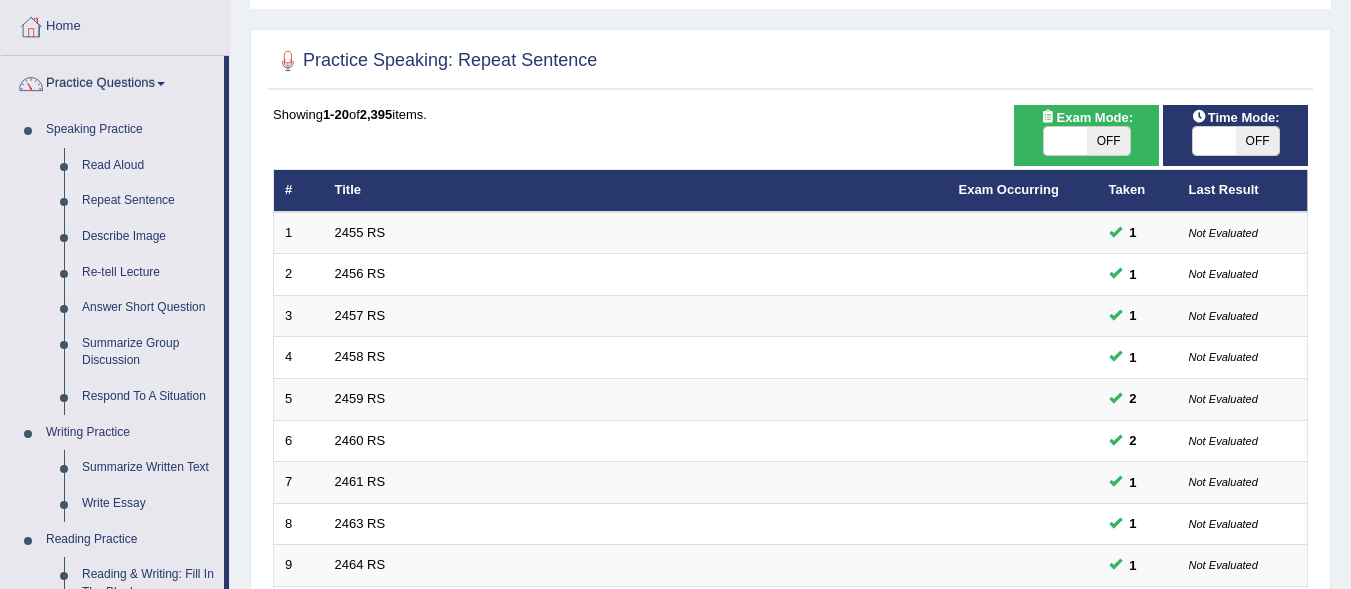 click on "Re-tell Lecture" at bounding box center (148, 273) 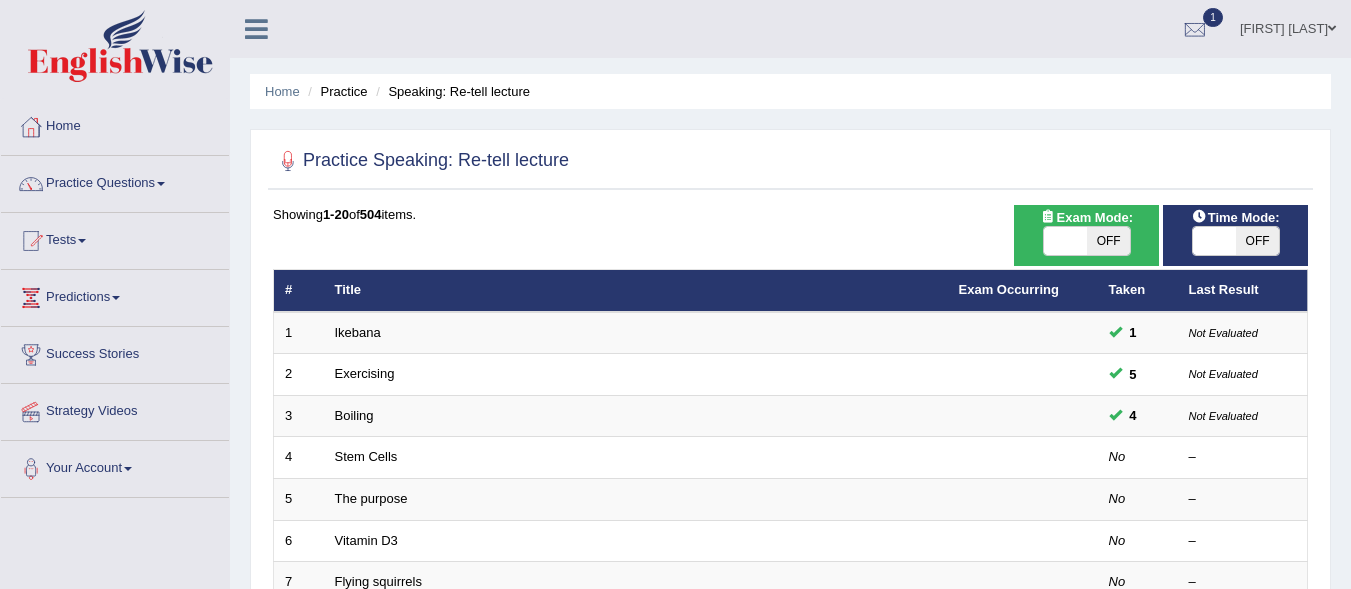 scroll, scrollTop: 0, scrollLeft: 0, axis: both 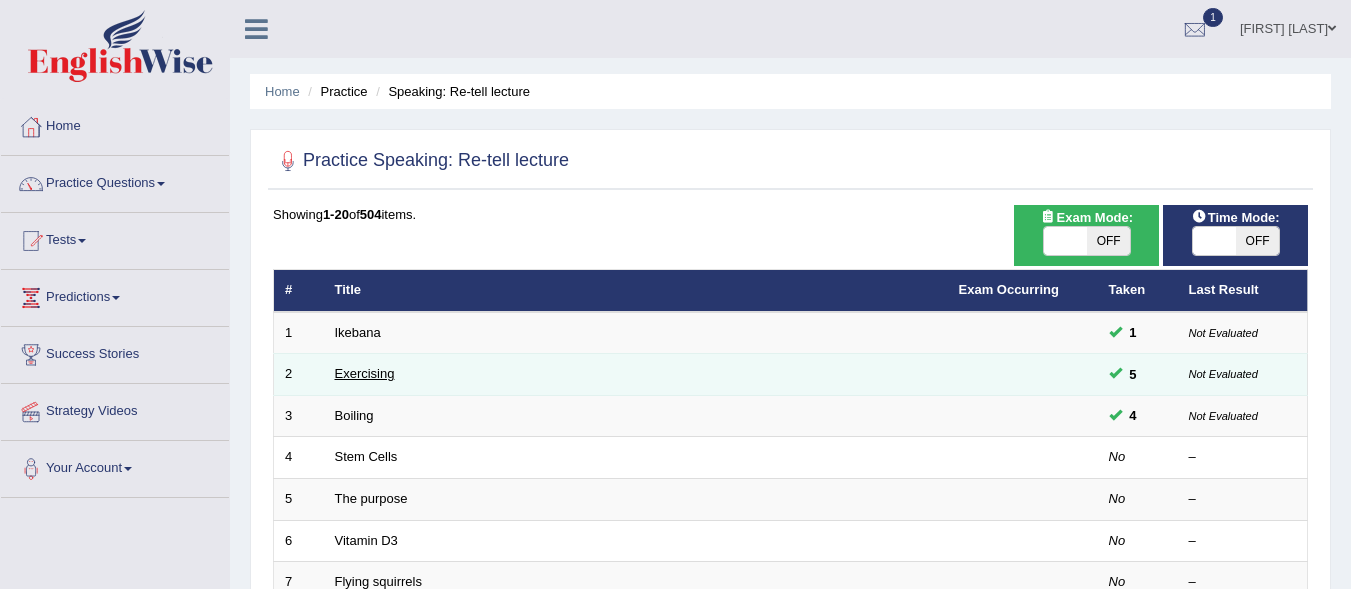 click on "Exercising" at bounding box center (365, 373) 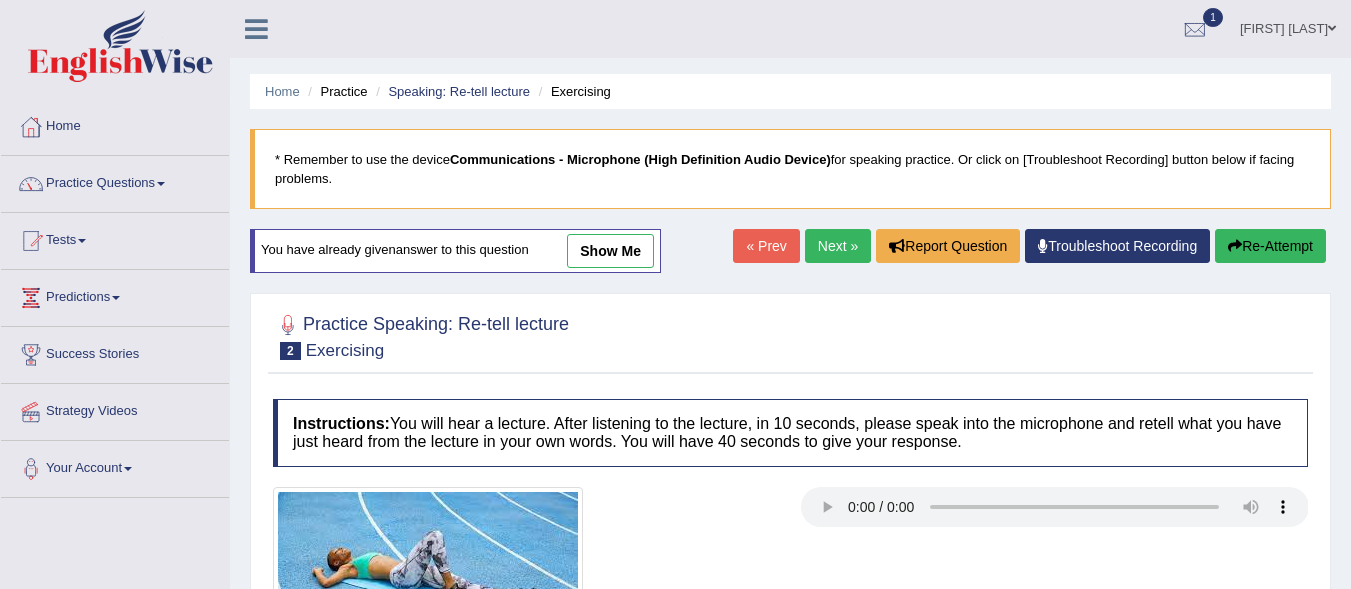 scroll, scrollTop: 0, scrollLeft: 0, axis: both 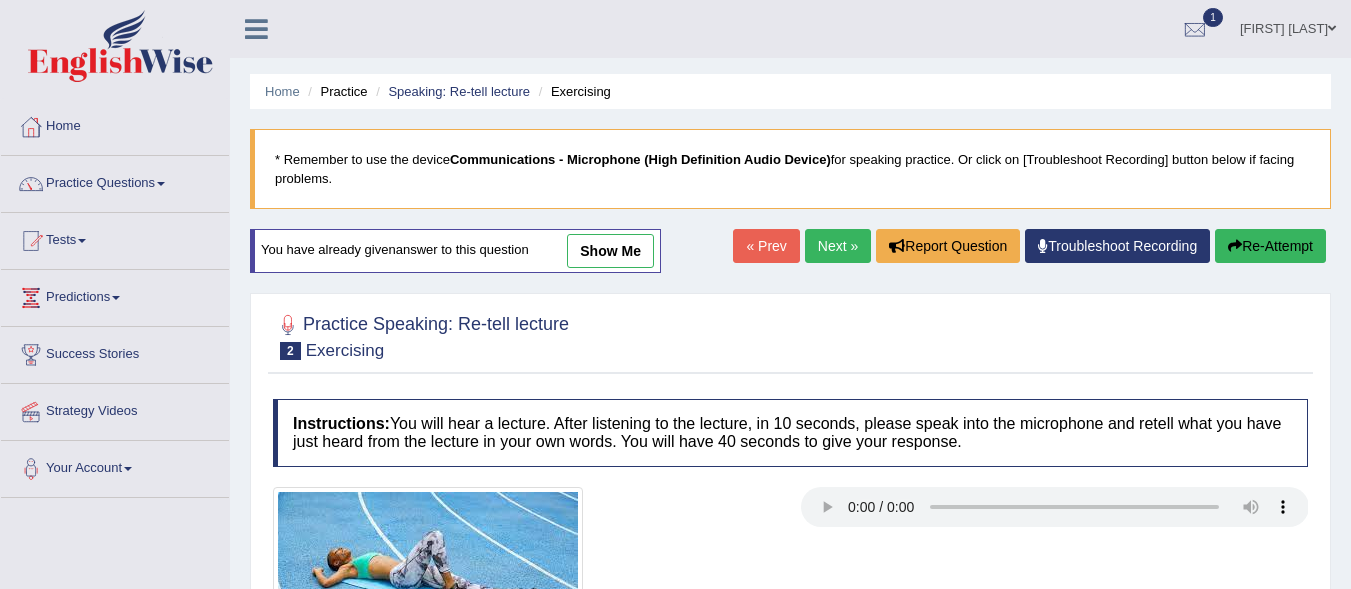 click on "show me" at bounding box center (610, 251) 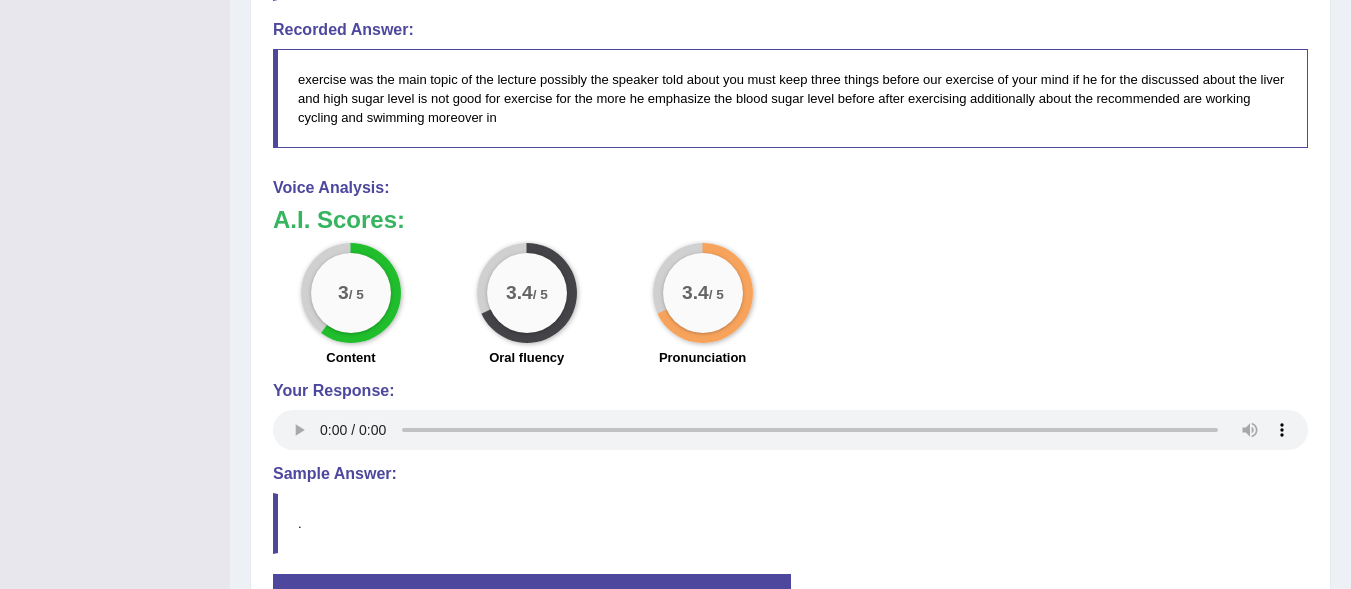 scroll, scrollTop: 1000, scrollLeft: 0, axis: vertical 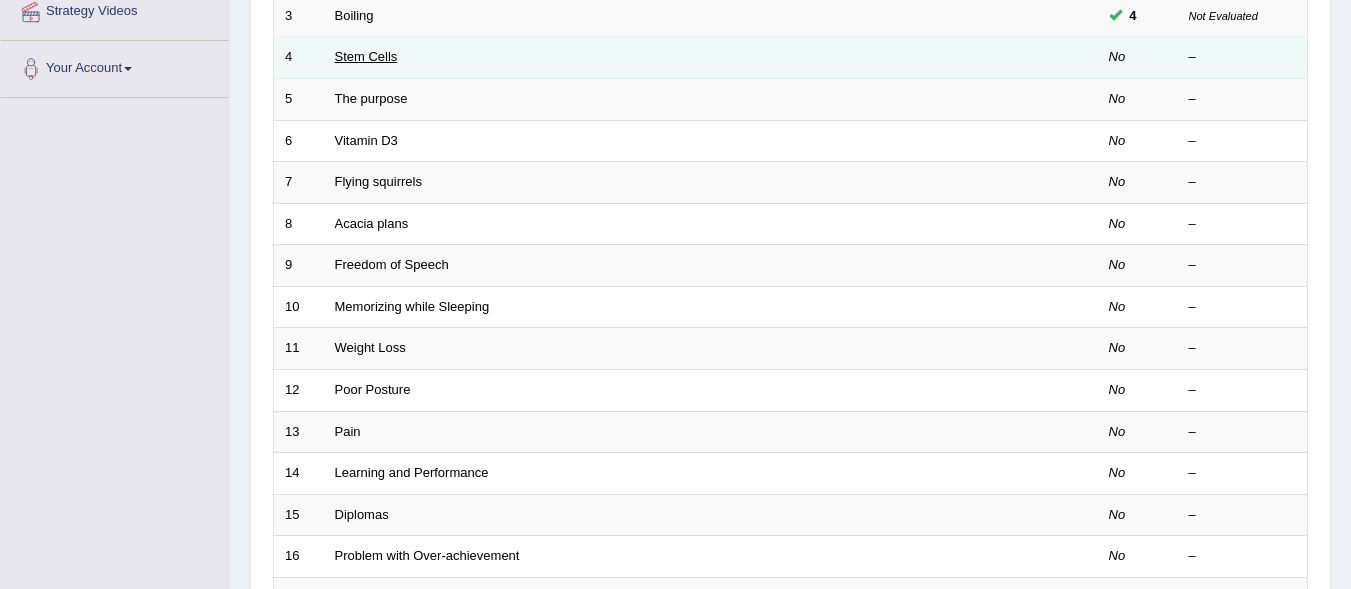 click on "Stem Cells" at bounding box center (366, 56) 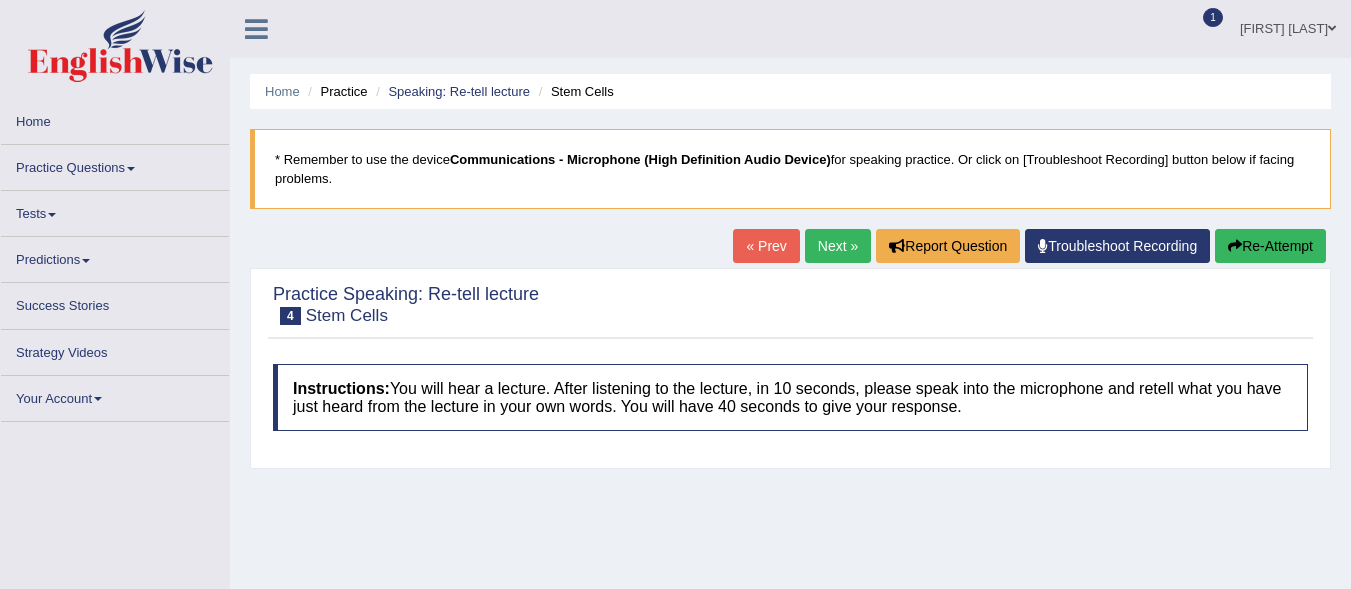scroll, scrollTop: 0, scrollLeft: 0, axis: both 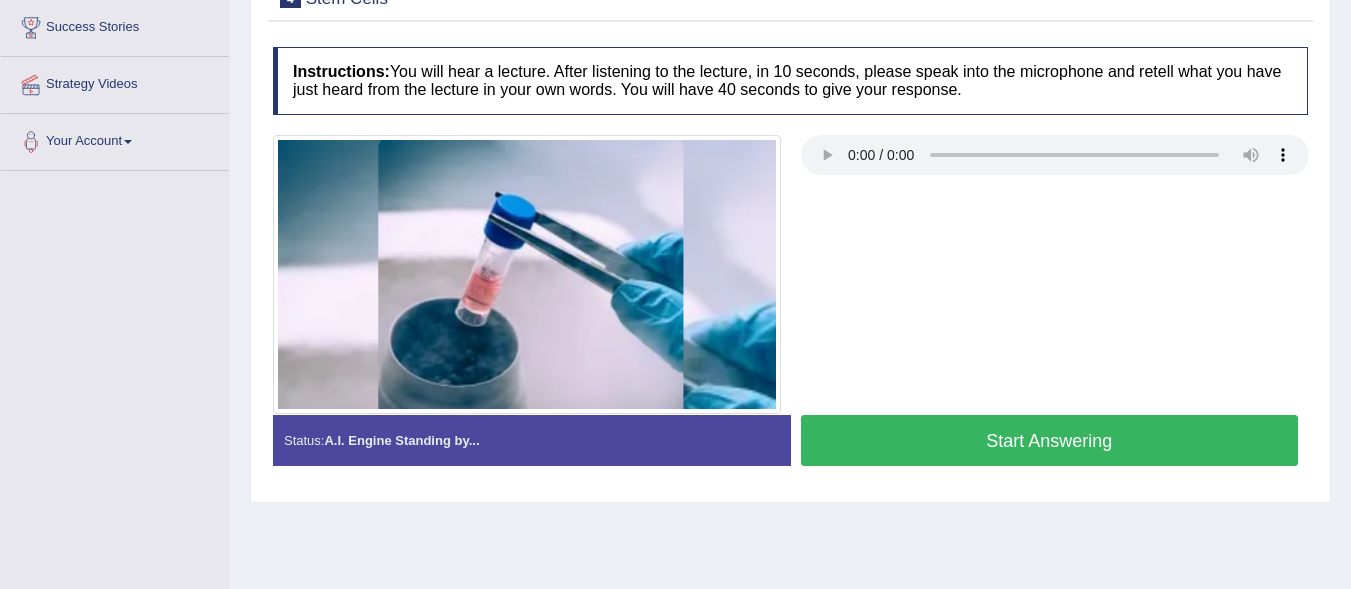 type 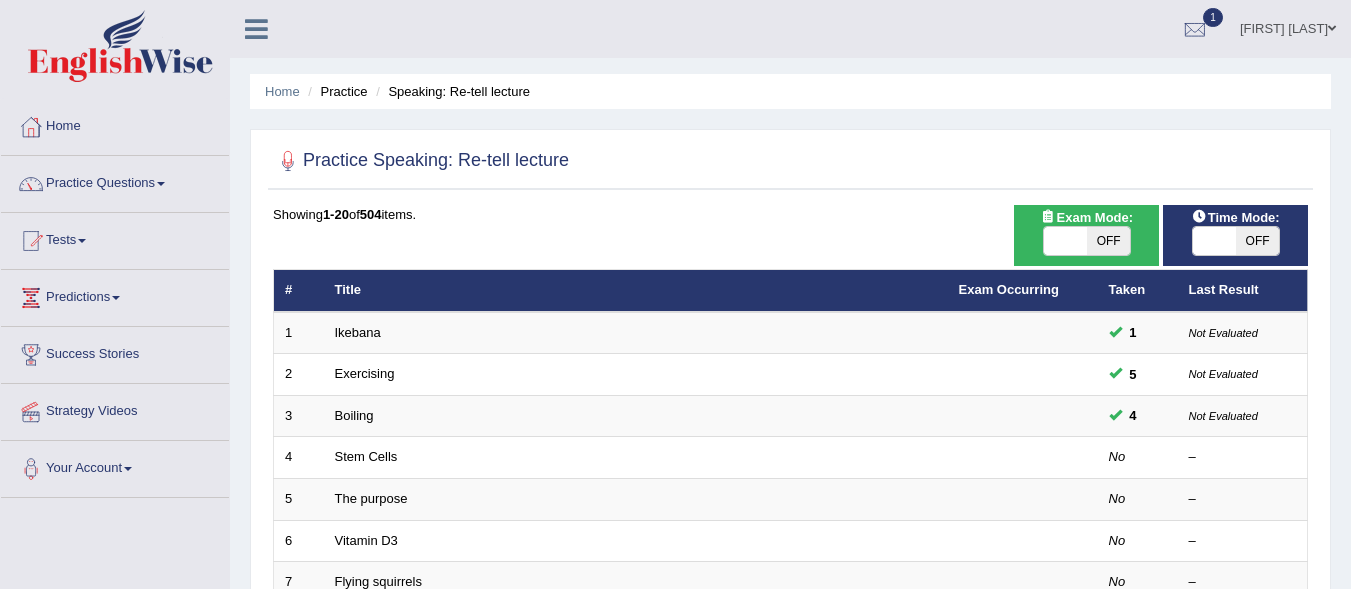 scroll, scrollTop: 400, scrollLeft: 0, axis: vertical 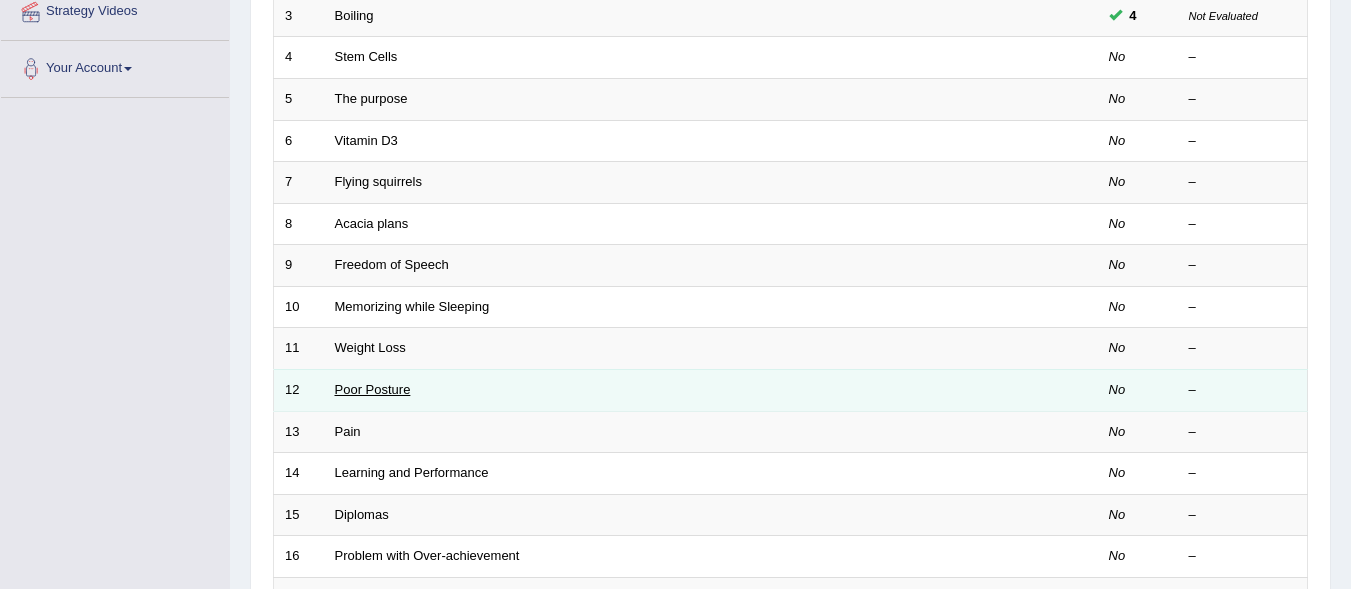 click on "Poor Posture" at bounding box center (373, 389) 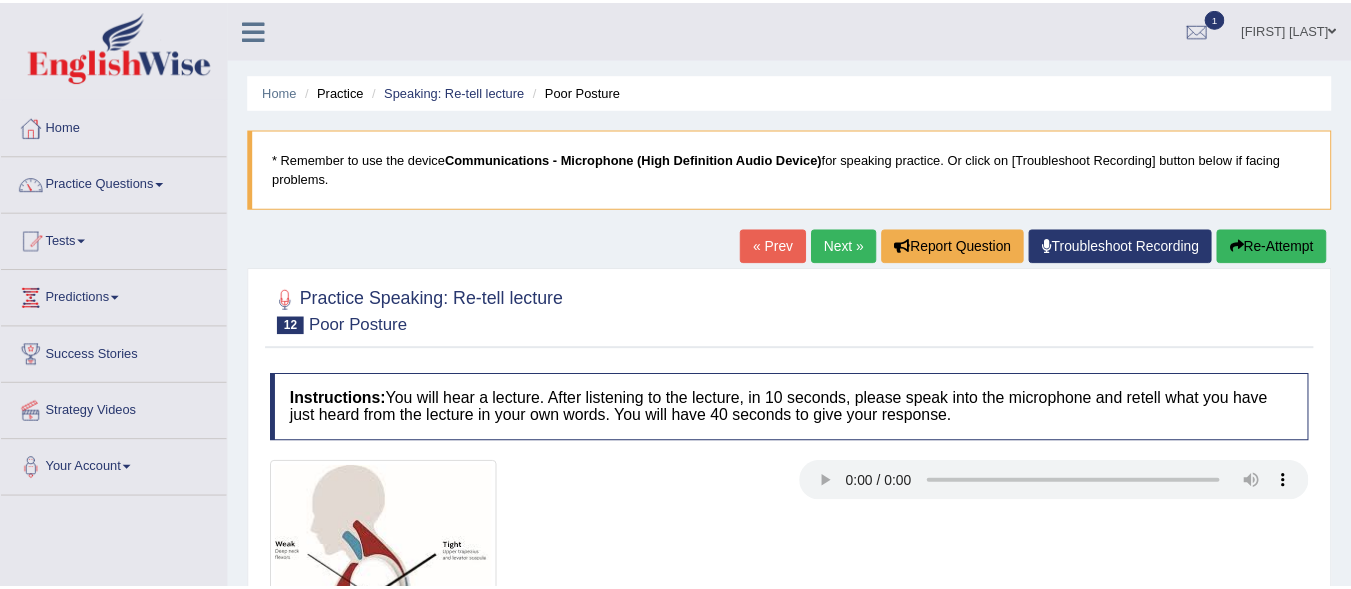 scroll, scrollTop: 0, scrollLeft: 0, axis: both 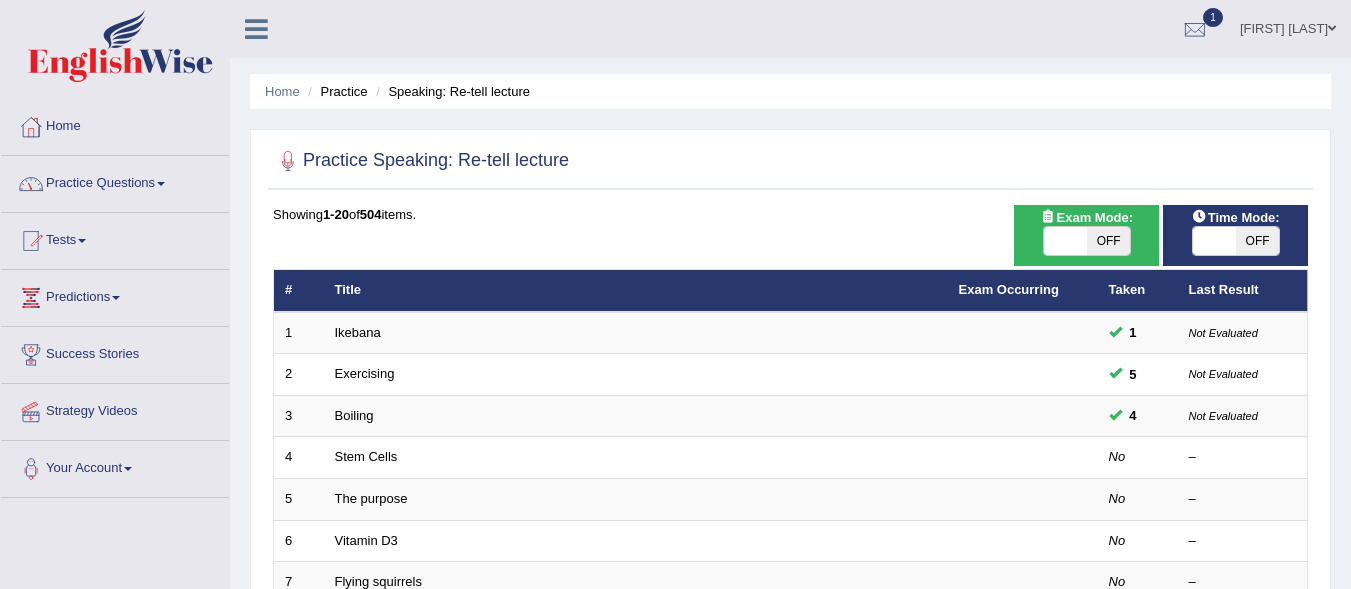 click on "Practice Questions" at bounding box center [115, 181] 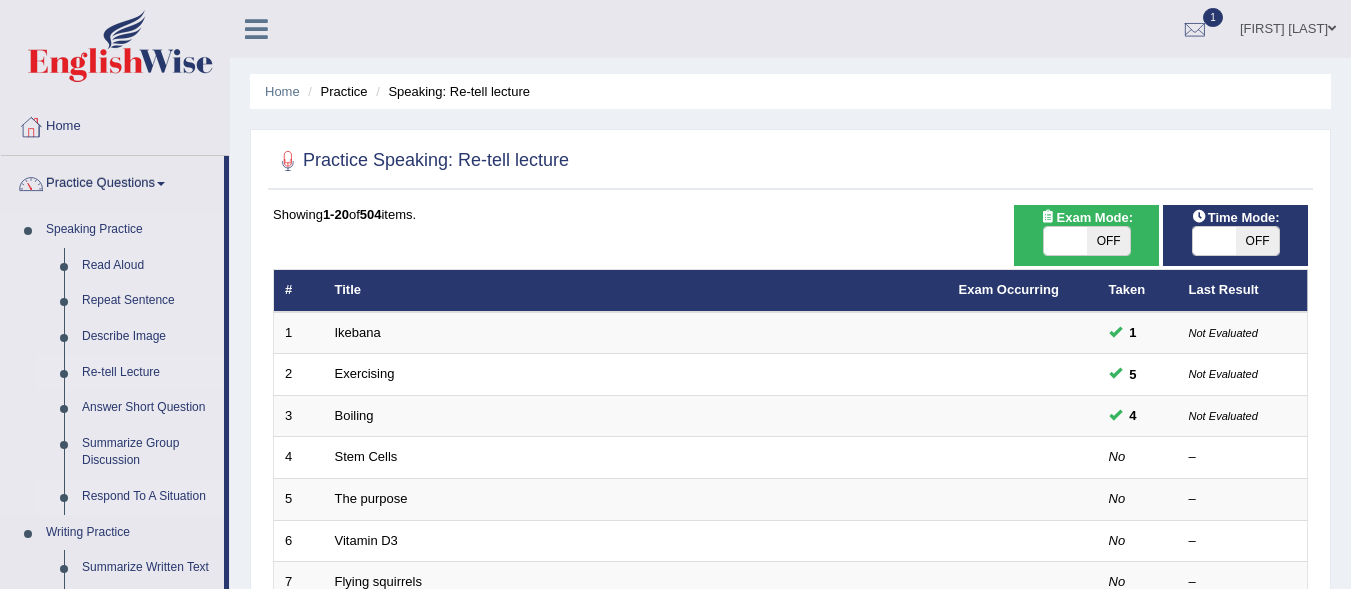 scroll, scrollTop: 400, scrollLeft: 0, axis: vertical 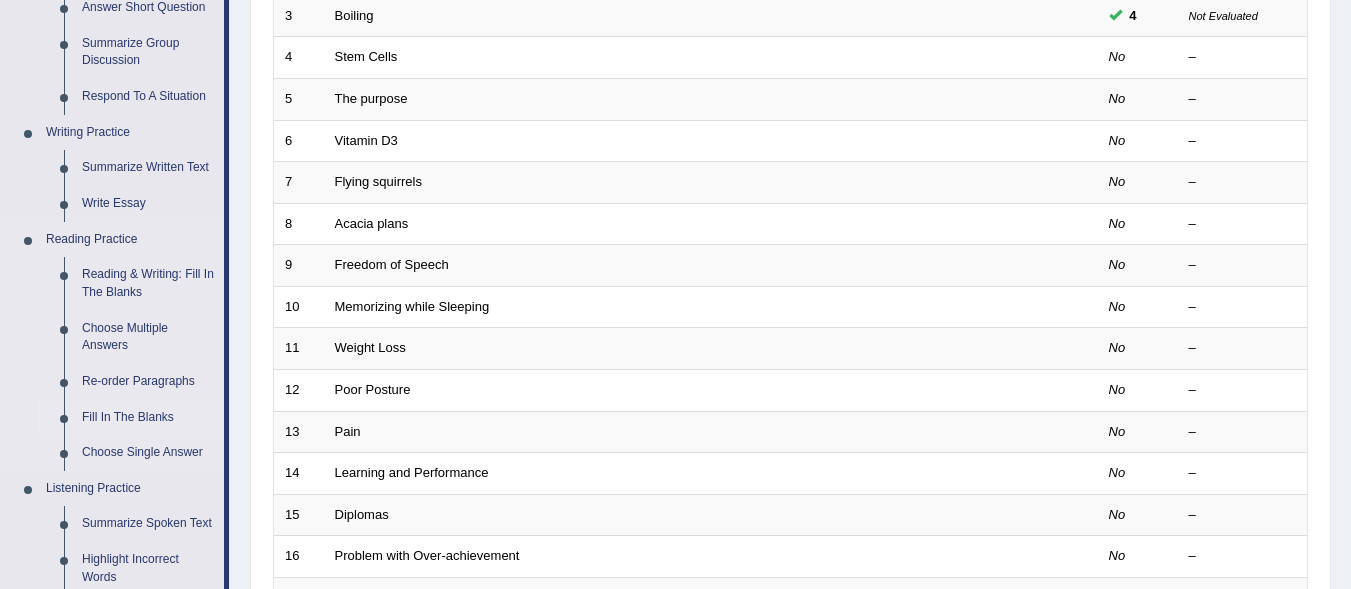 click on "Fill In The Blanks" at bounding box center [148, 418] 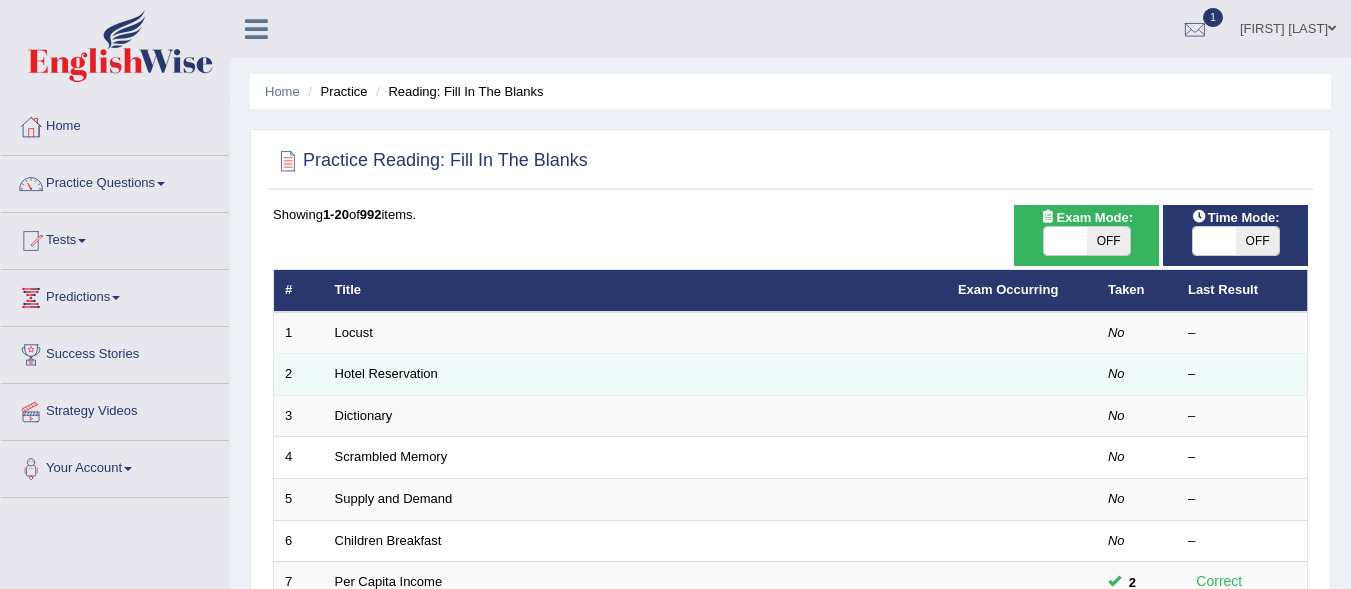scroll, scrollTop: 0, scrollLeft: 0, axis: both 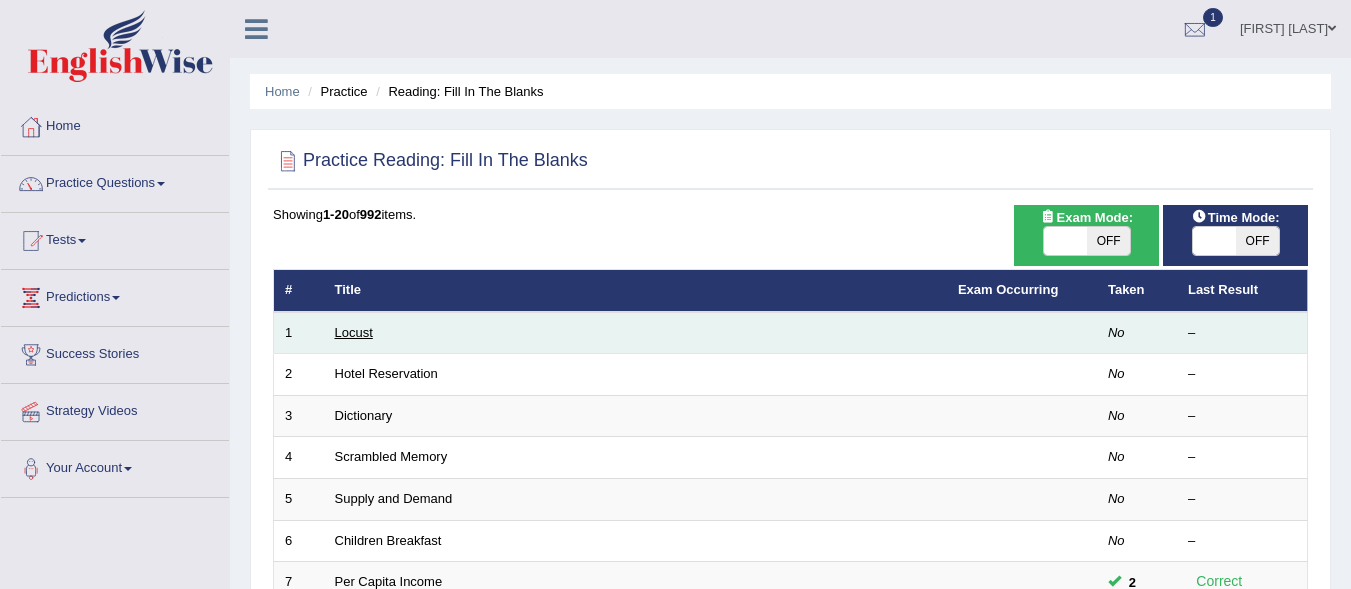 click on "Locust" at bounding box center (354, 332) 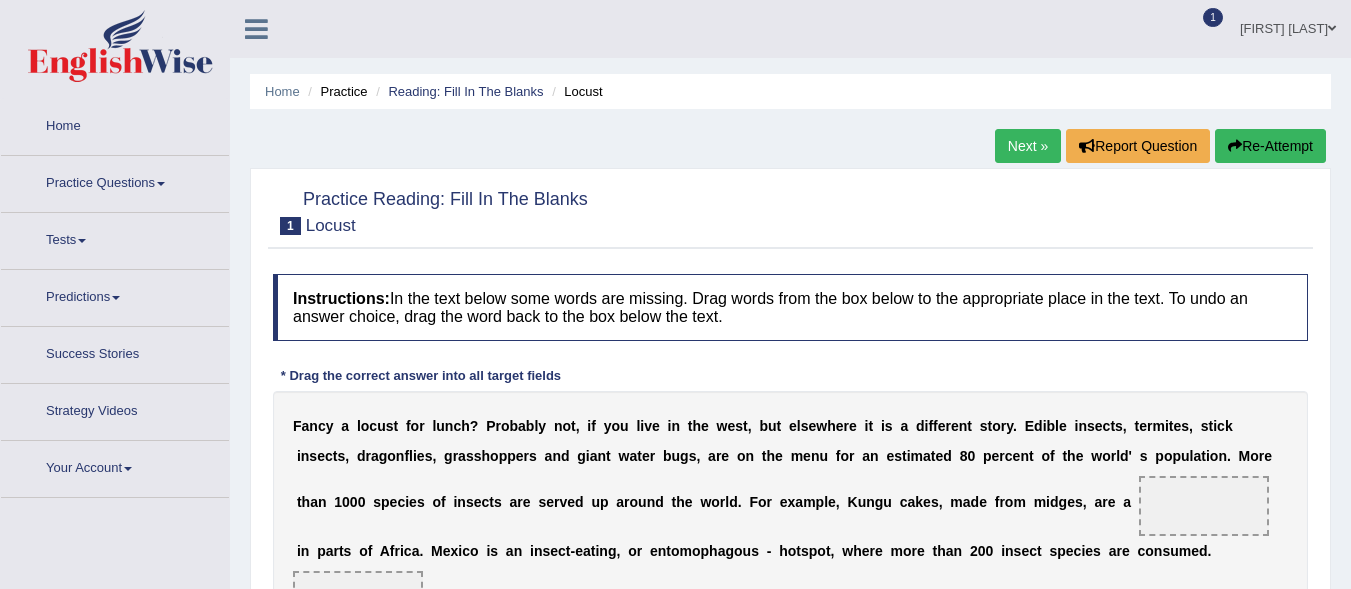 scroll, scrollTop: 0, scrollLeft: 0, axis: both 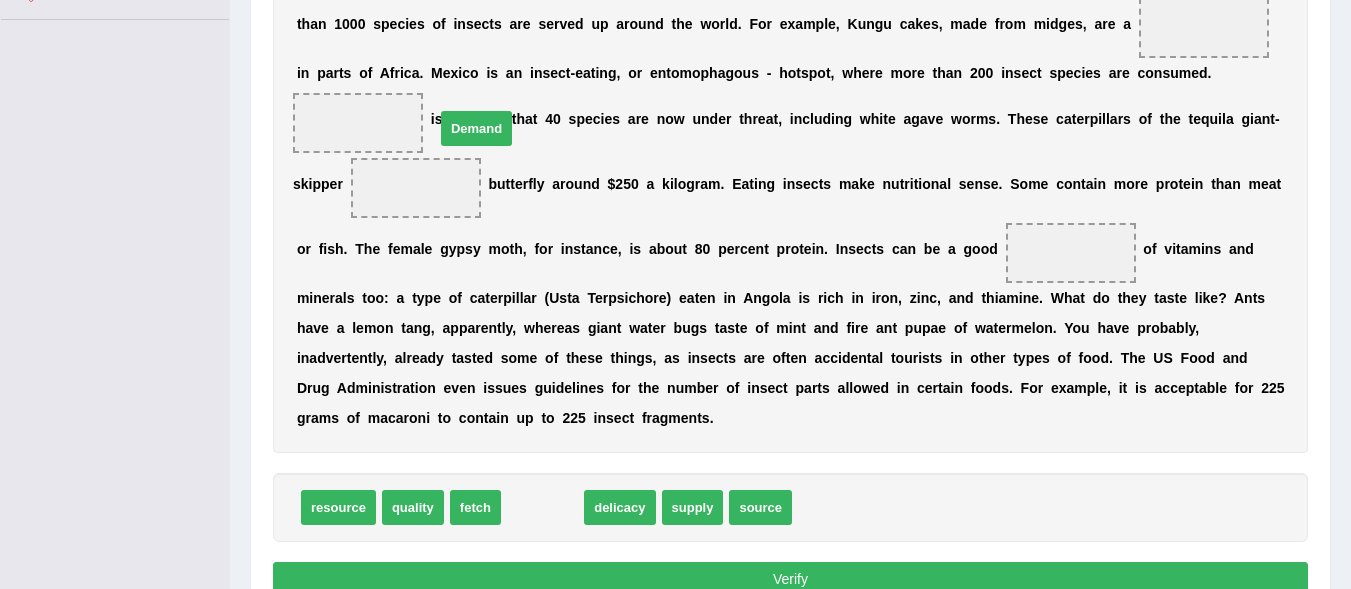 drag, startPoint x: 559, startPoint y: 508, endPoint x: 493, endPoint y: 129, distance: 384.7038 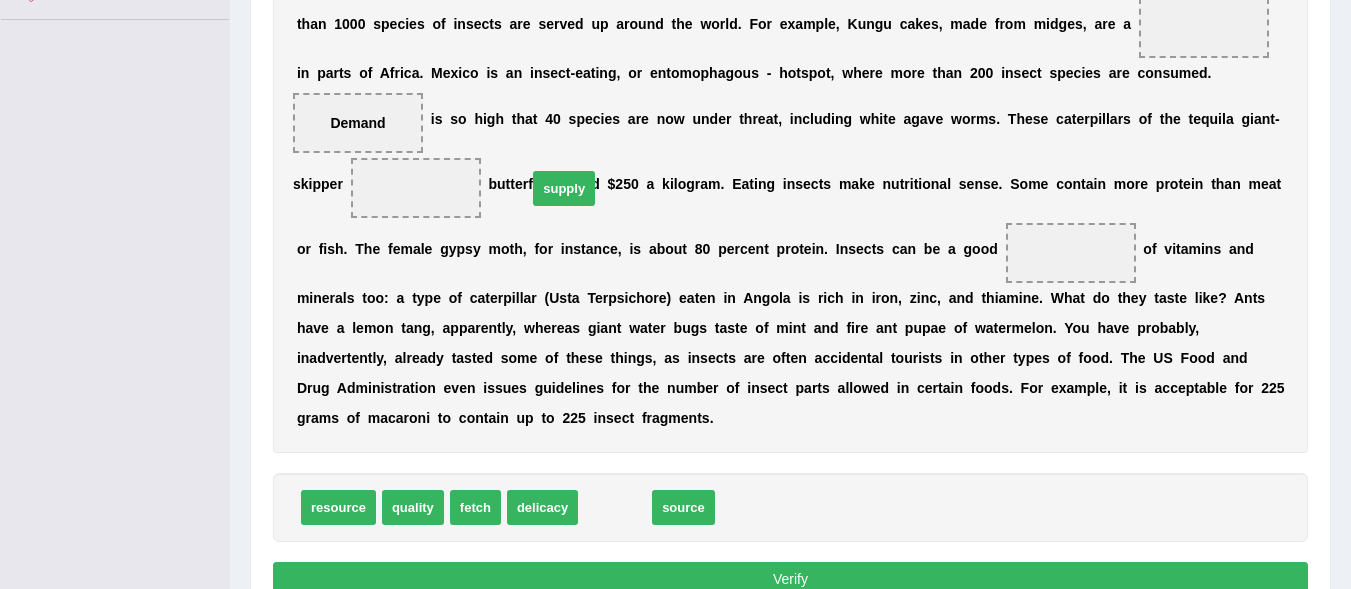 drag, startPoint x: 616, startPoint y: 511, endPoint x: 565, endPoint y: 192, distance: 323.0511 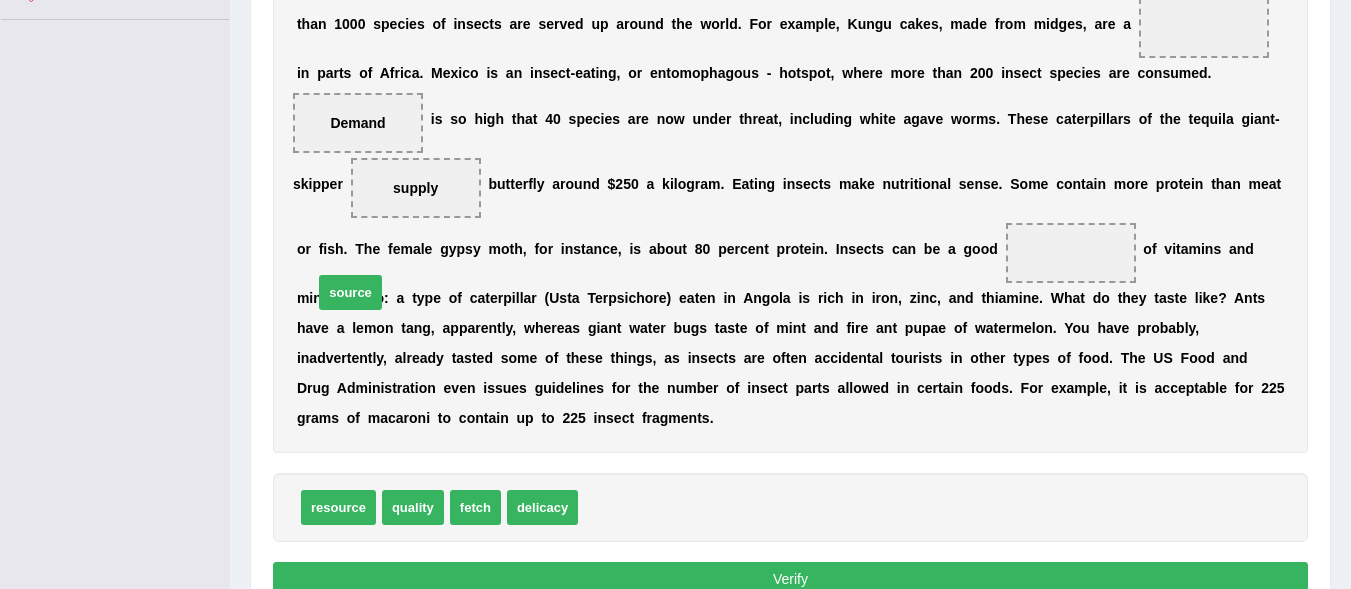 drag, startPoint x: 622, startPoint y: 513, endPoint x: 357, endPoint y: 298, distance: 341.2477 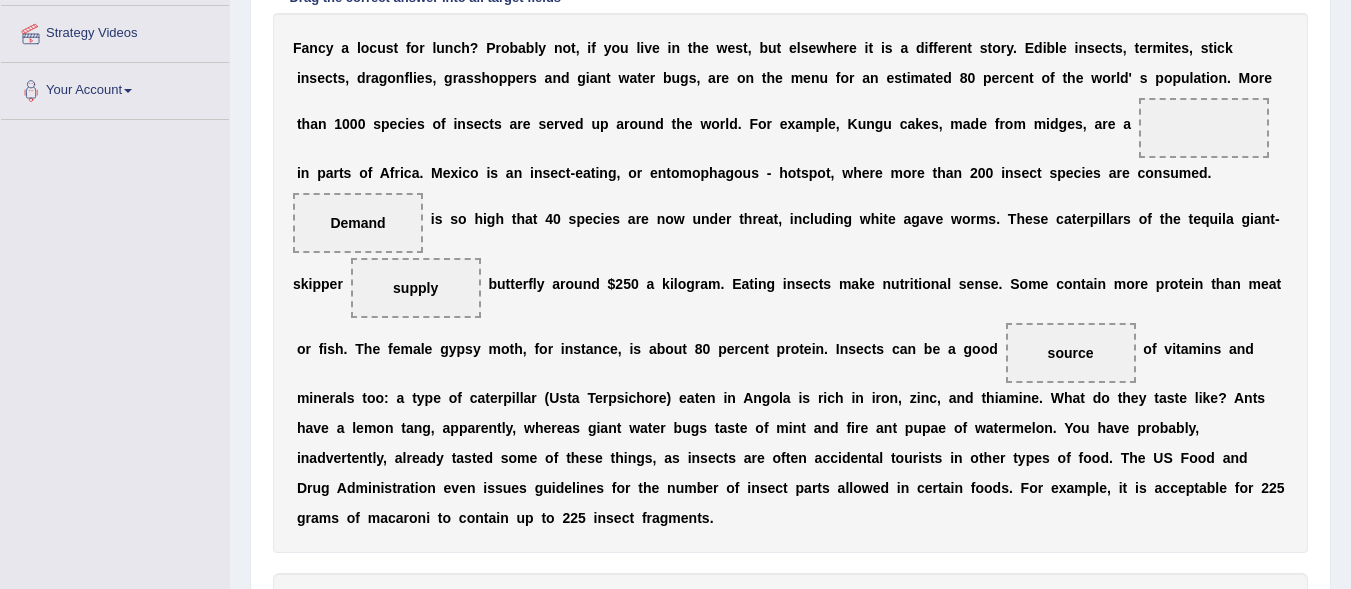 scroll, scrollTop: 478, scrollLeft: 0, axis: vertical 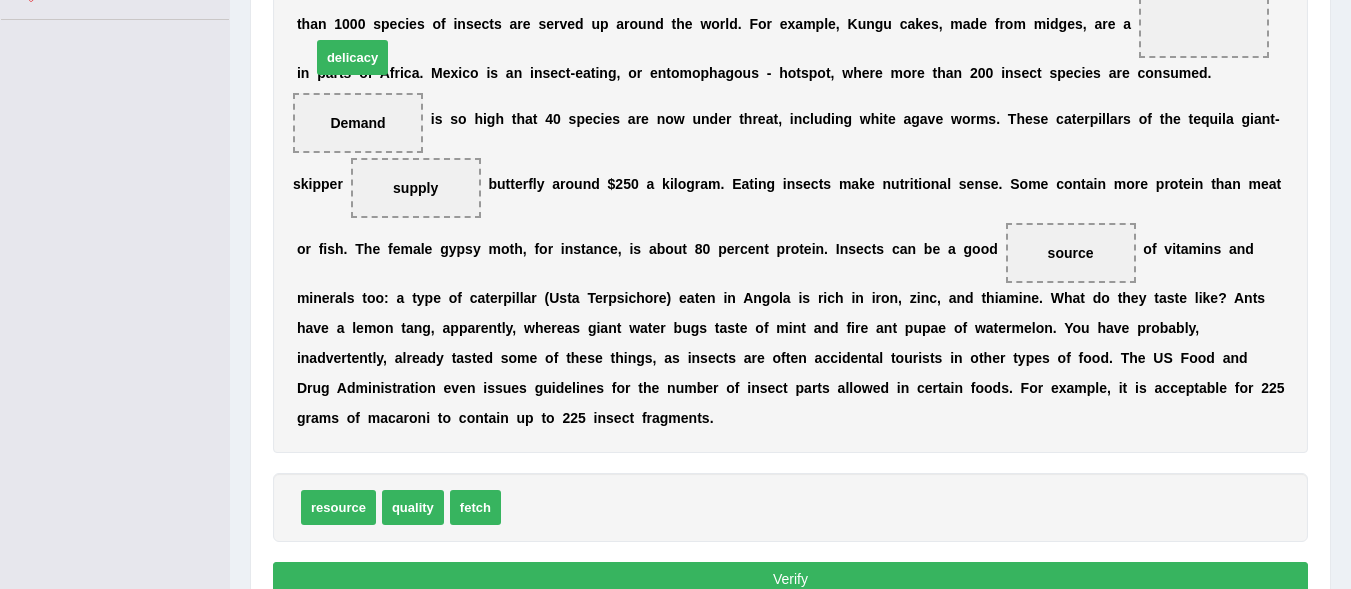 drag, startPoint x: 544, startPoint y: 512, endPoint x: 359, endPoint y: 66, distance: 482.84677 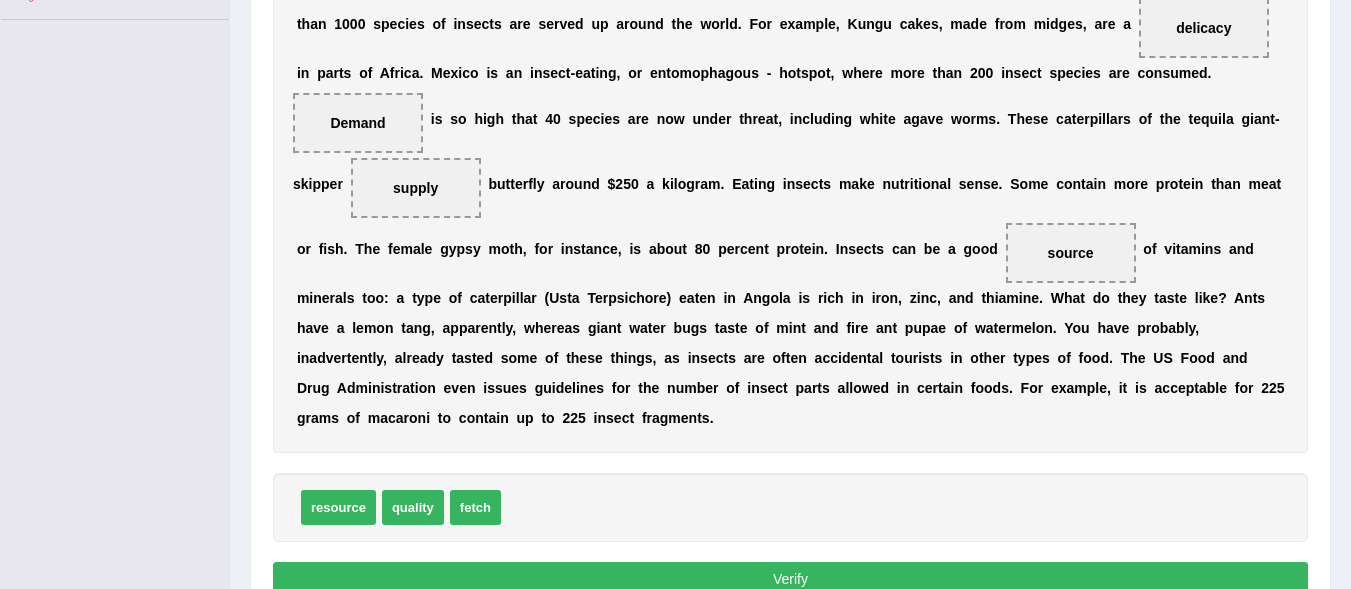 scroll, scrollTop: 578, scrollLeft: 0, axis: vertical 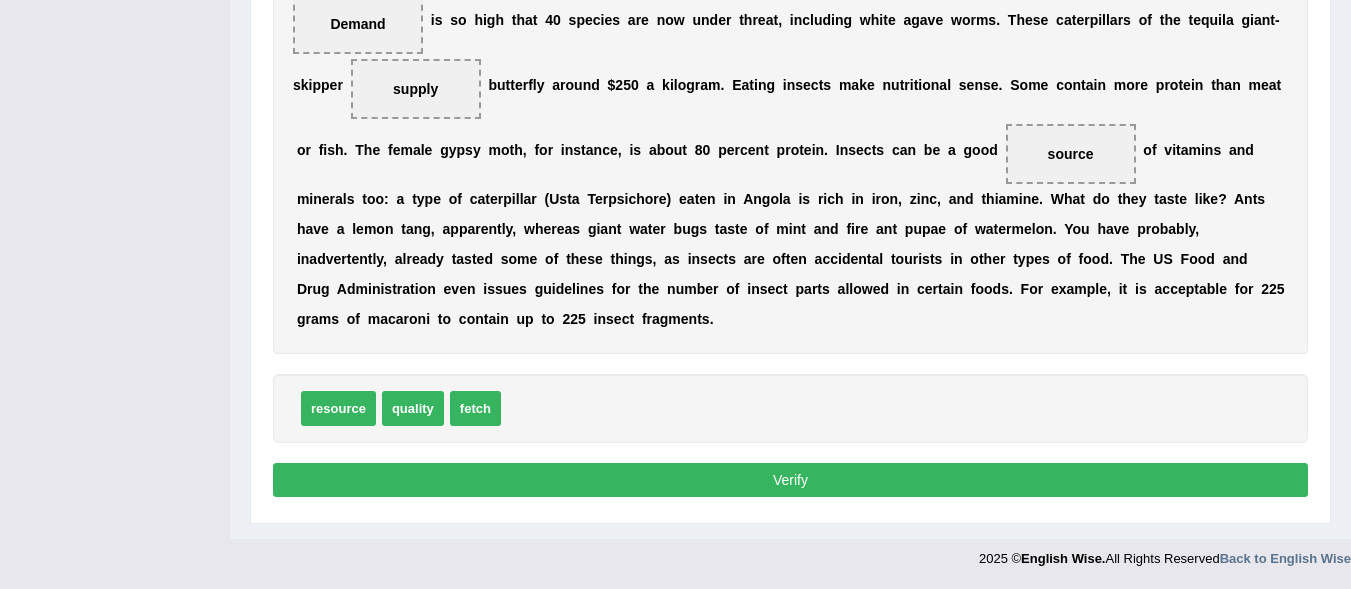 click on "Verify" at bounding box center (790, 480) 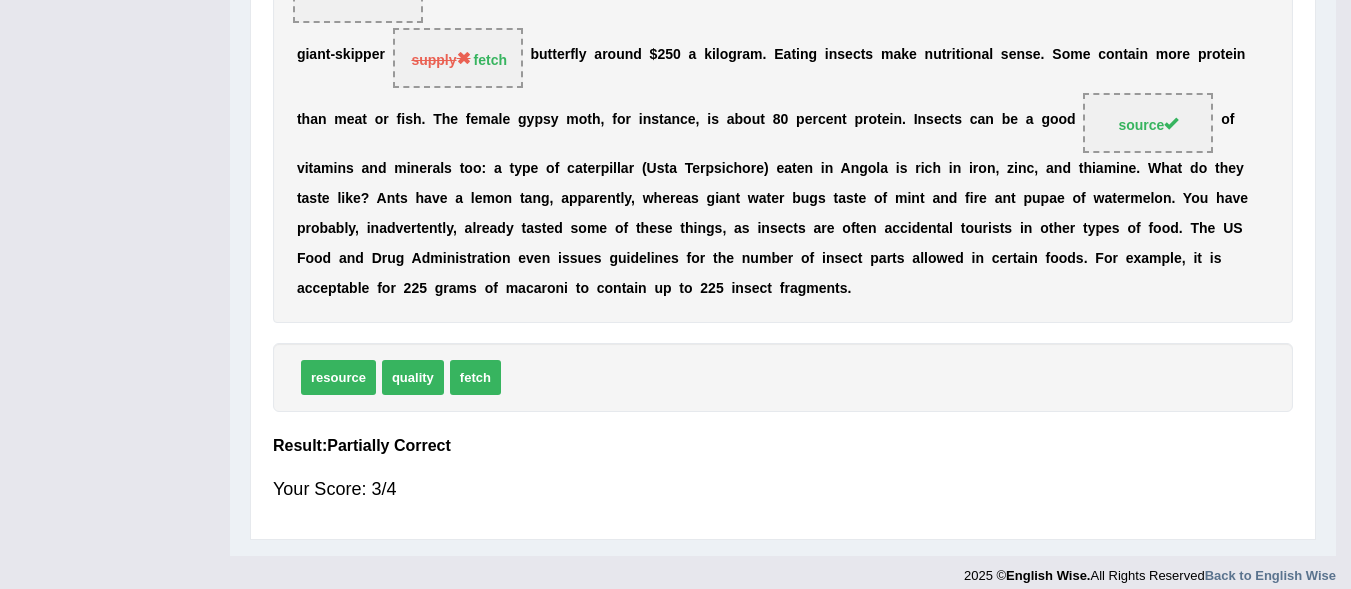 scroll, scrollTop: 515, scrollLeft: 0, axis: vertical 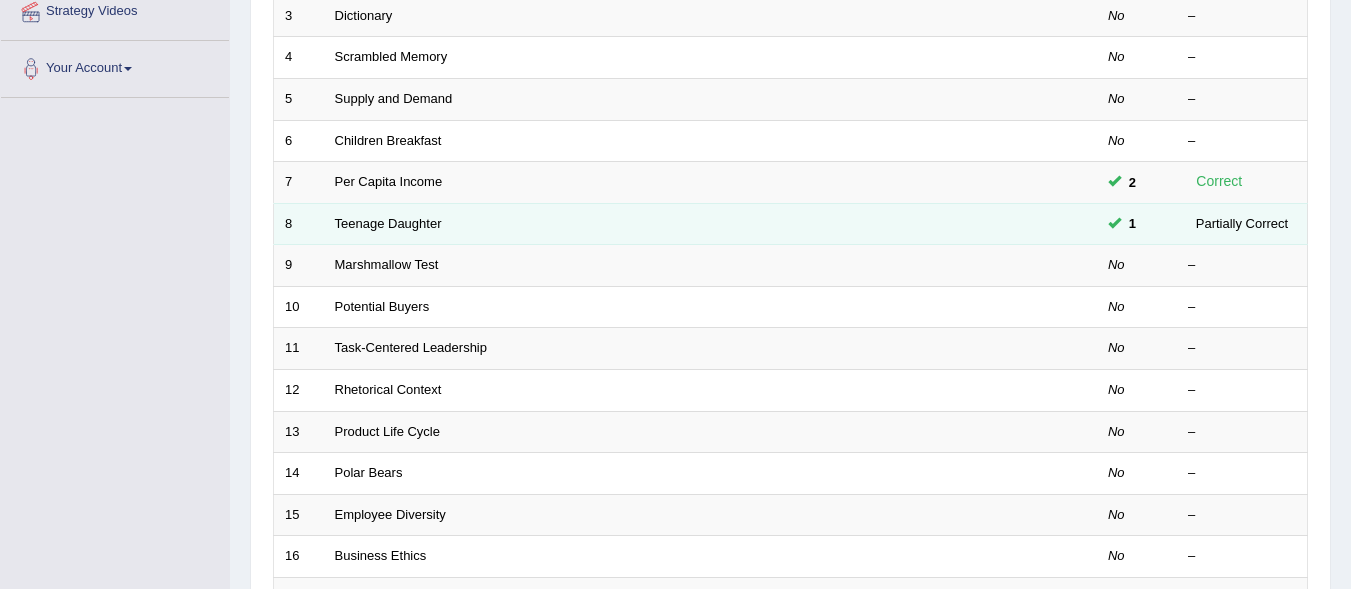 click on "Teenage Daughter" at bounding box center [635, 224] 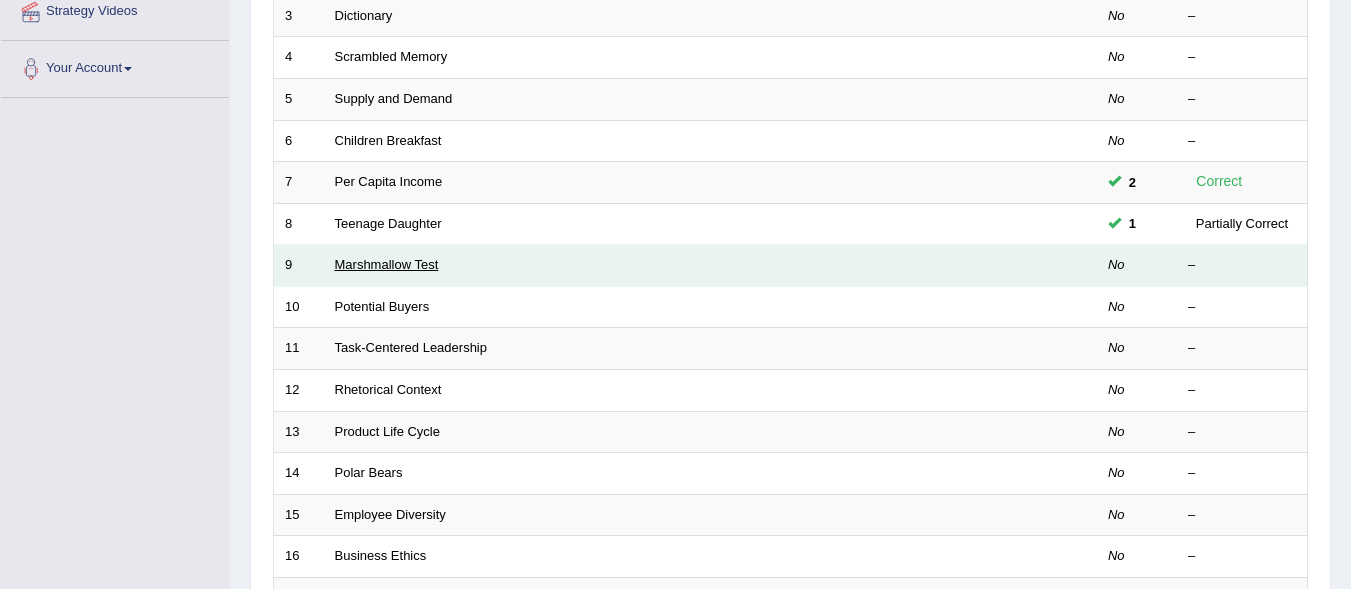 click on "Marshmallow Test" at bounding box center (387, 264) 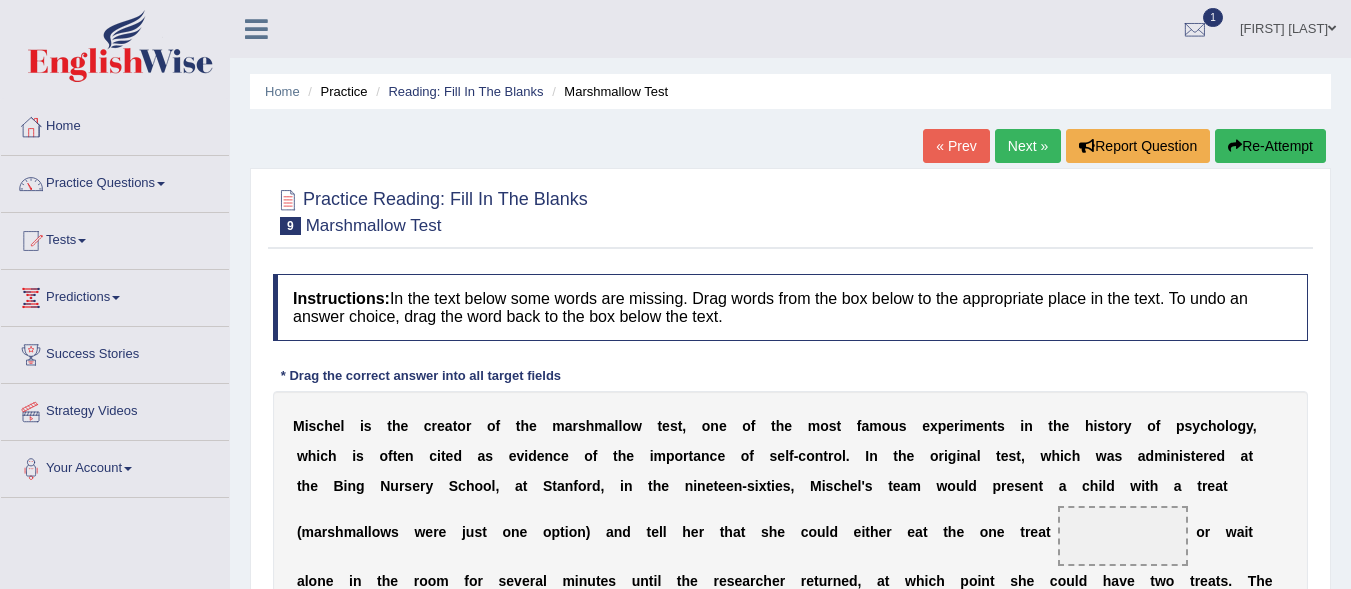 scroll, scrollTop: 300, scrollLeft: 0, axis: vertical 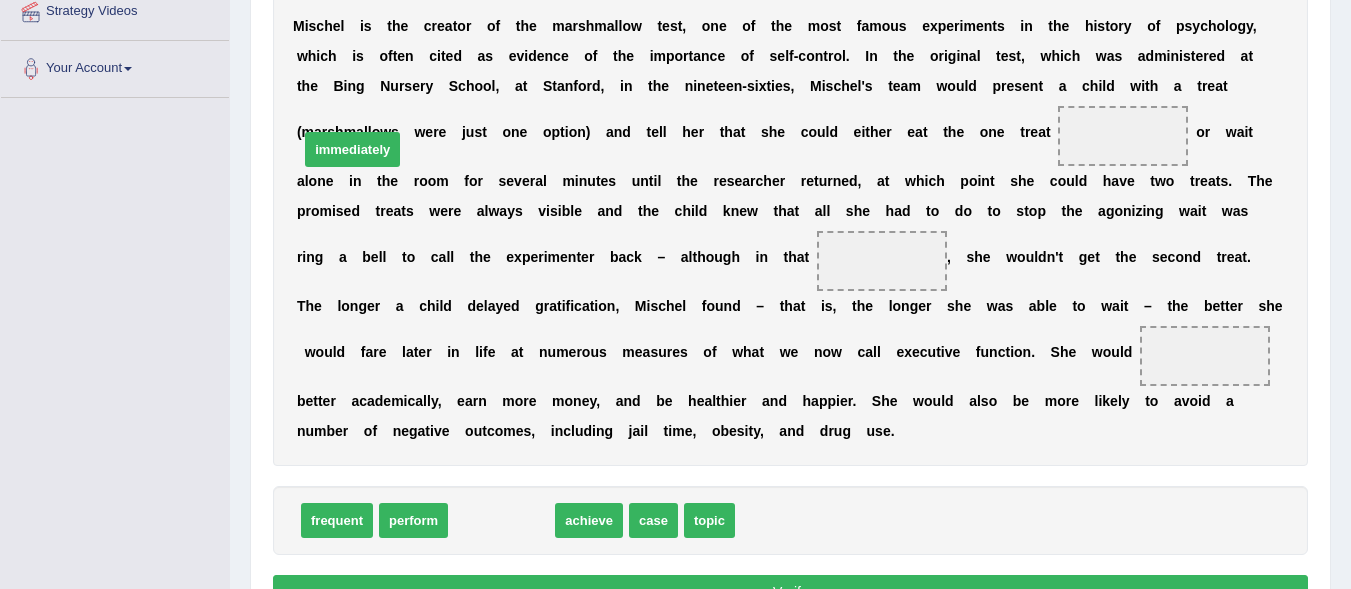 drag, startPoint x: 493, startPoint y: 560, endPoint x: 344, endPoint y: 189, distance: 399.80246 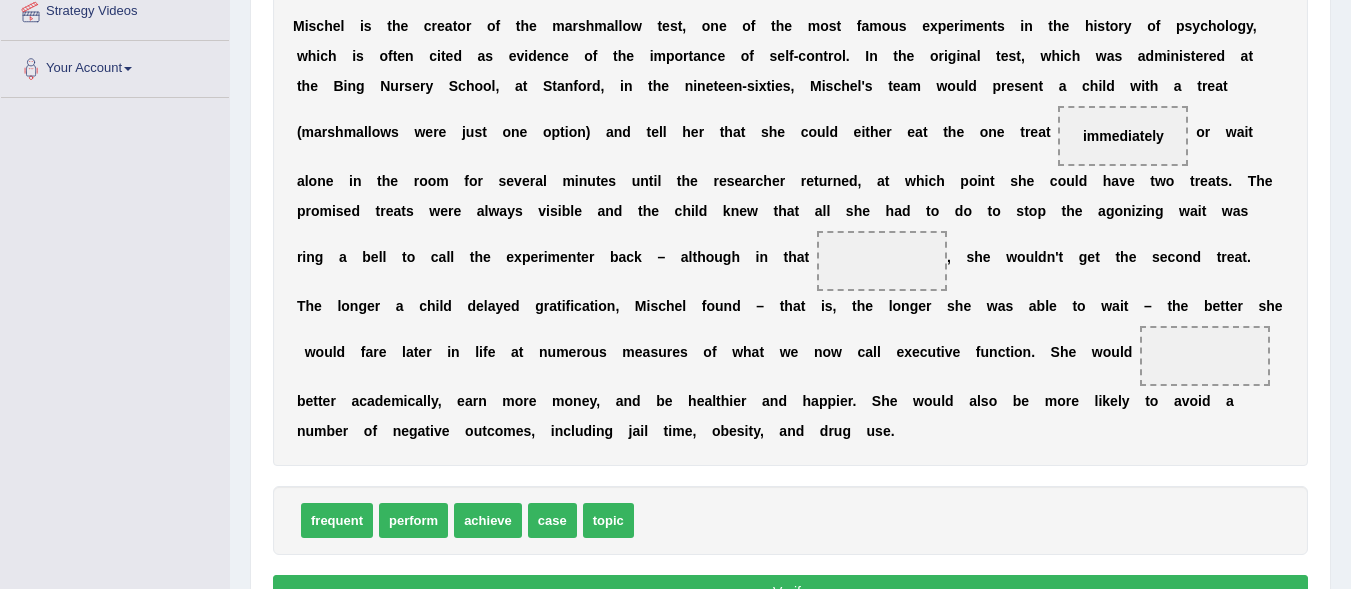 scroll, scrollTop: 543, scrollLeft: 0, axis: vertical 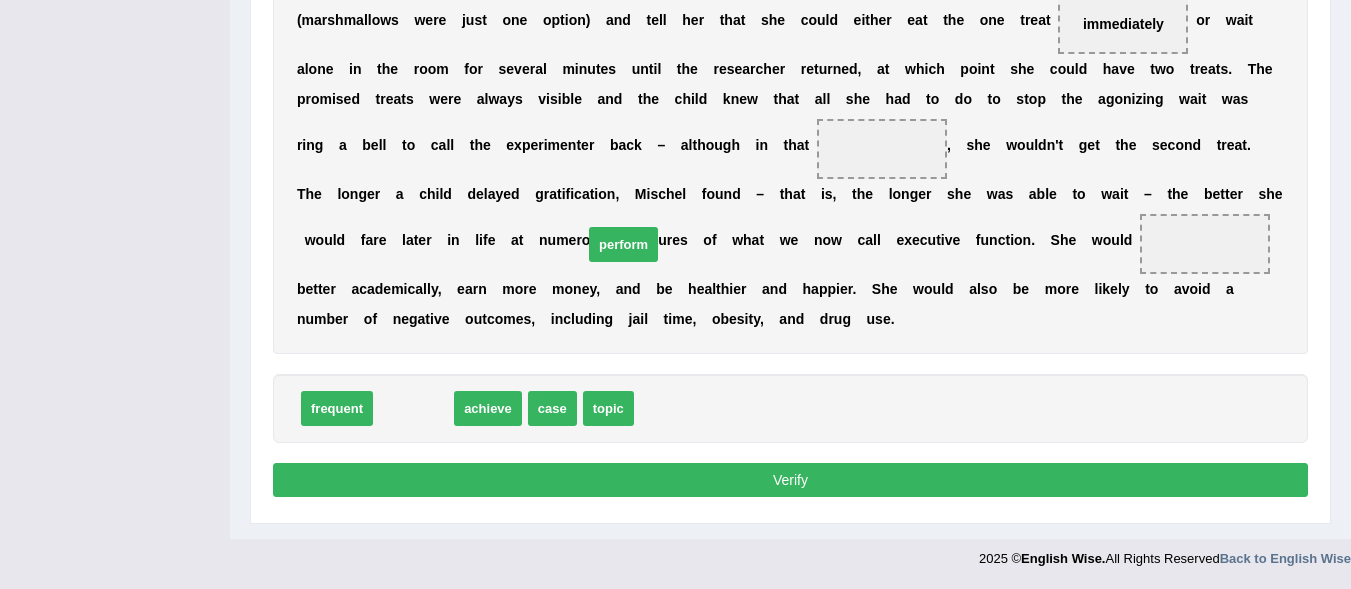 drag, startPoint x: 427, startPoint y: 414, endPoint x: 637, endPoint y: 250, distance: 266.45074 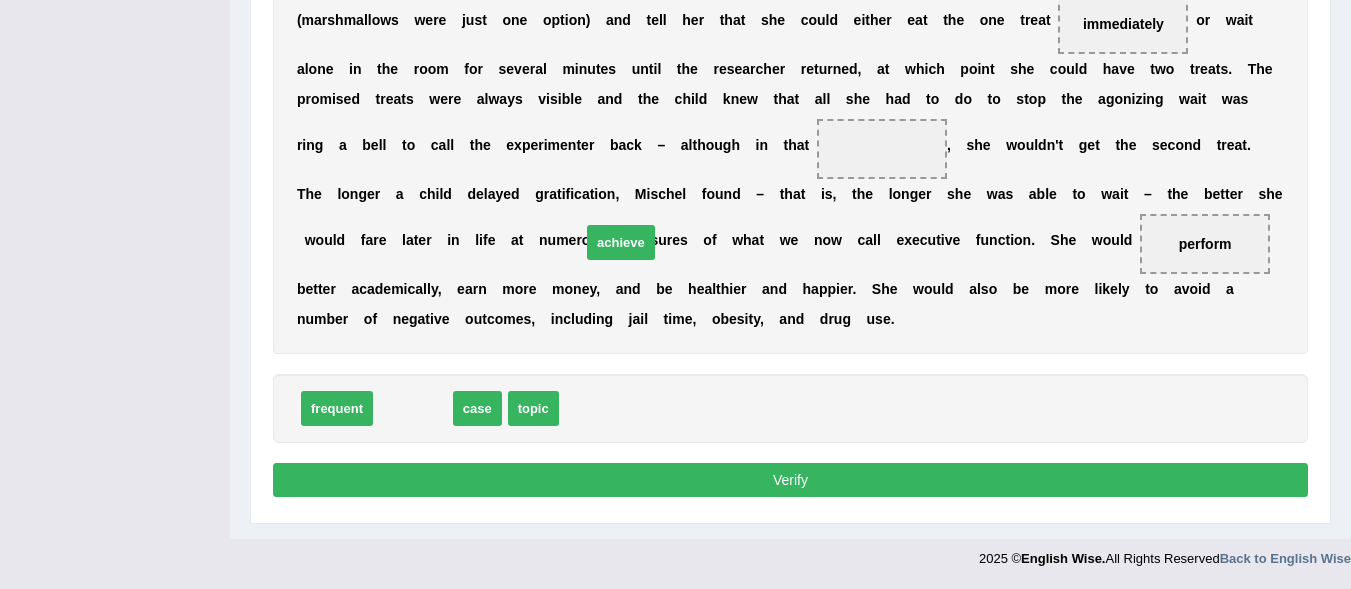 drag, startPoint x: 410, startPoint y: 416, endPoint x: 618, endPoint y: 250, distance: 266.12027 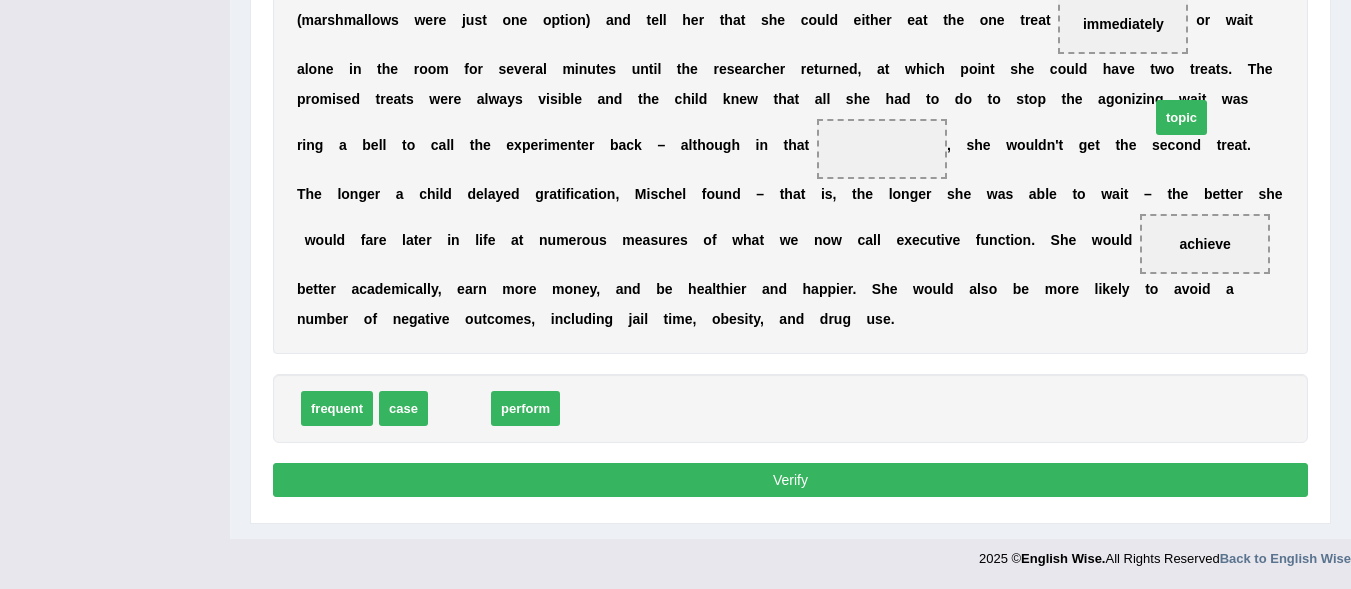 drag, startPoint x: 455, startPoint y: 403, endPoint x: 1177, endPoint y: 112, distance: 778.43756 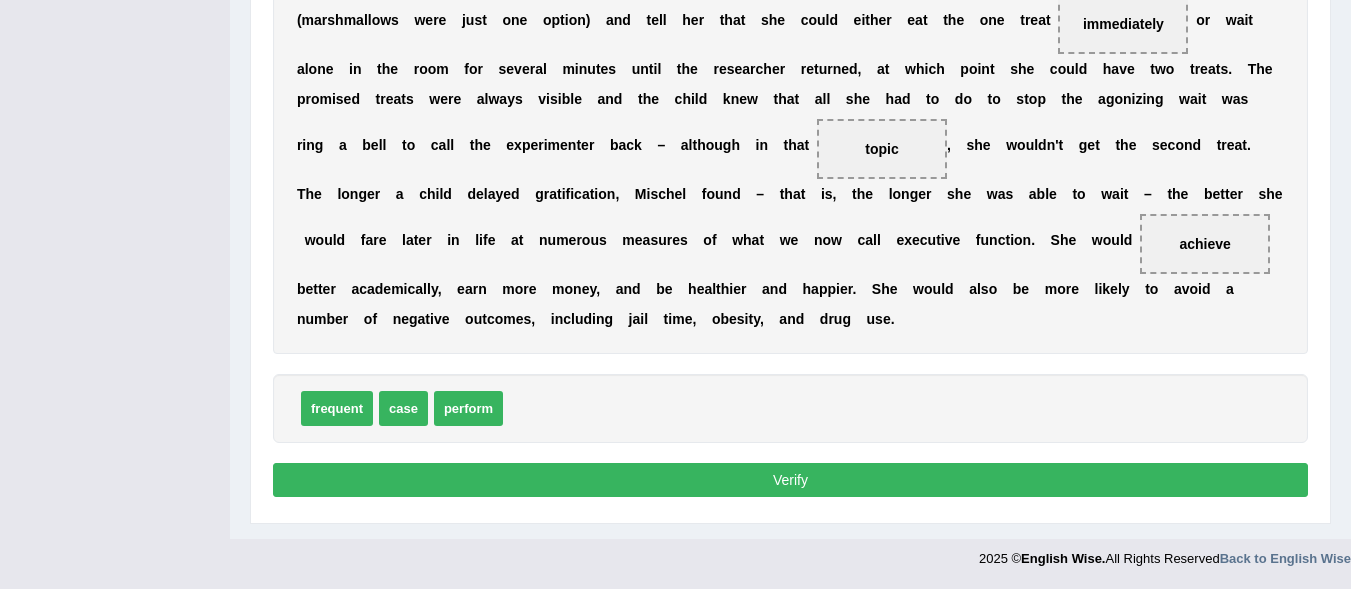click on "Instructions:  In the text below some words are missing. Drag words from the box below to the appropriate place in the text. To undo an answer choice, drag the word back to the box below the text.
* Drag the correct answer into all target fields [LAST] [LAST]       i s       t h e       c r e a t o r       o f       t h e       m a r s h m a l l o w       t e s t ,       o n e       o f       t h e       m o s t       f a m o u s       e x p e r i m e n t s       i n       t h e       h i s t o r y       o f       p s y c h o l o g y ,       w h i c h       i s       o f t e n       c i t e d       a s       e v i d e n c e       o f       t h e       i m p o r t a n c e       o f       s e l f - c o n t r o l .       I n       t h e       o r i g i n a l       t e s t ,       w h i c h       w a s       a d m i n i s t e r e d       a t       t h e       [INSTITUTION]       S c h o o l ,       a t" at bounding box center [790, 132] 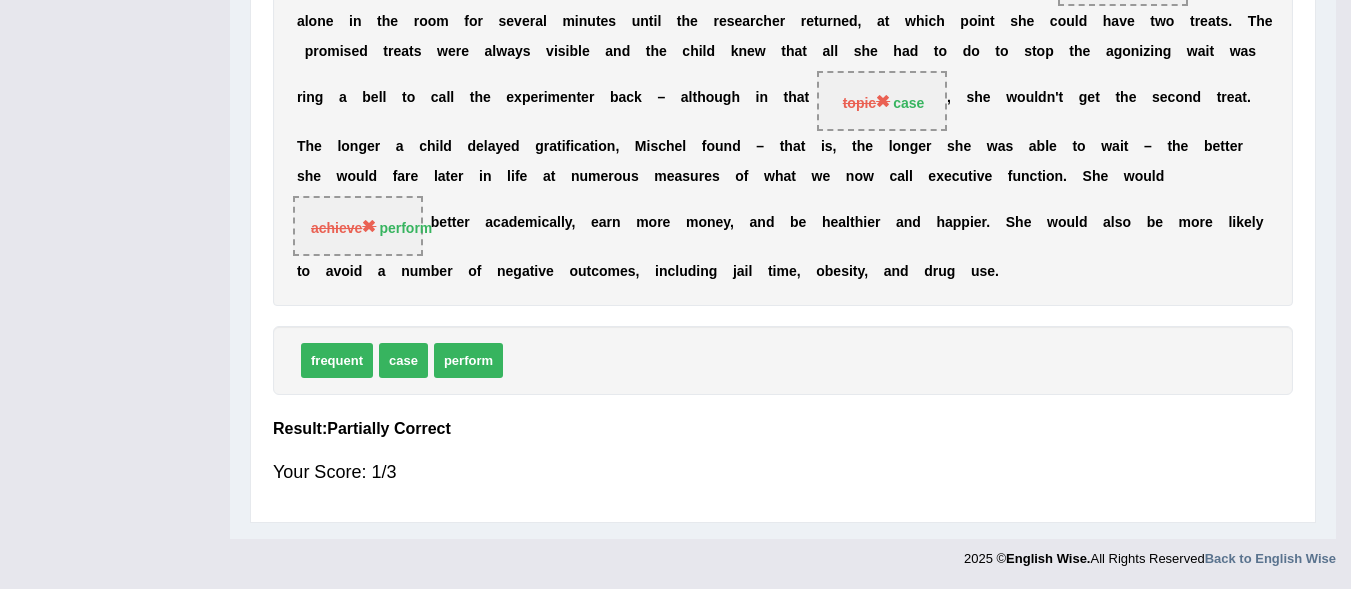 scroll, scrollTop: 480, scrollLeft: 0, axis: vertical 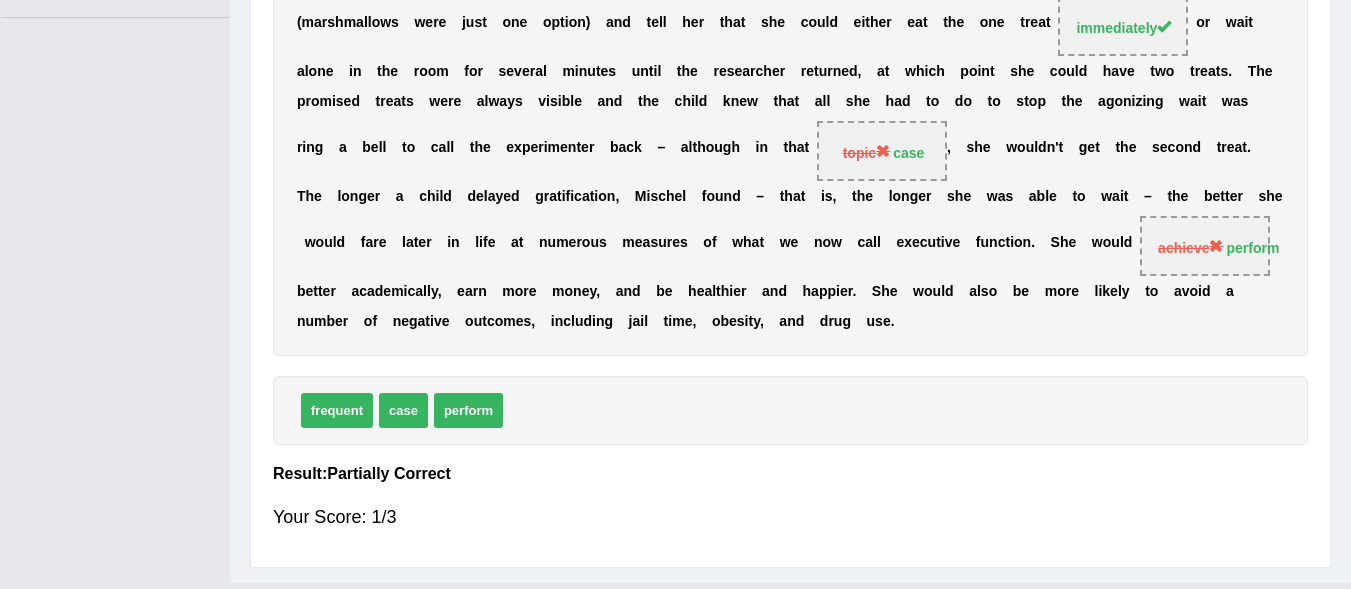 drag, startPoint x: 461, startPoint y: 446, endPoint x: 593, endPoint y: 326, distance: 178.39282 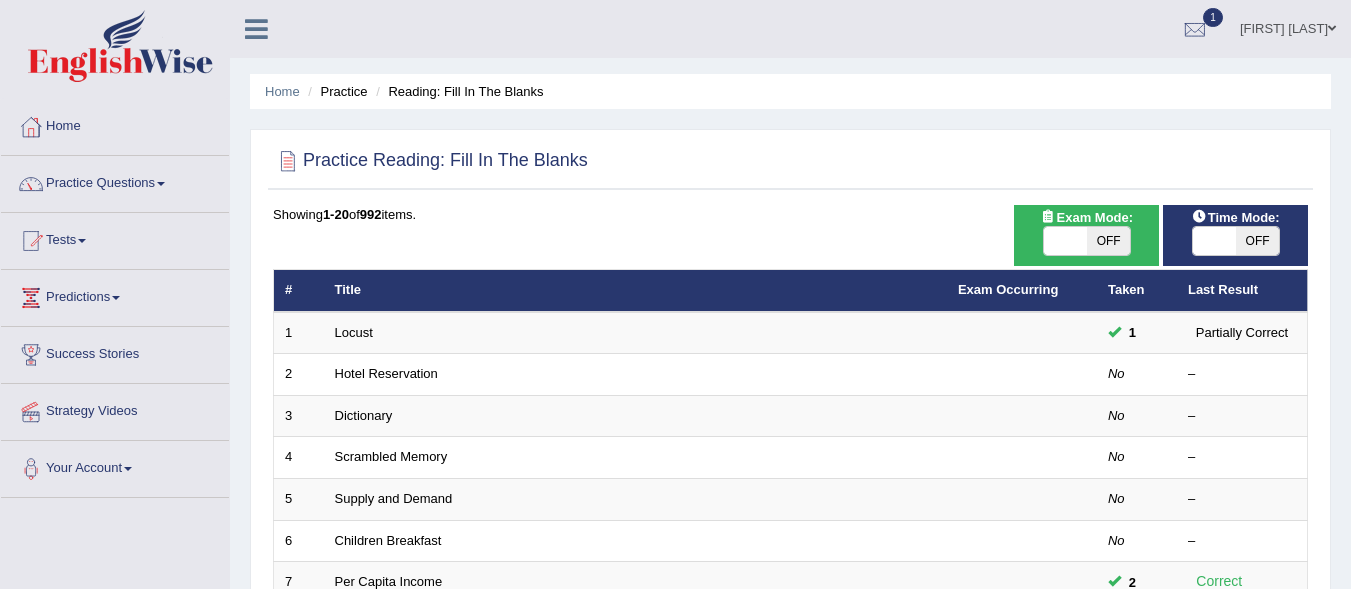 scroll, scrollTop: 400, scrollLeft: 0, axis: vertical 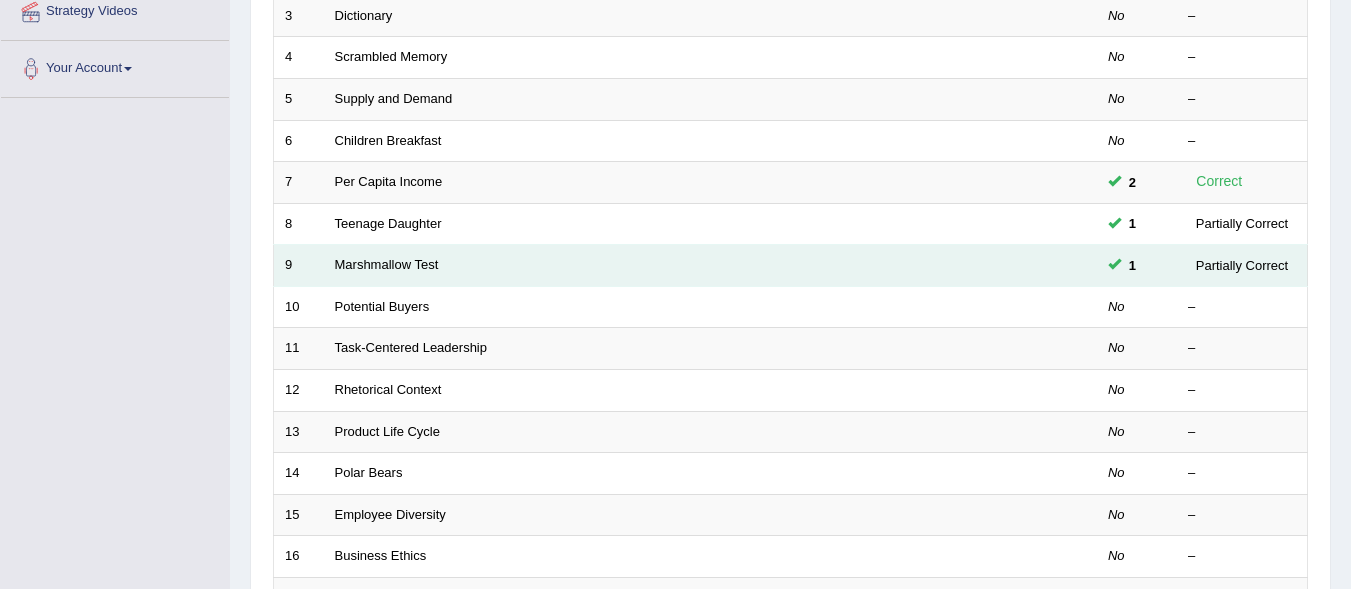 click on "Marshmallow Test" at bounding box center (635, 266) 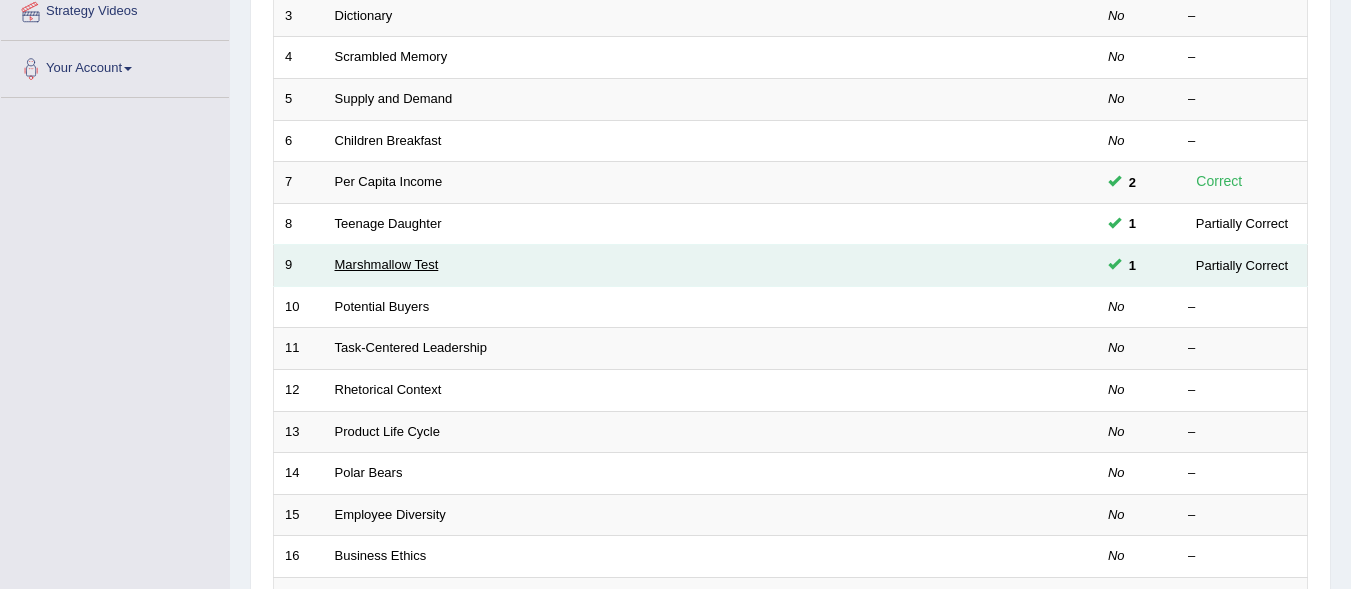 click on "Marshmallow Test" at bounding box center (387, 264) 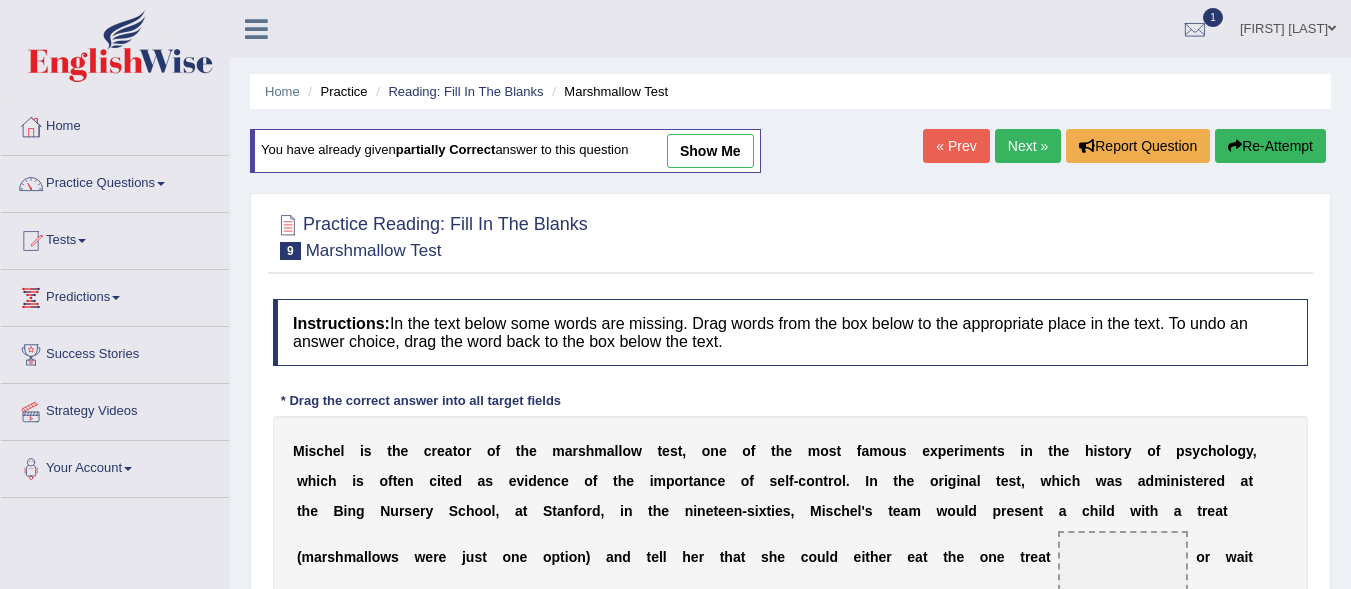 scroll, scrollTop: 100, scrollLeft: 0, axis: vertical 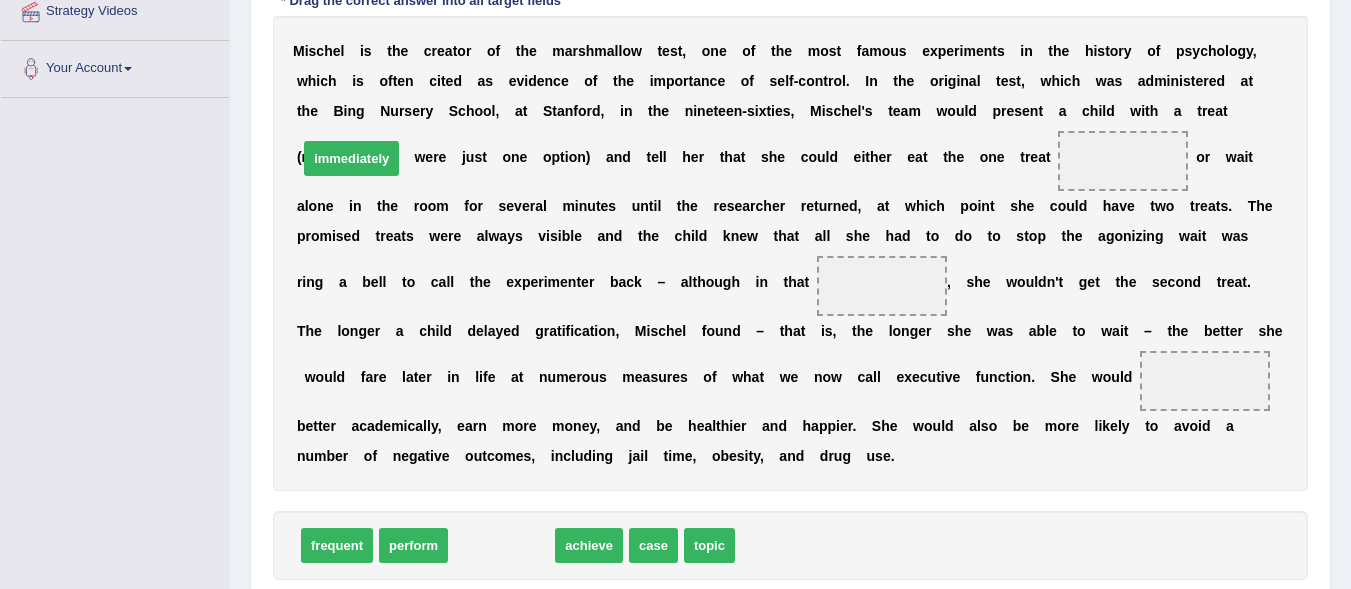 drag, startPoint x: 482, startPoint y: 581, endPoint x: 320, endPoint y: 201, distance: 413.0908 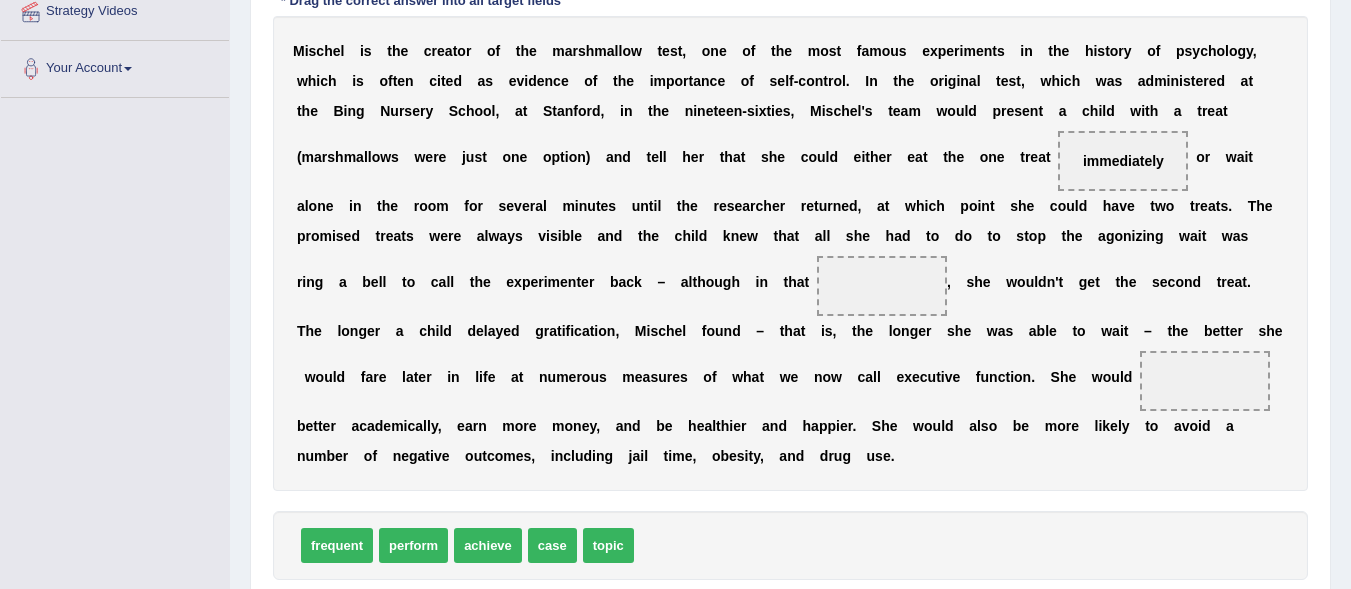 scroll, scrollTop: 568, scrollLeft: 0, axis: vertical 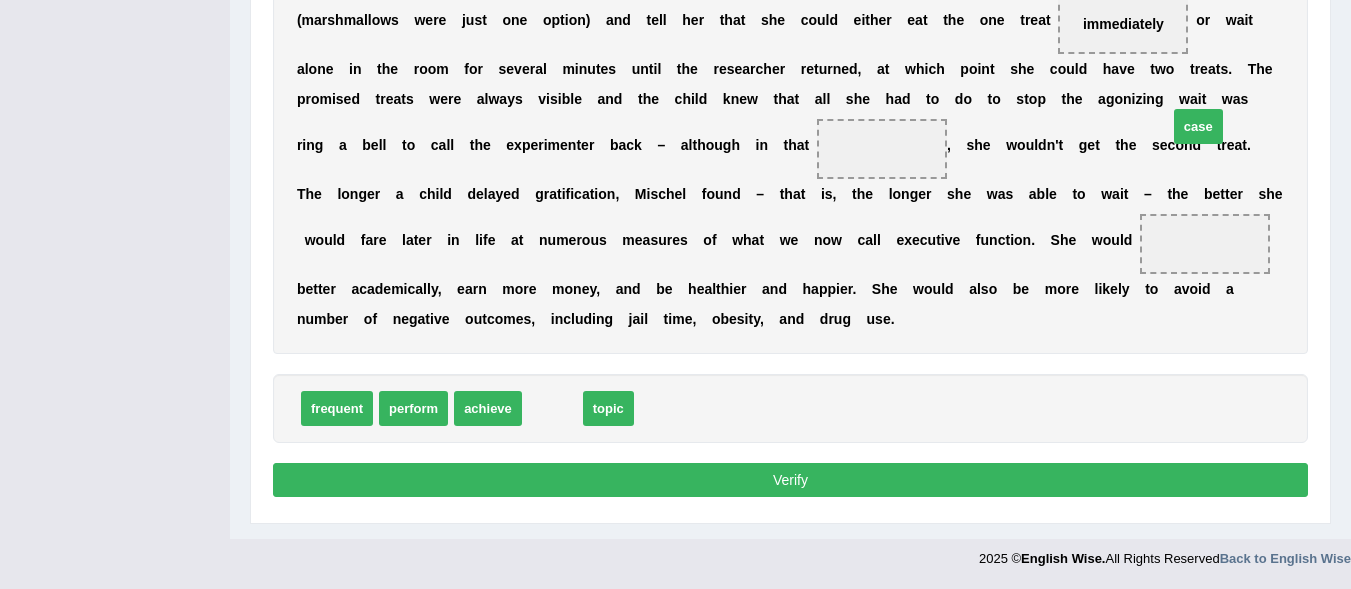 drag, startPoint x: 545, startPoint y: 413, endPoint x: 1172, endPoint y: 144, distance: 682.26825 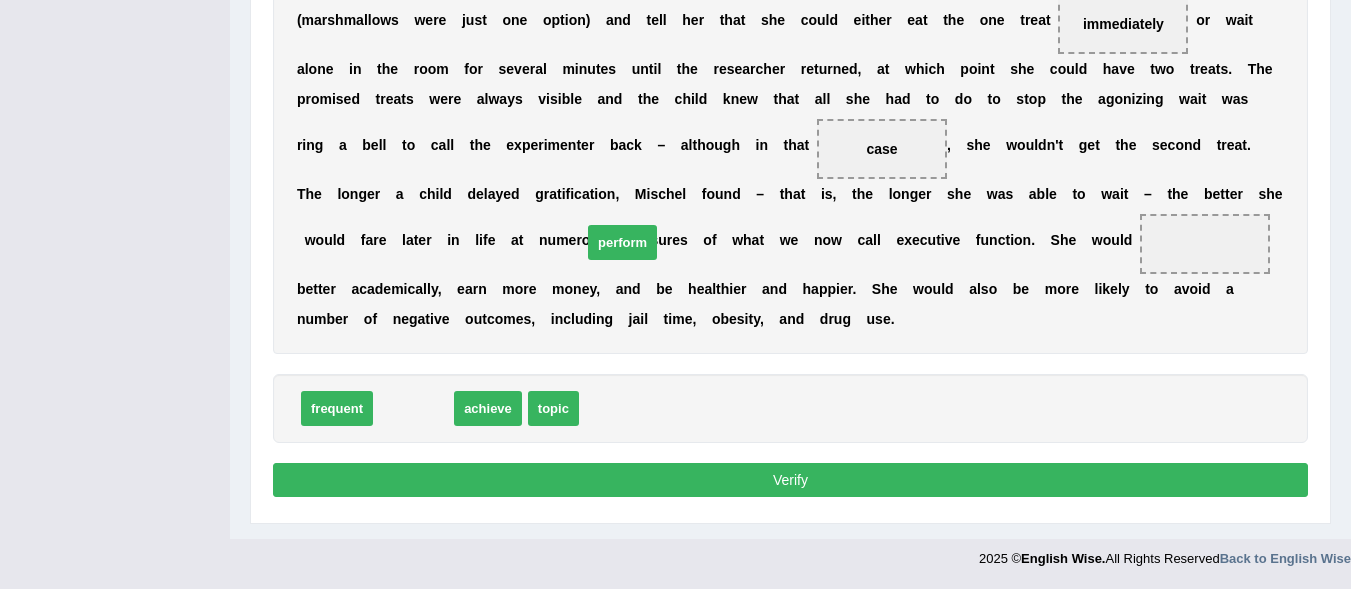 drag, startPoint x: 430, startPoint y: 415, endPoint x: 639, endPoint y: 249, distance: 266.90262 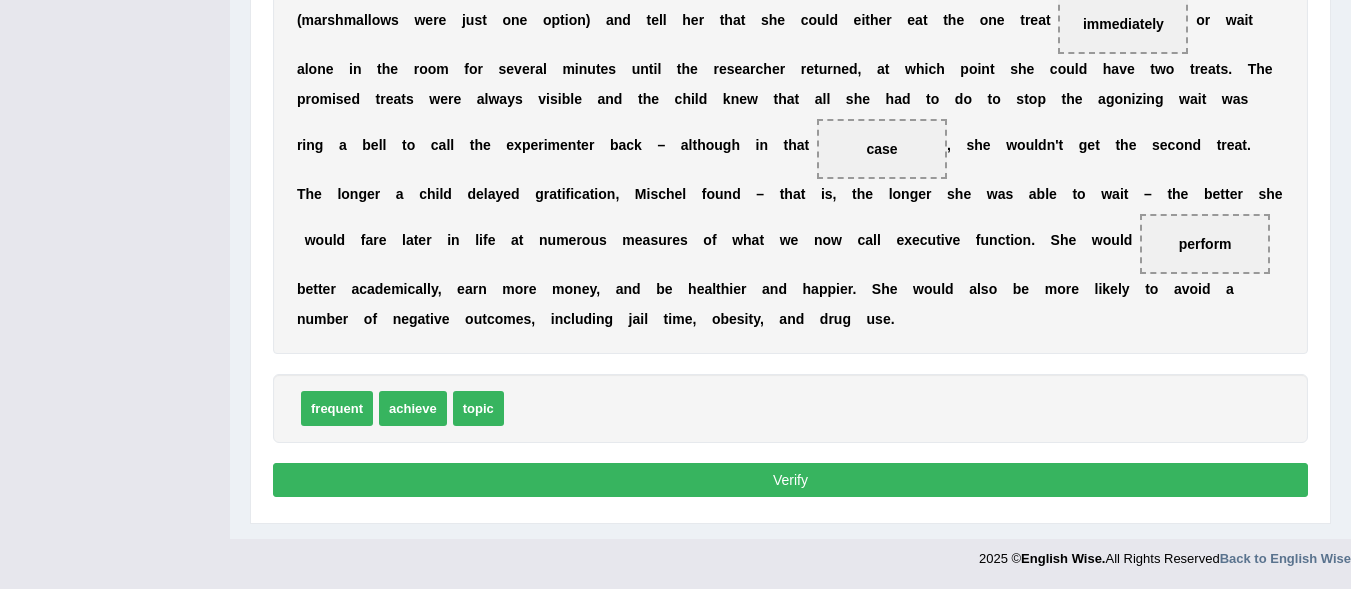 click on "Verify" at bounding box center [790, 480] 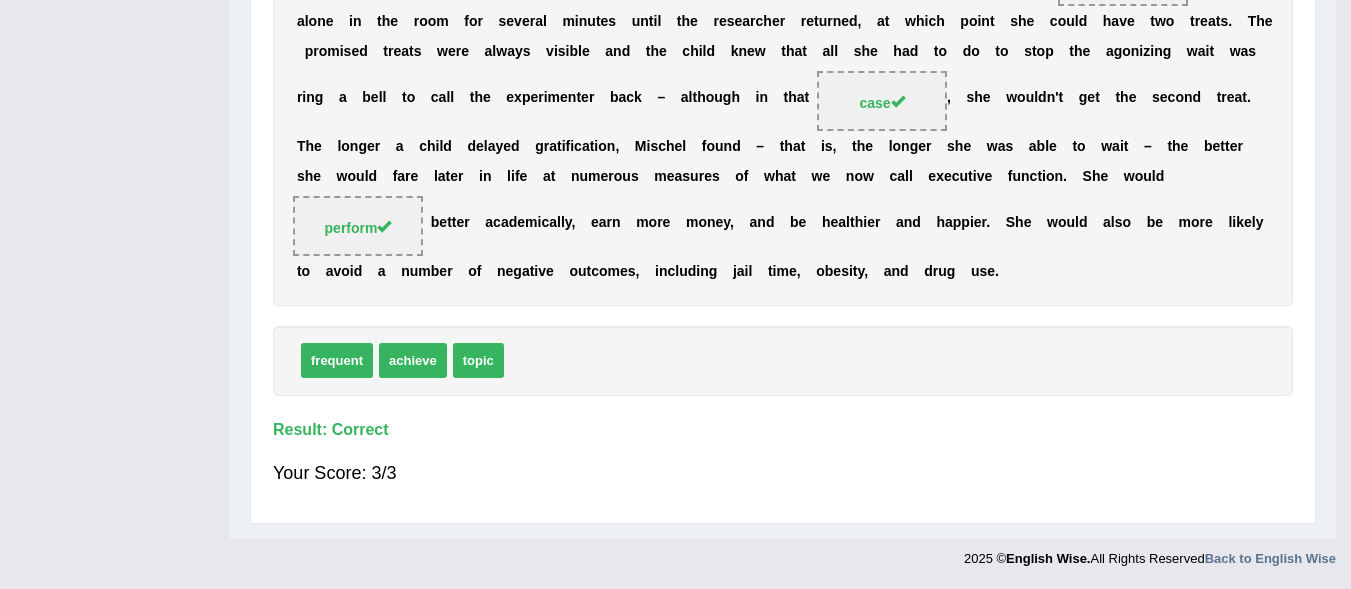 scroll, scrollTop: 490, scrollLeft: 0, axis: vertical 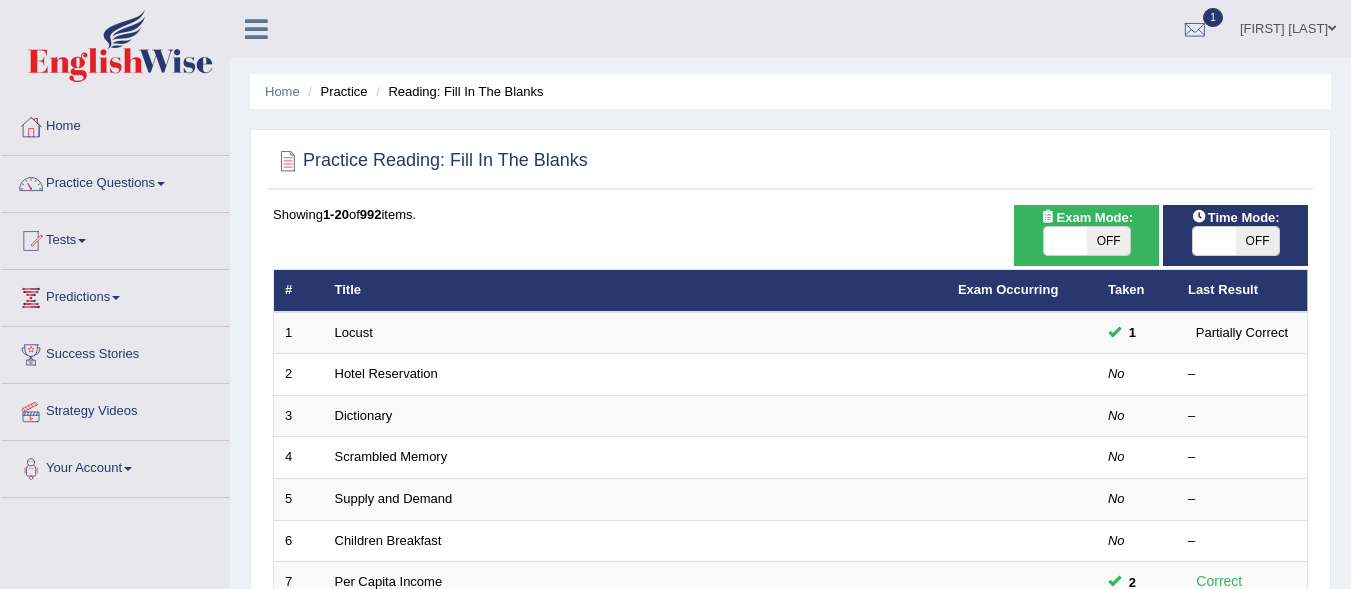 click on "OFF" at bounding box center [1108, 241] 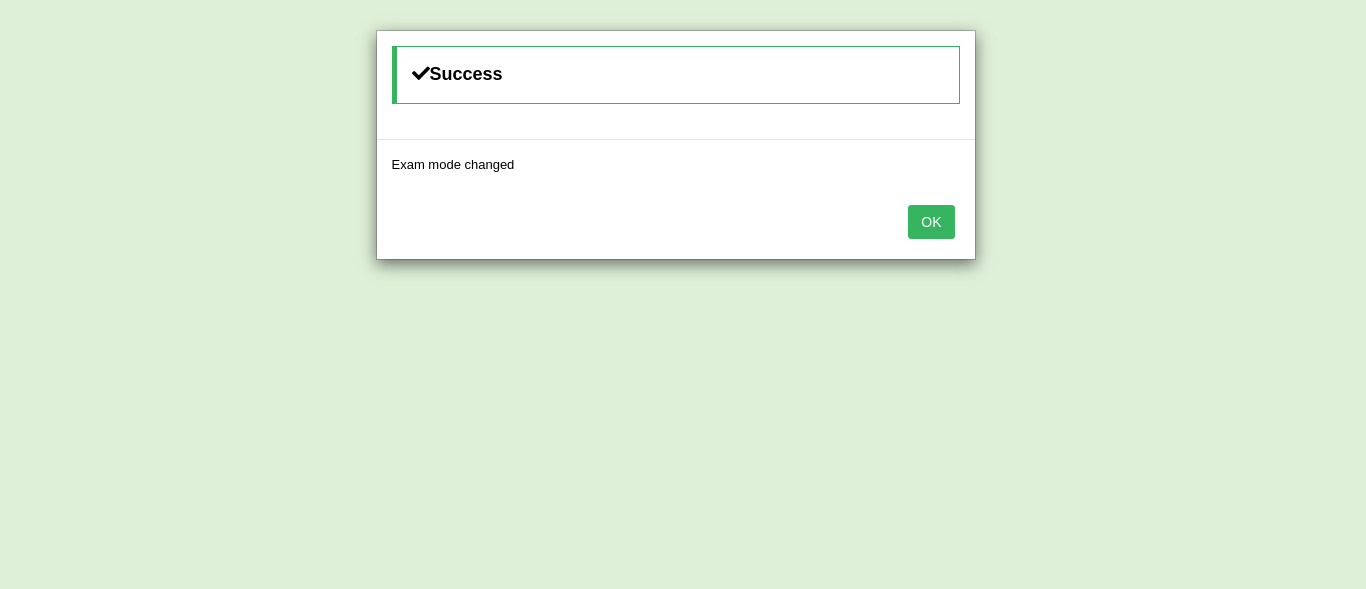 click on "OK" at bounding box center (931, 222) 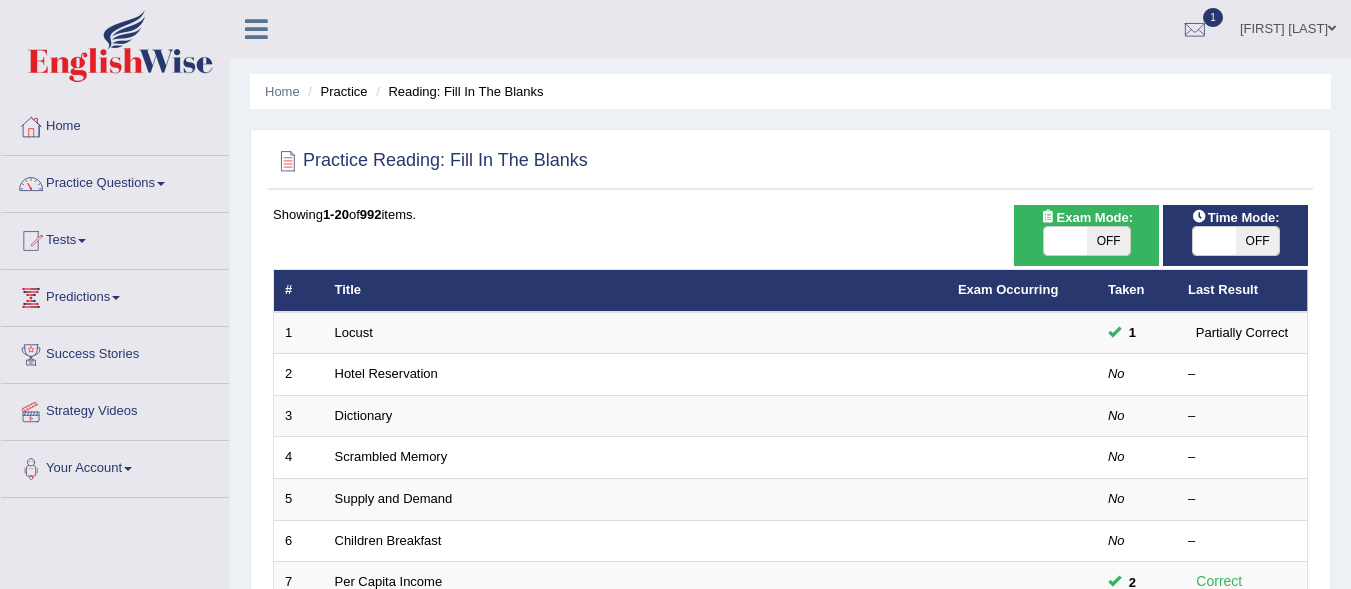 scroll, scrollTop: 0, scrollLeft: 0, axis: both 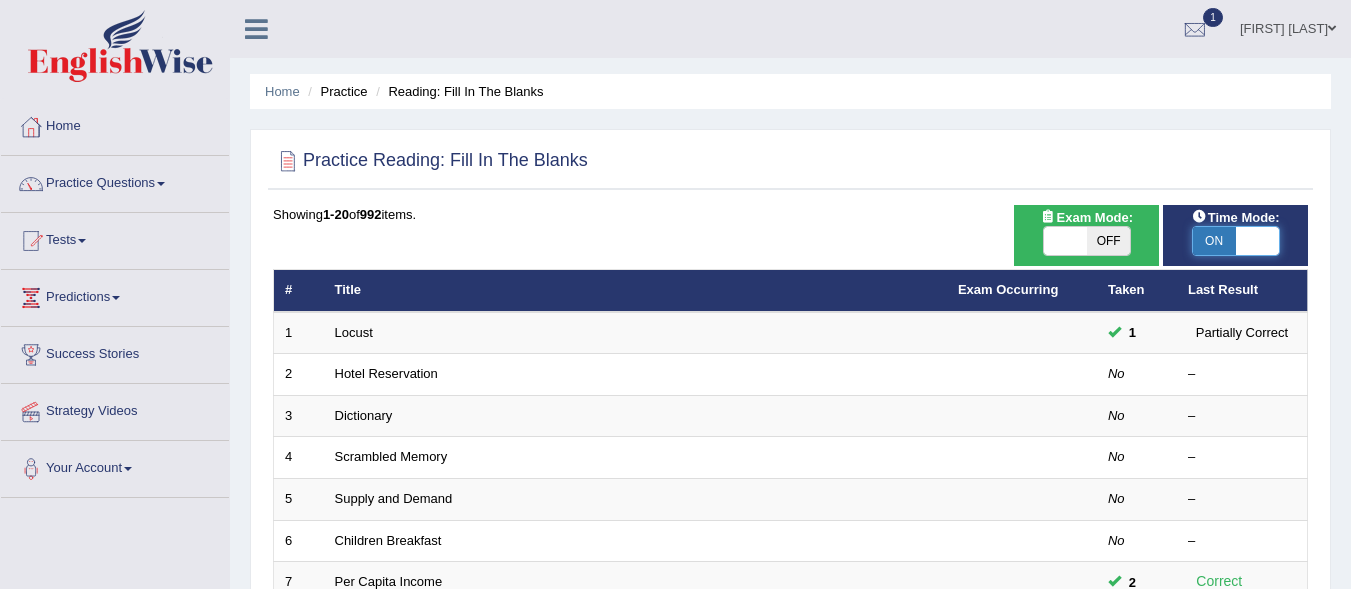 checkbox on "true" 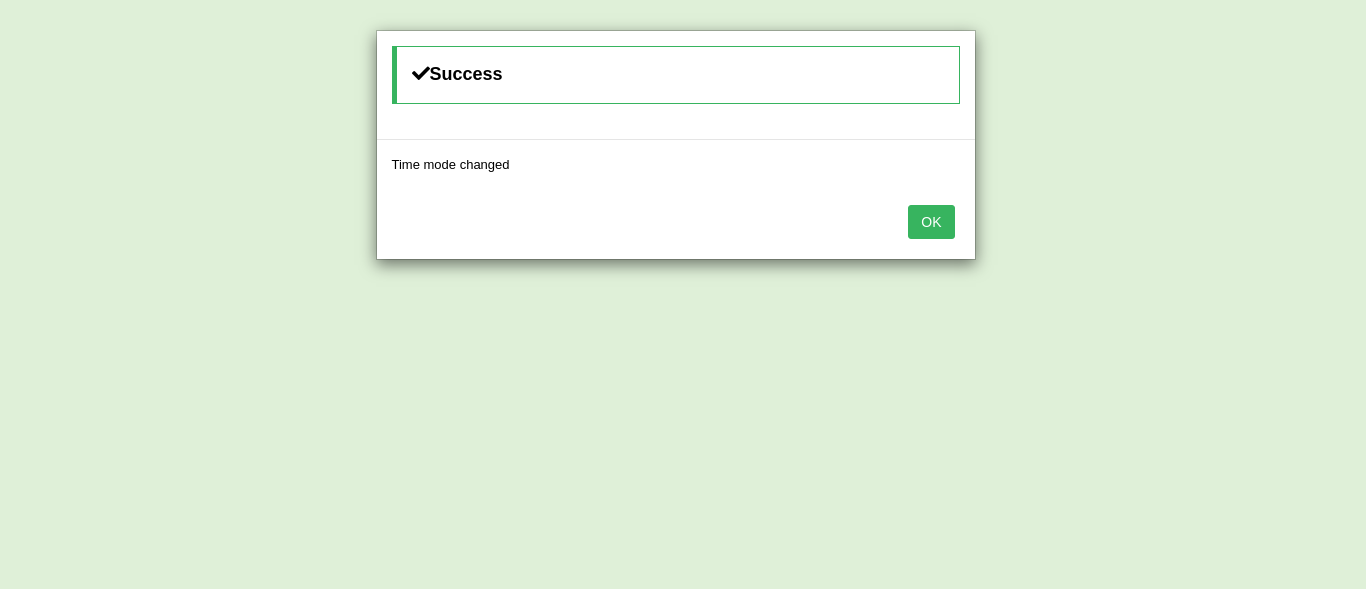 click on "Success Time mode changed OK" at bounding box center [683, 294] 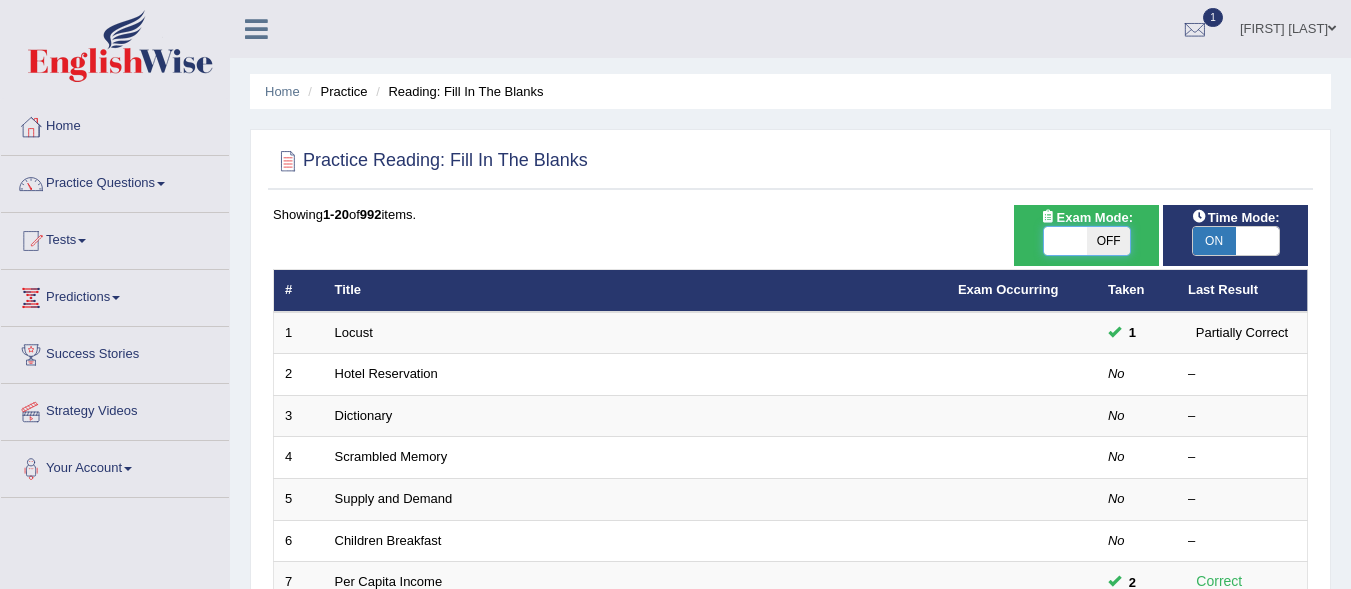 click at bounding box center [1065, 241] 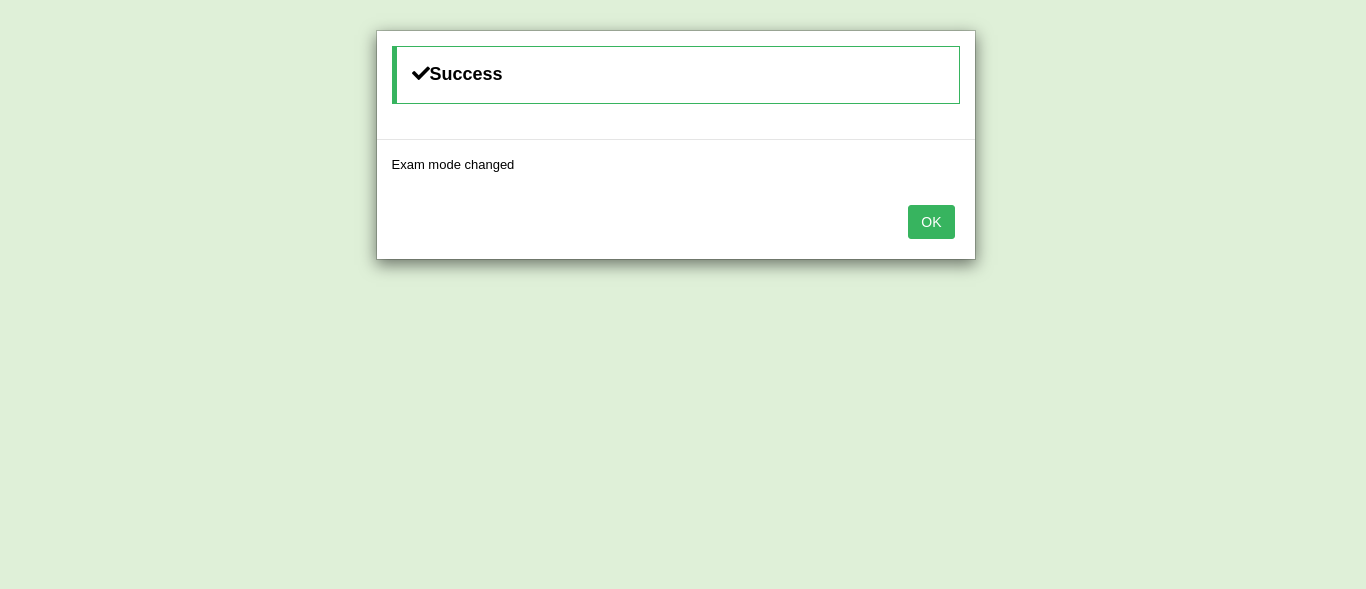 click on "Toggle navigation
Home
Practice Questions   Speaking Practice Read Aloud
Repeat Sentence
Describe Image
Re-tell Lecture
Answer Short Question
Summarize Group Discussion
Respond To A Situation
Writing Practice  Summarize Written Text
Write Essay
Reading Practice  Reading & Writing: Fill In The Blanks
Choose Multiple Answers
Re-order Paragraphs
Fill In The Blanks
Choose Single Answer
Listening Practice  Summarize Spoken Text
Highlight Incorrect Words
Highlight Correct Summary
Select Missing Word
Choose Single Answer
Choose Multiple Answers
Fill In The Blanks
Write From Dictation
Pronunciation
Tests  Take Practice Sectional Test" at bounding box center [683, 294] 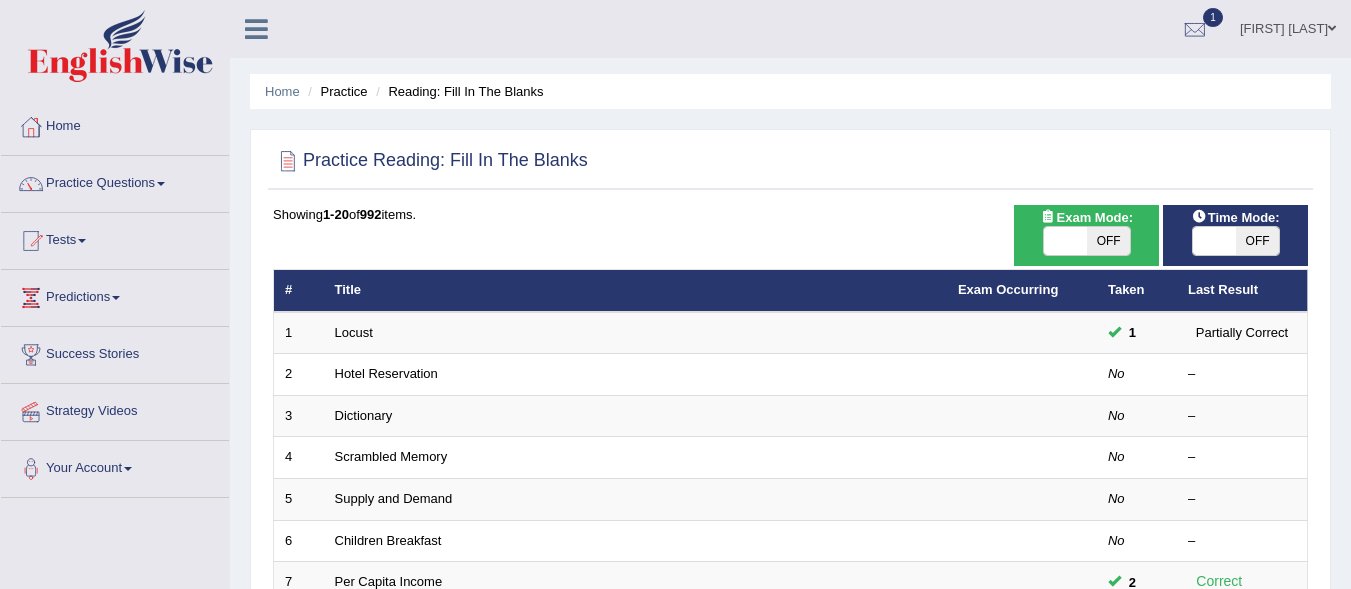 scroll, scrollTop: 0, scrollLeft: 0, axis: both 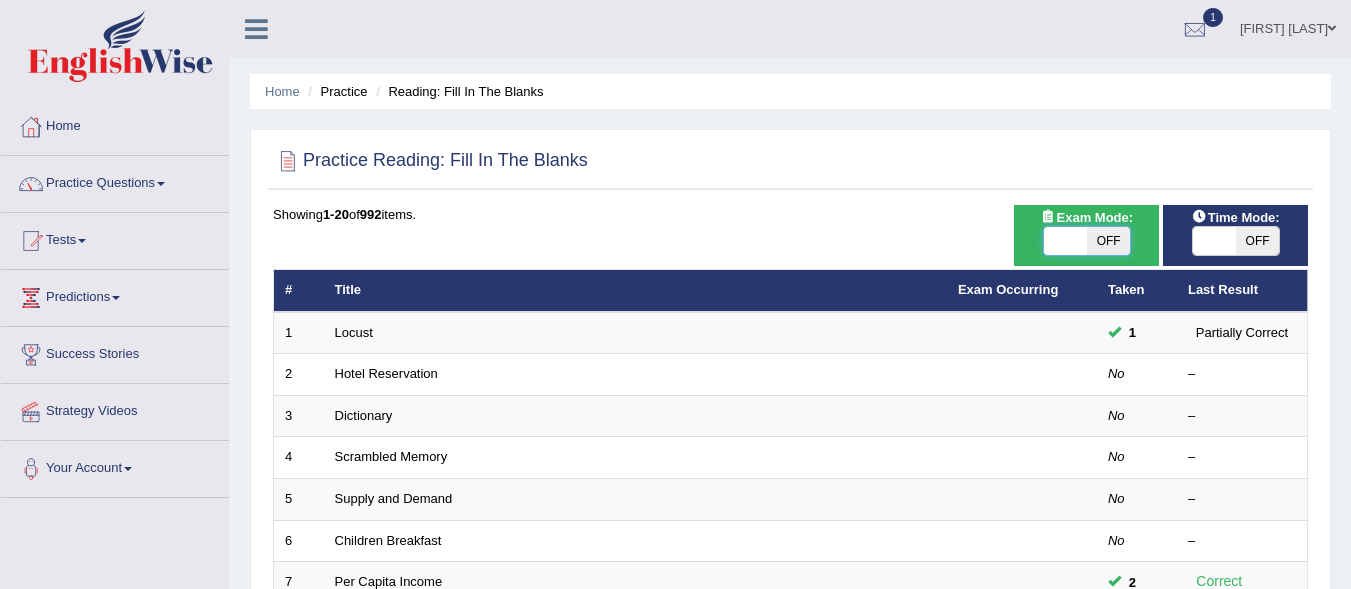 click at bounding box center [1065, 241] 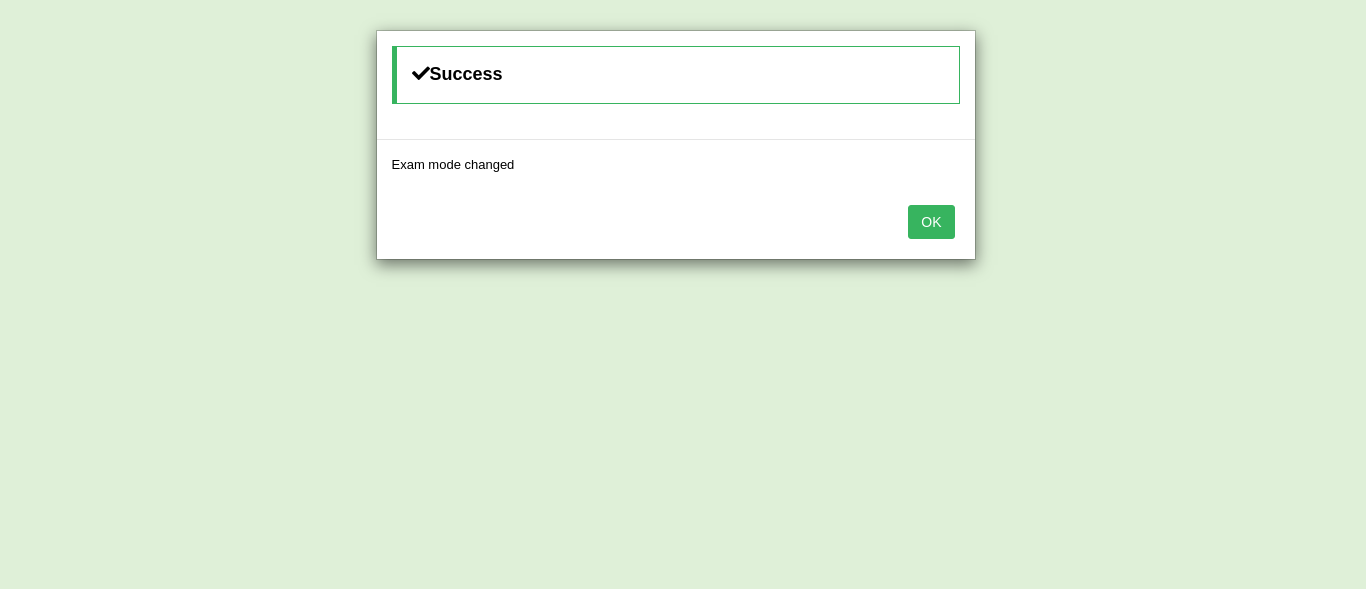 click on "OK" at bounding box center (931, 222) 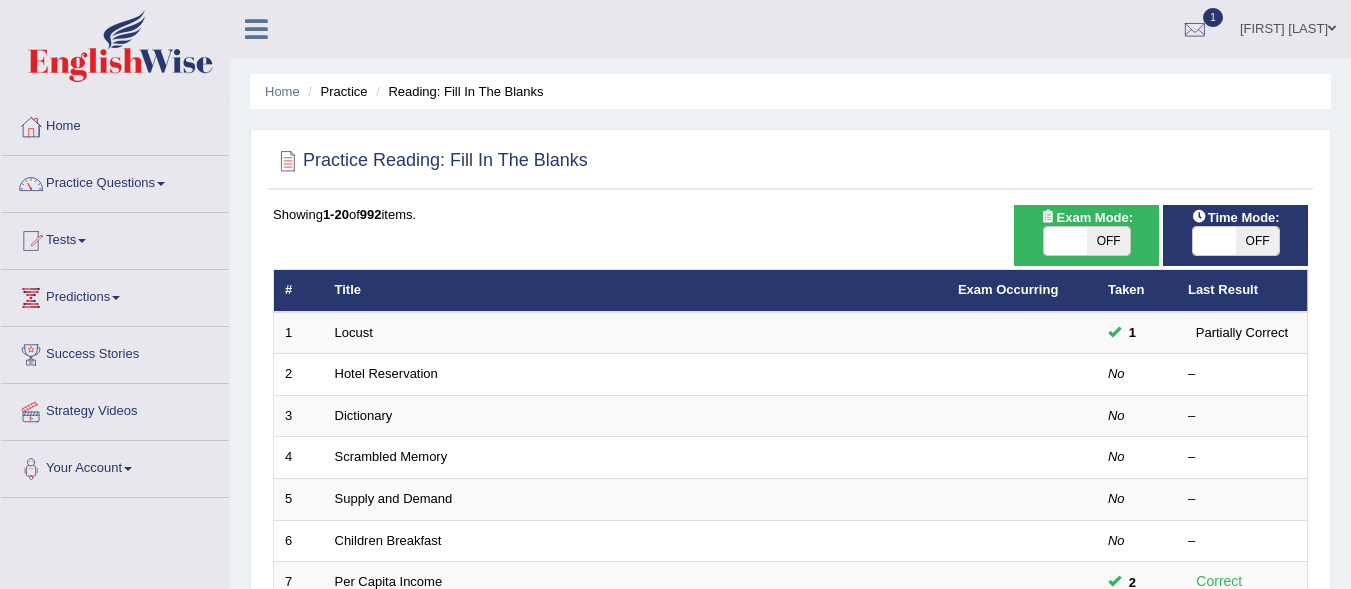 scroll, scrollTop: 0, scrollLeft: 0, axis: both 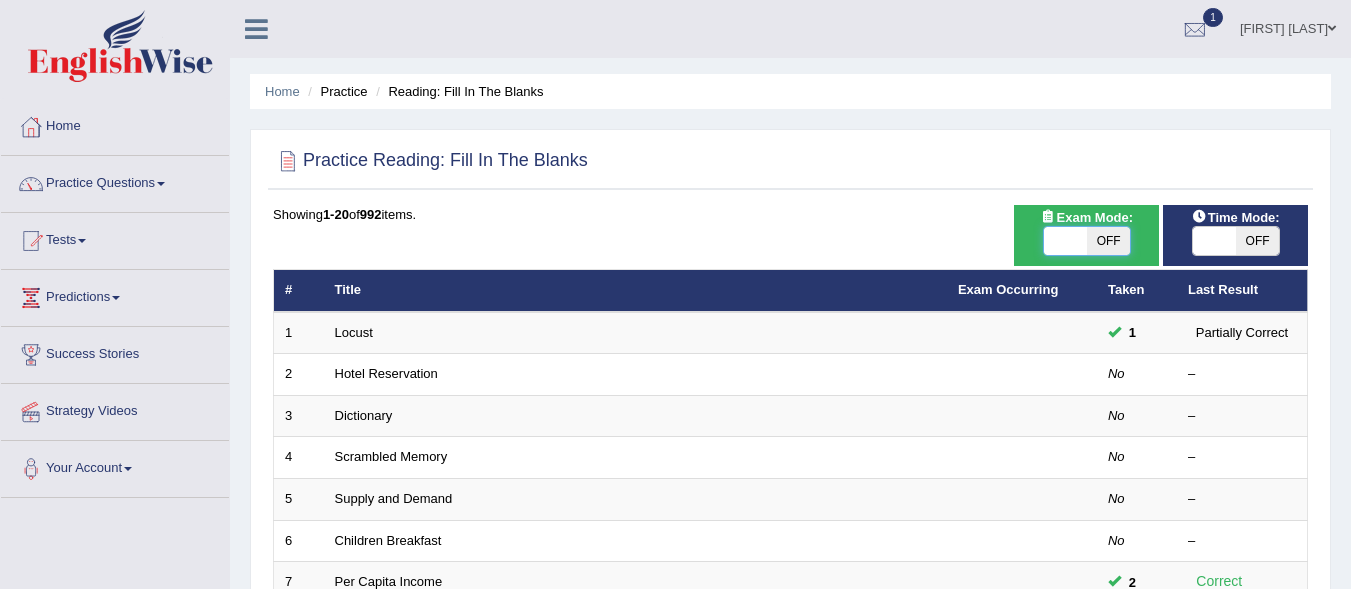 click at bounding box center [1065, 241] 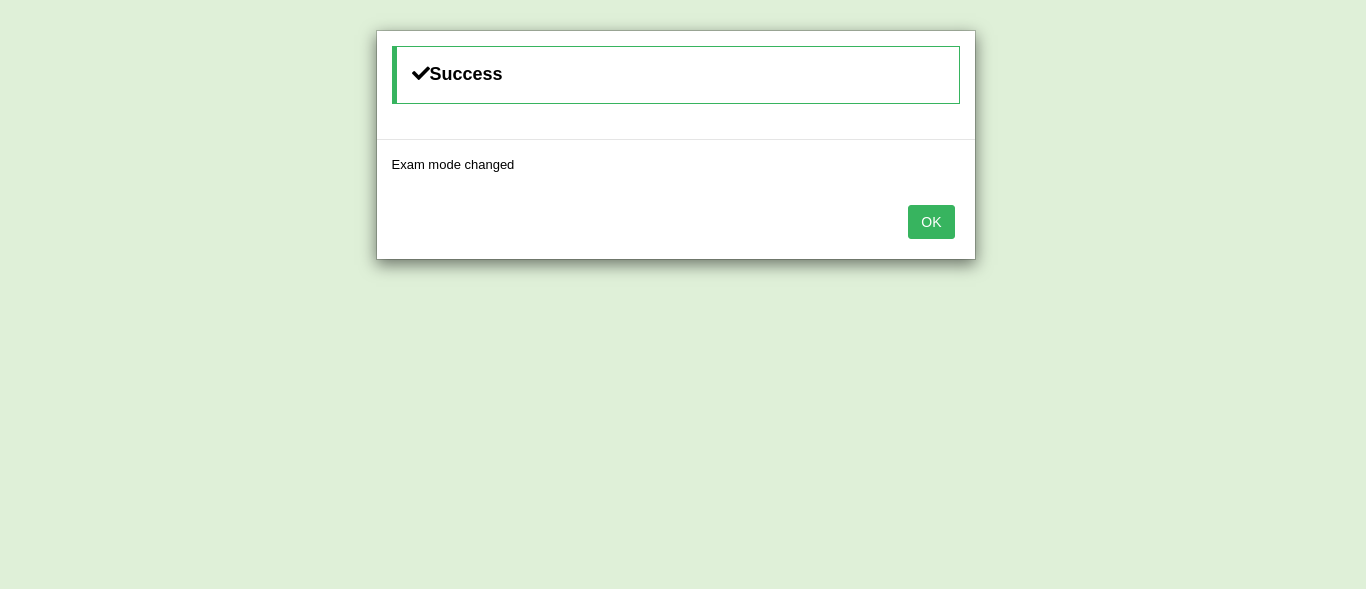 click on "Success Exam mode changed OK" at bounding box center (683, 294) 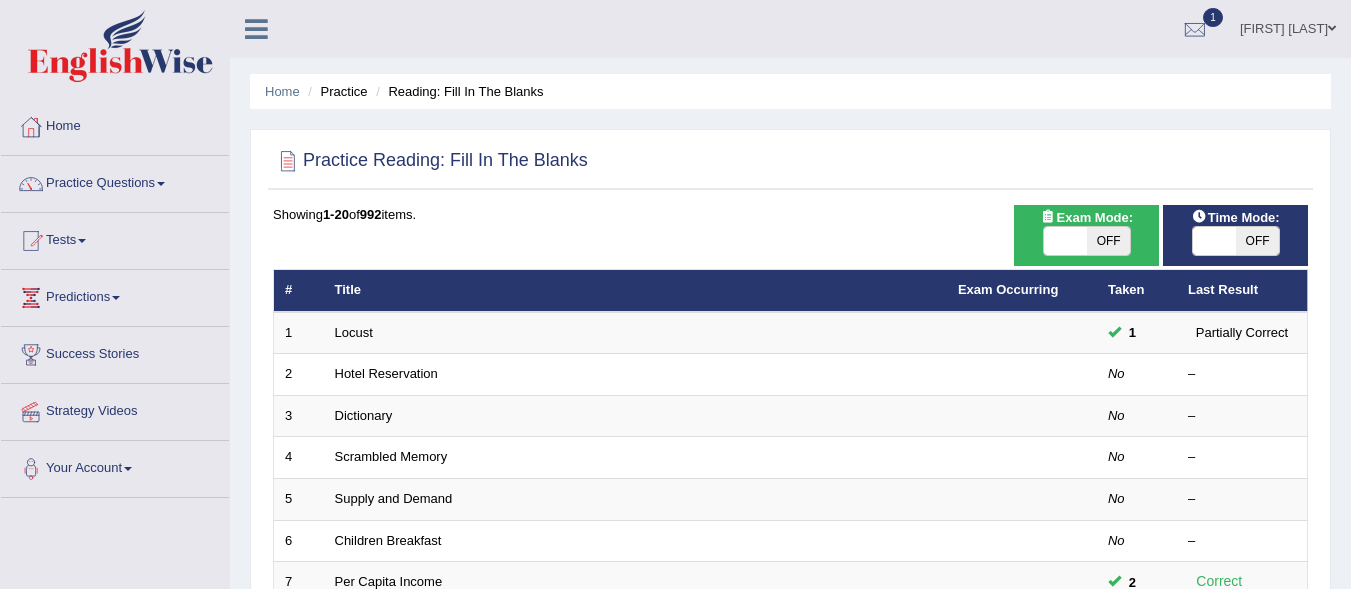 scroll, scrollTop: 0, scrollLeft: 0, axis: both 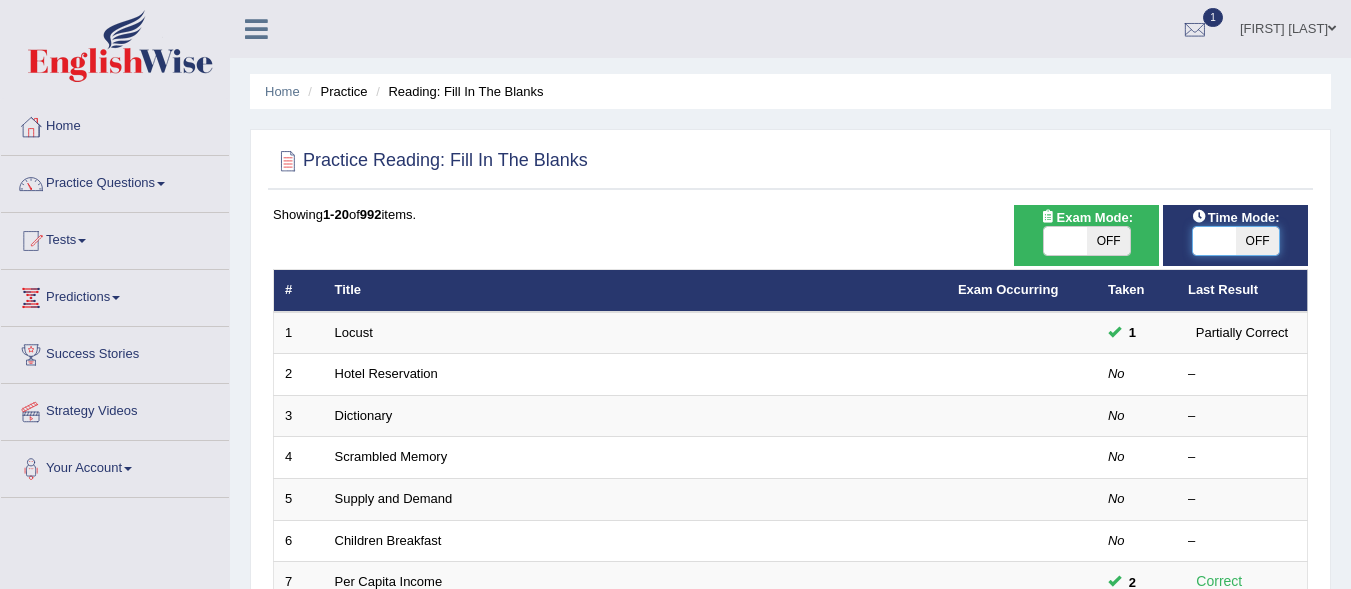 click at bounding box center [1214, 241] 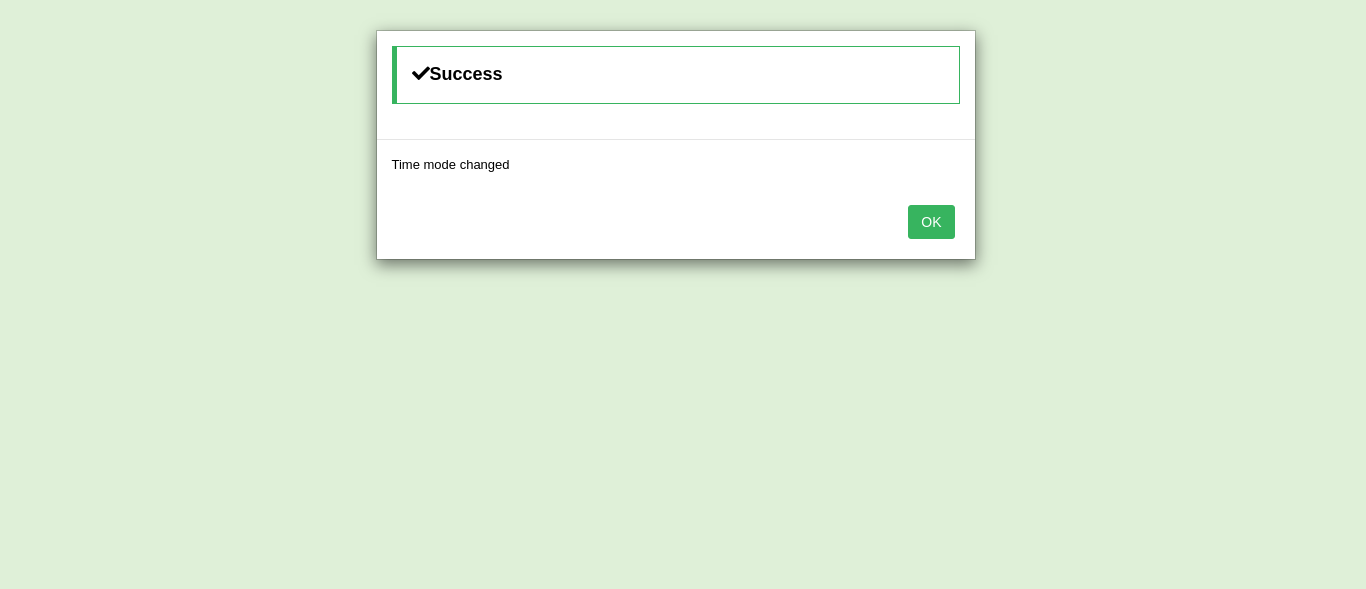 click on "Success Time mode changed OK" at bounding box center (683, 294) 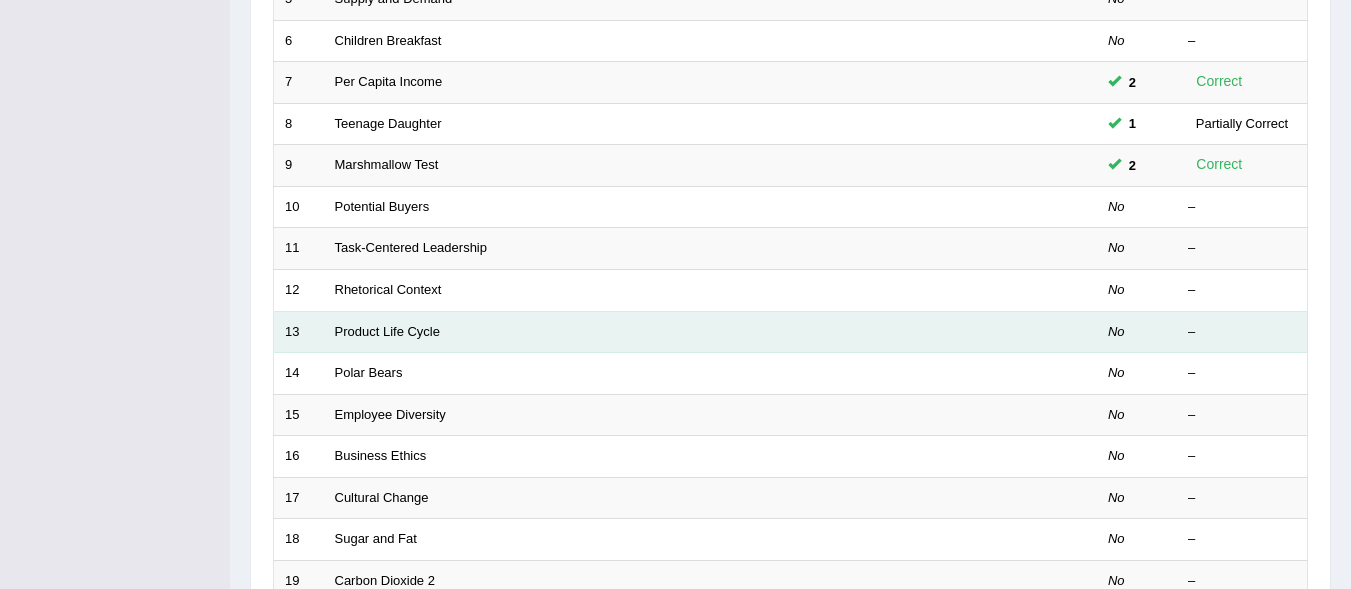 scroll, scrollTop: 600, scrollLeft: 0, axis: vertical 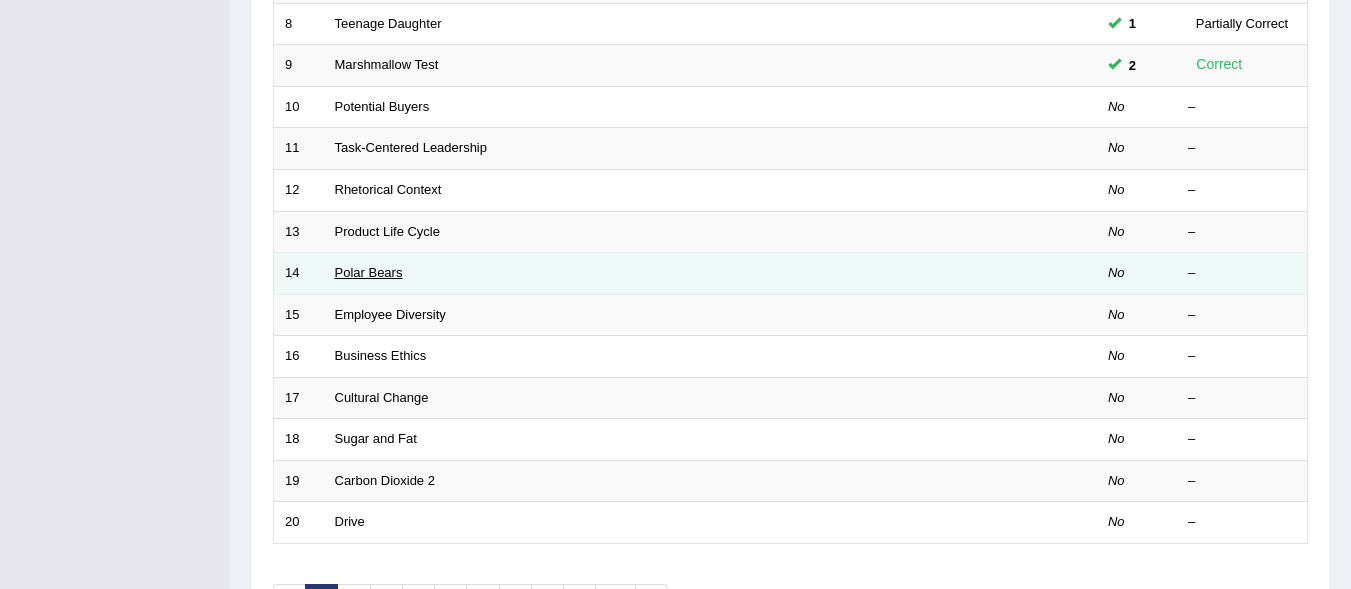 click on "Polar Bears" at bounding box center [369, 272] 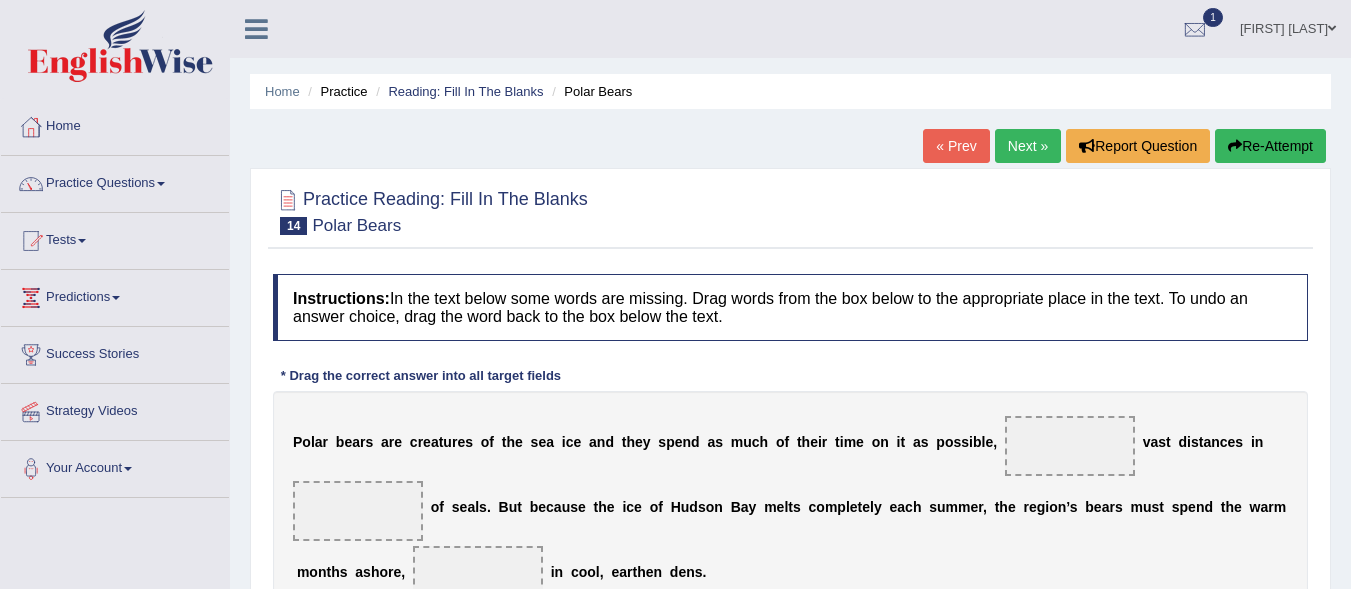 scroll, scrollTop: 0, scrollLeft: 0, axis: both 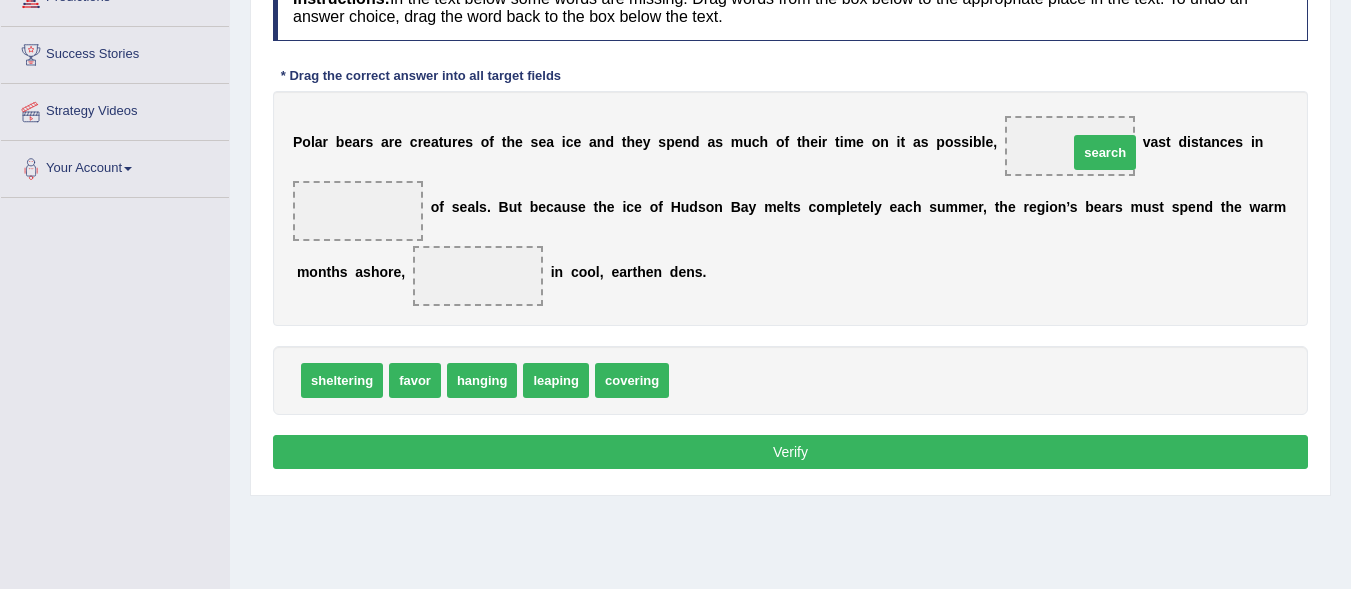 drag, startPoint x: 722, startPoint y: 386, endPoint x: 1122, endPoint y: 161, distance: 458.939 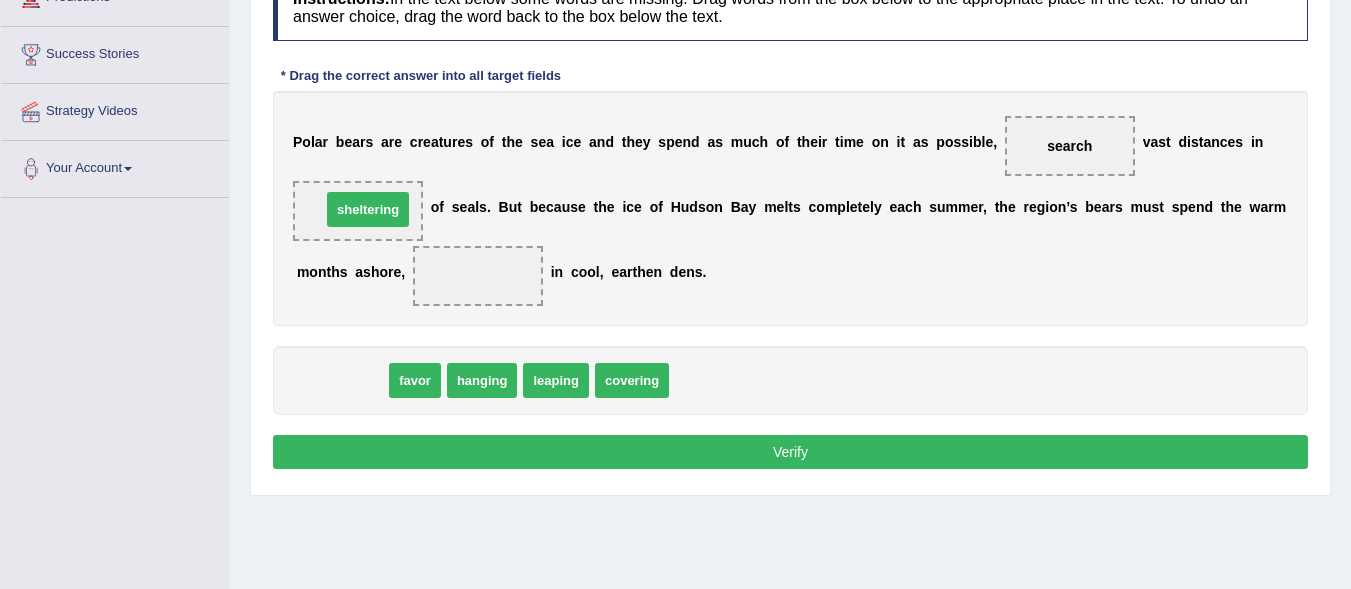 drag, startPoint x: 356, startPoint y: 384, endPoint x: 382, endPoint y: 213, distance: 172.96532 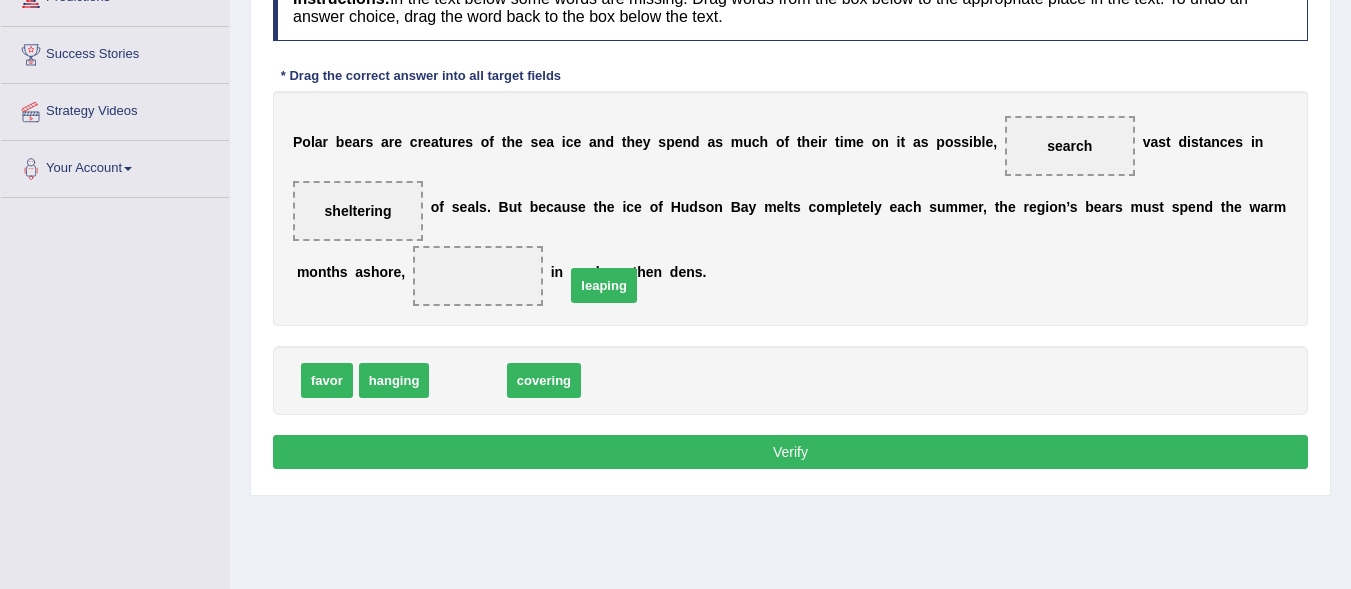 drag, startPoint x: 471, startPoint y: 391, endPoint x: 607, endPoint y: 296, distance: 165.89455 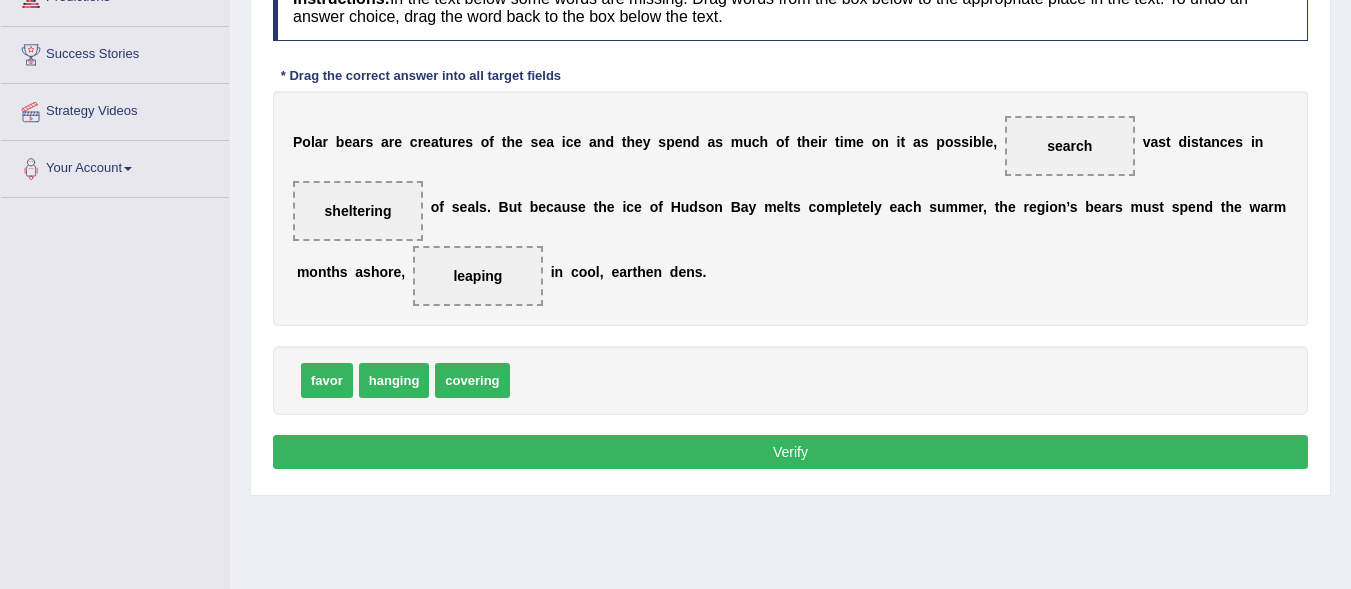 click on "Verify" at bounding box center [790, 452] 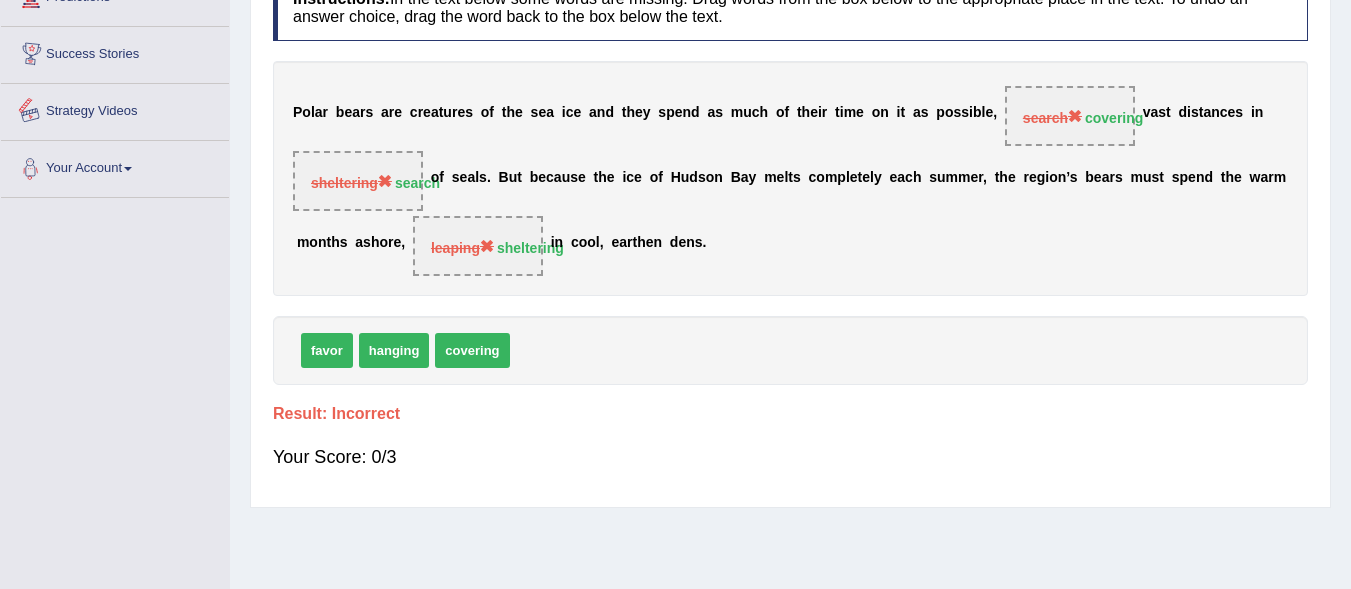 scroll, scrollTop: 0, scrollLeft: 0, axis: both 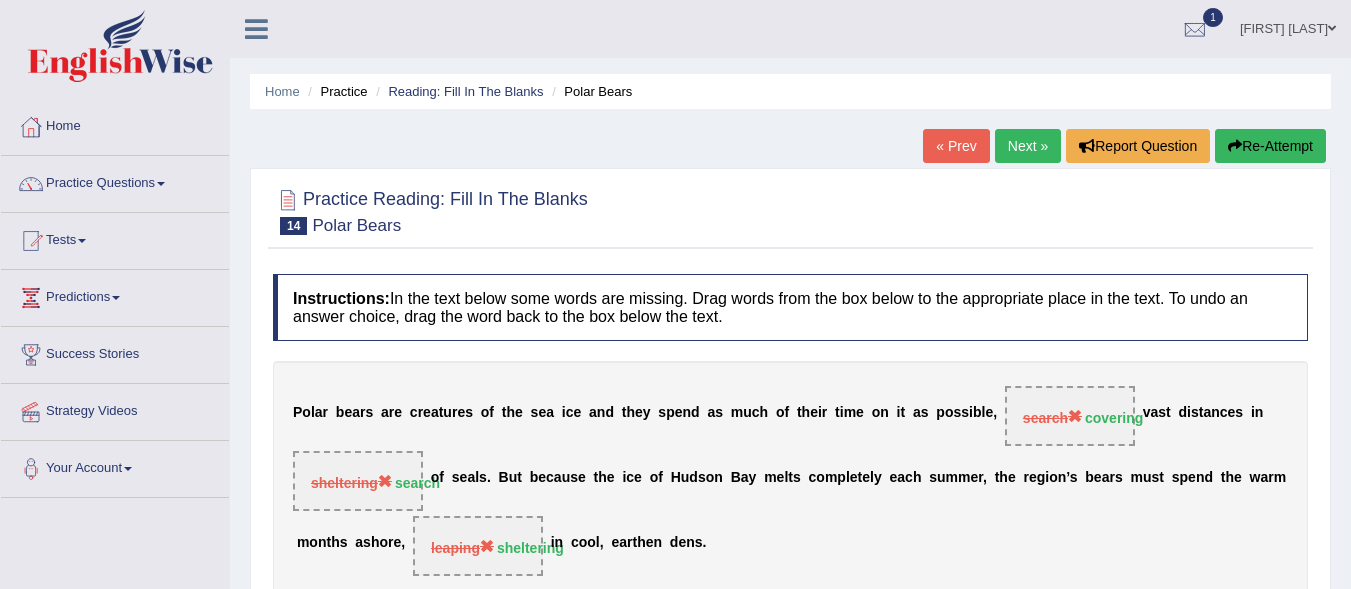 click on "Home
Practice
Reading: Fill In The Blanks
Polar Bears
« Prev Next »  Report Question  Re-Attempt
Practice Reading: Fill In The Blanks
14
Polar Bears
Instructions:  In the text below some words are missing. Drag words from the box below to the appropriate place in the text. To undo an answer choice, drag the word back to the box below the text.
* Drag the correct answer into all target fields P o l a r    b e a r s    a r e    c r e a t u r e s    o f    t h e    s e a    i c e    a n d    t h e y    s p e n d    a s    m u c h    o f    t h e i r    t i m e    o n    i t    a s    p o s s i b l e ,    search covering    v a s t    d i s t a n c e s    i n    sheltering search    o f    s e a l s .    B u t    b e c a u s e    t h e    i c e    o f    H u d s o n    B a y    m e l t s" at bounding box center [790, 500] 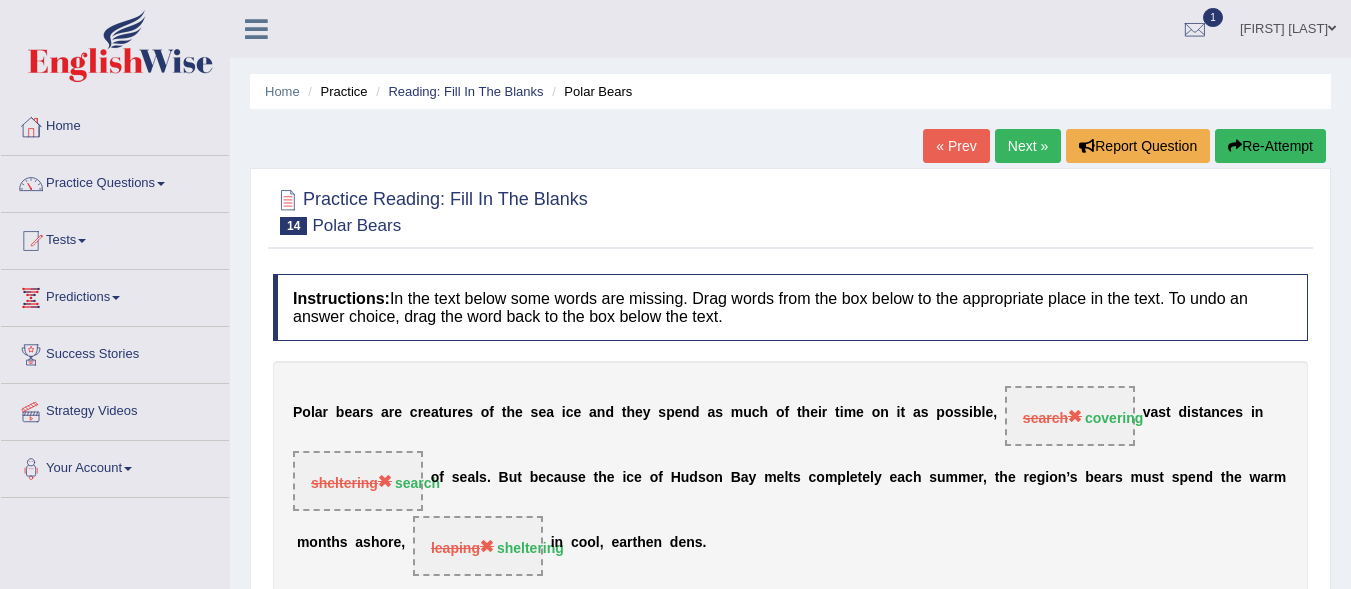 click on "Re-Attempt" at bounding box center (1270, 146) 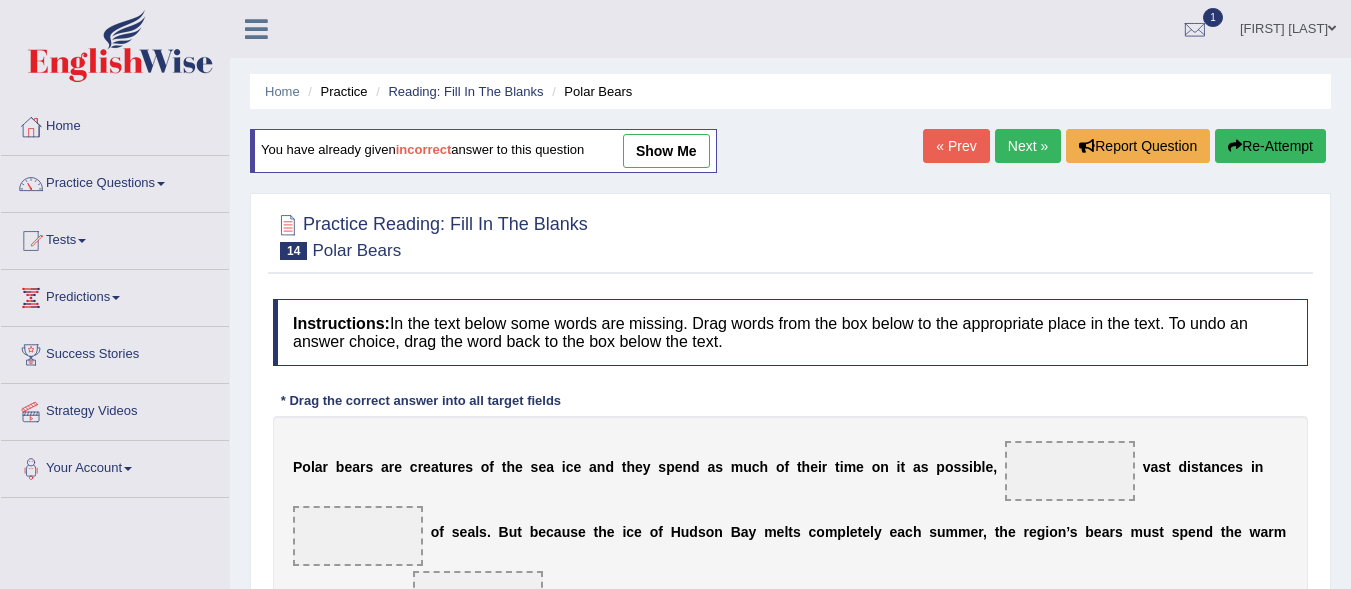 scroll, scrollTop: 0, scrollLeft: 0, axis: both 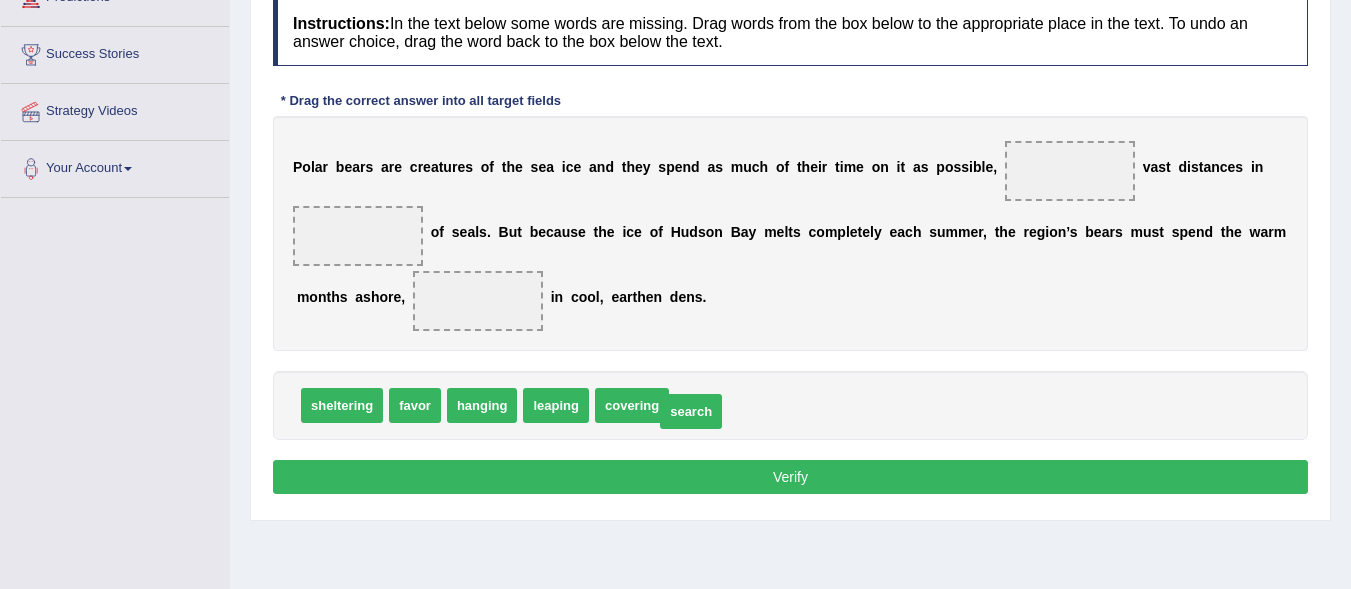 drag, startPoint x: 721, startPoint y: 413, endPoint x: 706, endPoint y: 419, distance: 16.155495 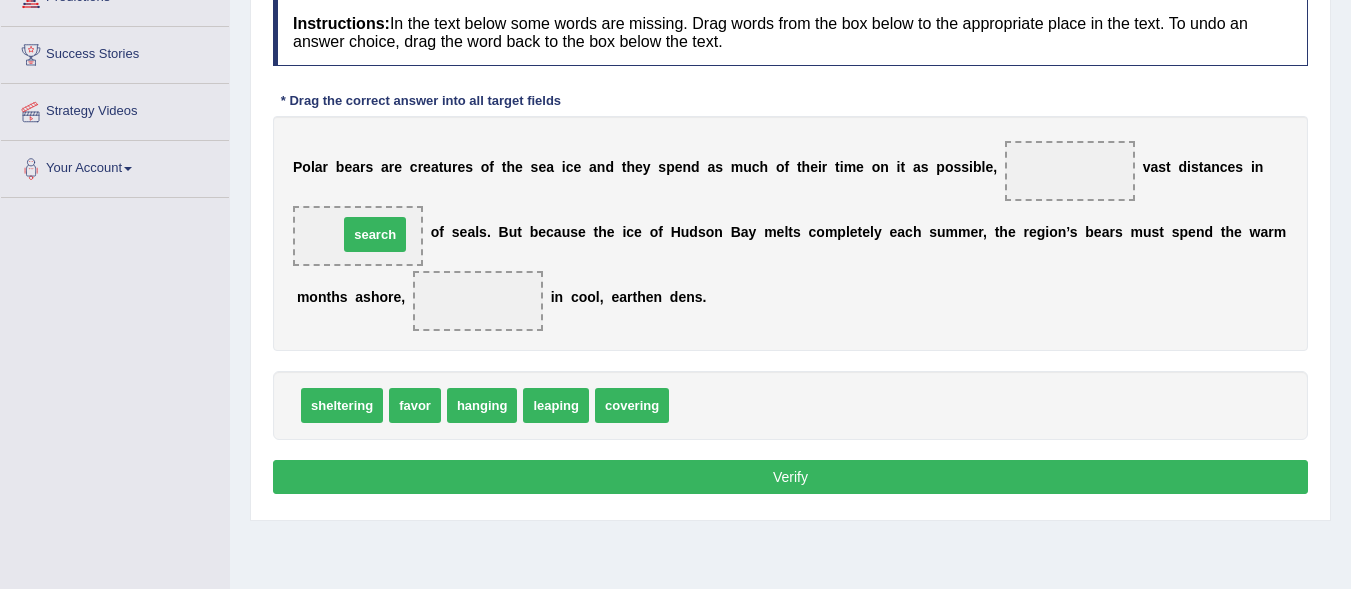 drag, startPoint x: 716, startPoint y: 416, endPoint x: 385, endPoint y: 245, distance: 372.5614 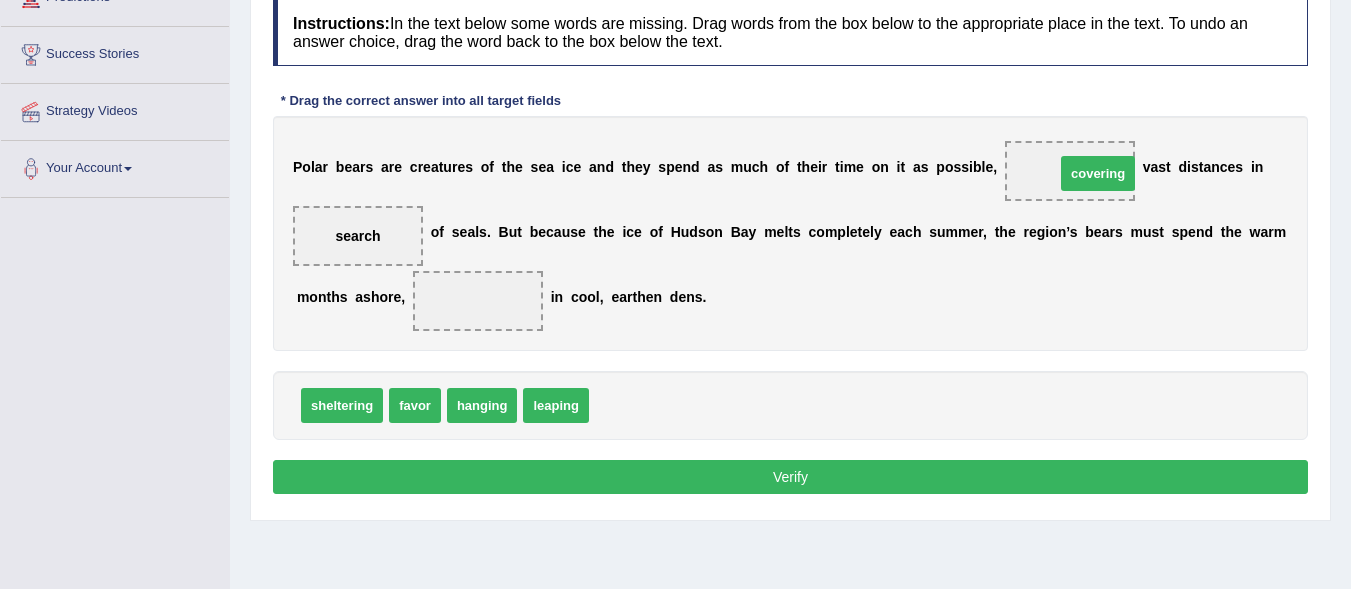 drag, startPoint x: 632, startPoint y: 415, endPoint x: 1098, endPoint y: 183, distance: 520.5574 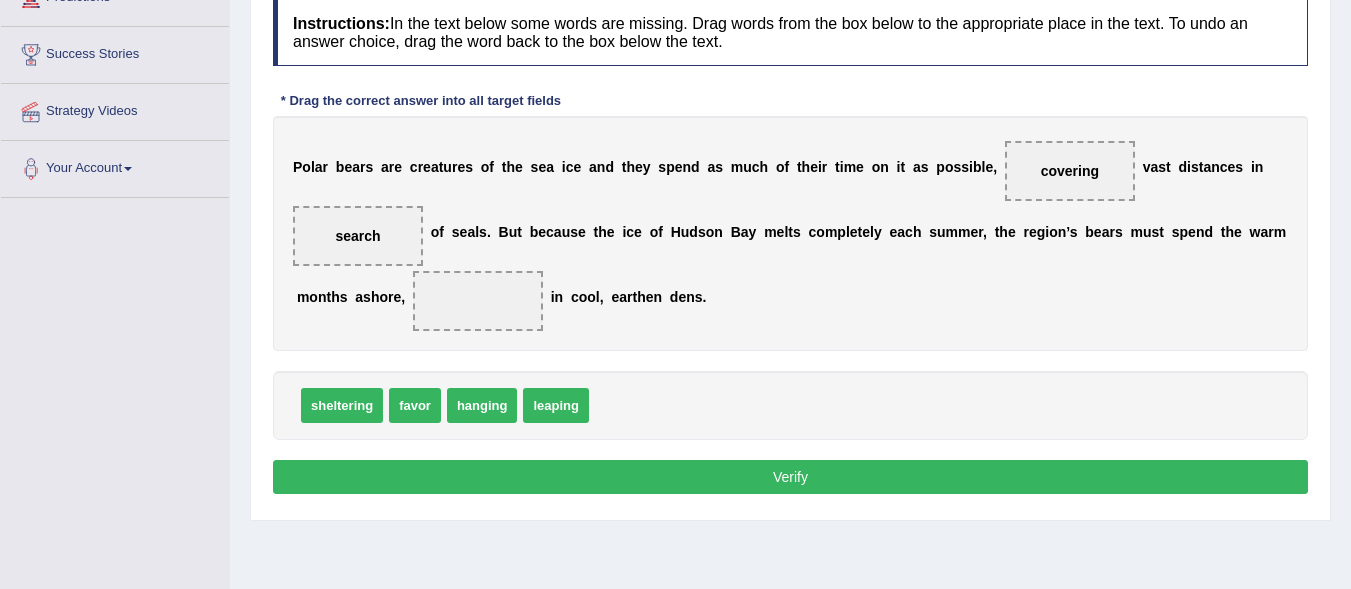 drag, startPoint x: 542, startPoint y: 521, endPoint x: 591, endPoint y: 390, distance: 139.86423 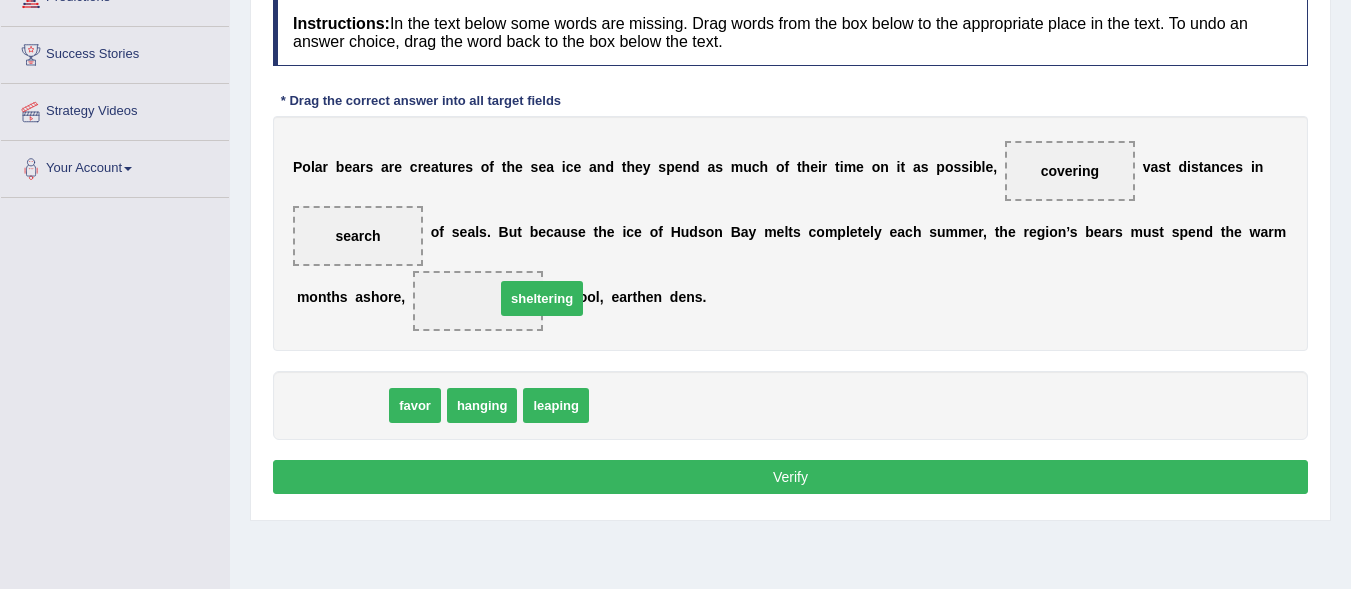 drag, startPoint x: 346, startPoint y: 408, endPoint x: 546, endPoint y: 301, distance: 226.82372 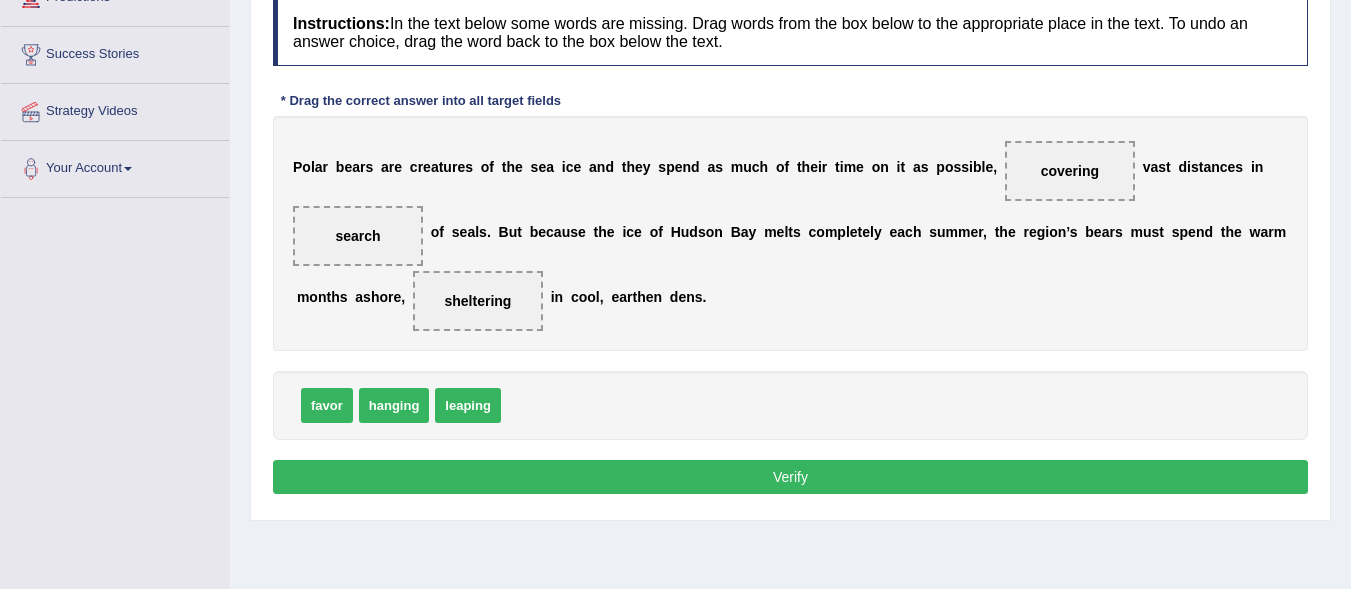 click on "Verify" at bounding box center [790, 477] 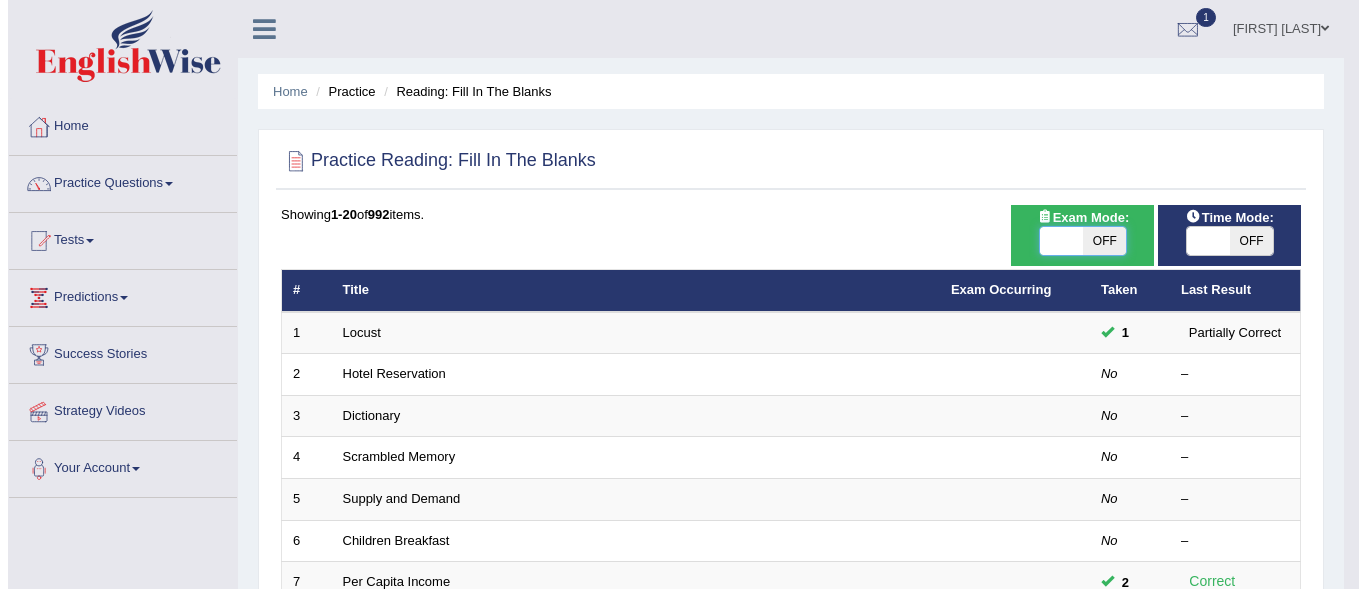 scroll, scrollTop: 0, scrollLeft: 0, axis: both 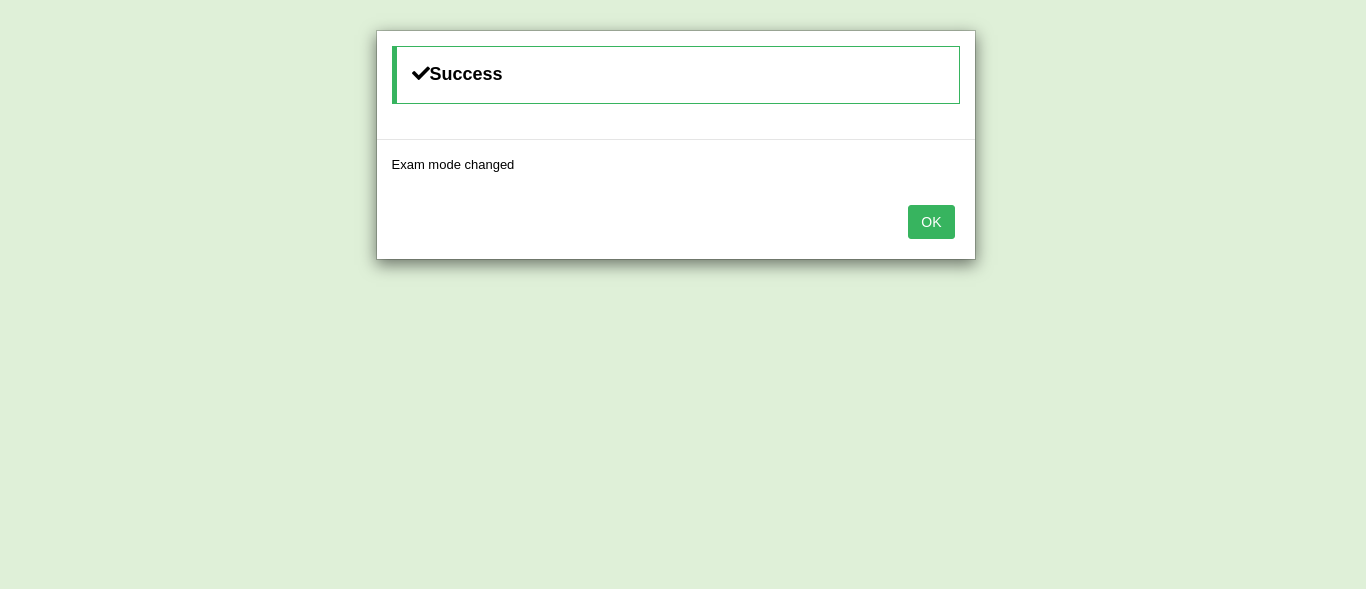 click on "OK" at bounding box center [676, 224] 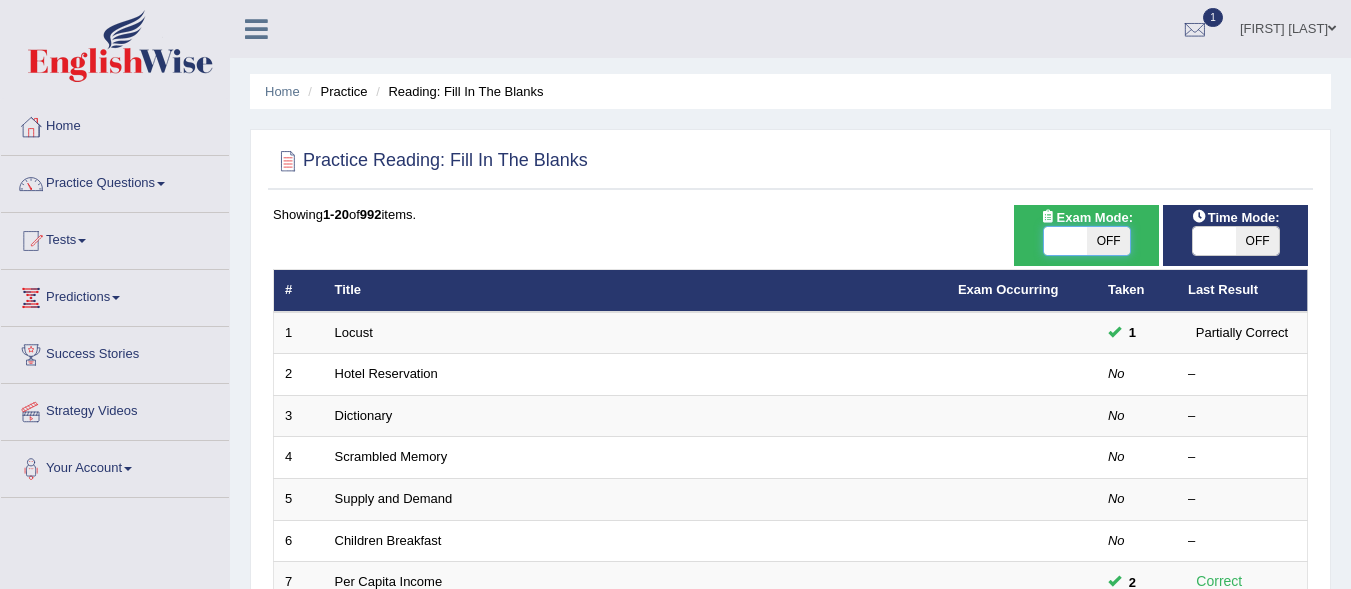 click at bounding box center [1065, 241] 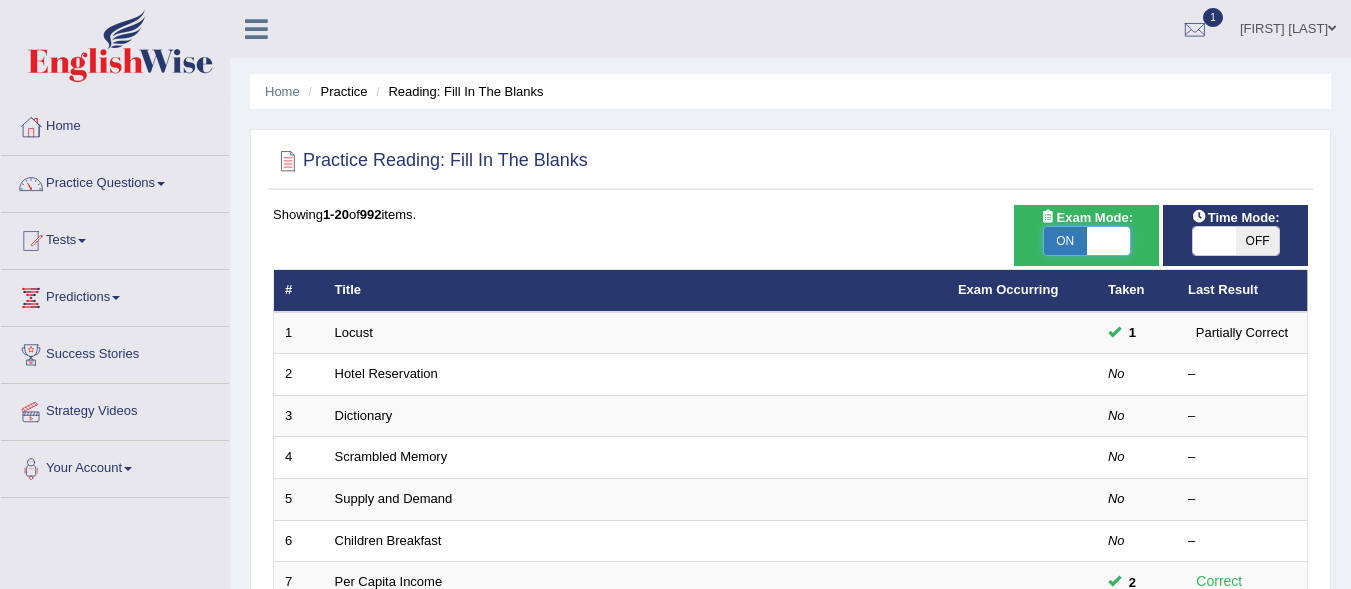 click at bounding box center [790, 161] 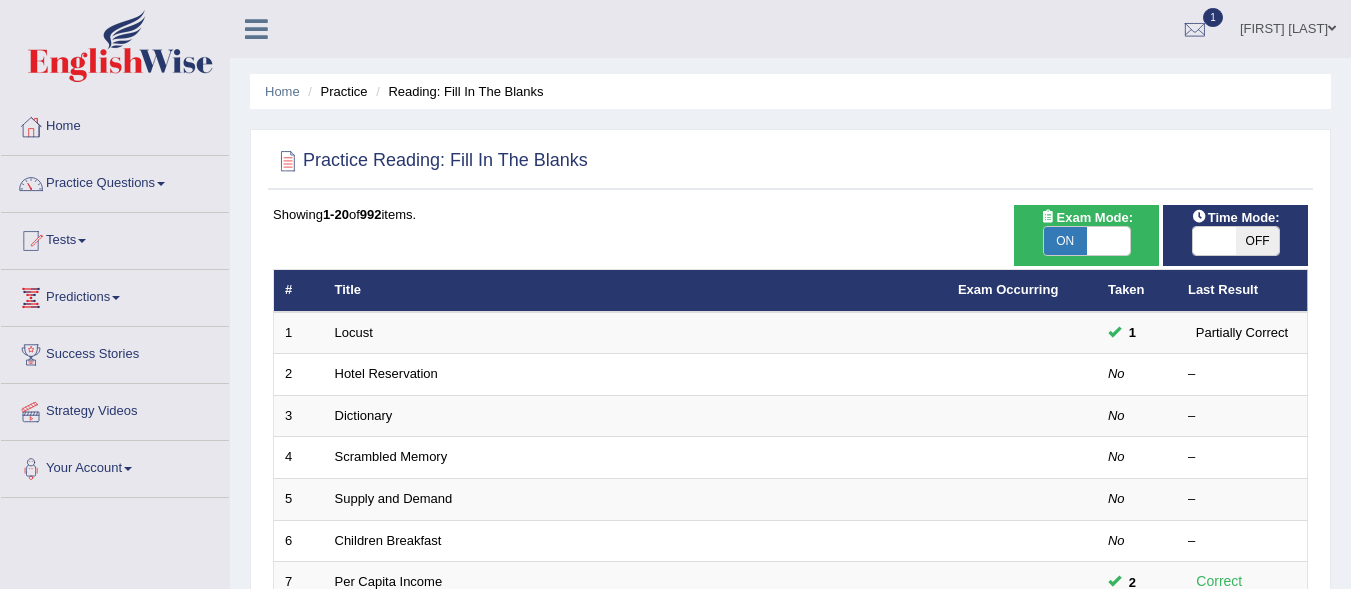 click on "ON" at bounding box center (1065, 241) 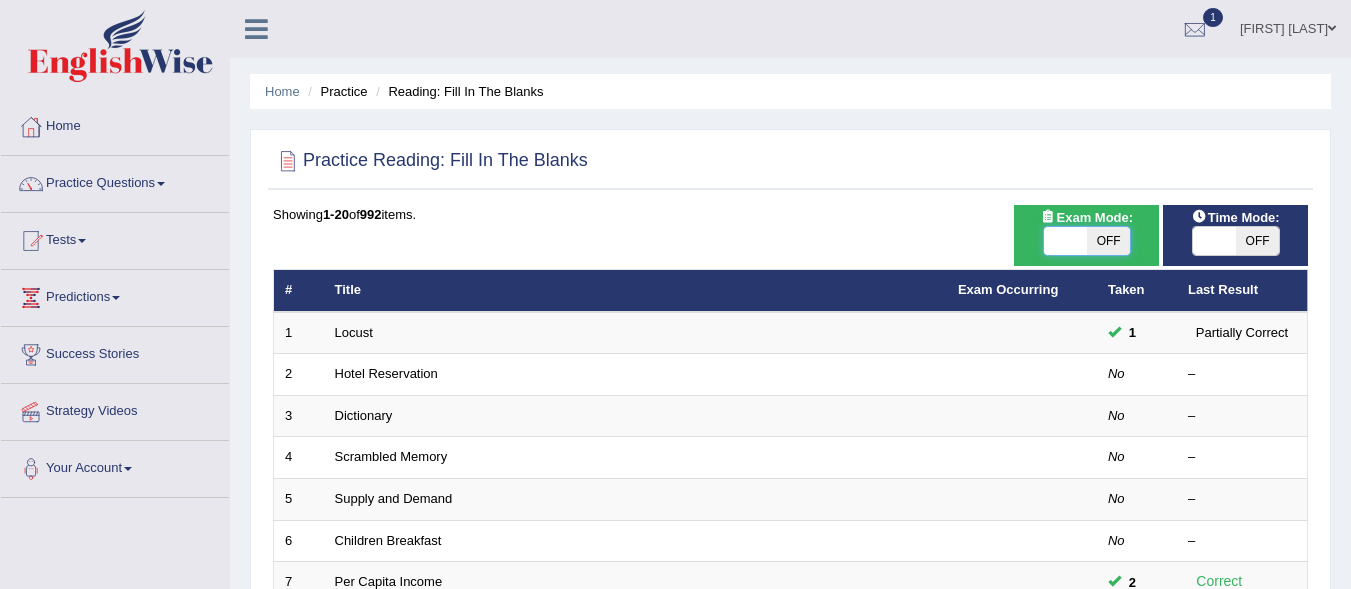 click at bounding box center [1065, 241] 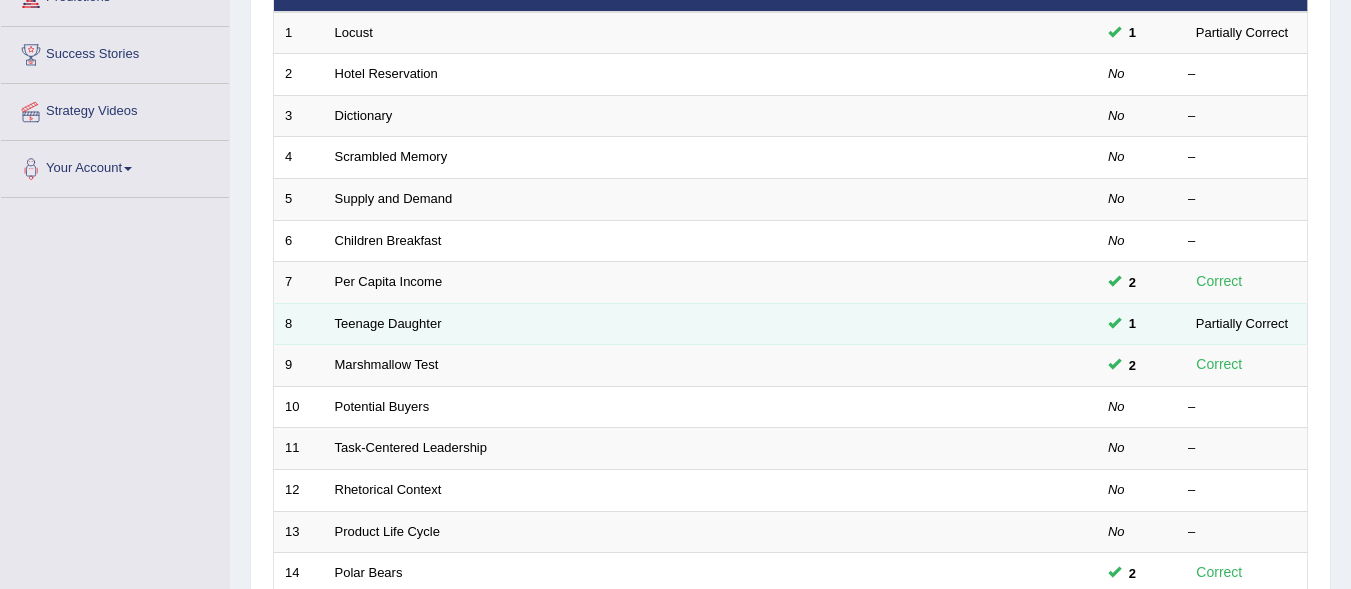 scroll, scrollTop: 0, scrollLeft: 0, axis: both 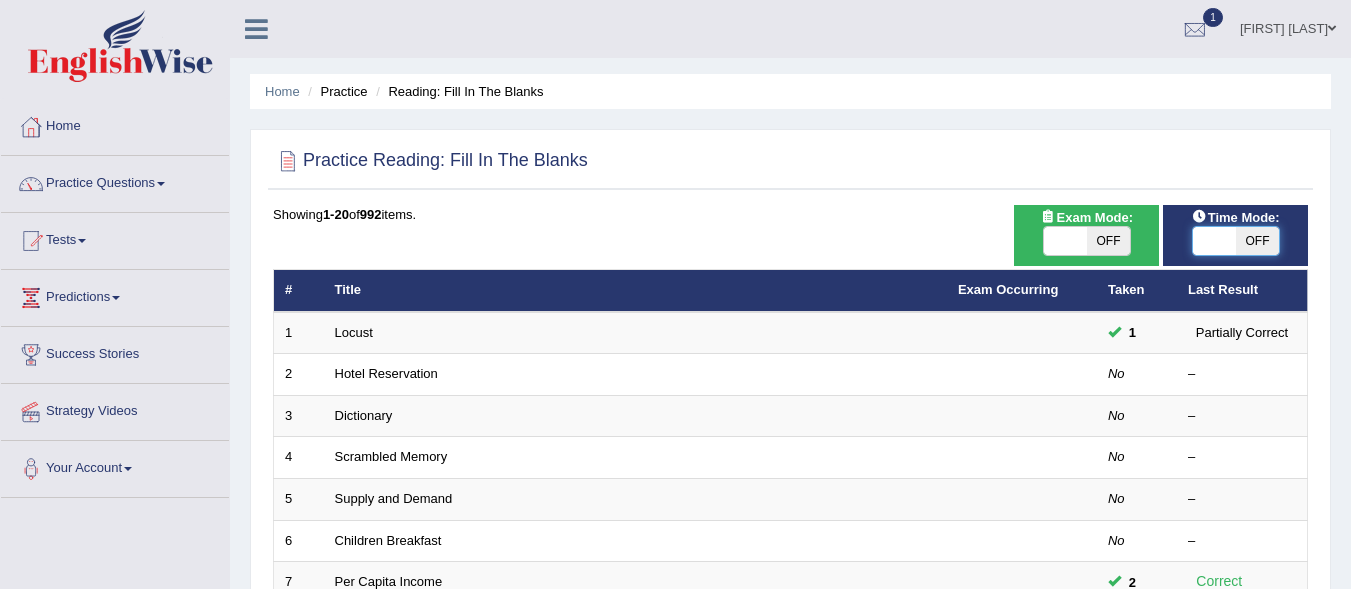 click at bounding box center [1214, 241] 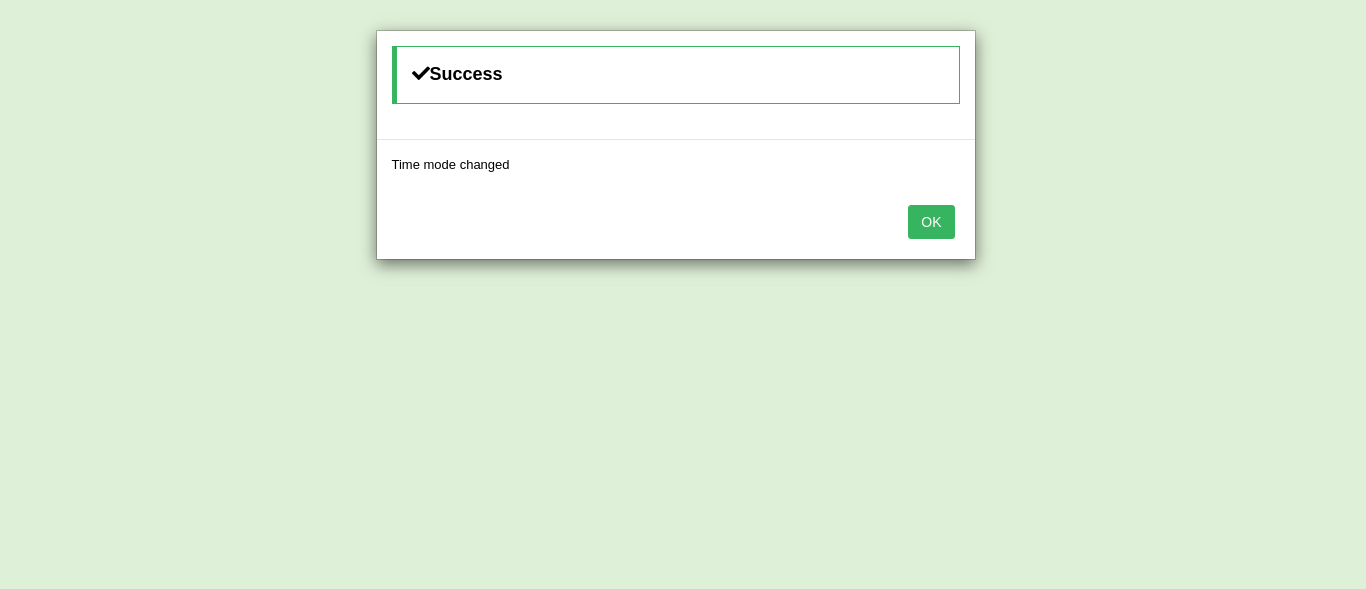 click on "OK" at bounding box center [931, 222] 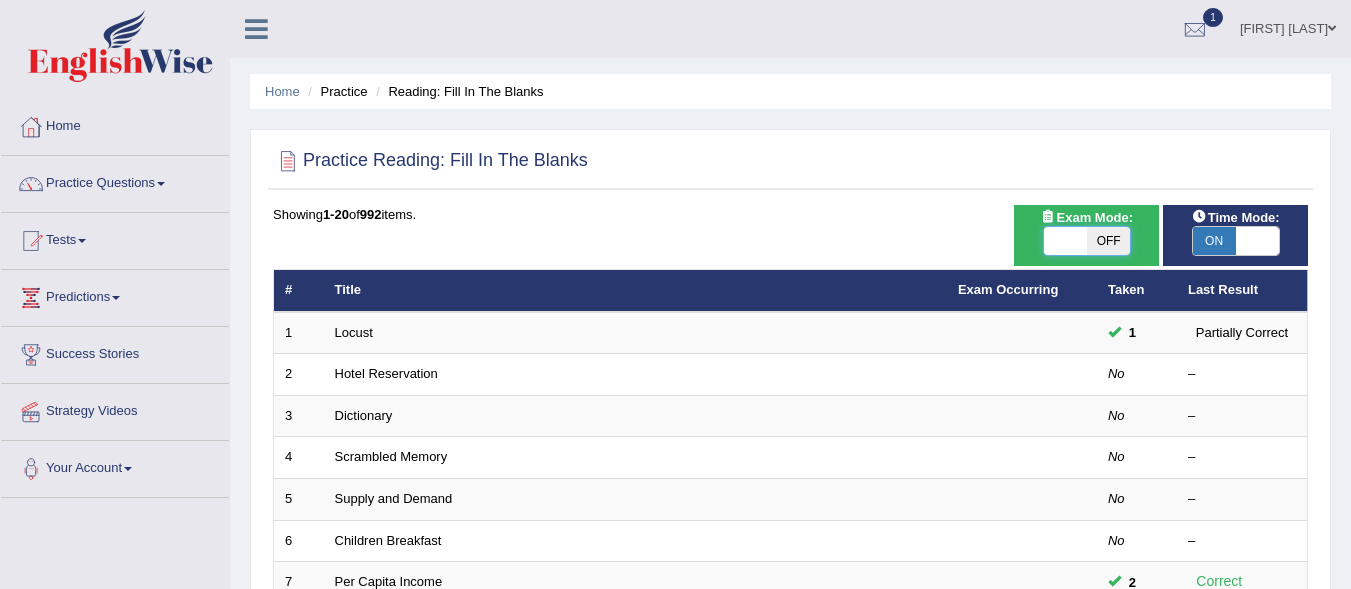 click at bounding box center [1065, 241] 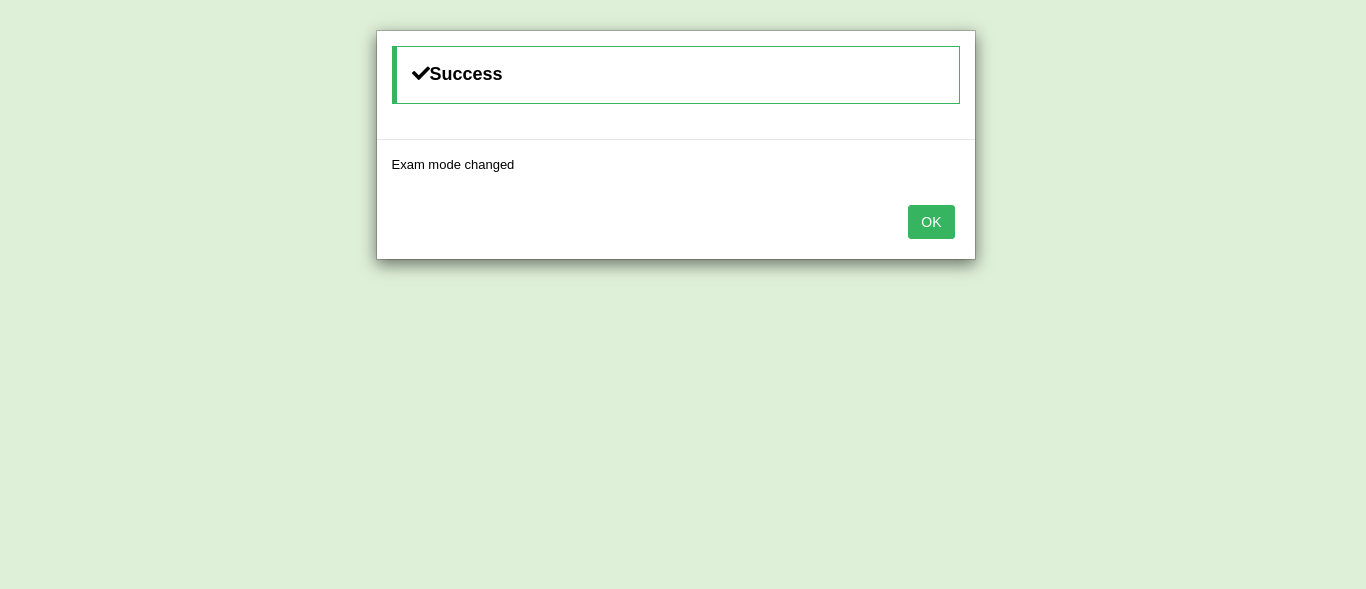 click on "OK" at bounding box center [931, 222] 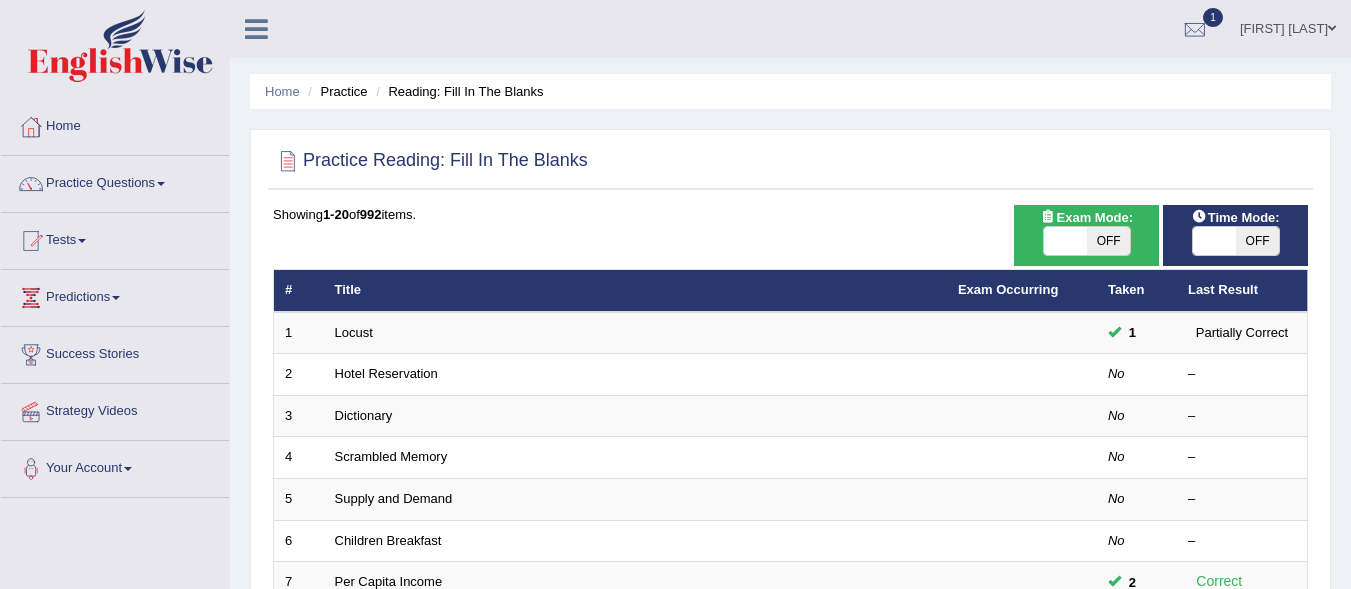 scroll, scrollTop: 0, scrollLeft: 0, axis: both 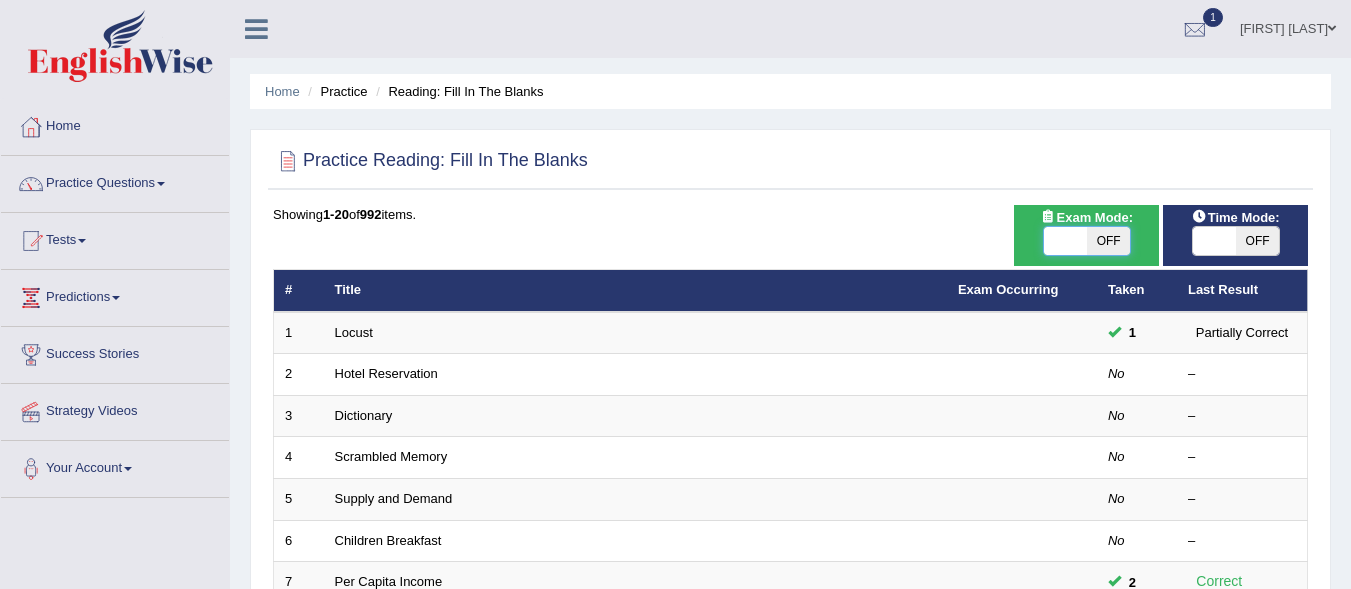 click at bounding box center (1065, 241) 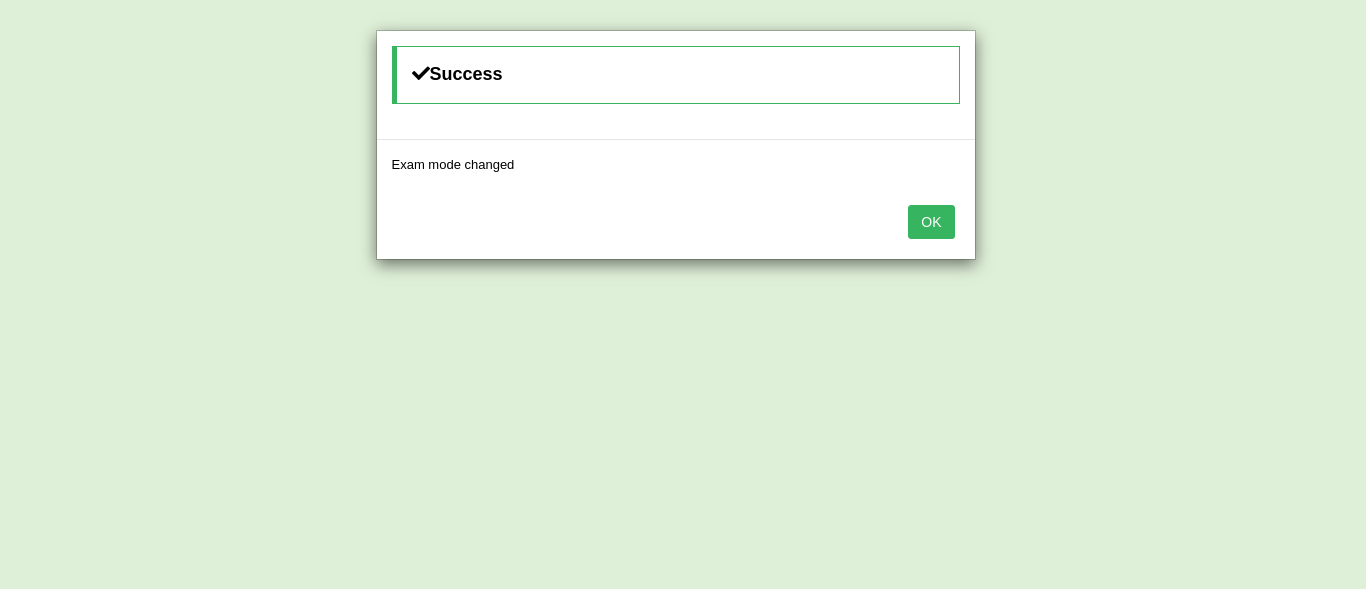 click on "OK" at bounding box center [931, 222] 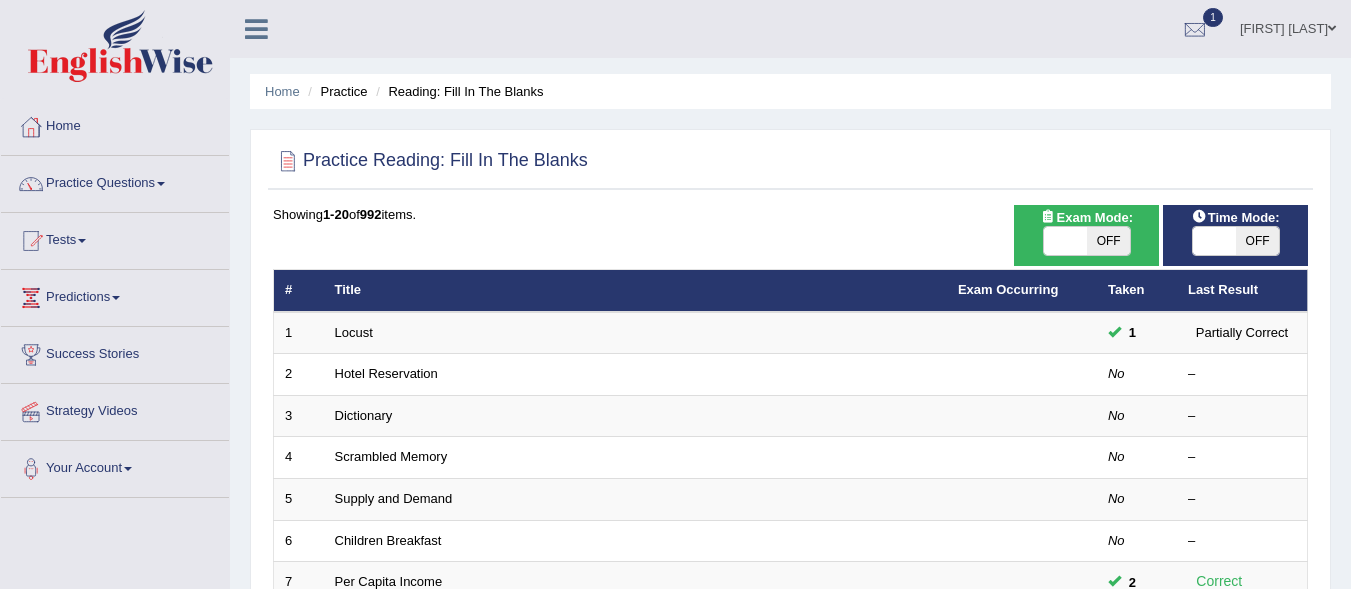 scroll, scrollTop: 0, scrollLeft: 0, axis: both 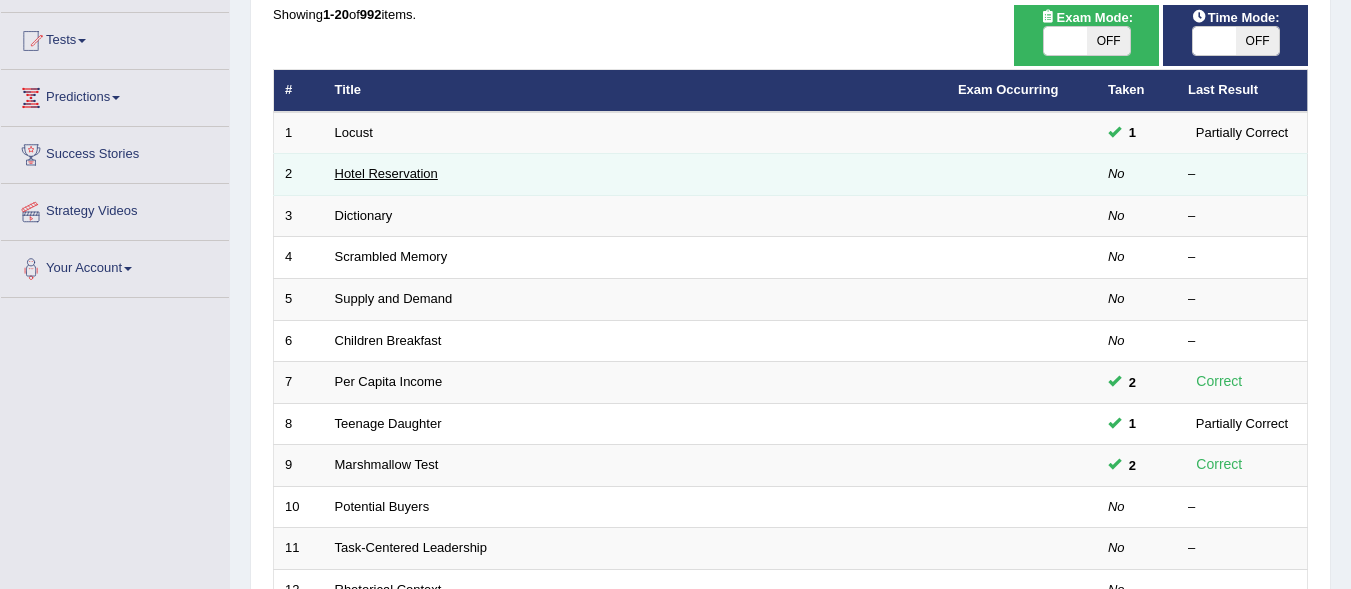click on "Hotel Reservation" at bounding box center (386, 173) 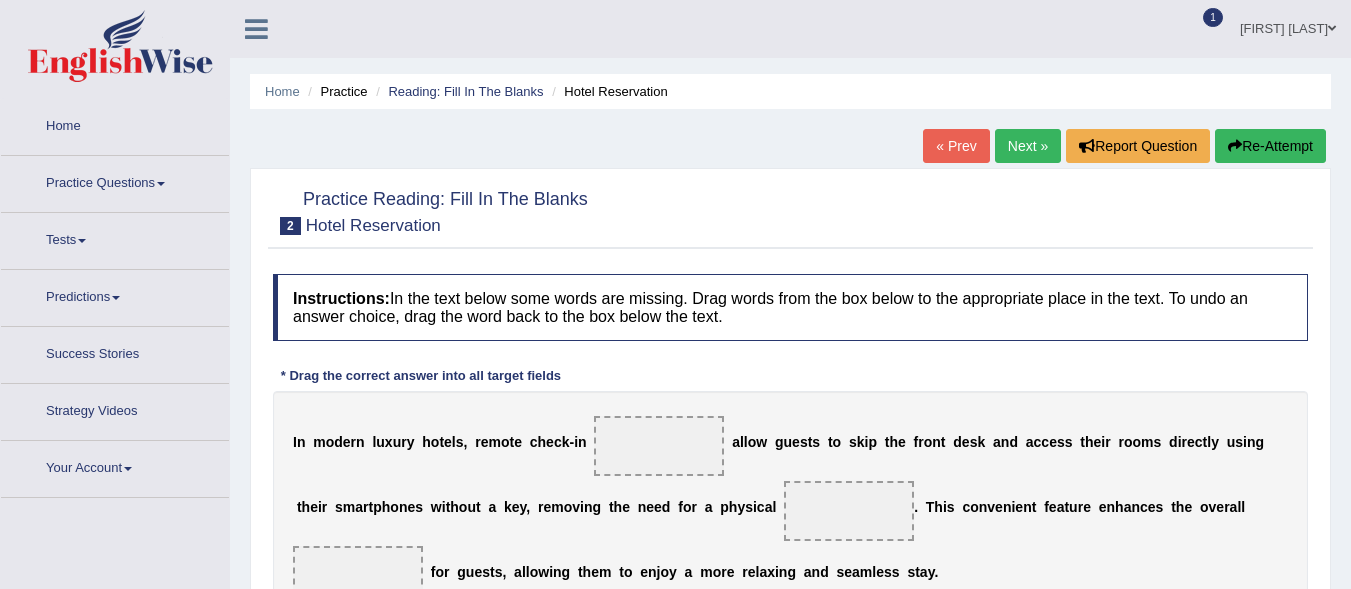 scroll, scrollTop: 0, scrollLeft: 0, axis: both 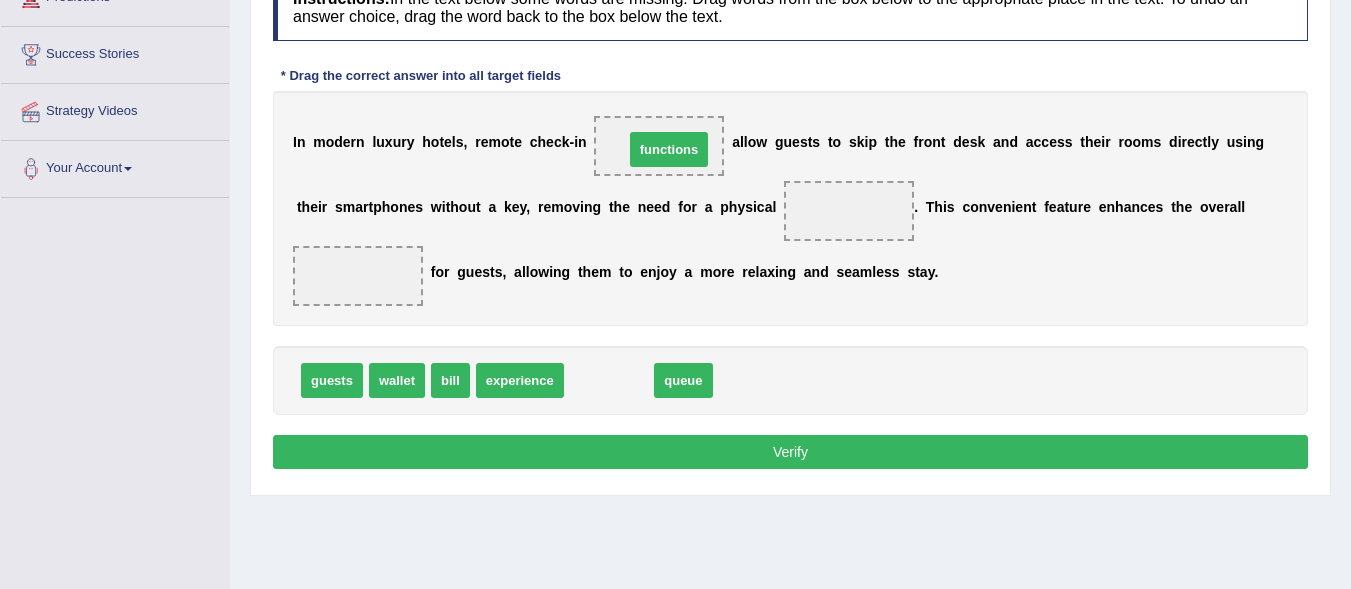 drag, startPoint x: 614, startPoint y: 381, endPoint x: 674, endPoint y: 150, distance: 238.66504 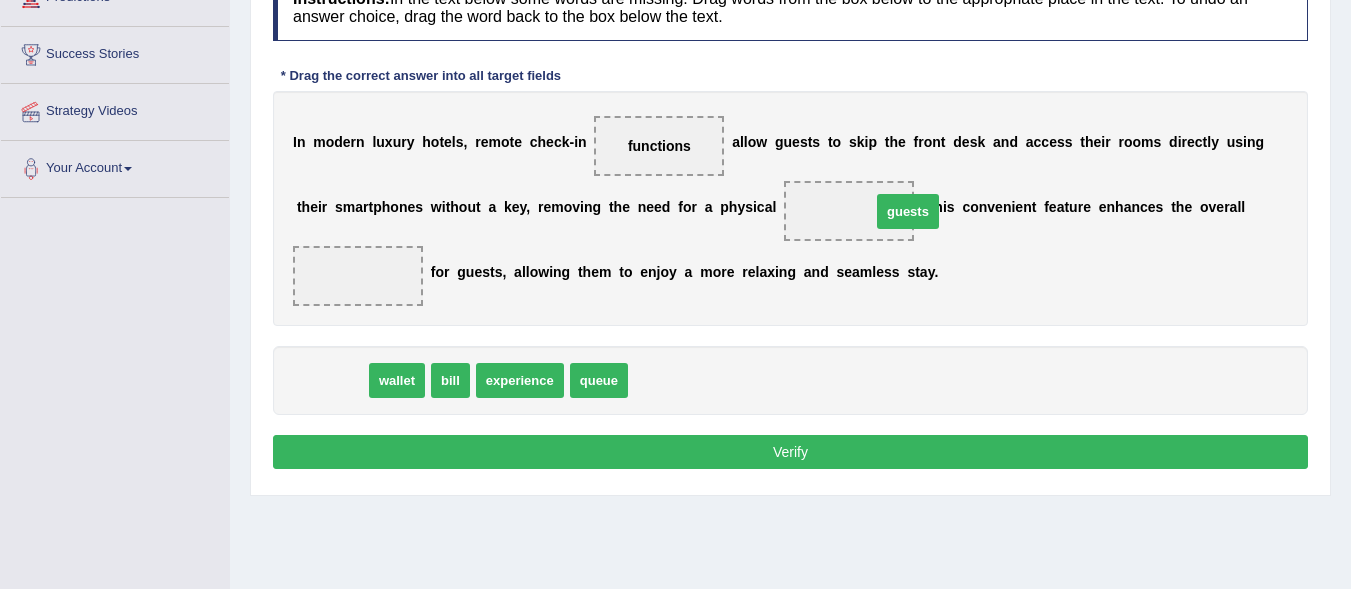 drag, startPoint x: 339, startPoint y: 387, endPoint x: 916, endPoint y: 218, distance: 601.24036 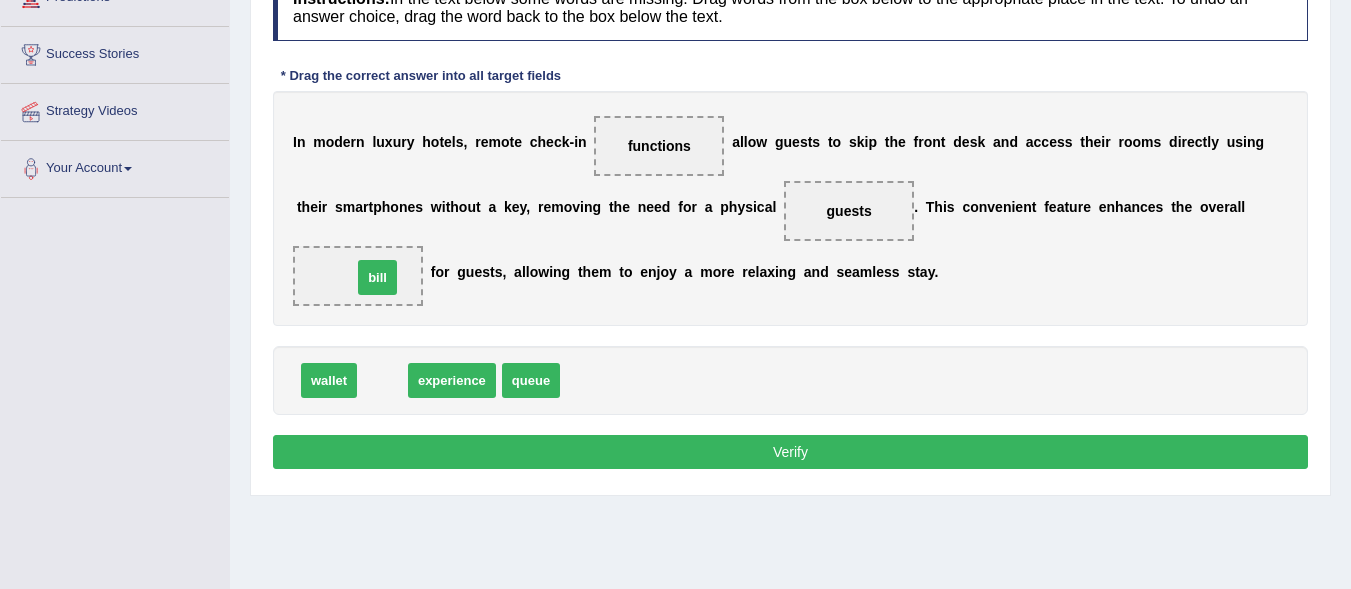 drag, startPoint x: 373, startPoint y: 385, endPoint x: 368, endPoint y: 282, distance: 103.121284 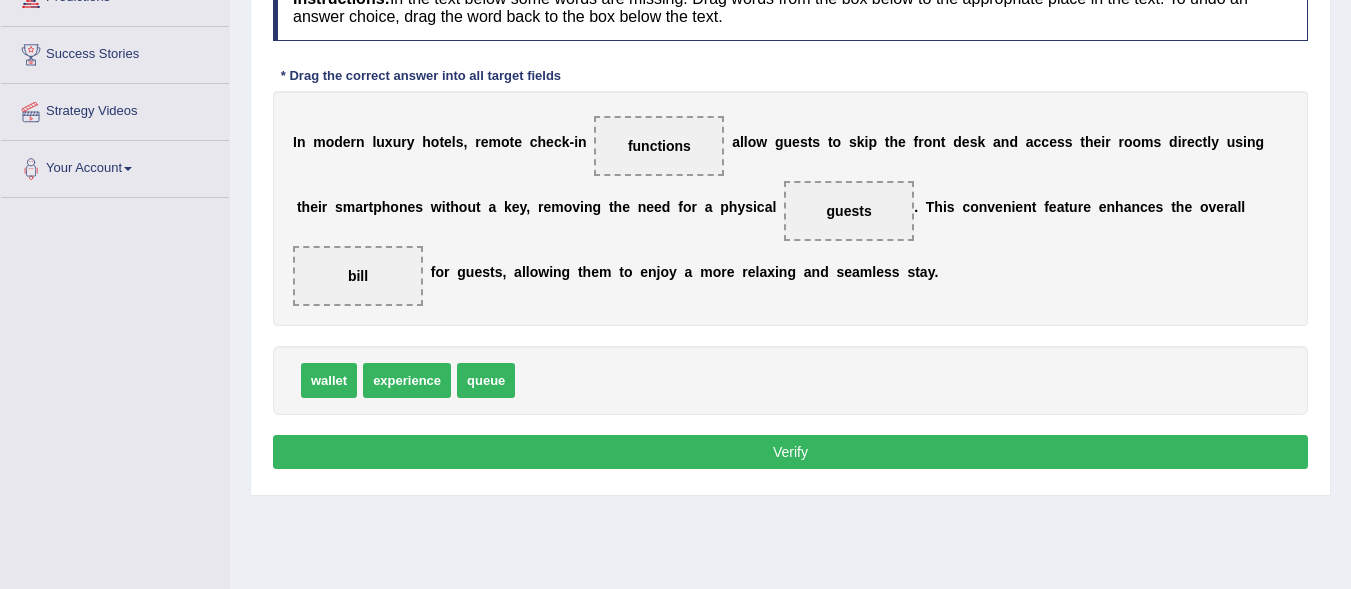 click on "Verify" at bounding box center [790, 452] 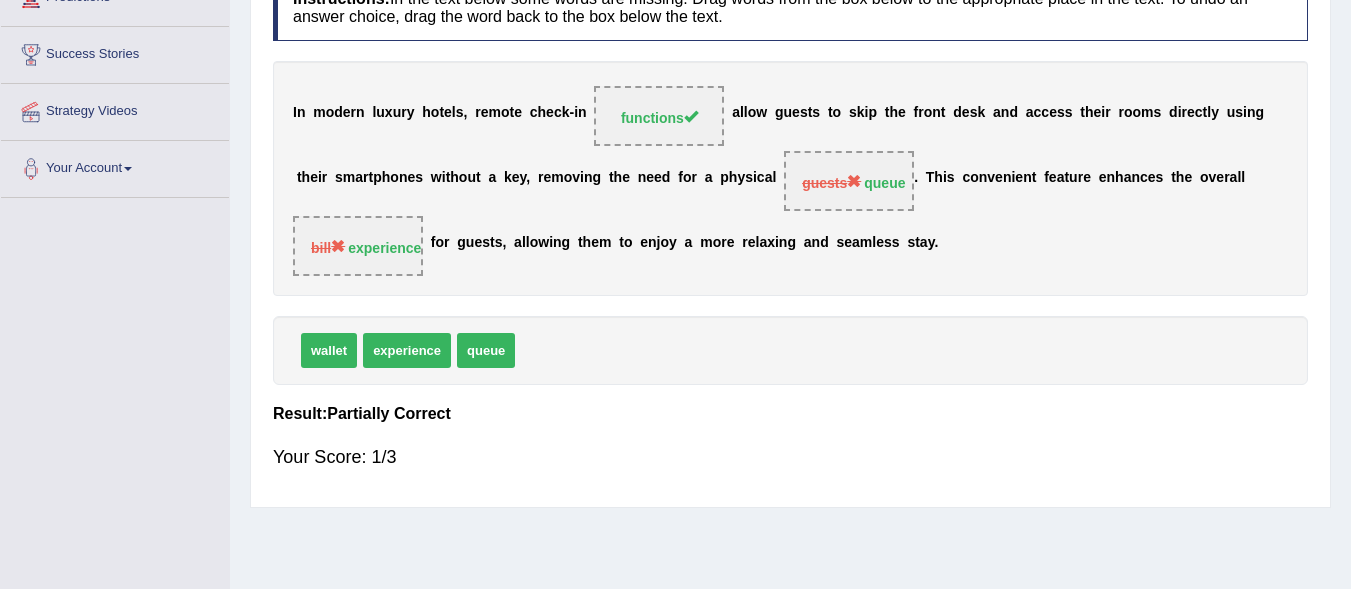 scroll, scrollTop: 100, scrollLeft: 0, axis: vertical 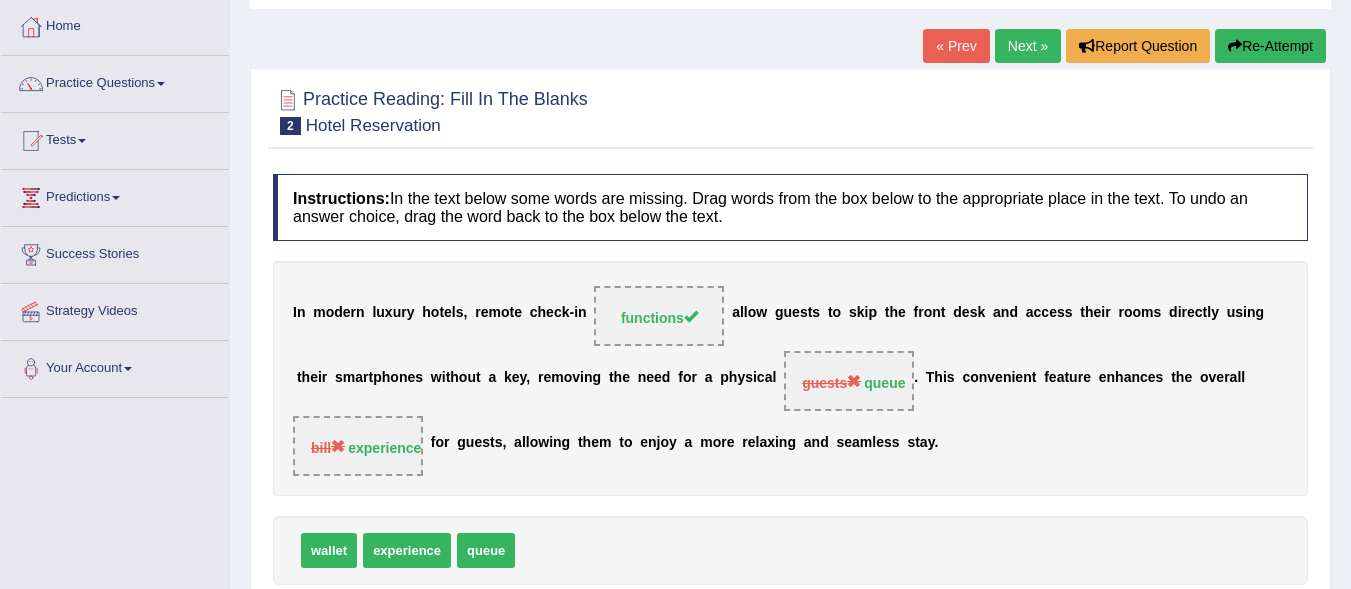 click on "Re-Attempt" at bounding box center (1270, 46) 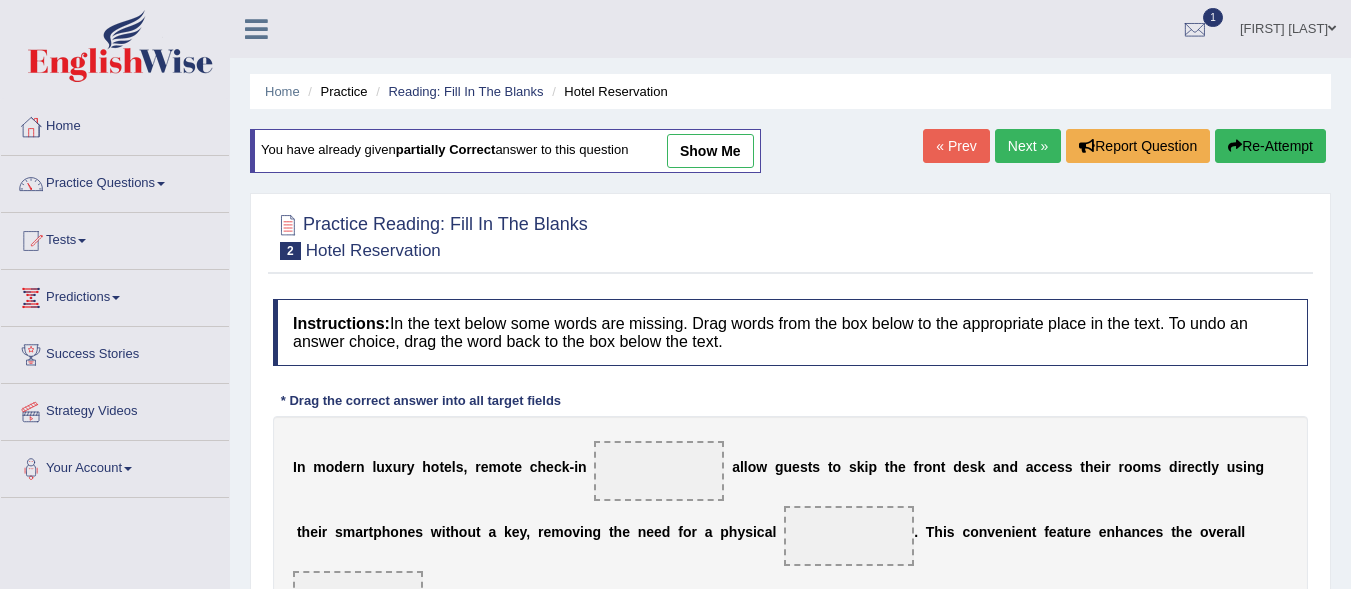 scroll, scrollTop: 100, scrollLeft: 0, axis: vertical 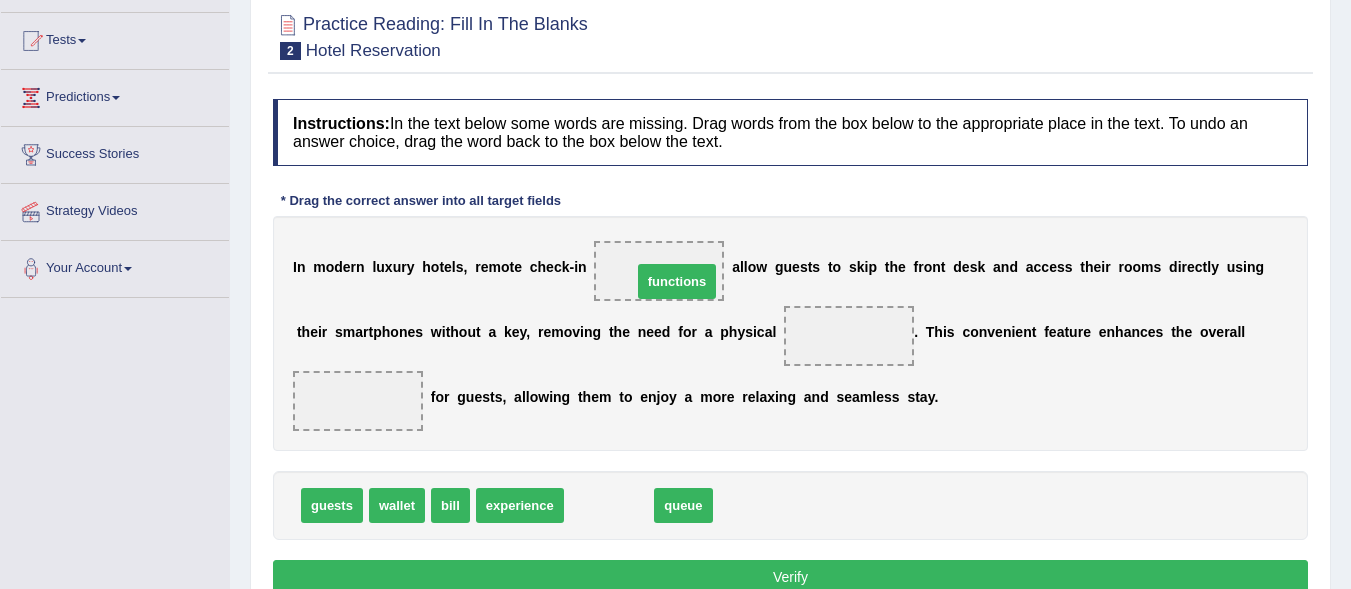 drag, startPoint x: 603, startPoint y: 509, endPoint x: 671, endPoint y: 285, distance: 234.094 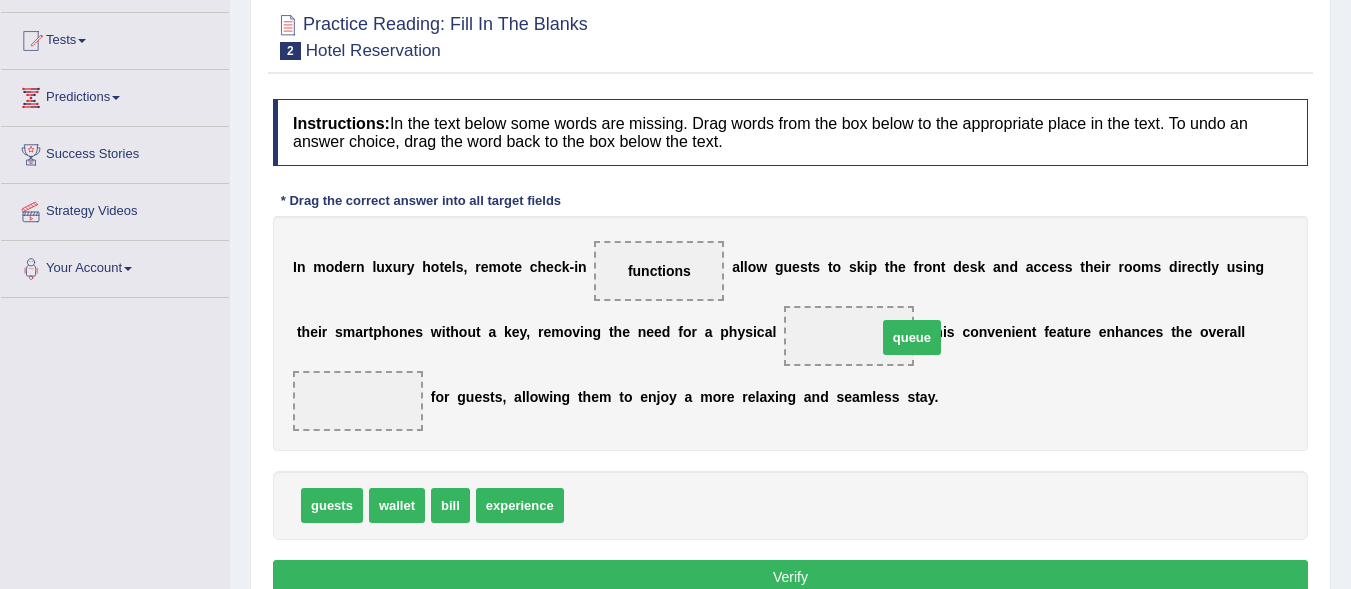 drag, startPoint x: 609, startPoint y: 506, endPoint x: 922, endPoint y: 338, distance: 355.23654 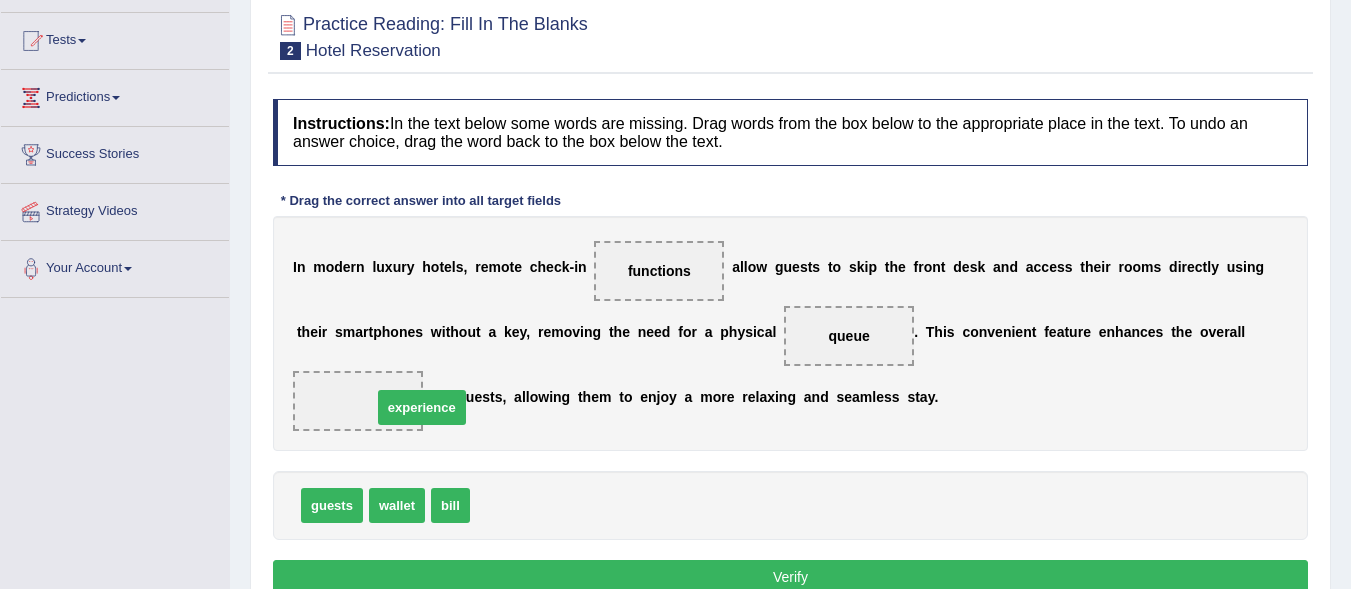 drag, startPoint x: 506, startPoint y: 523, endPoint x: 408, endPoint y: 425, distance: 138.59293 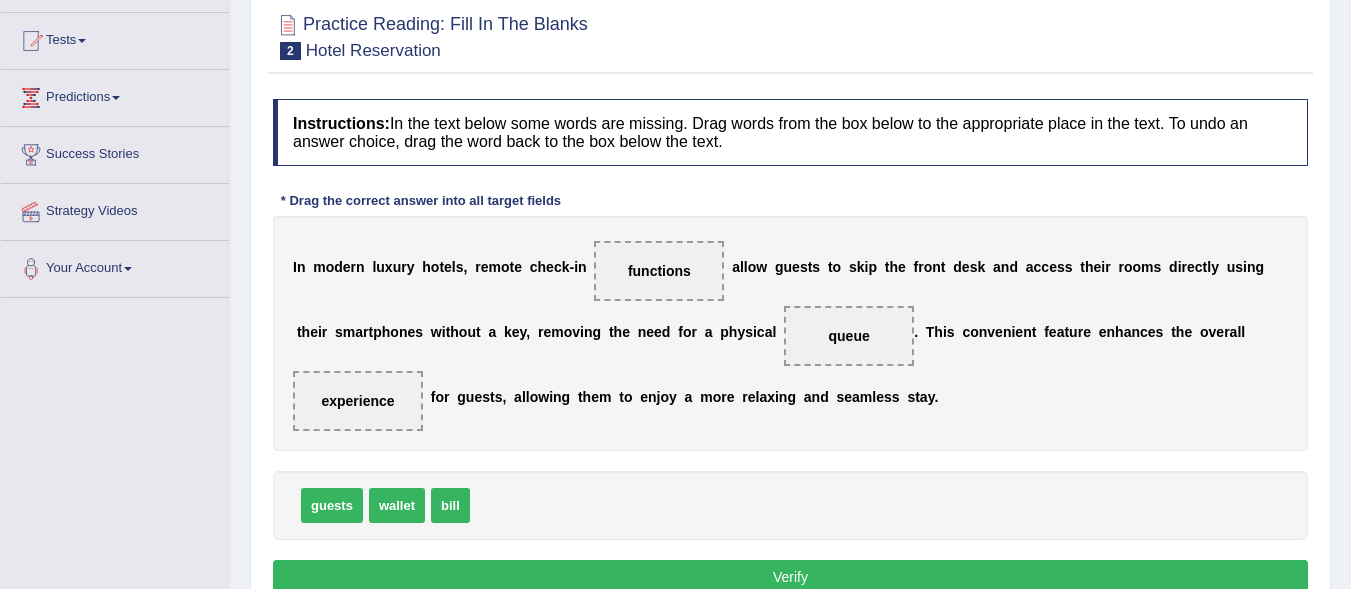 scroll, scrollTop: 300, scrollLeft: 0, axis: vertical 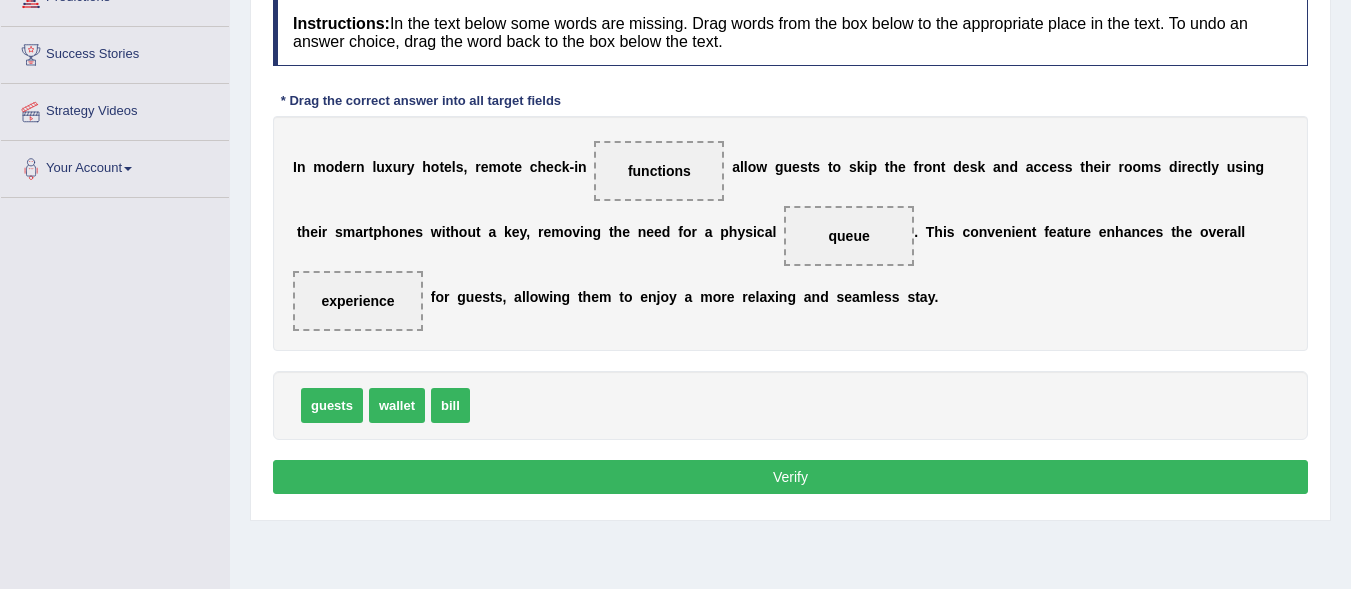 click on "Verify" at bounding box center [790, 477] 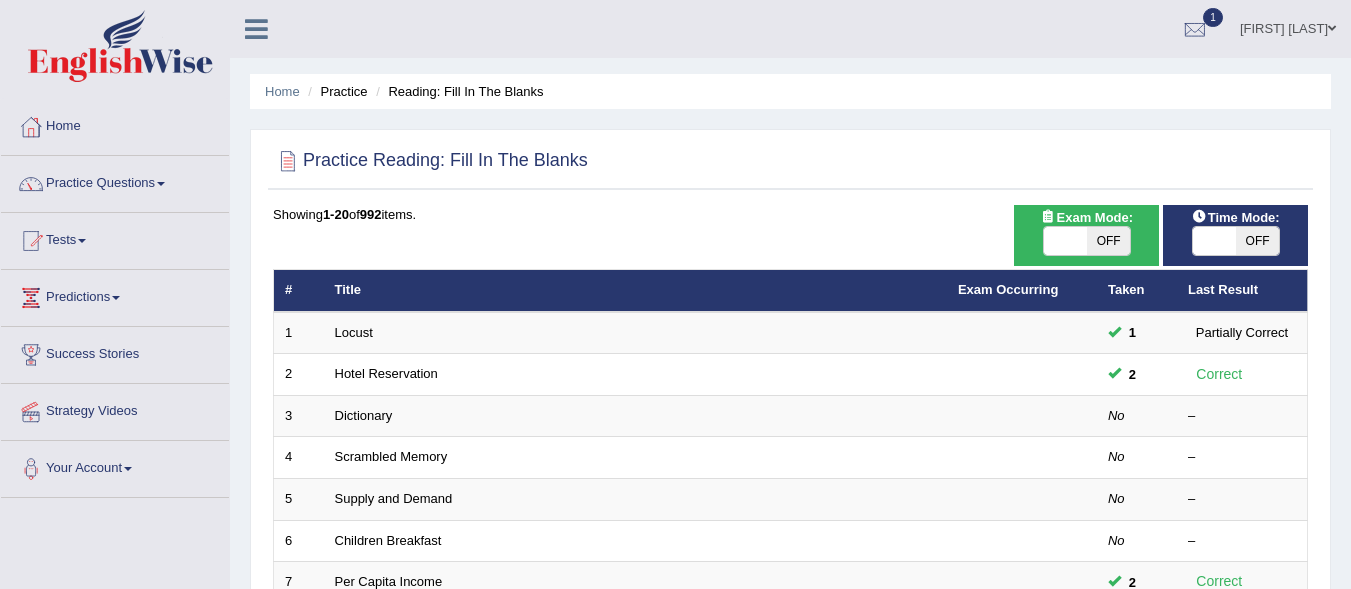 scroll, scrollTop: 200, scrollLeft: 0, axis: vertical 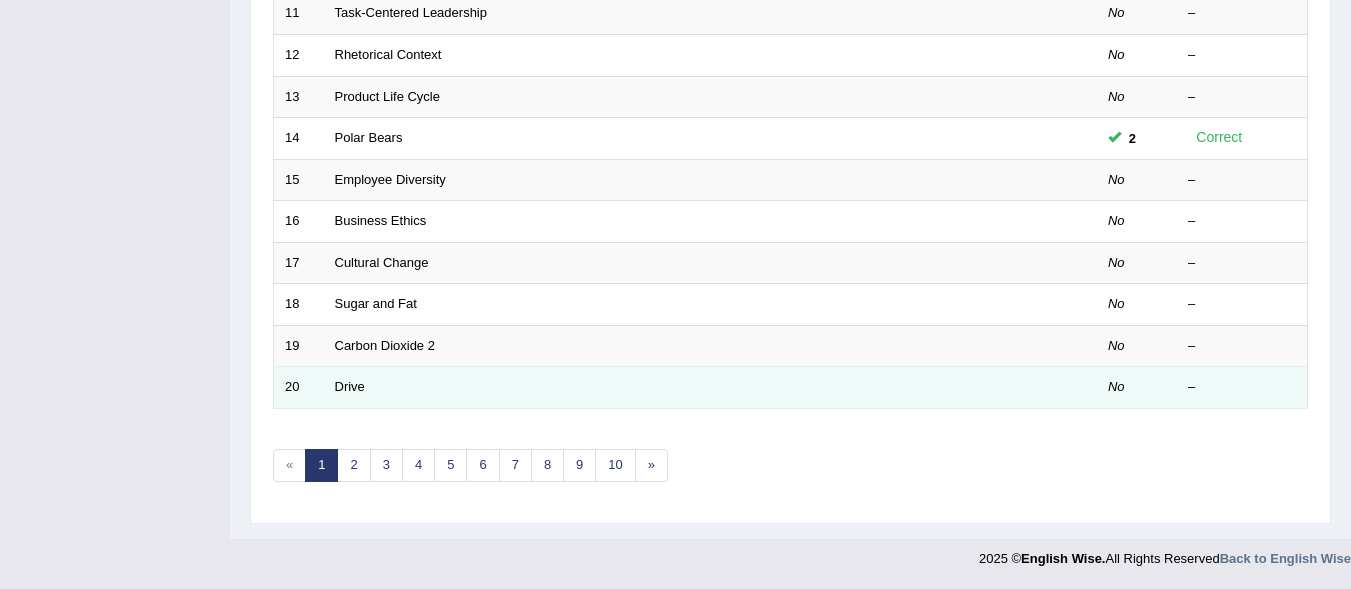 click on "Drive" at bounding box center [635, 388] 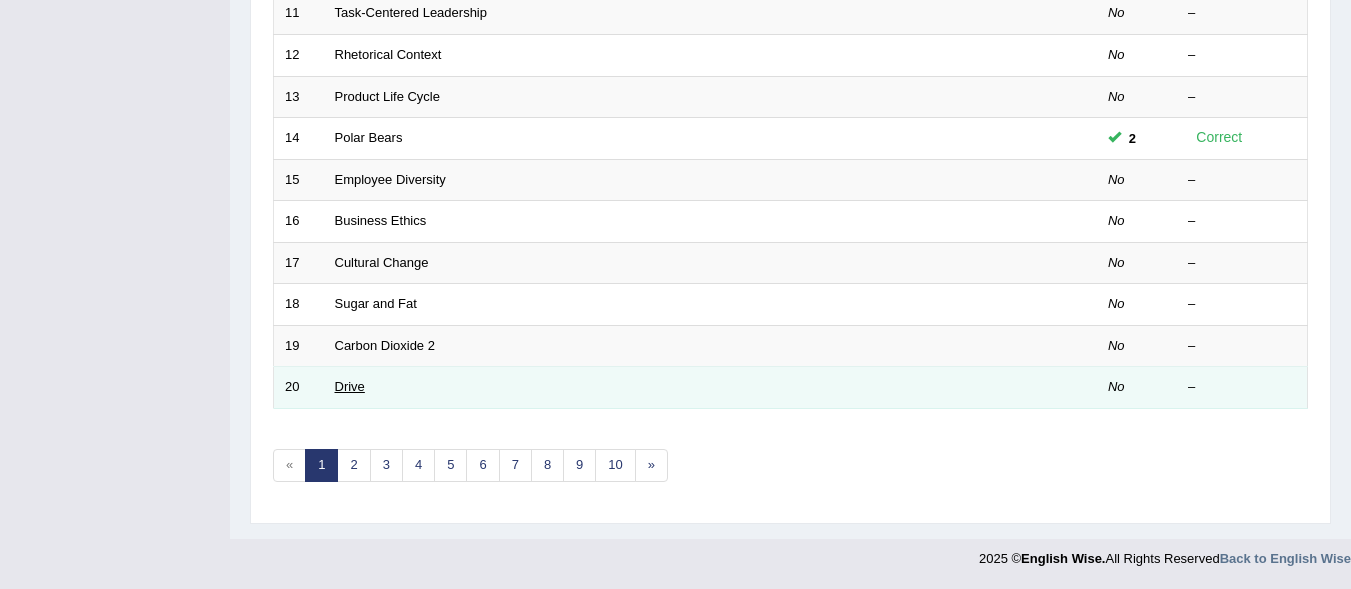 click on "Drive" at bounding box center [350, 386] 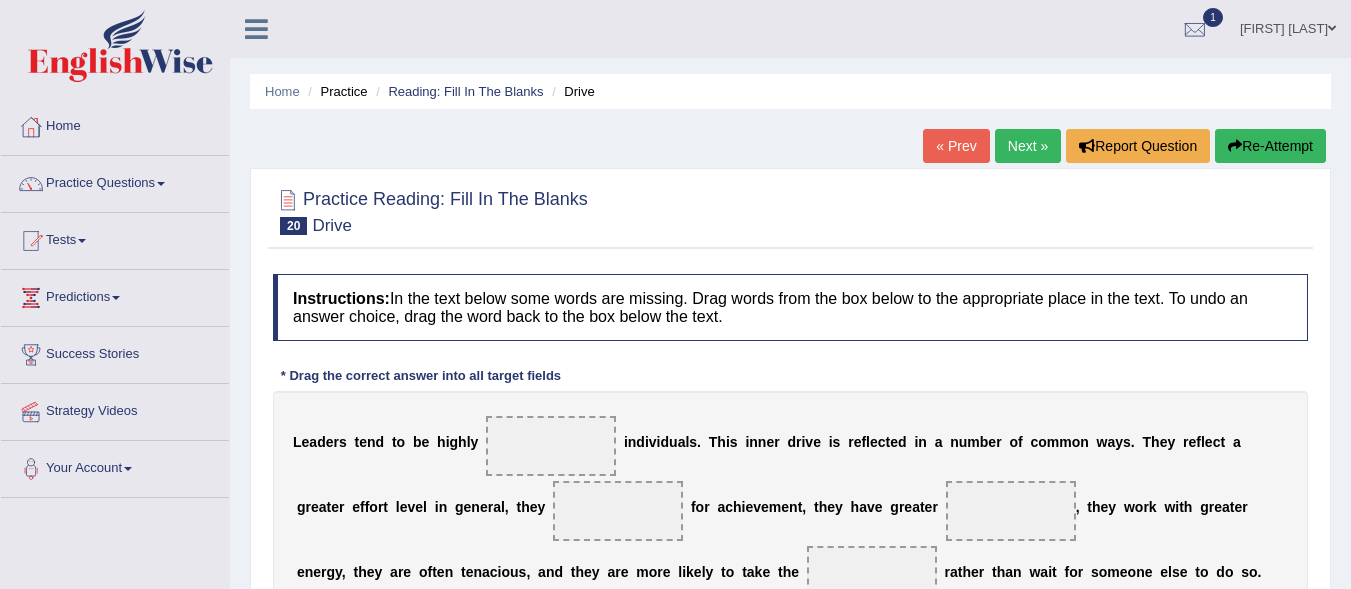 scroll, scrollTop: 200, scrollLeft: 0, axis: vertical 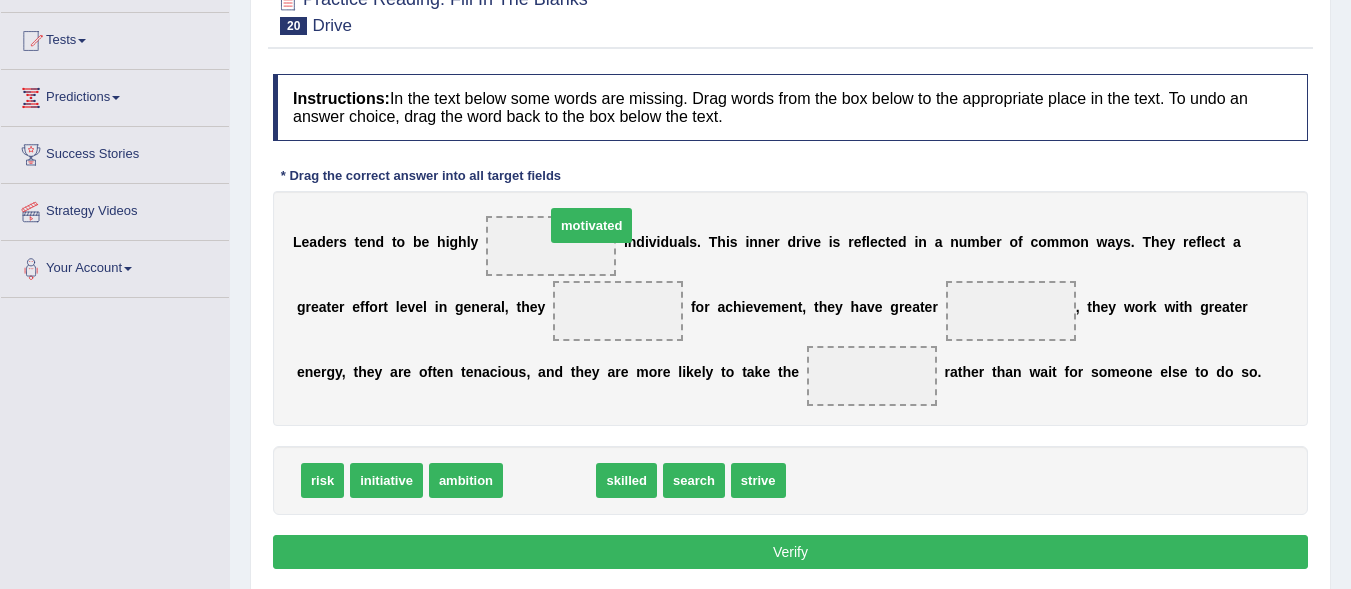 drag, startPoint x: 558, startPoint y: 517, endPoint x: 600, endPoint y: 262, distance: 258.43567 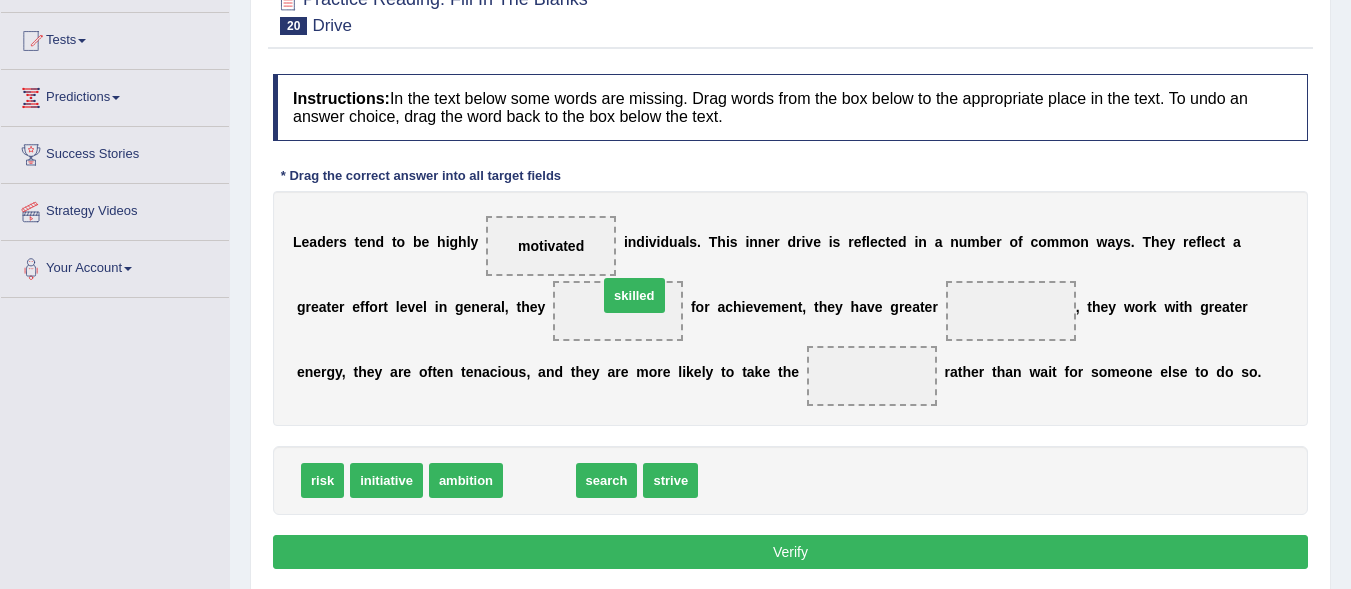 drag, startPoint x: 536, startPoint y: 520, endPoint x: 631, endPoint y: 335, distance: 207.96634 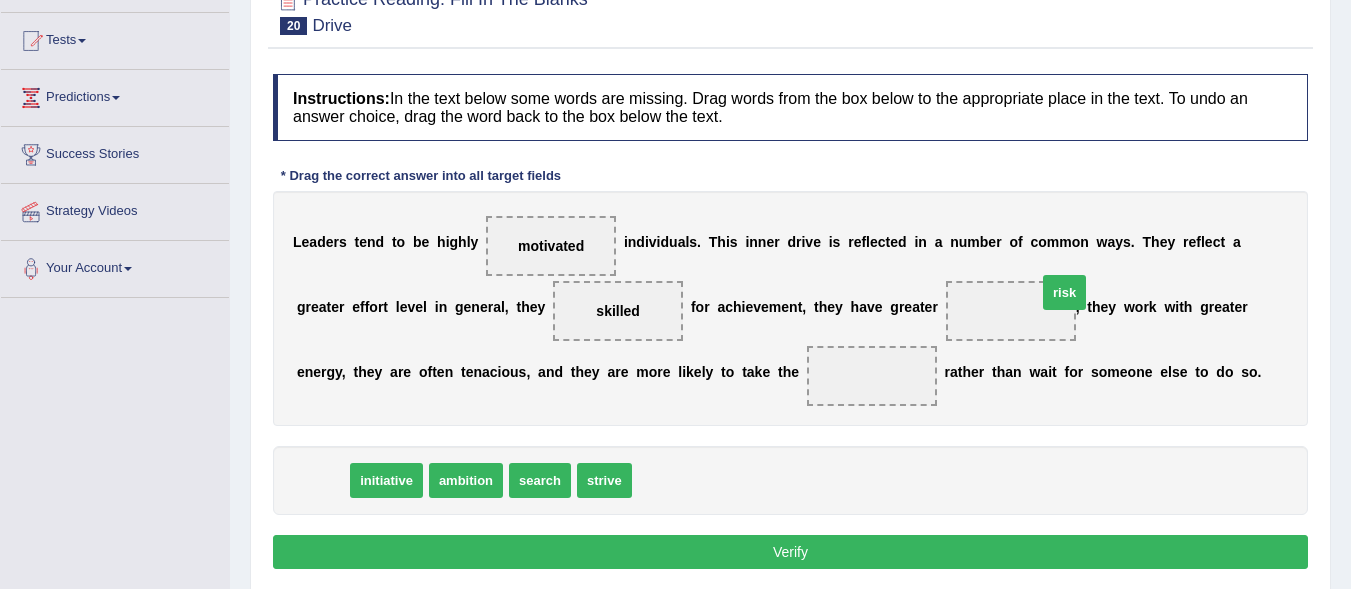 drag, startPoint x: 321, startPoint y: 517, endPoint x: 1063, endPoint y: 329, distance: 765.4463 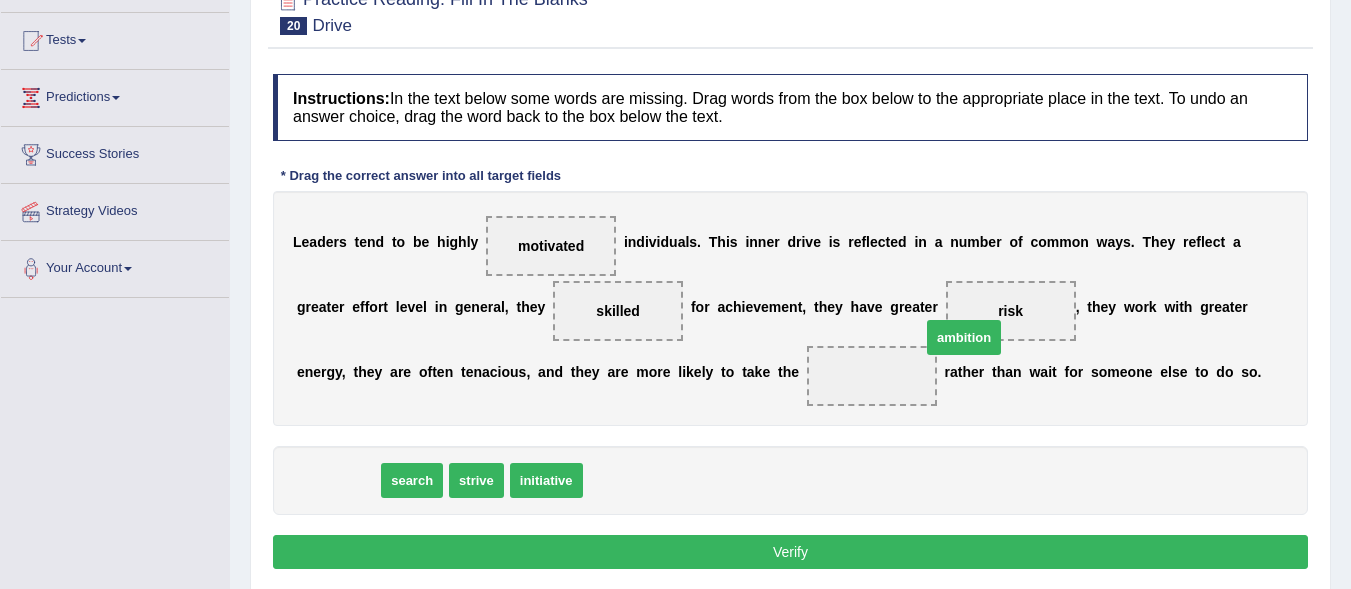 drag, startPoint x: 340, startPoint y: 523, endPoint x: 966, endPoint y: 380, distance: 642.12537 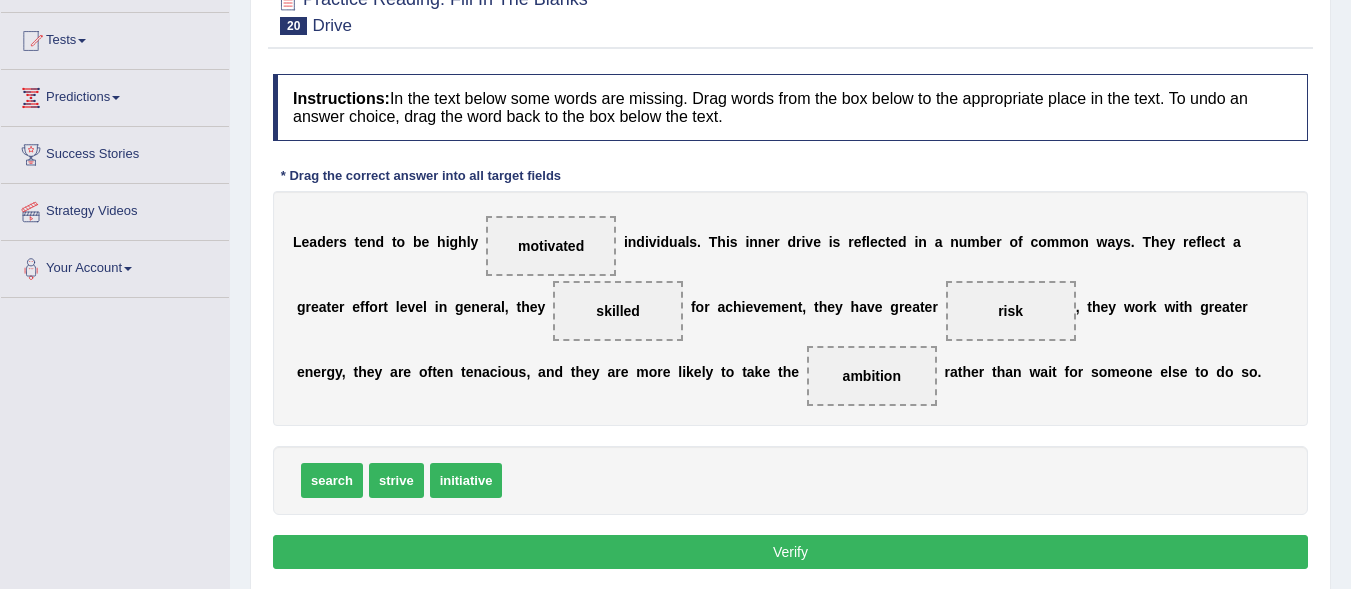 scroll, scrollTop: 461, scrollLeft: 0, axis: vertical 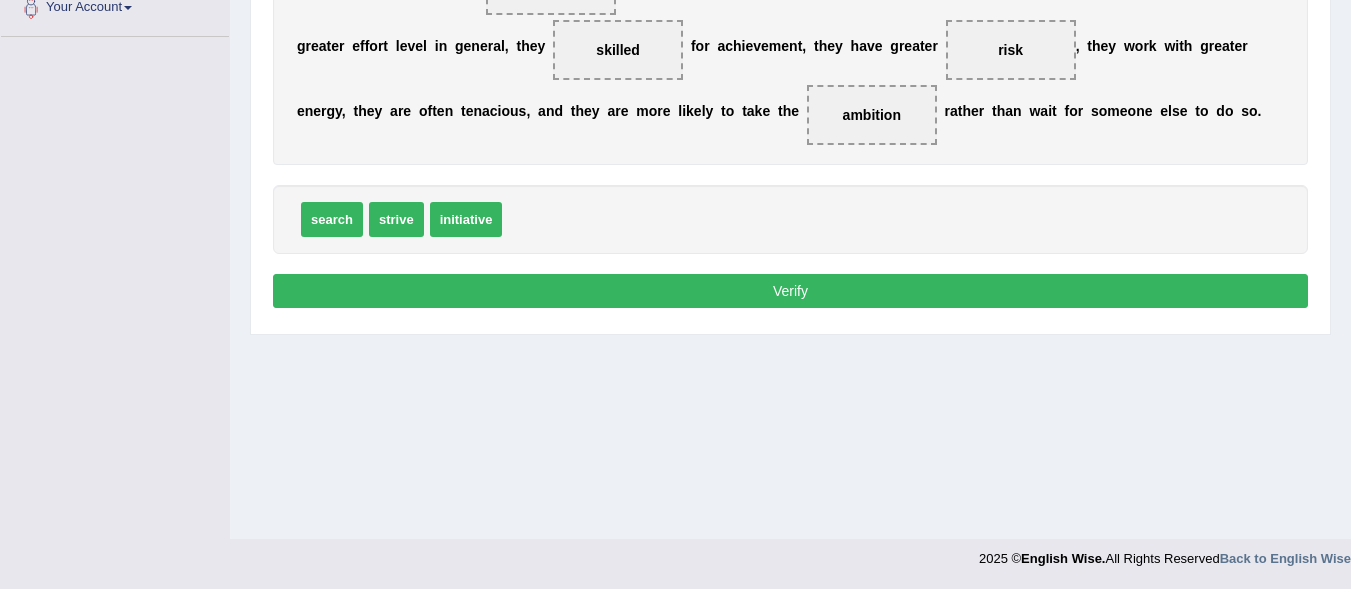 click on "Verify" at bounding box center (790, 291) 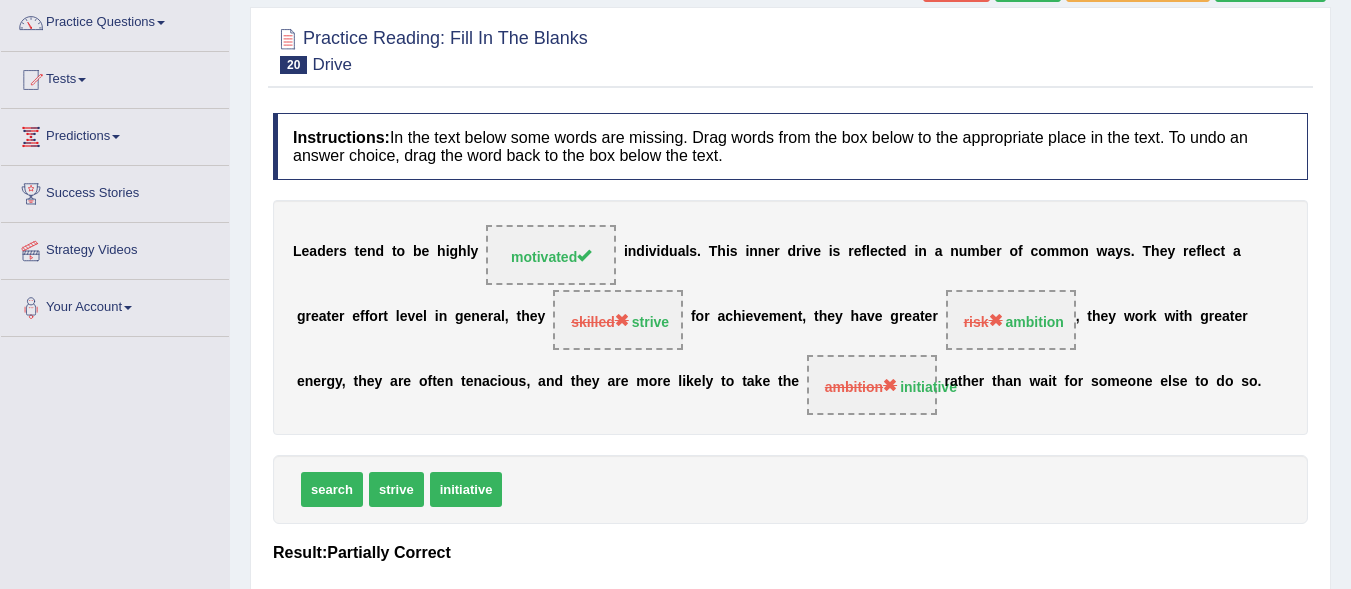 scroll, scrollTop: 0, scrollLeft: 0, axis: both 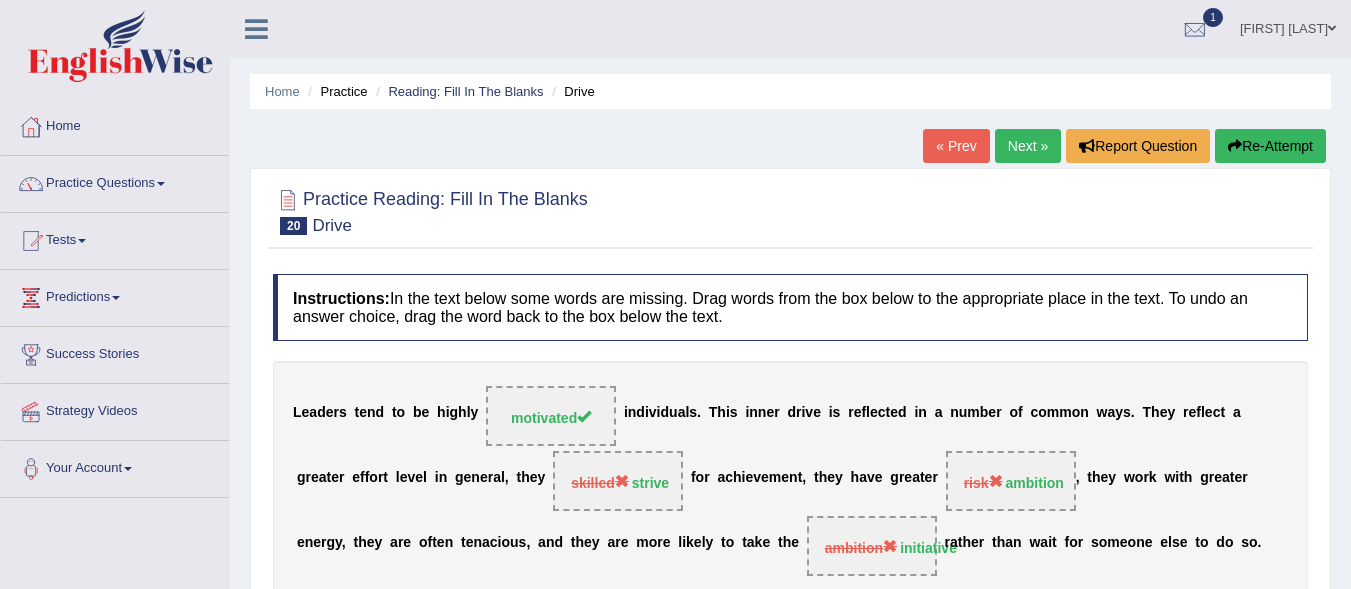 click at bounding box center (1235, 146) 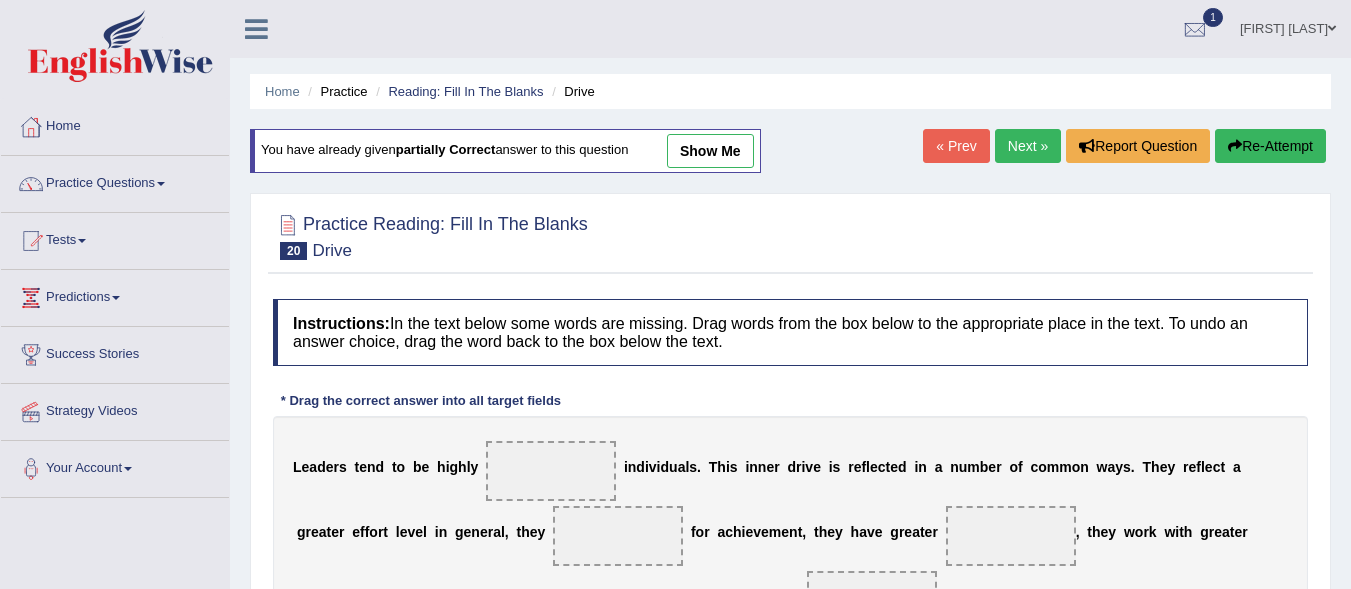 scroll, scrollTop: 361, scrollLeft: 0, axis: vertical 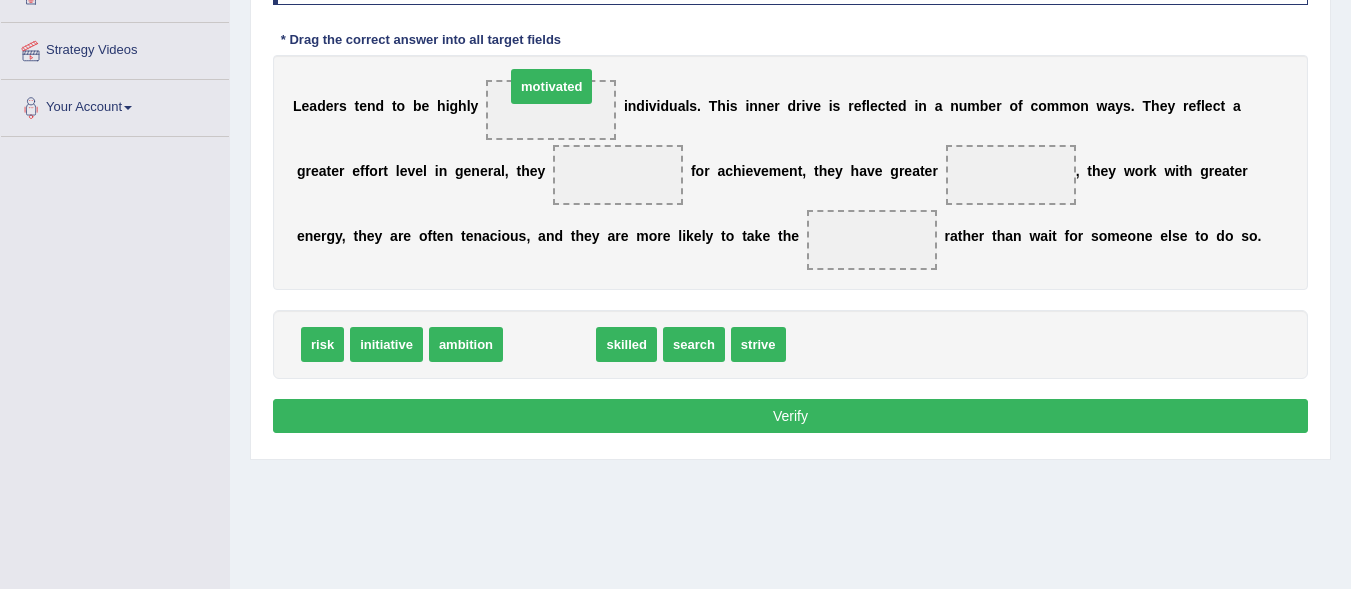 drag, startPoint x: 556, startPoint y: 377, endPoint x: 558, endPoint y: 119, distance: 258.00775 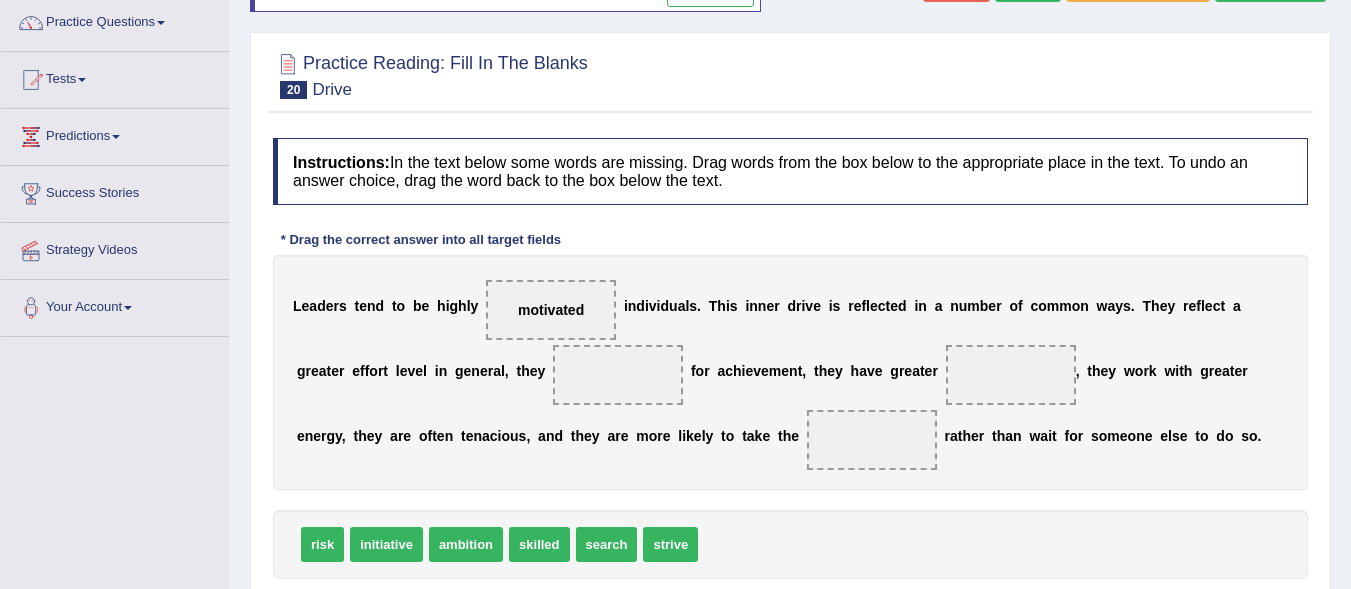 scroll, scrollTop: 0, scrollLeft: 0, axis: both 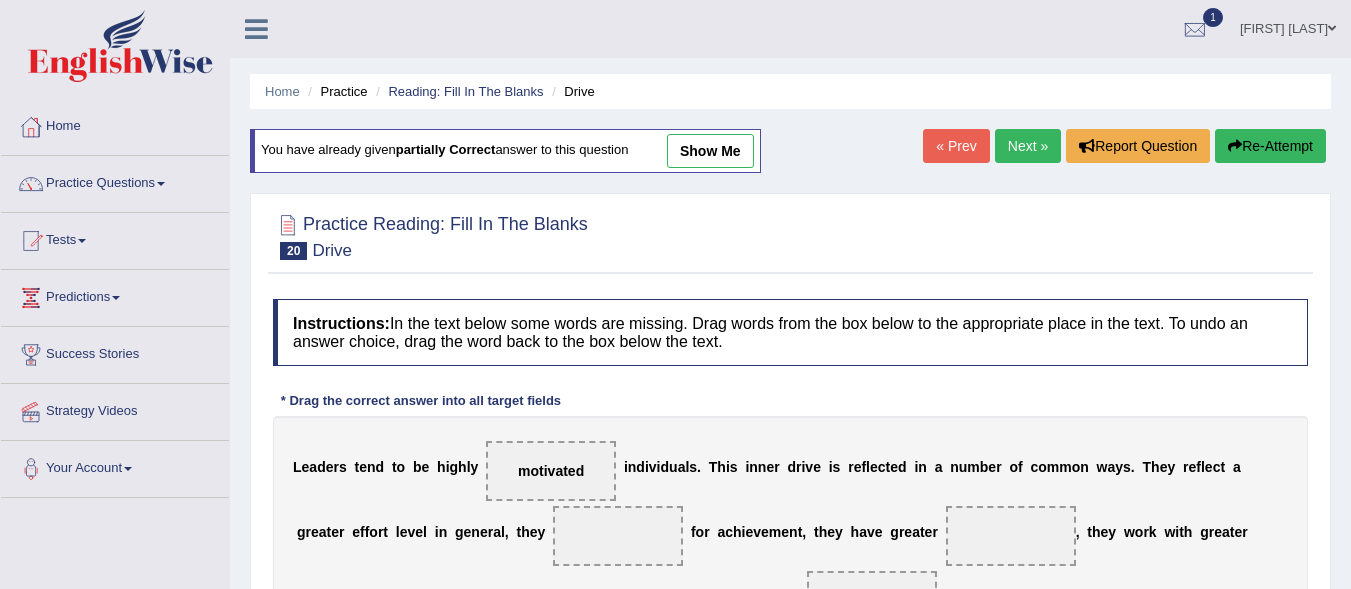 click on "show me" at bounding box center [710, 151] 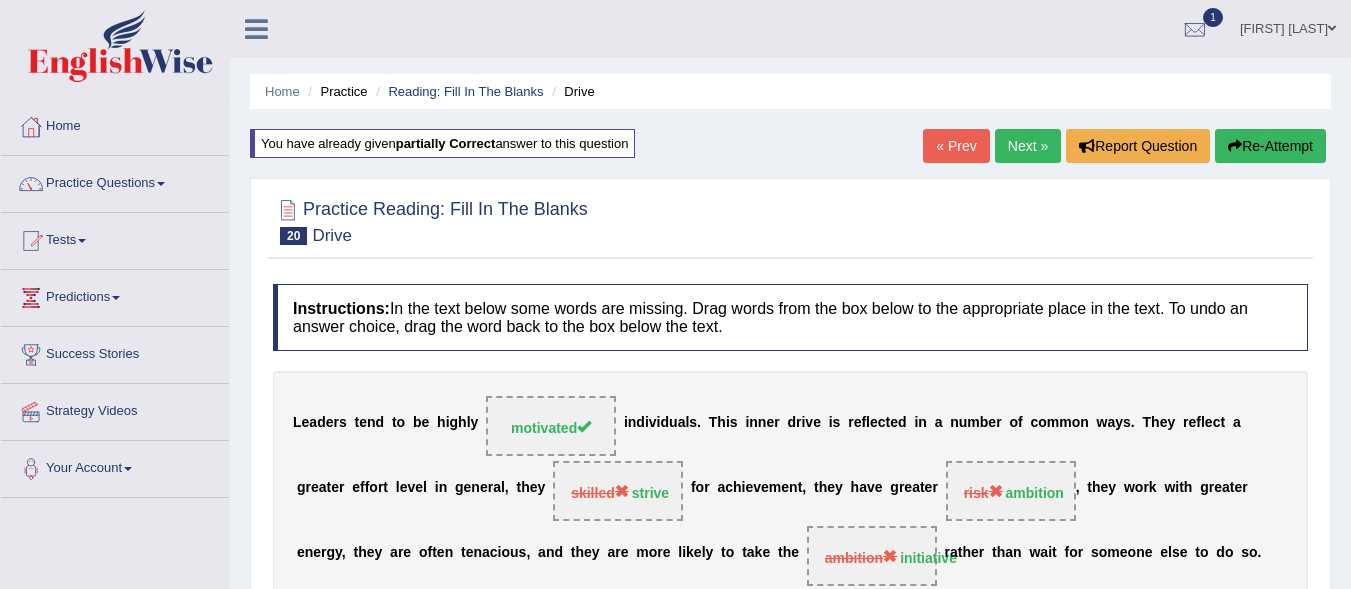scroll, scrollTop: 100, scrollLeft: 0, axis: vertical 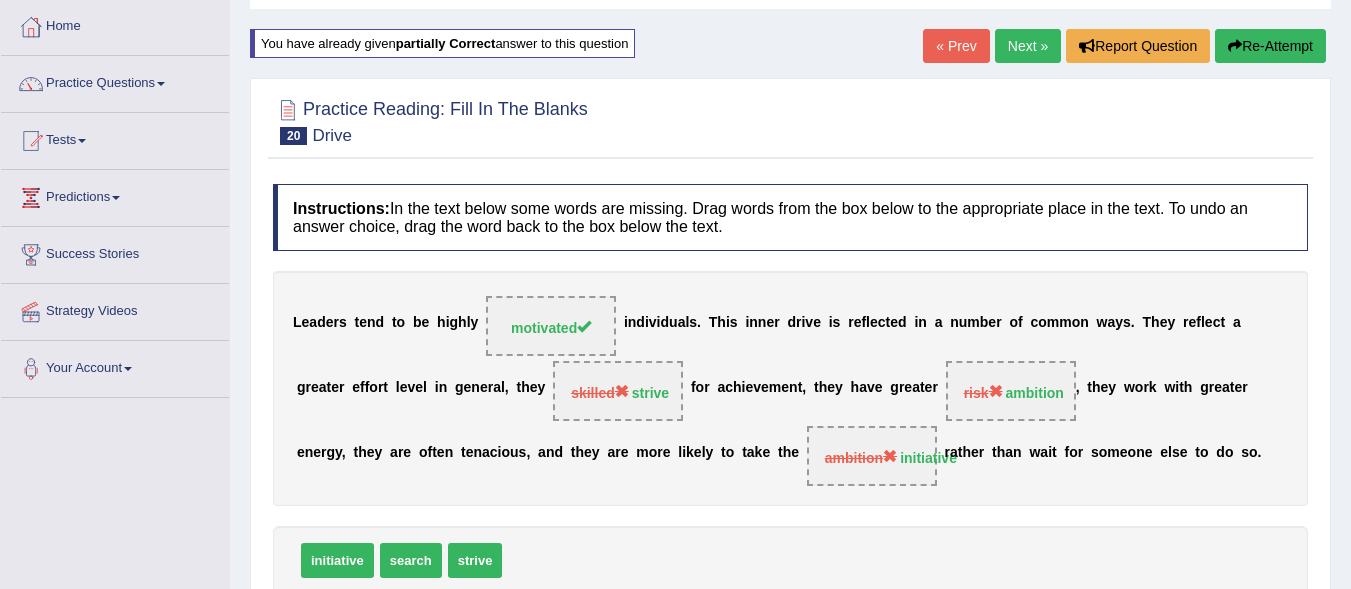 click on "Re-Attempt" at bounding box center (1270, 46) 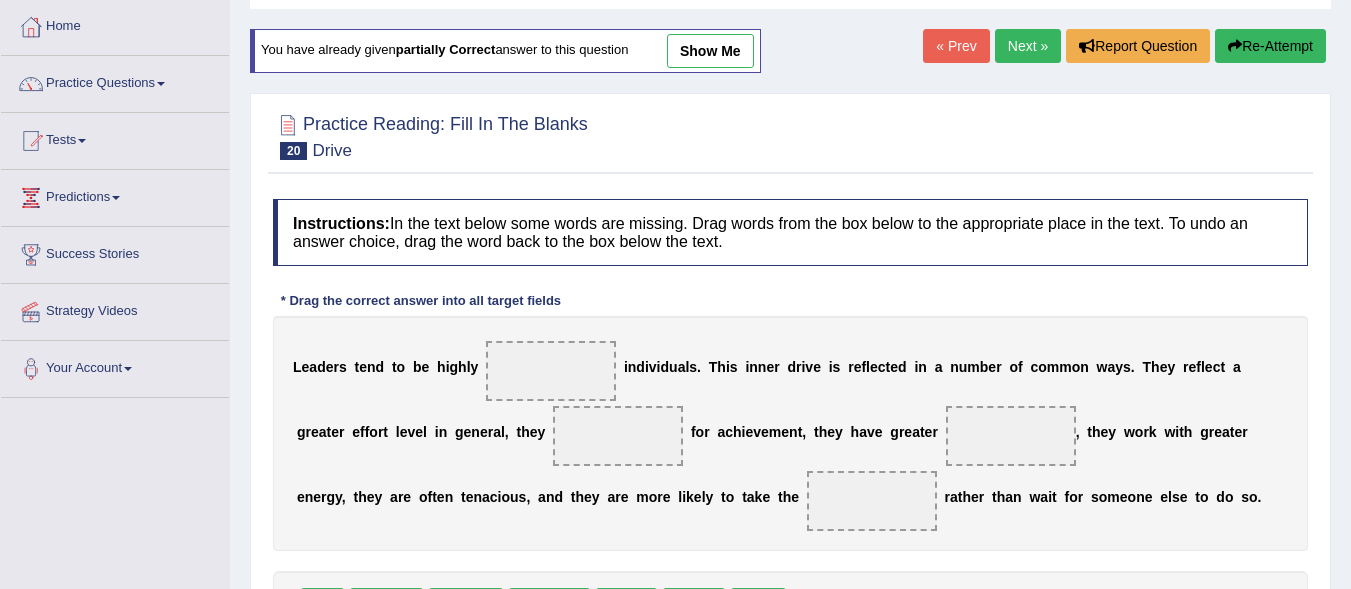 scroll, scrollTop: 100, scrollLeft: 0, axis: vertical 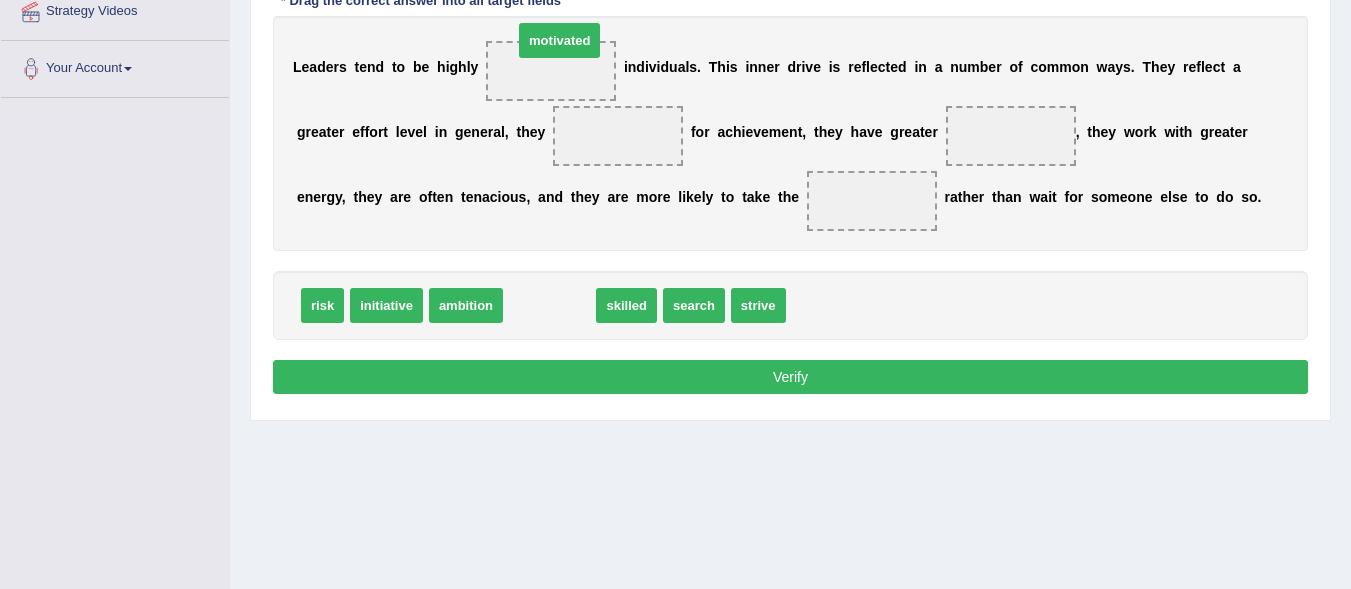 drag, startPoint x: 548, startPoint y: 339, endPoint x: 558, endPoint y: 74, distance: 265.1886 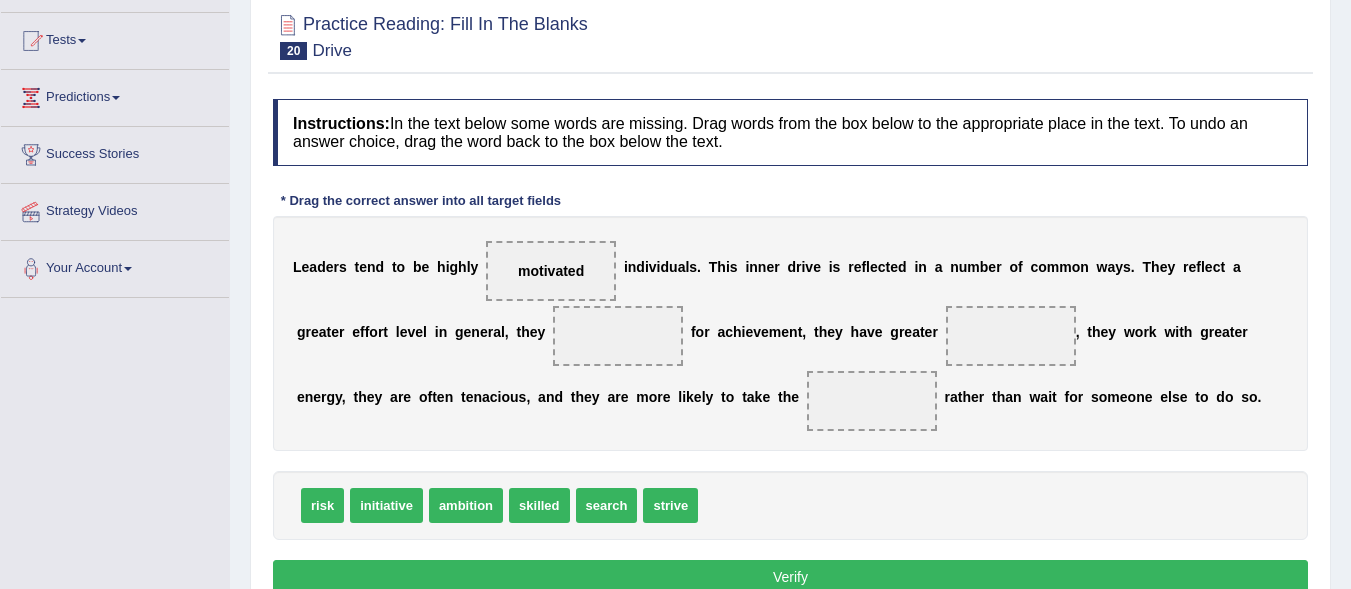 scroll, scrollTop: 0, scrollLeft: 0, axis: both 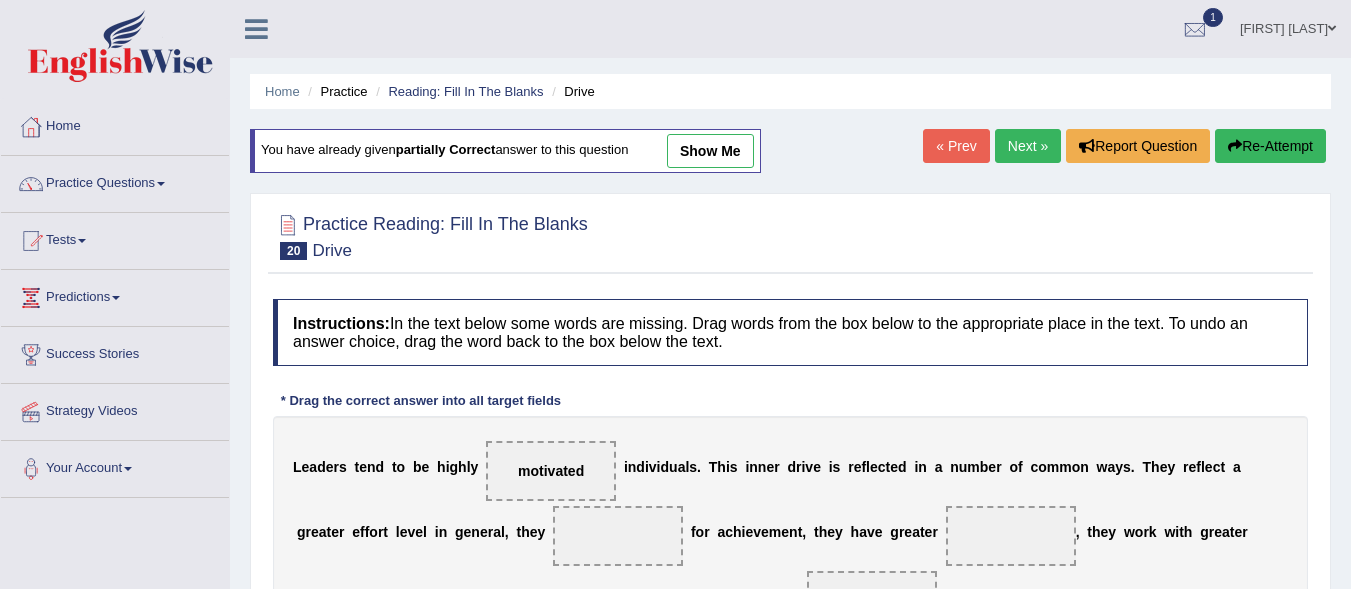 click on "show me" at bounding box center [710, 151] 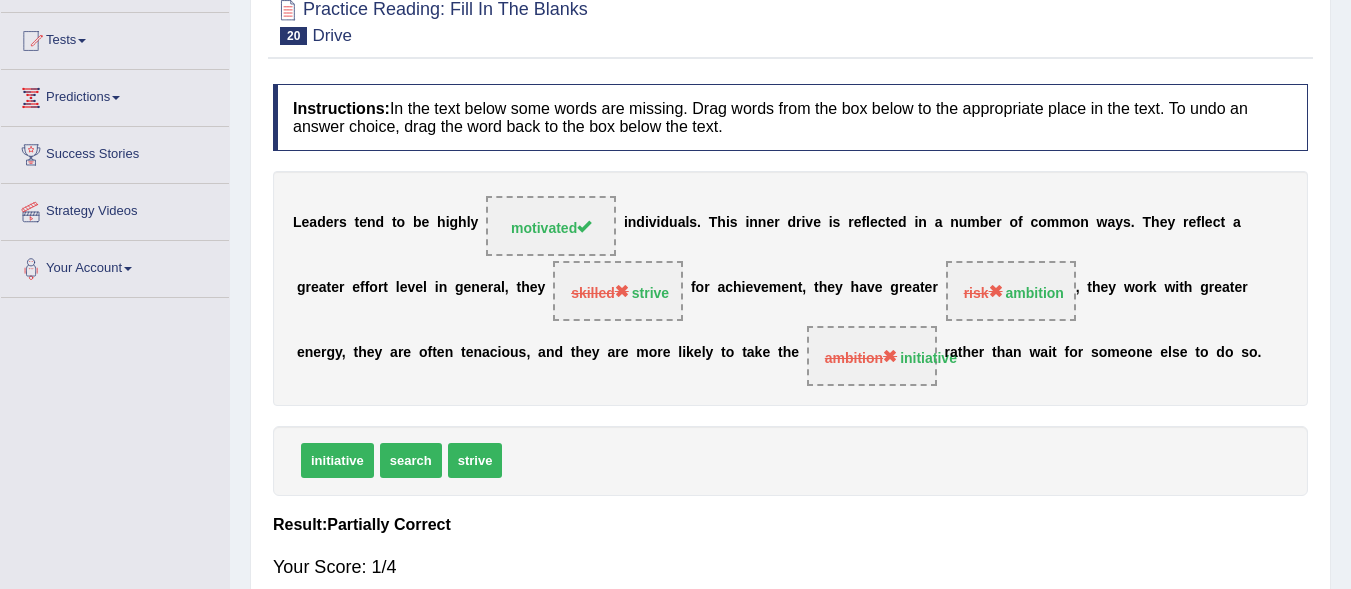 scroll, scrollTop: 0, scrollLeft: 0, axis: both 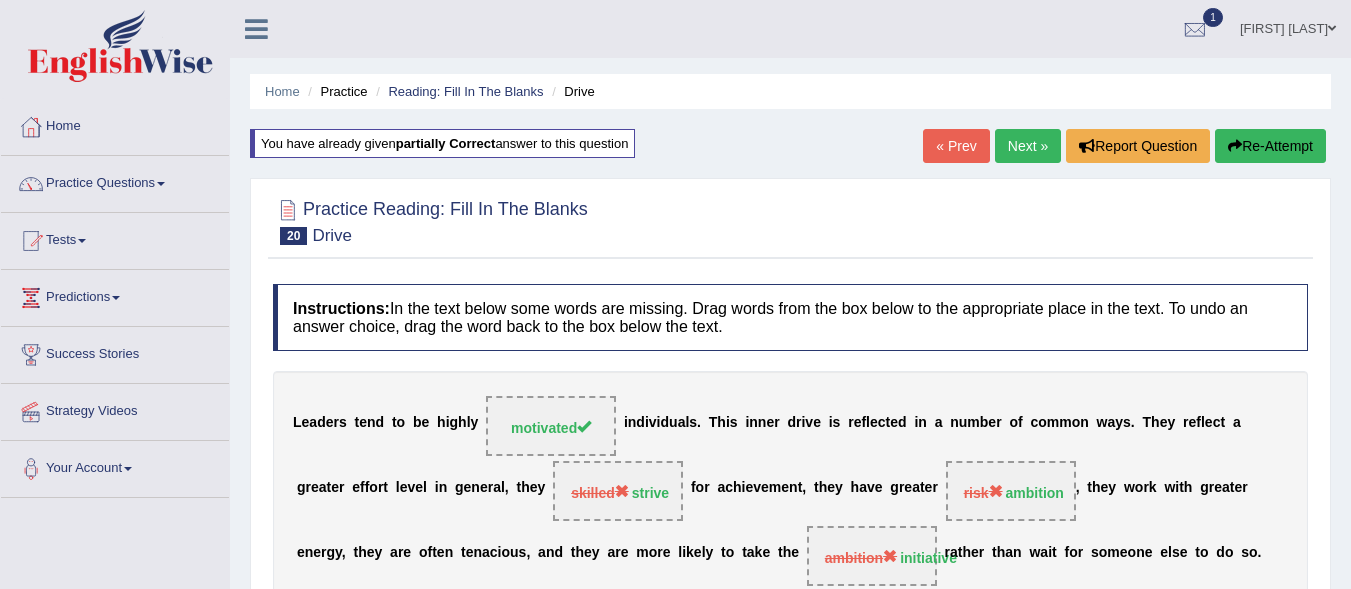 click on "Re-Attempt" at bounding box center [1270, 146] 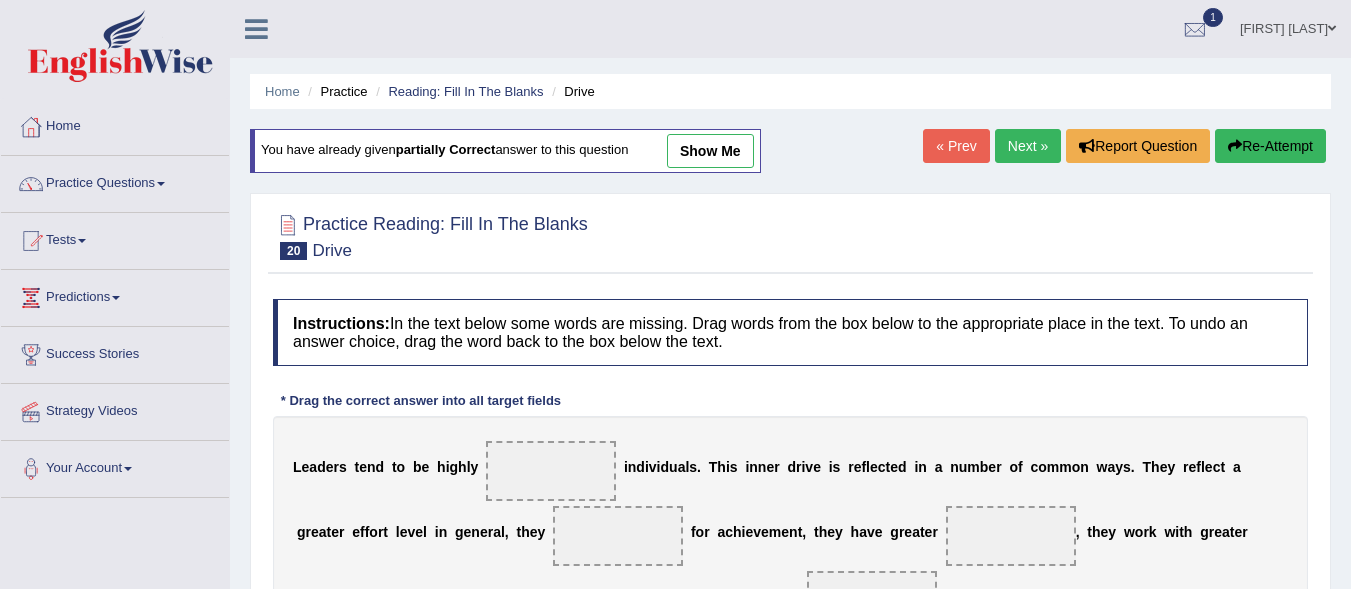 scroll, scrollTop: 0, scrollLeft: 0, axis: both 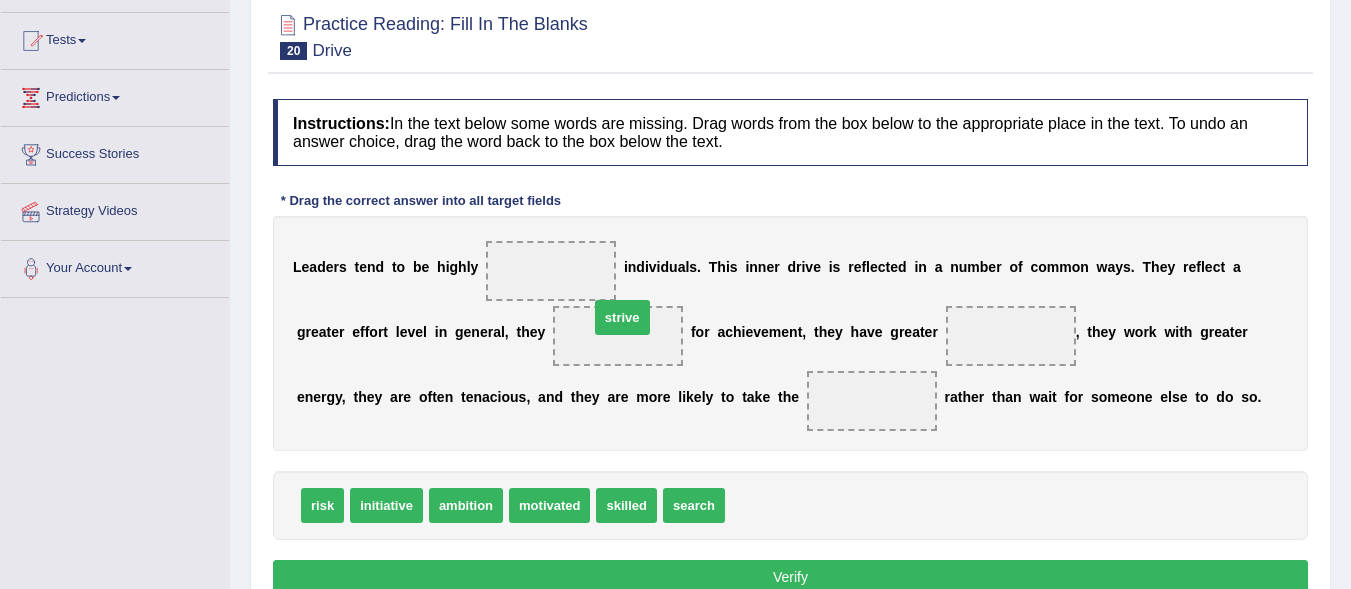 drag, startPoint x: 761, startPoint y: 537, endPoint x: 625, endPoint y: 349, distance: 232.03448 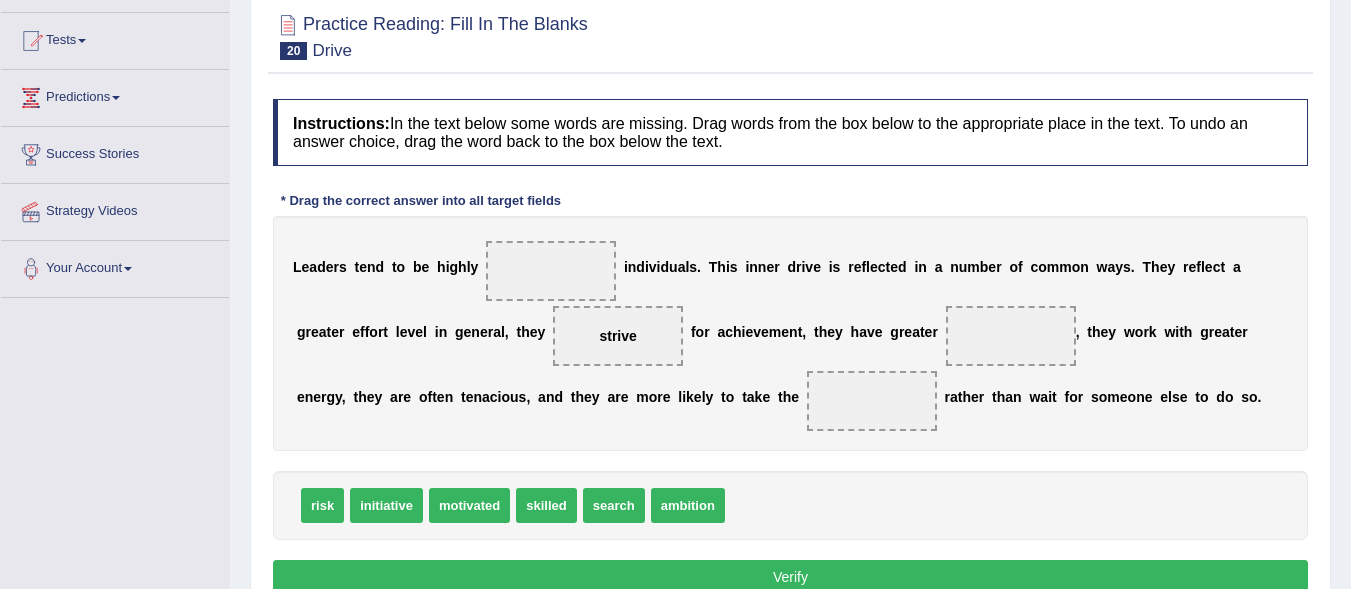 click on "motivated" at bounding box center [469, 505] 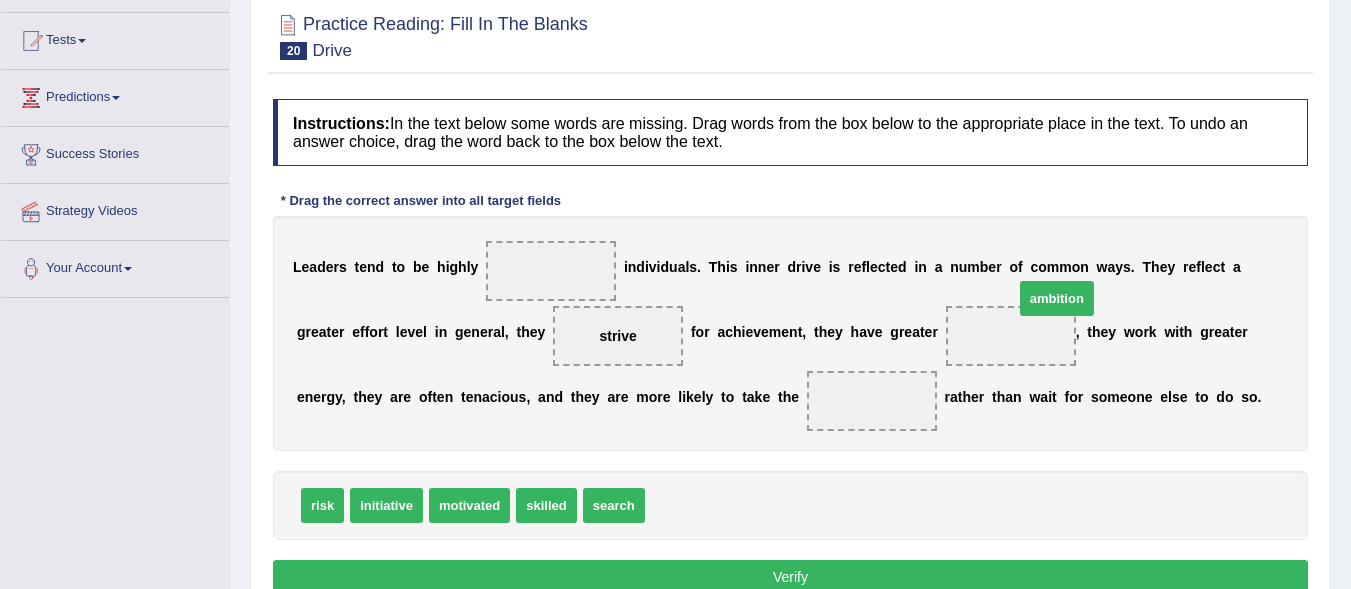 drag, startPoint x: 713, startPoint y: 540, endPoint x: 1082, endPoint y: 333, distance: 423.09573 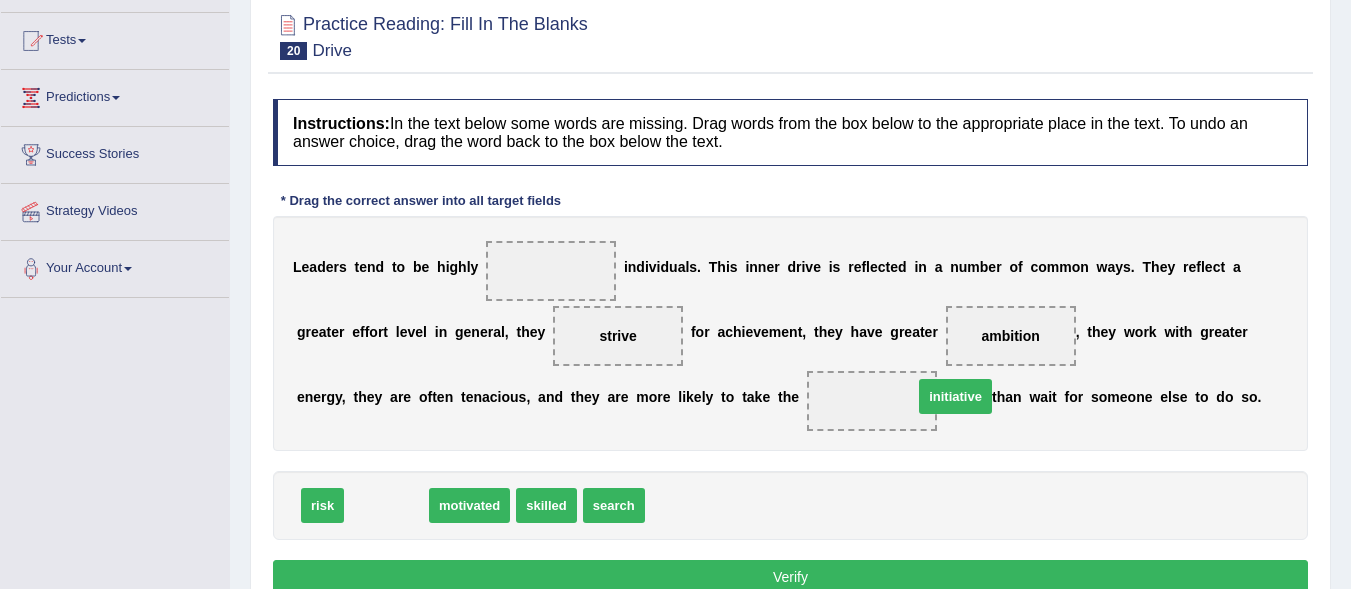 drag, startPoint x: 373, startPoint y: 533, endPoint x: 939, endPoint y: 423, distance: 576.58997 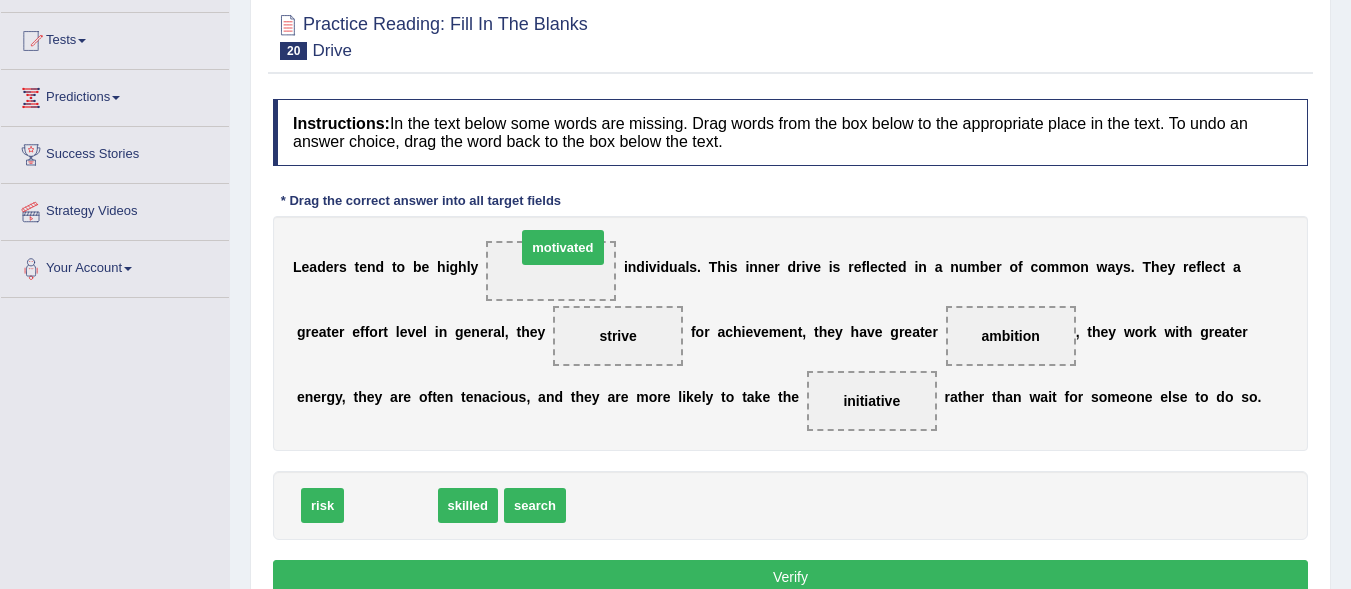 drag, startPoint x: 401, startPoint y: 543, endPoint x: 573, endPoint y: 285, distance: 310.07742 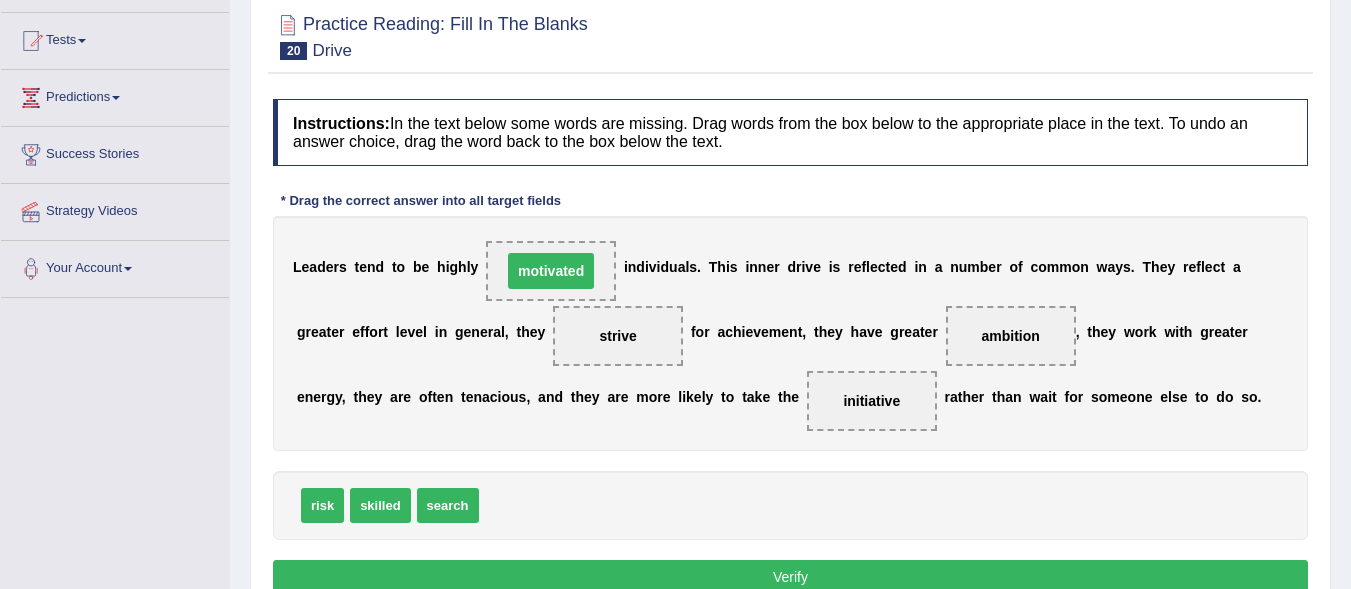 scroll, scrollTop: 461, scrollLeft: 0, axis: vertical 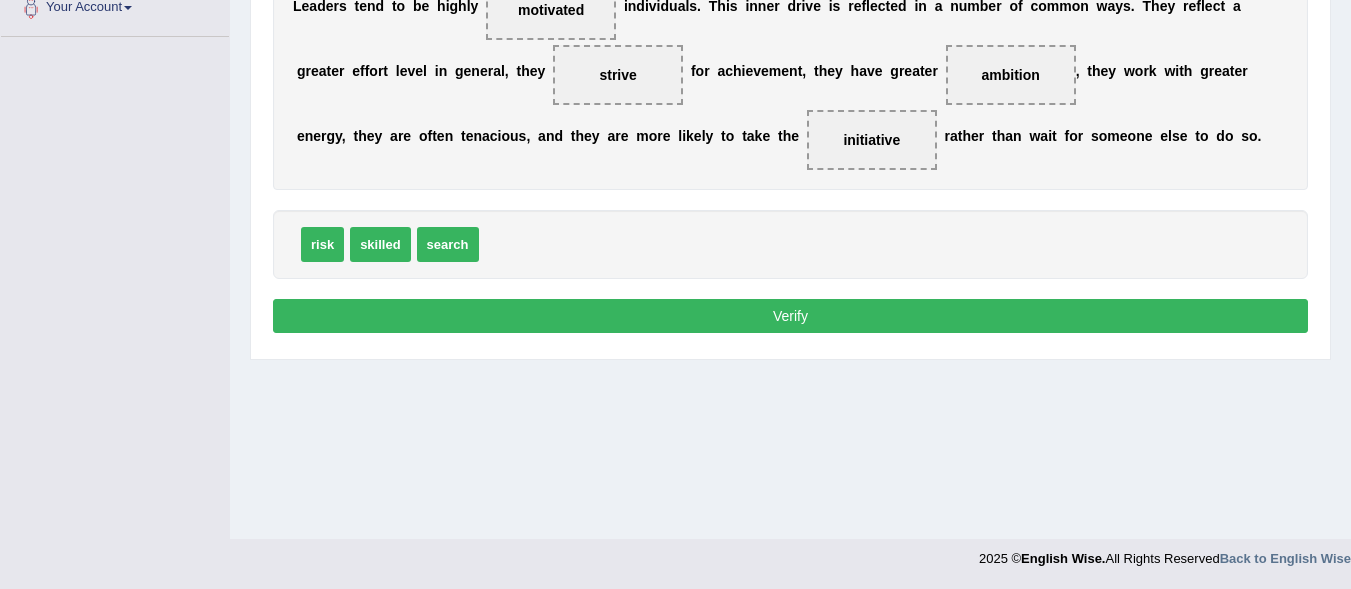 click on "Verify" at bounding box center [790, 316] 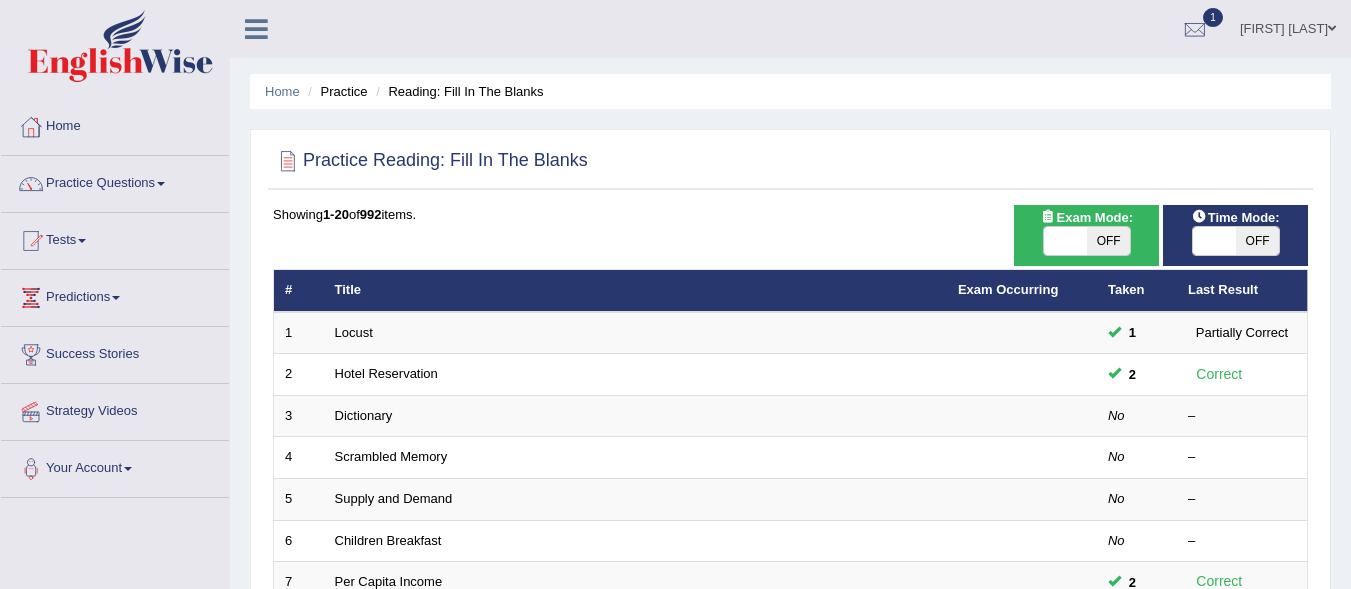 scroll, scrollTop: 435, scrollLeft: 0, axis: vertical 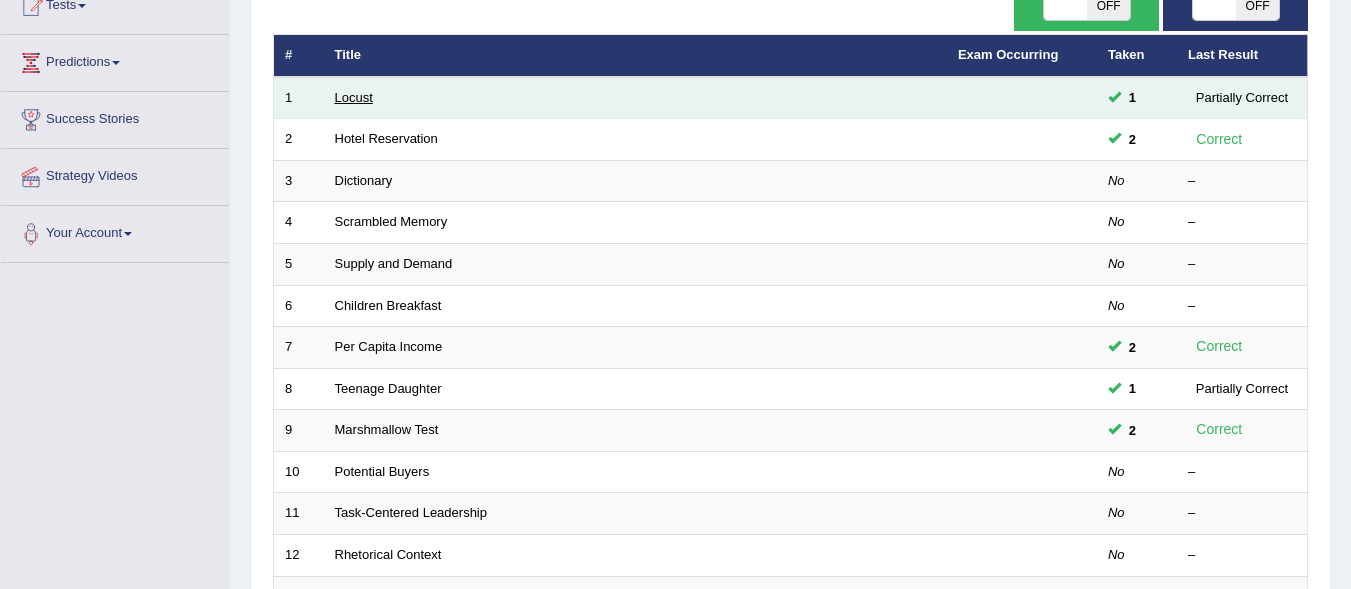 click on "Locust" at bounding box center (354, 97) 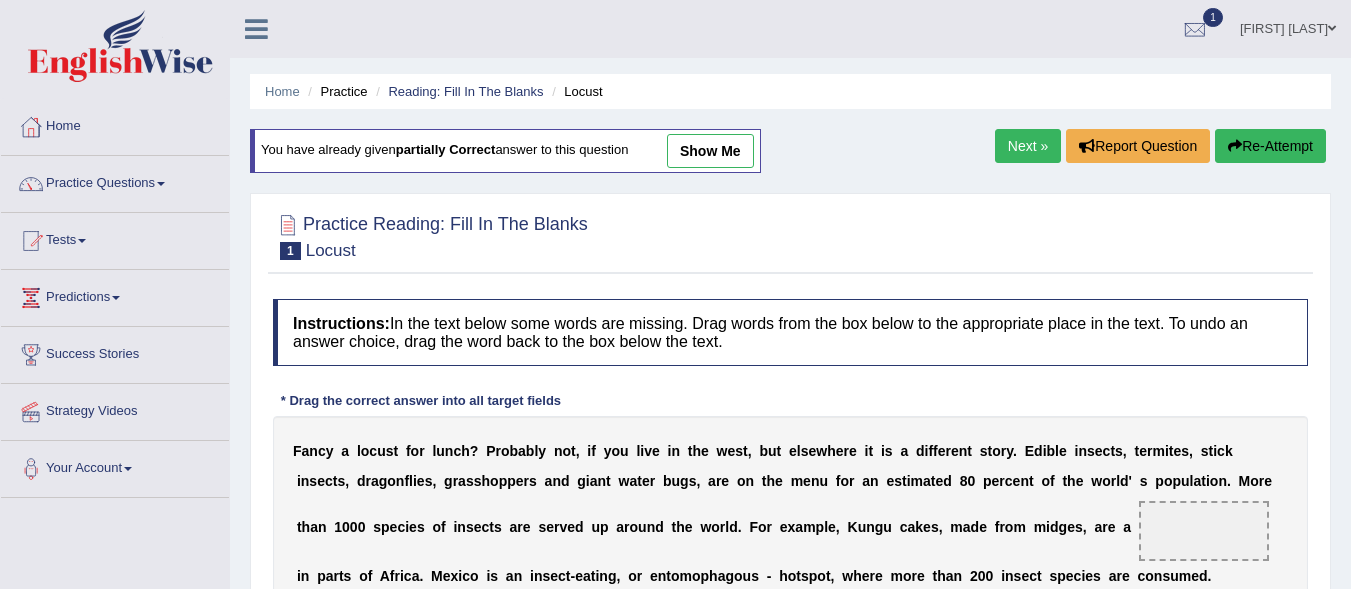 scroll, scrollTop: 0, scrollLeft: 0, axis: both 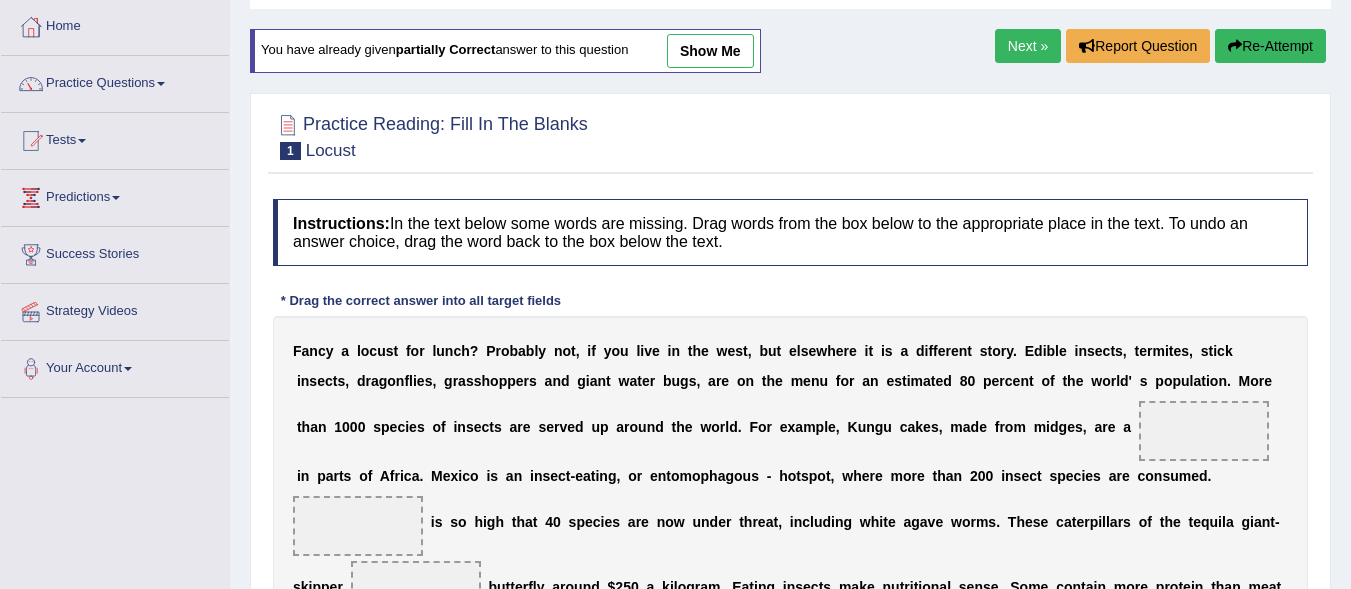 click on "show me" at bounding box center (710, 51) 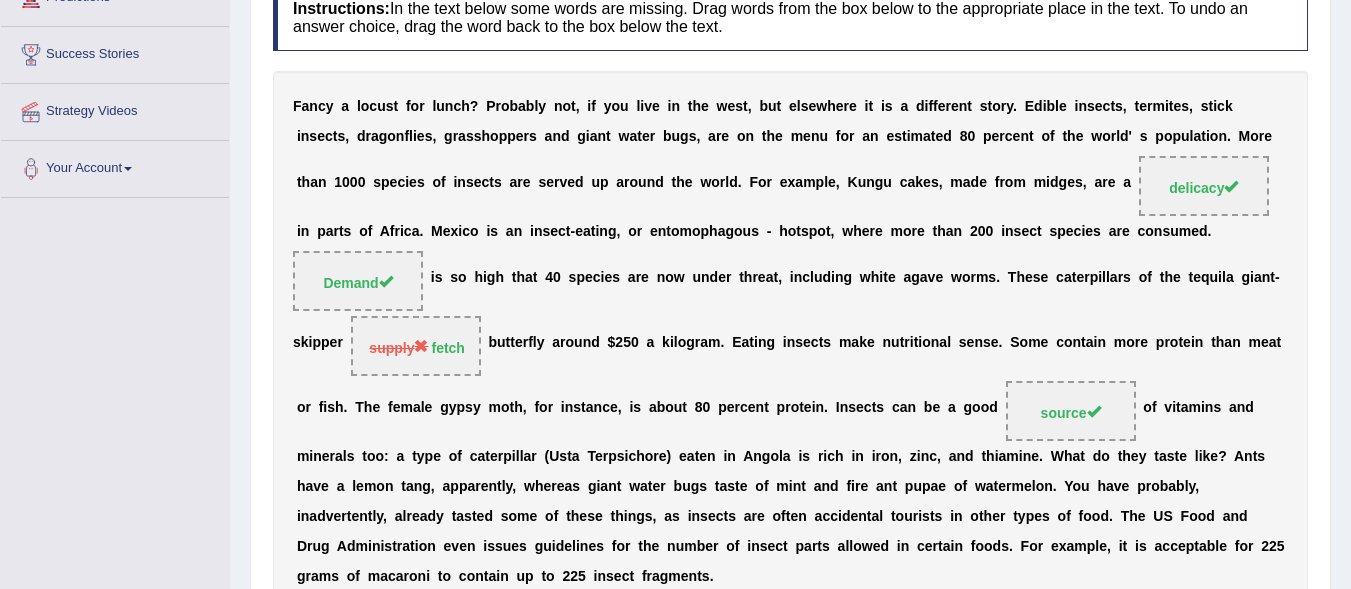 scroll, scrollTop: 400, scrollLeft: 0, axis: vertical 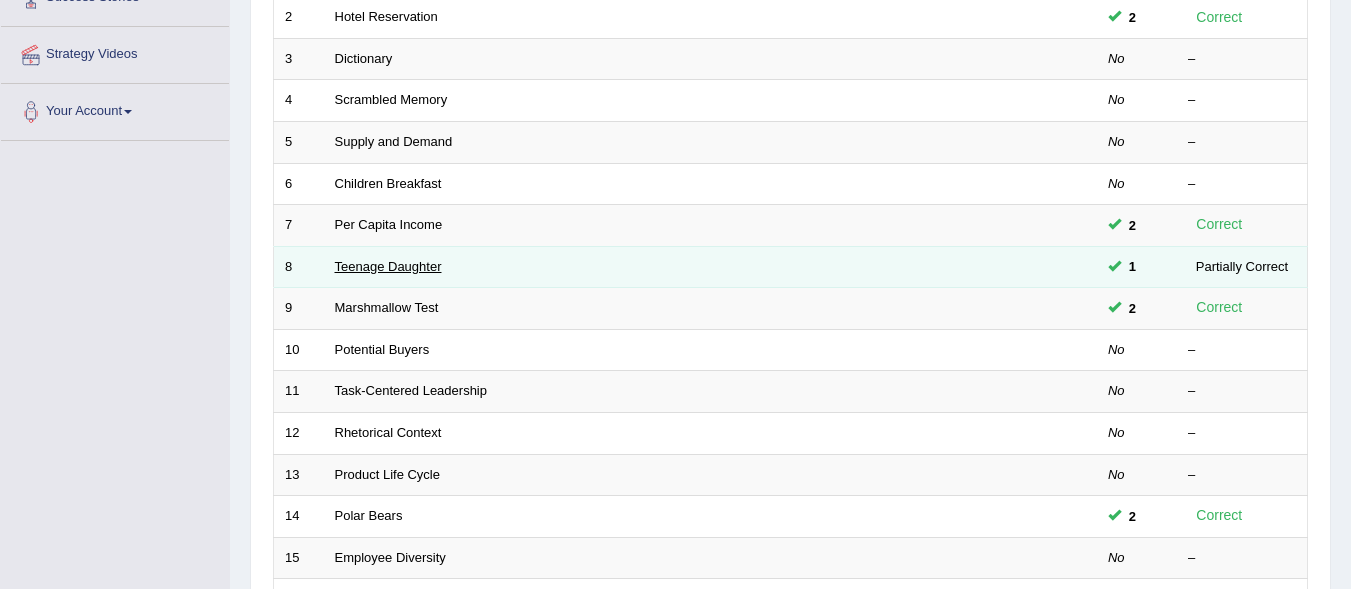 click on "Teenage Daughter" at bounding box center [388, 266] 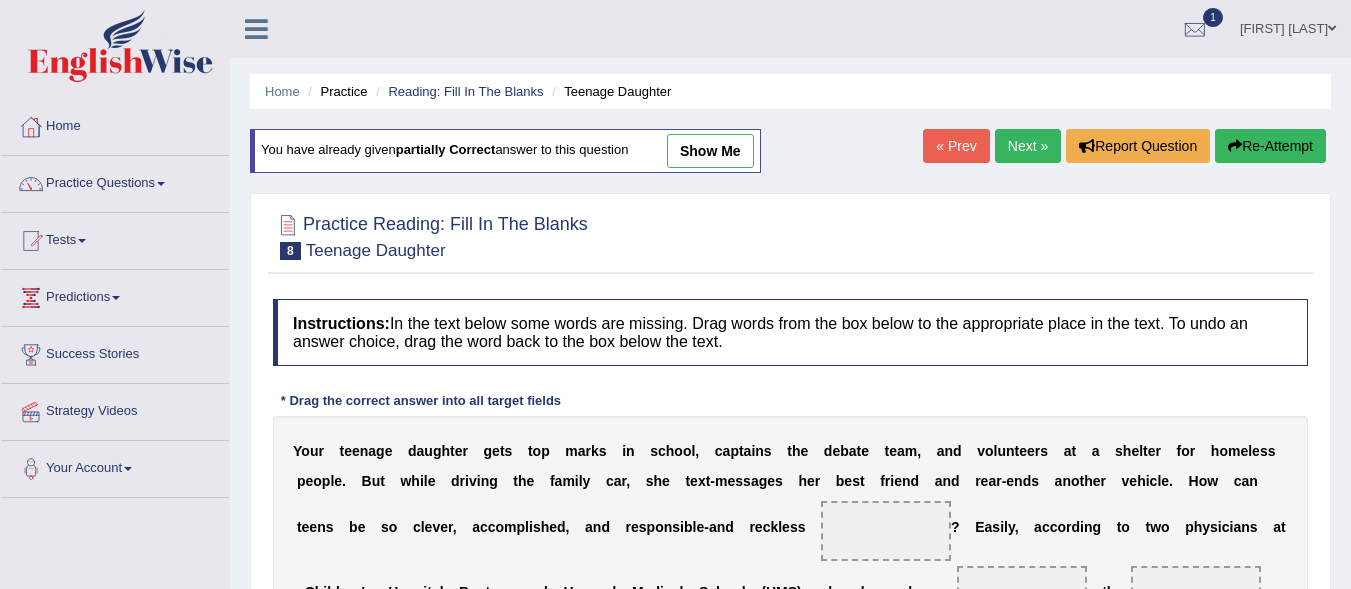 scroll, scrollTop: 0, scrollLeft: 0, axis: both 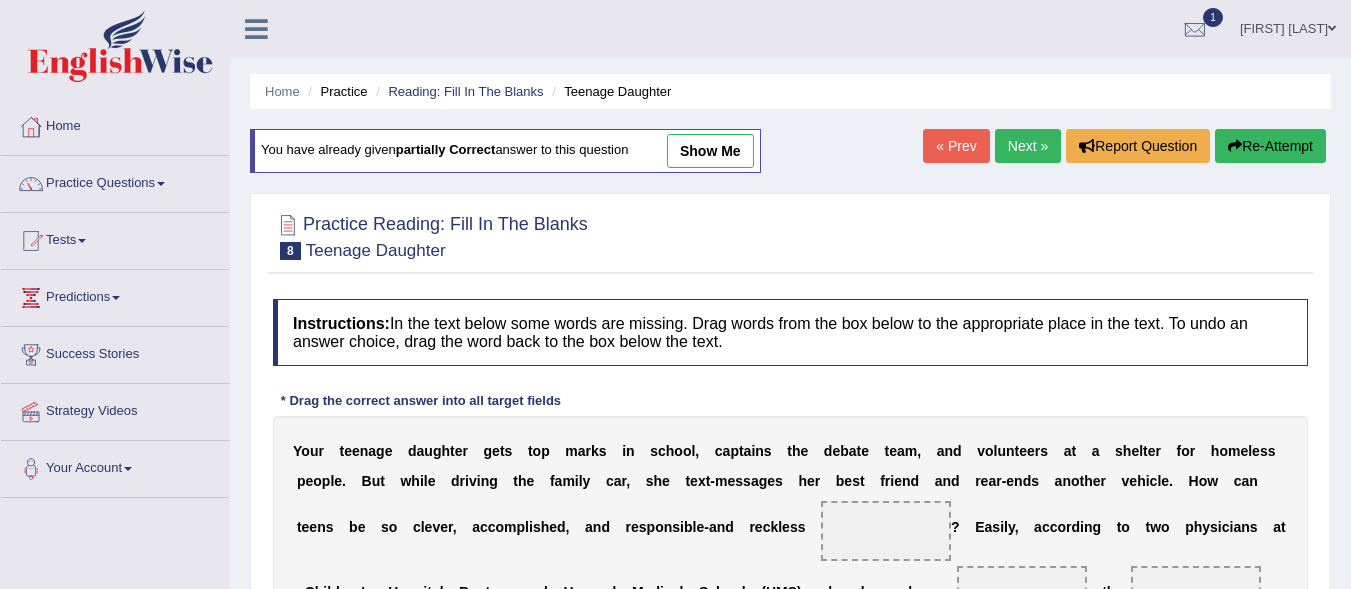 click on "show me" at bounding box center [710, 151] 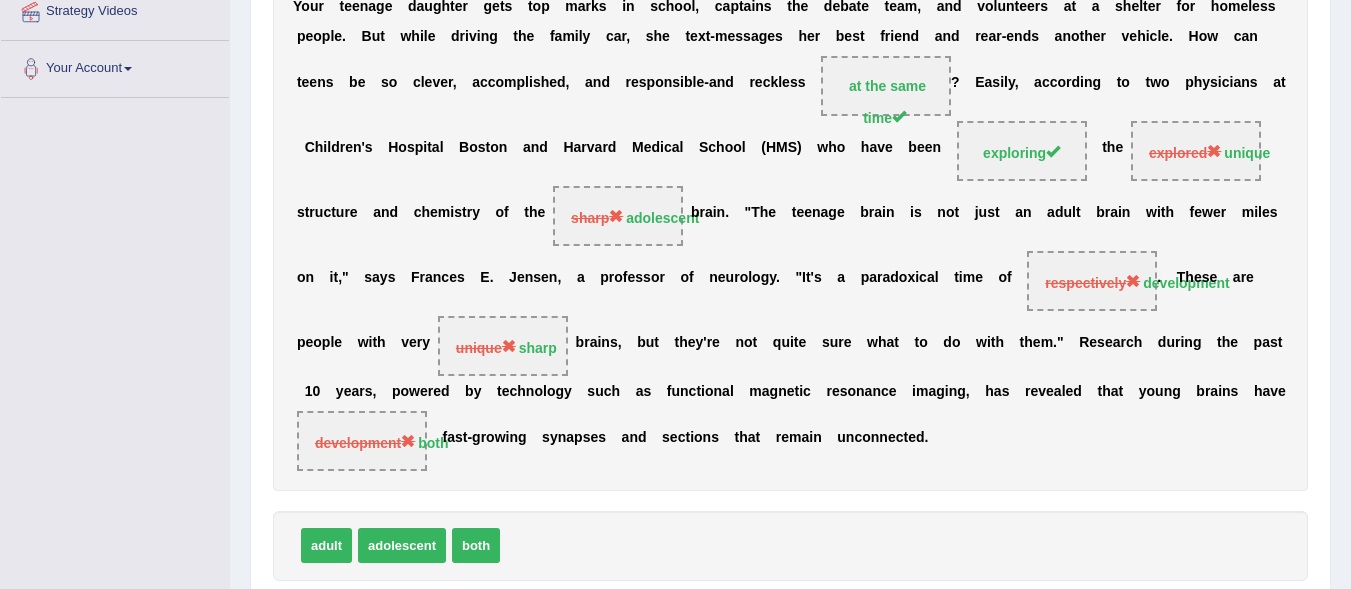 scroll, scrollTop: 540, scrollLeft: 0, axis: vertical 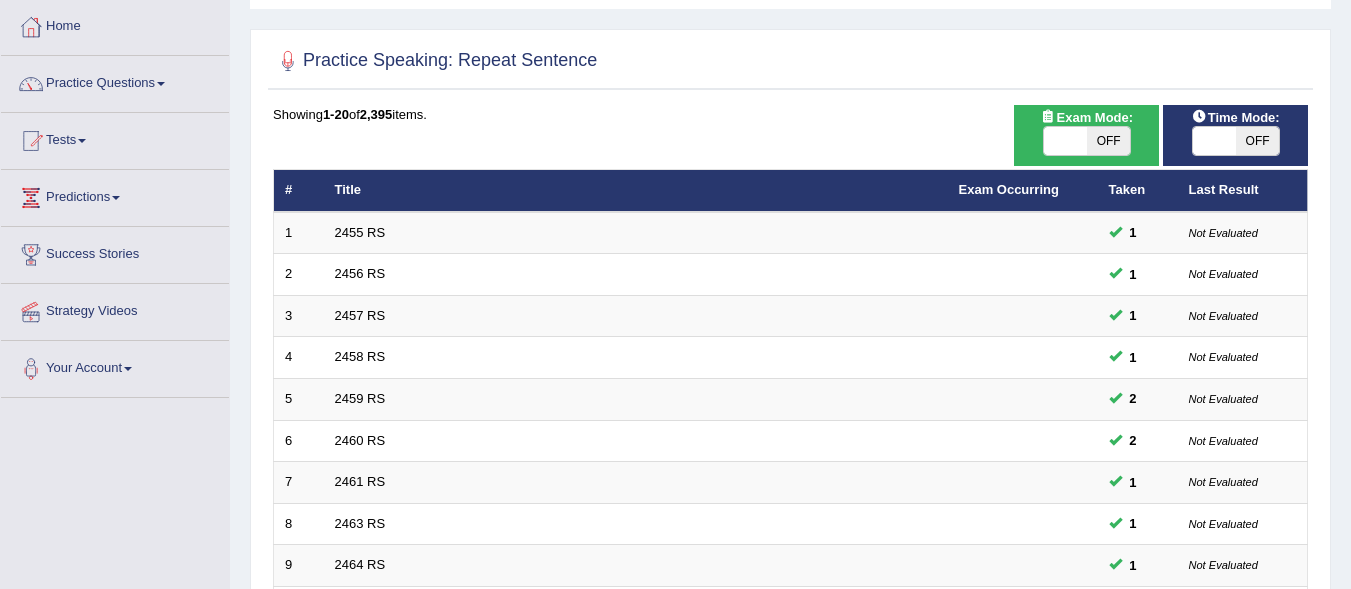click at bounding box center [161, 84] 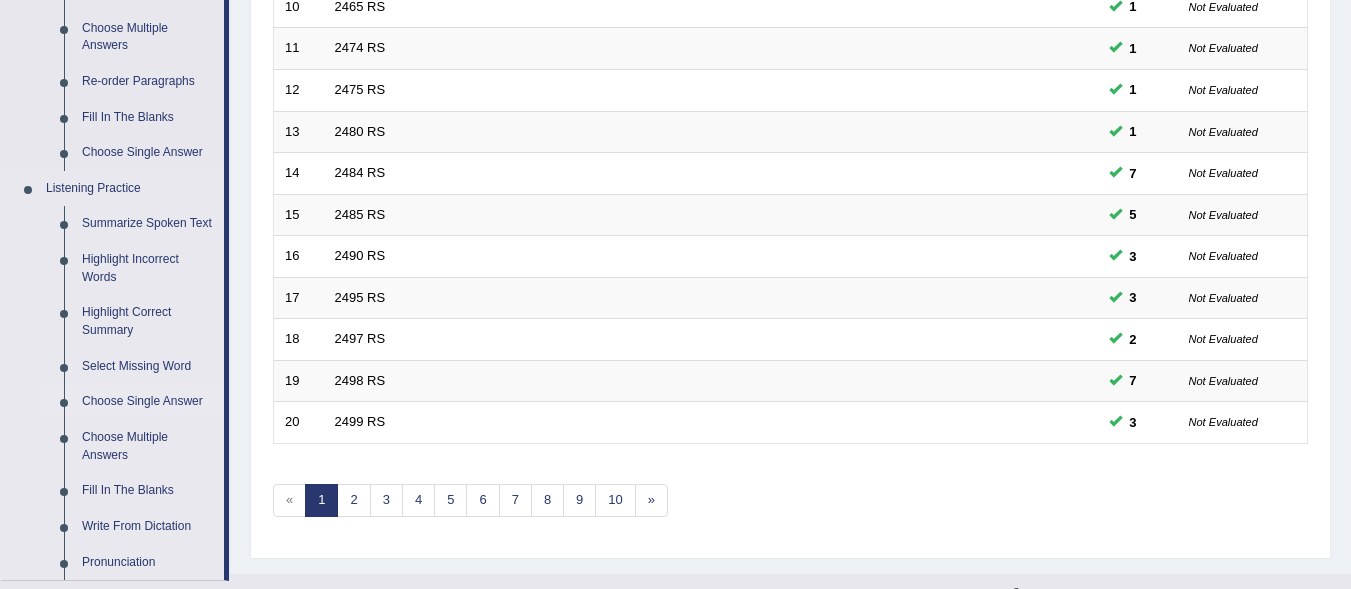 scroll, scrollTop: 978, scrollLeft: 0, axis: vertical 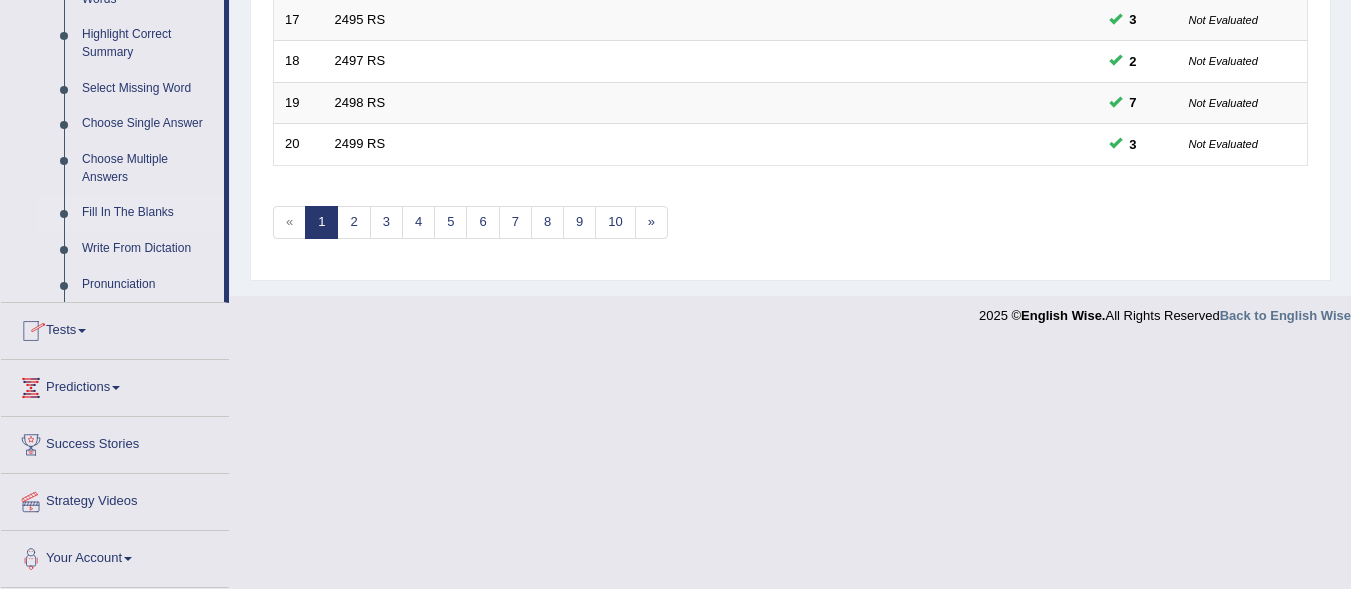 click on "Fill In The Blanks" at bounding box center [148, 213] 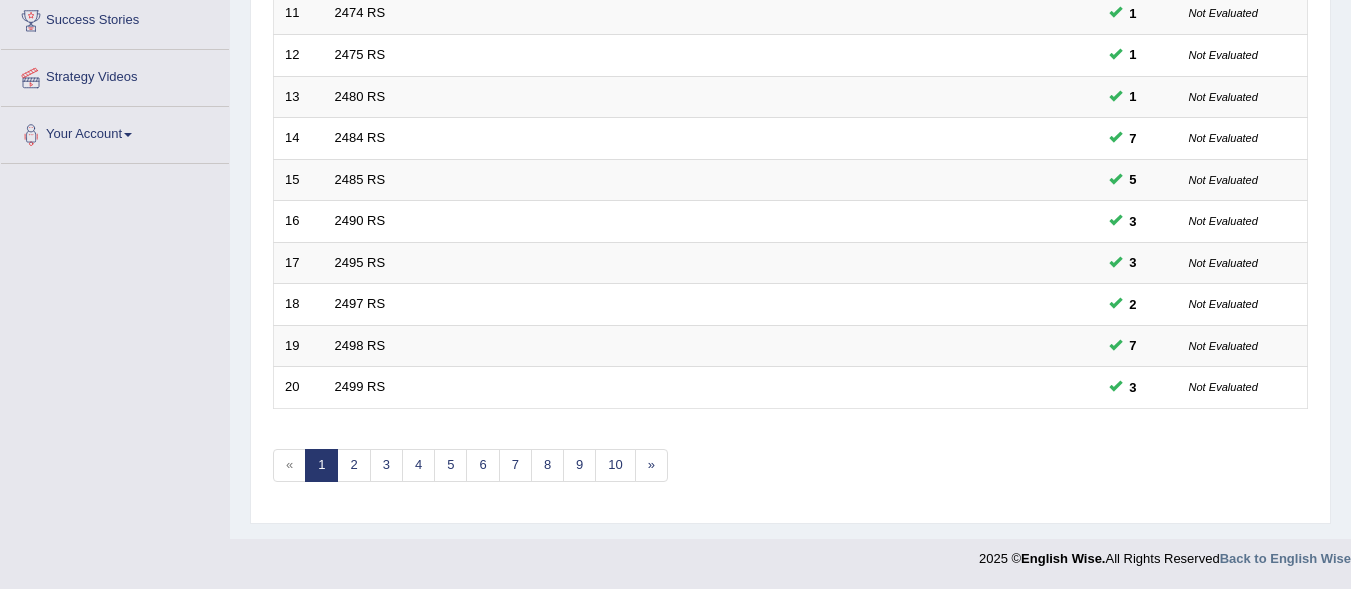scroll, scrollTop: 241, scrollLeft: 0, axis: vertical 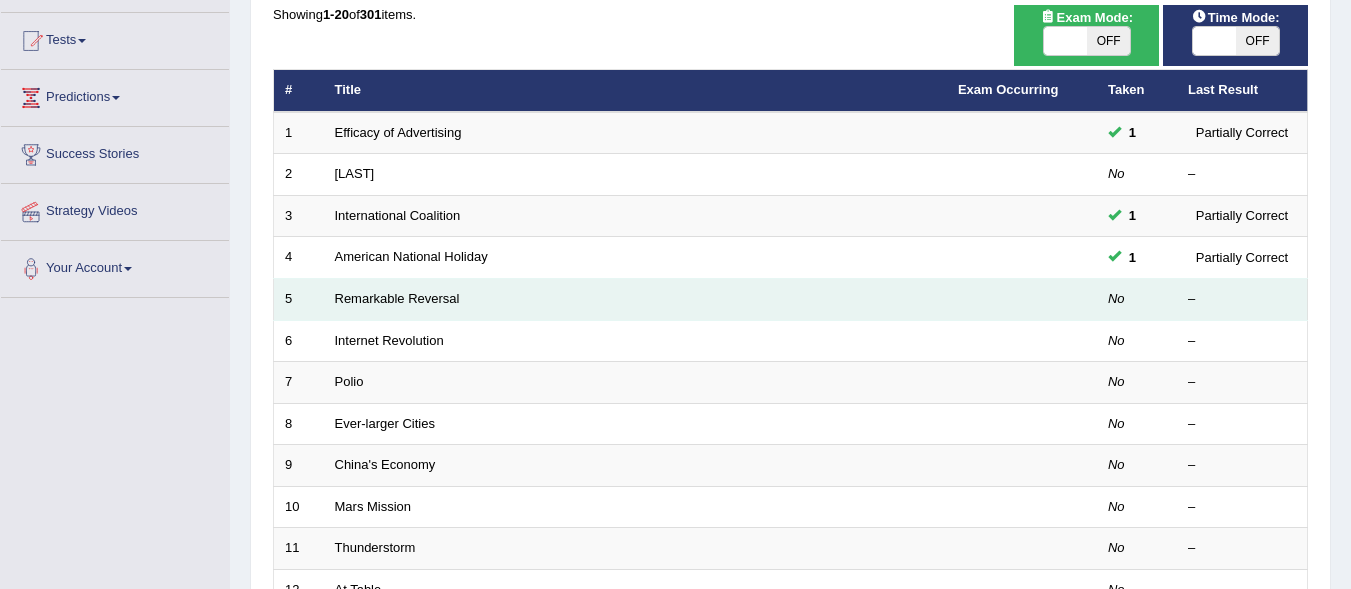 click on "Remarkable Reversal" at bounding box center (635, 300) 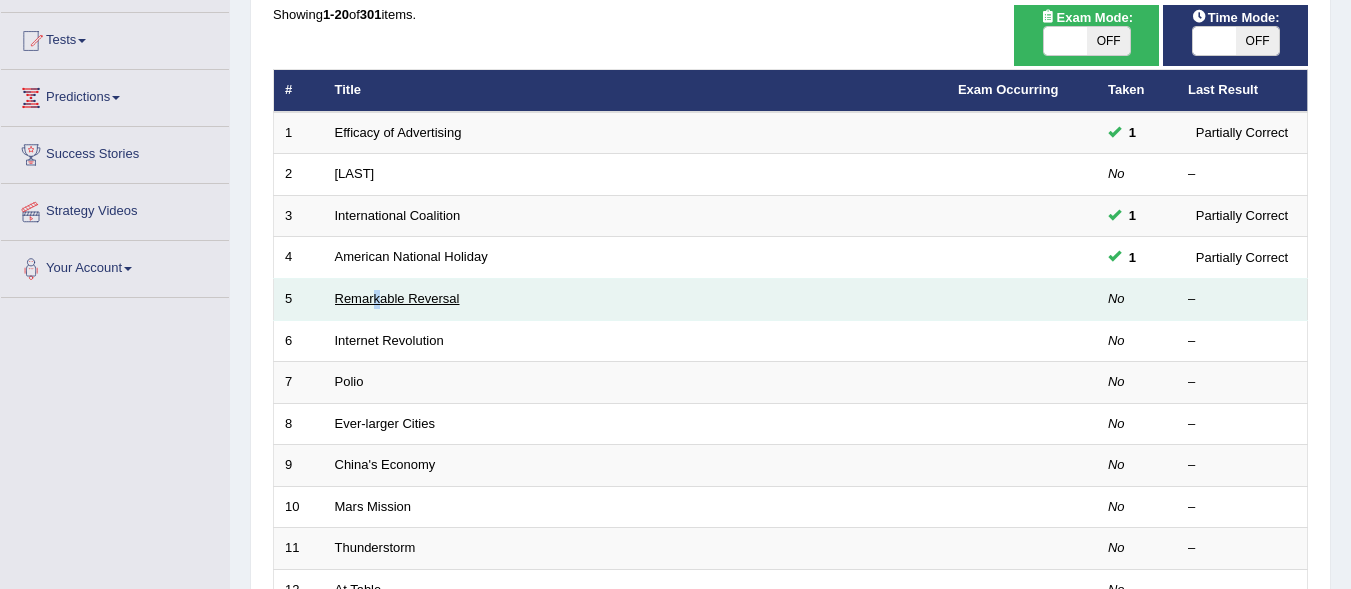 click on "Remarkable Reversal" at bounding box center (397, 298) 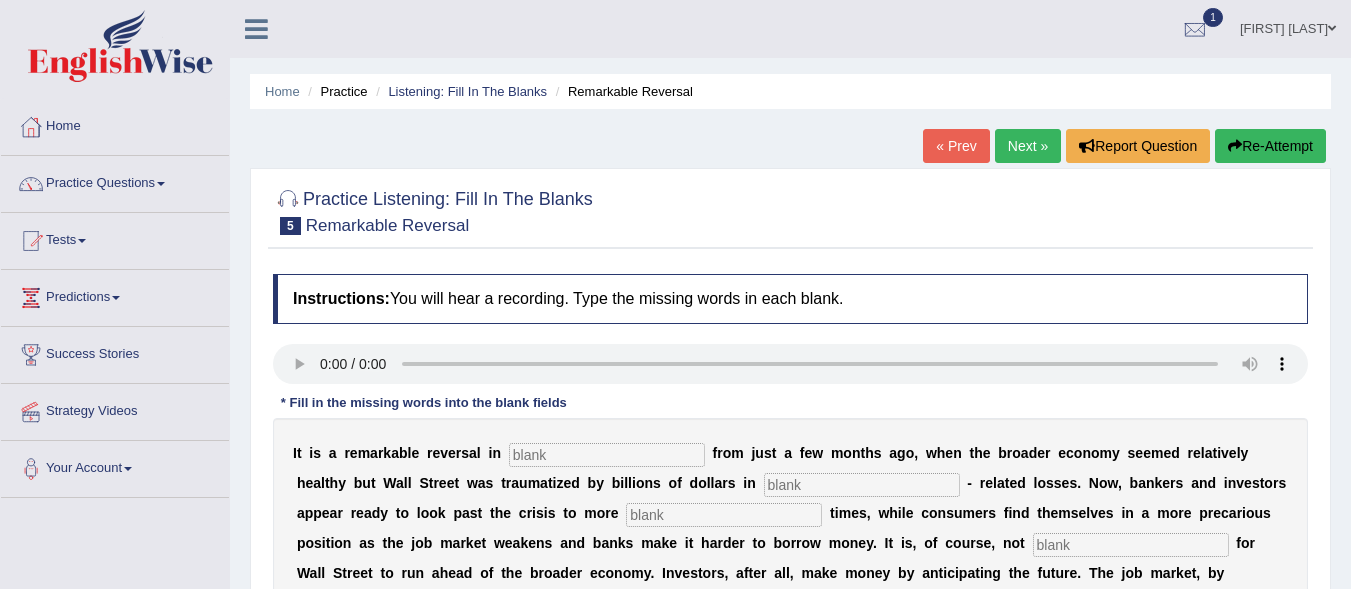 scroll, scrollTop: 0, scrollLeft: 0, axis: both 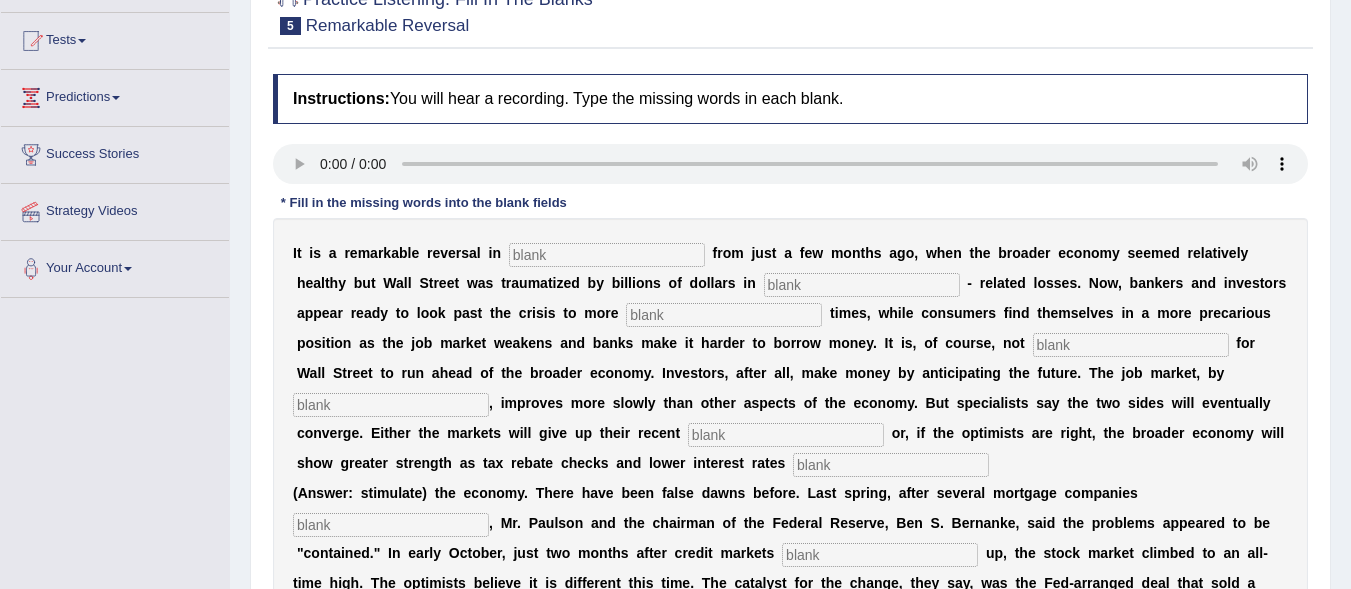 type 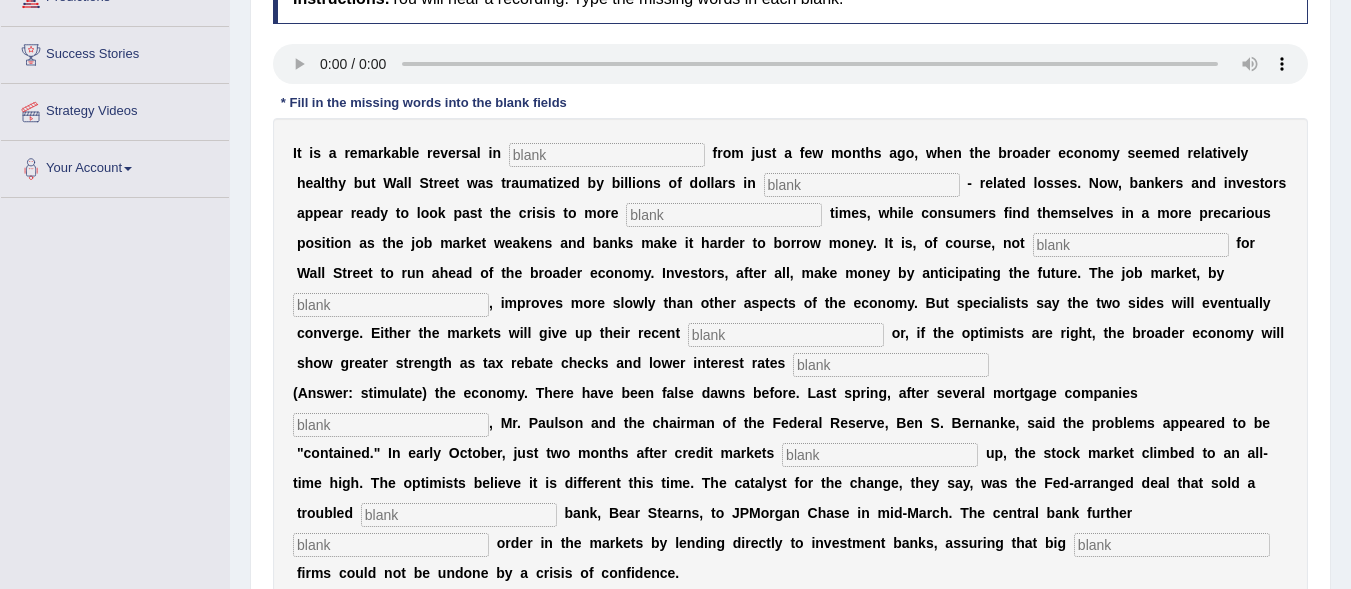 scroll, scrollTop: 496, scrollLeft: 0, axis: vertical 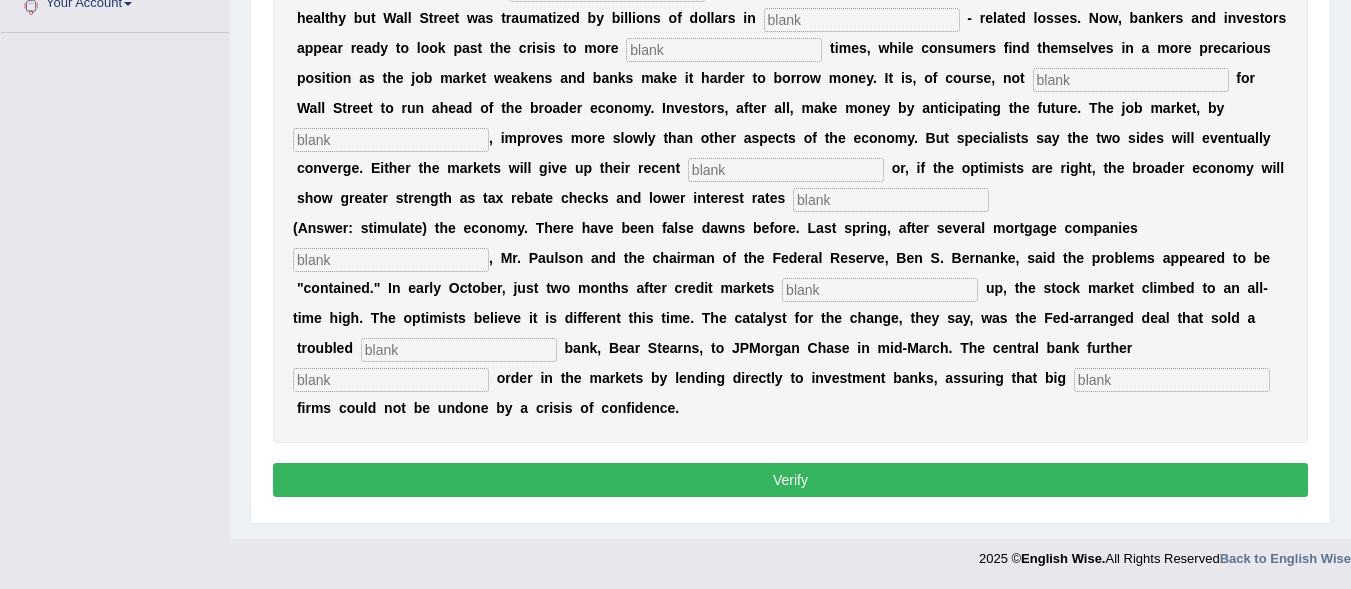 click at bounding box center (391, 380) 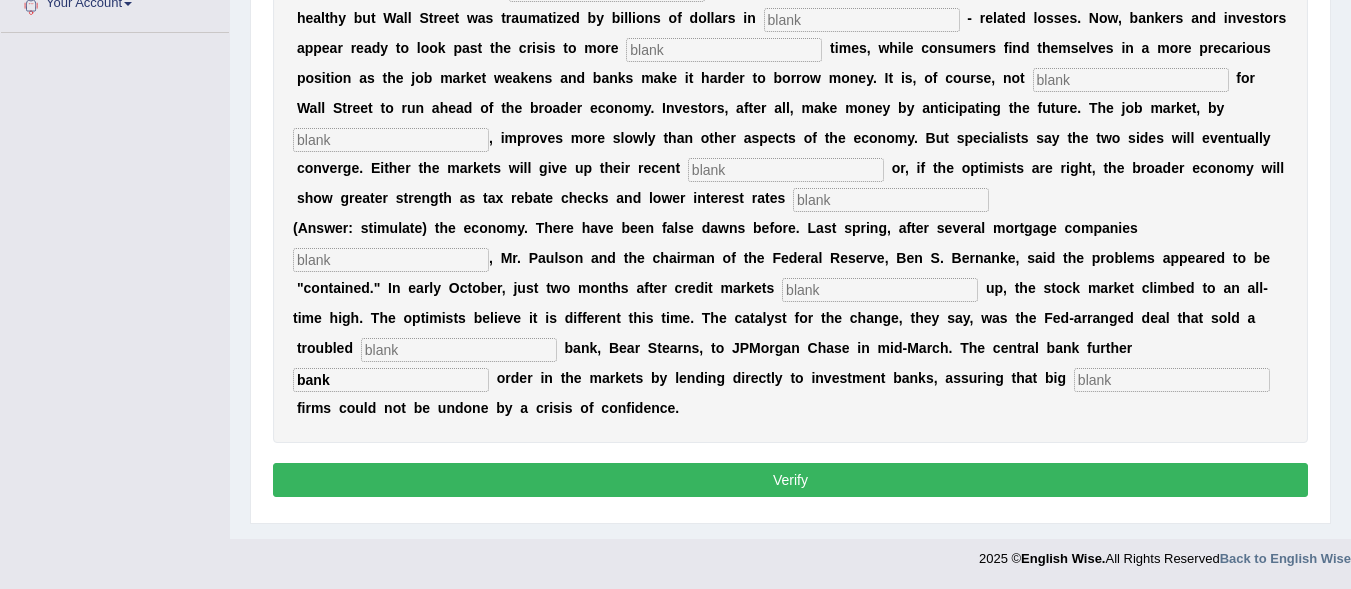 type on "bank" 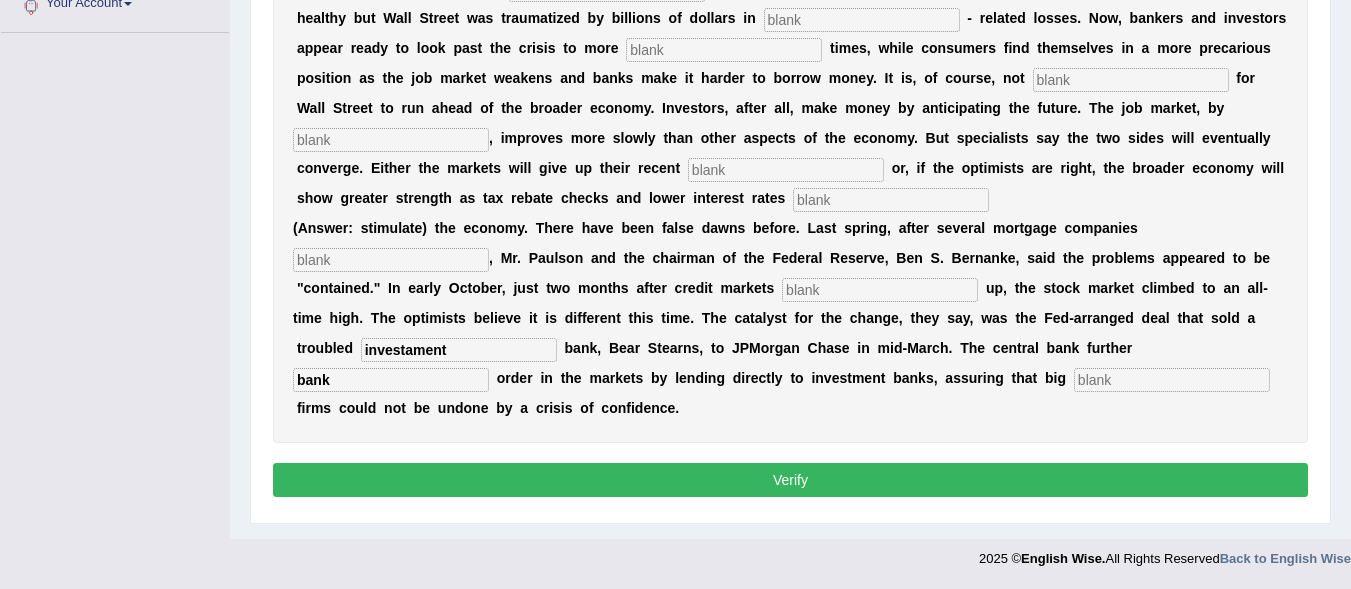 type on "investament" 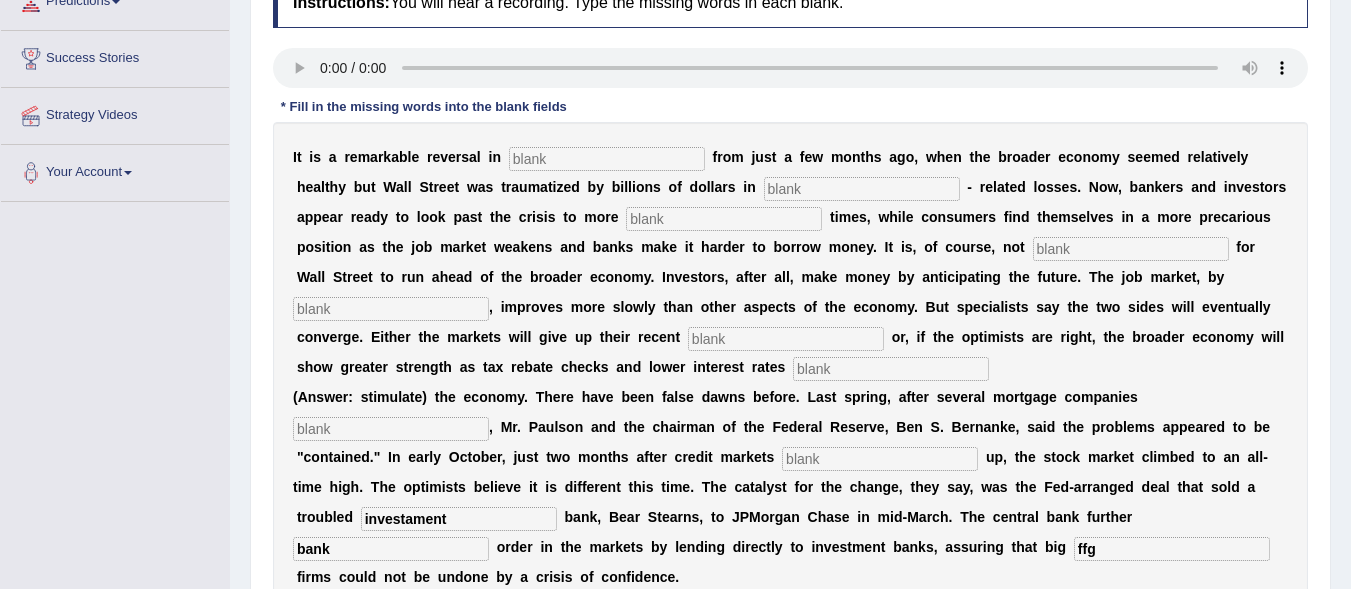 scroll, scrollTop: 196, scrollLeft: 0, axis: vertical 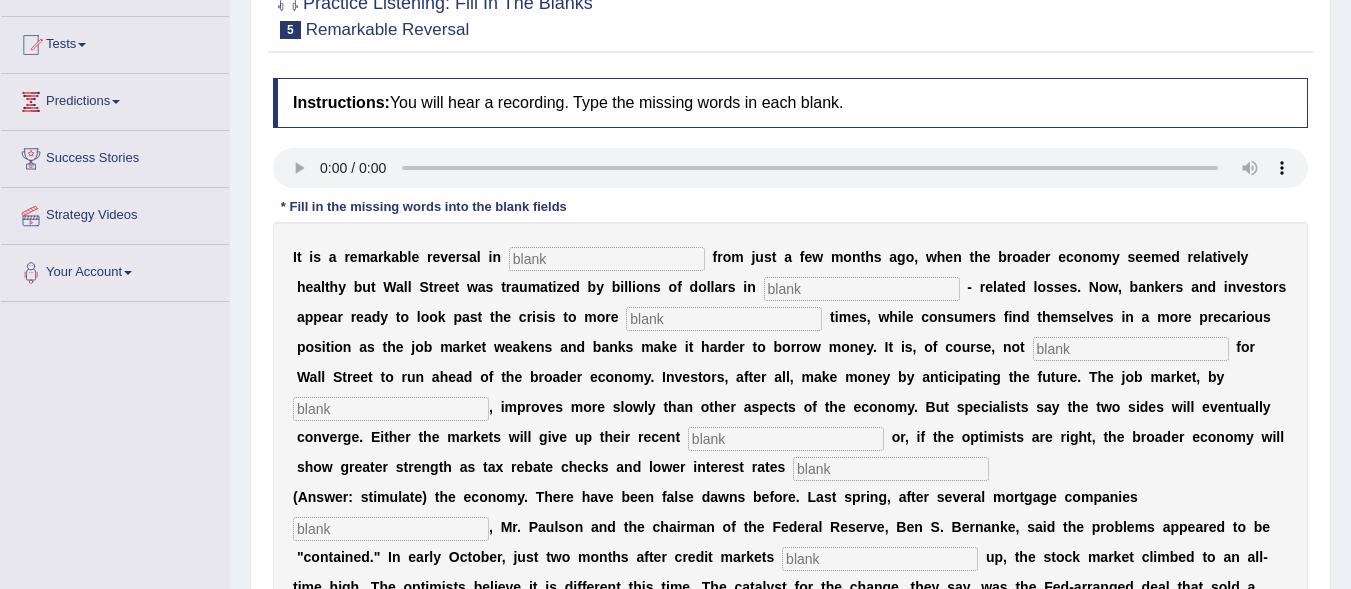 type on "ffg" 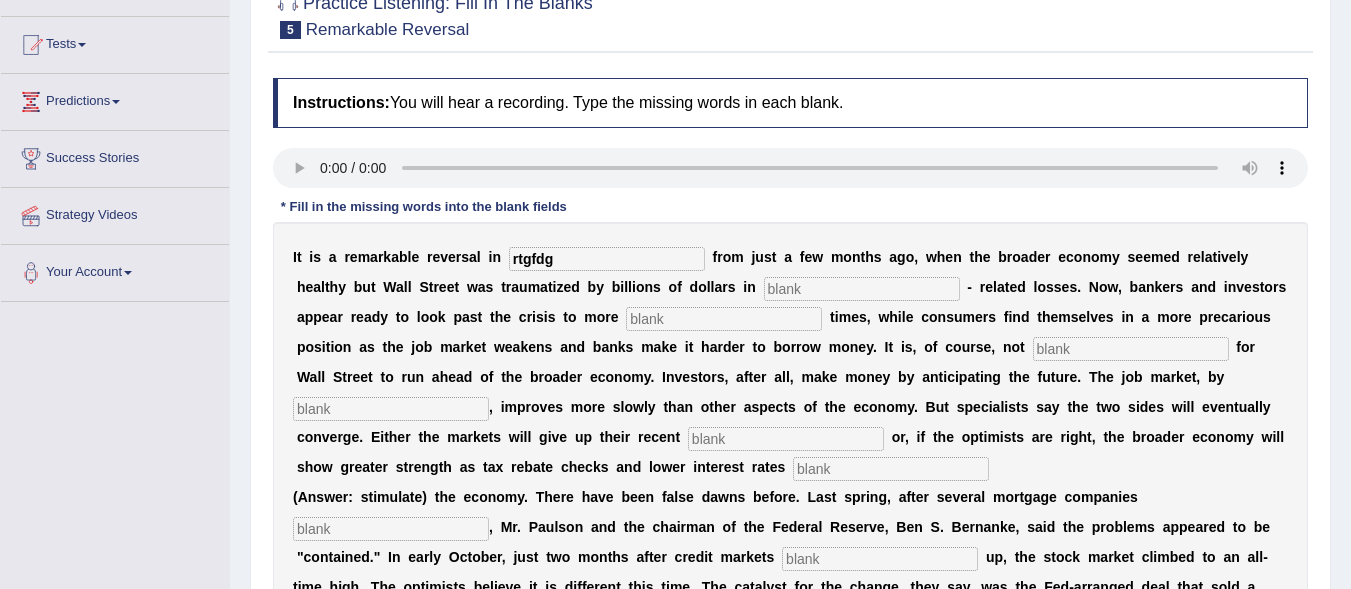 type on "rtgfdg" 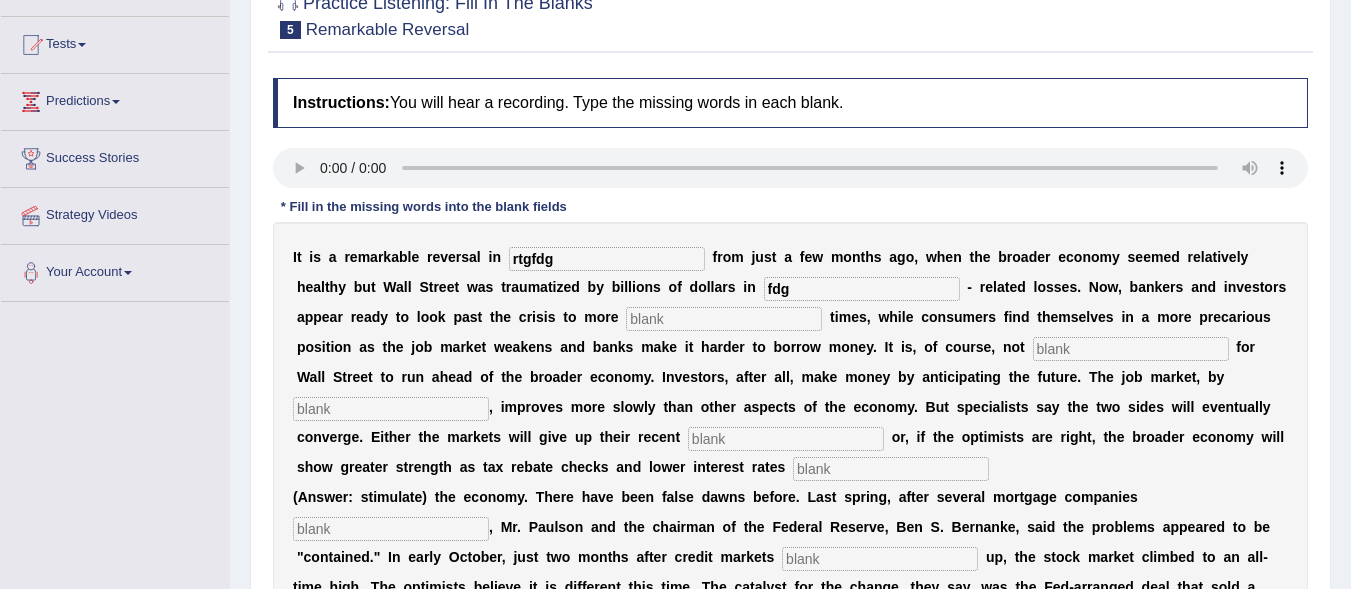 type on "fdg" 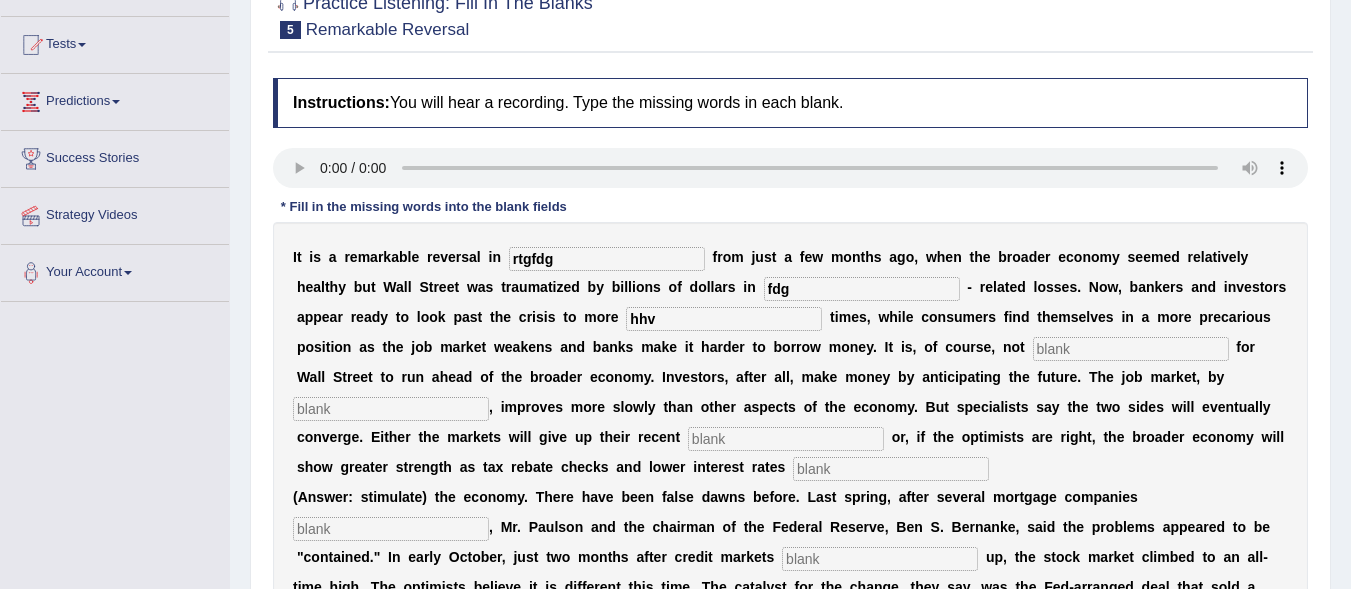 type on "hhv" 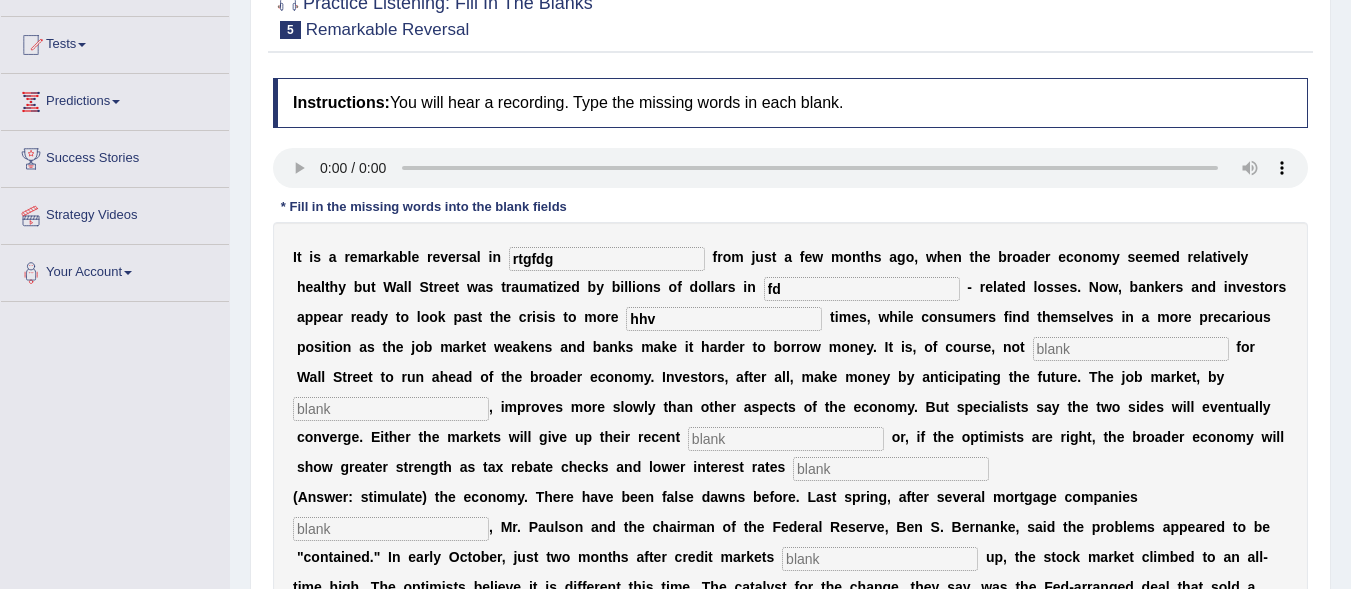 type on "f" 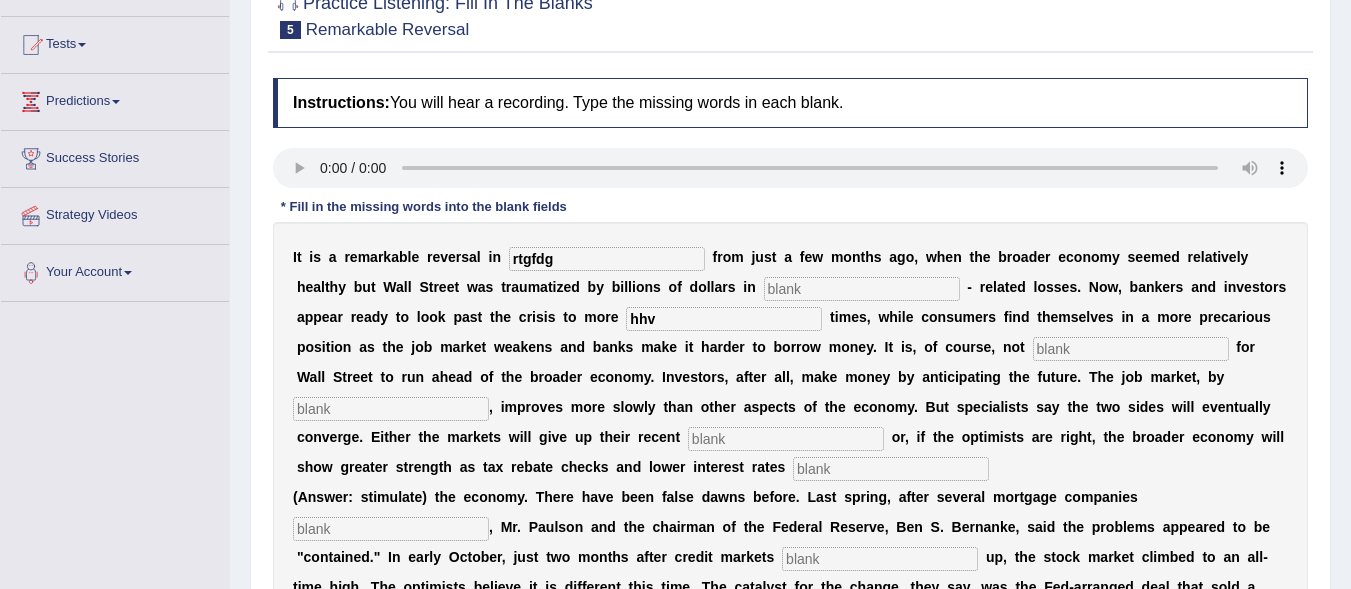 click at bounding box center (862, 289) 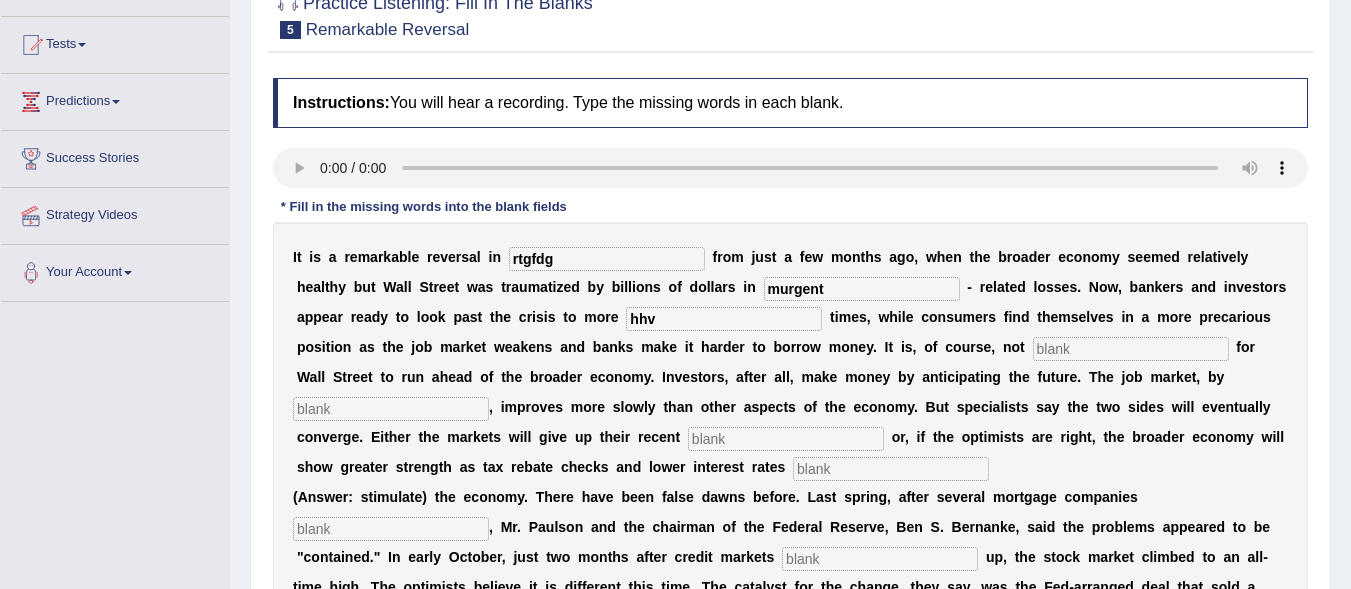 type on "murgent" 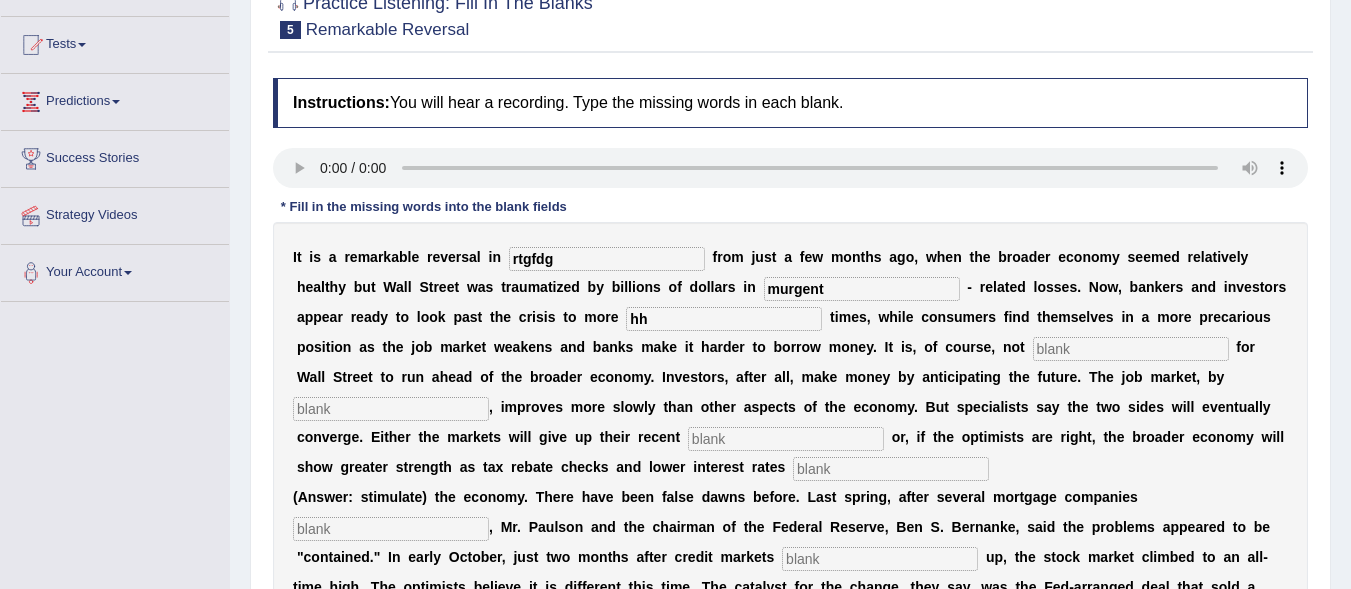 type on "h" 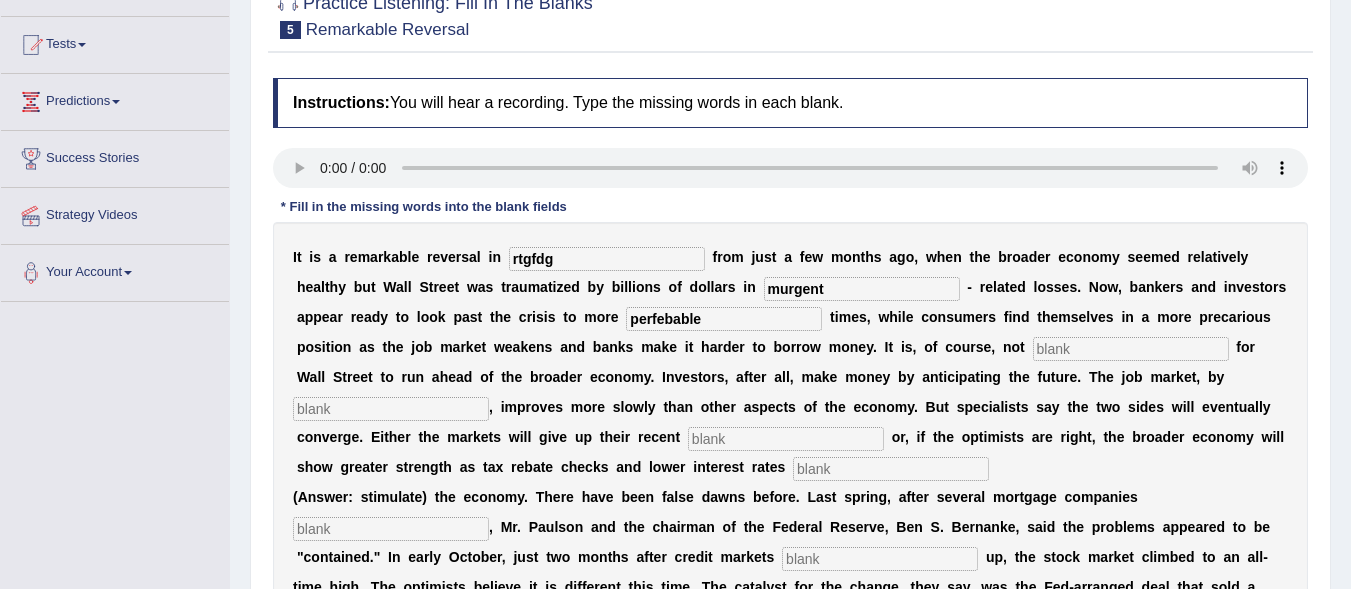 type on "perfebable" 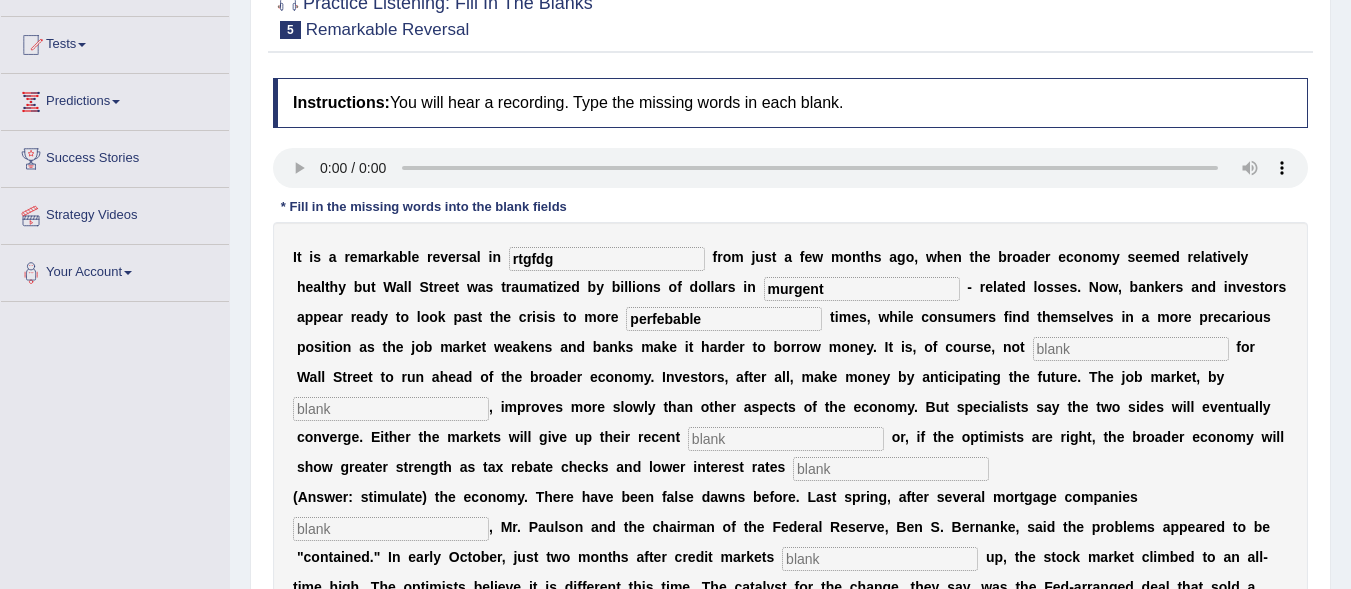 click at bounding box center (1131, 349) 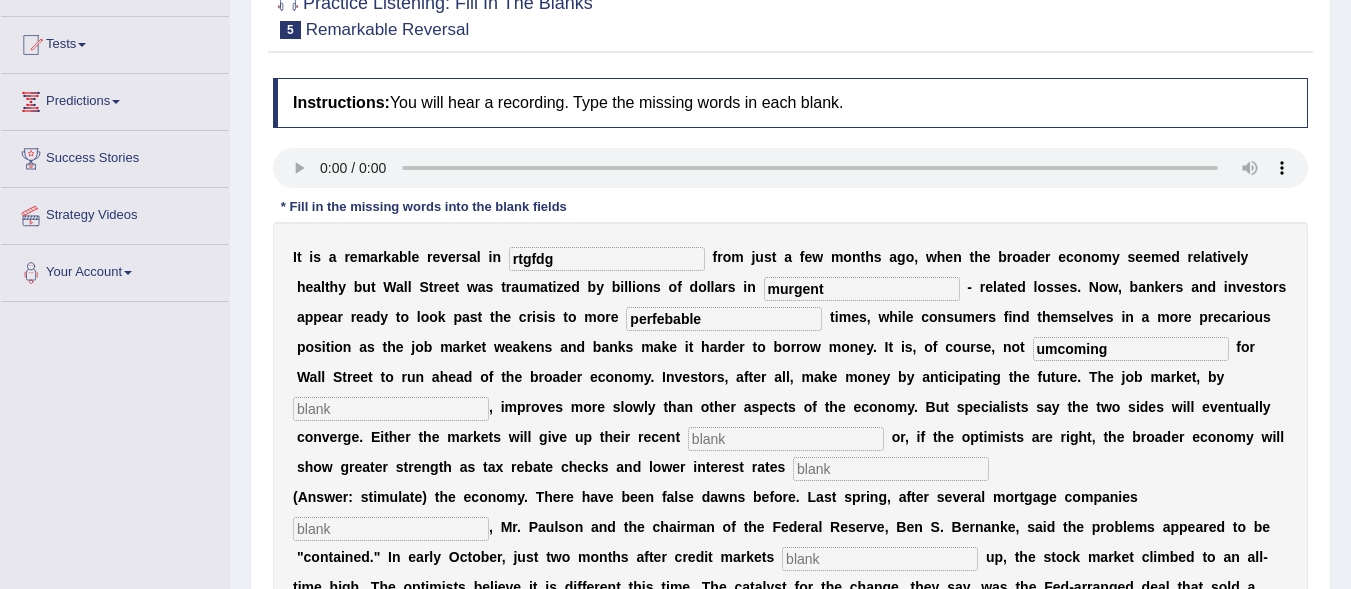 type on "umcoming" 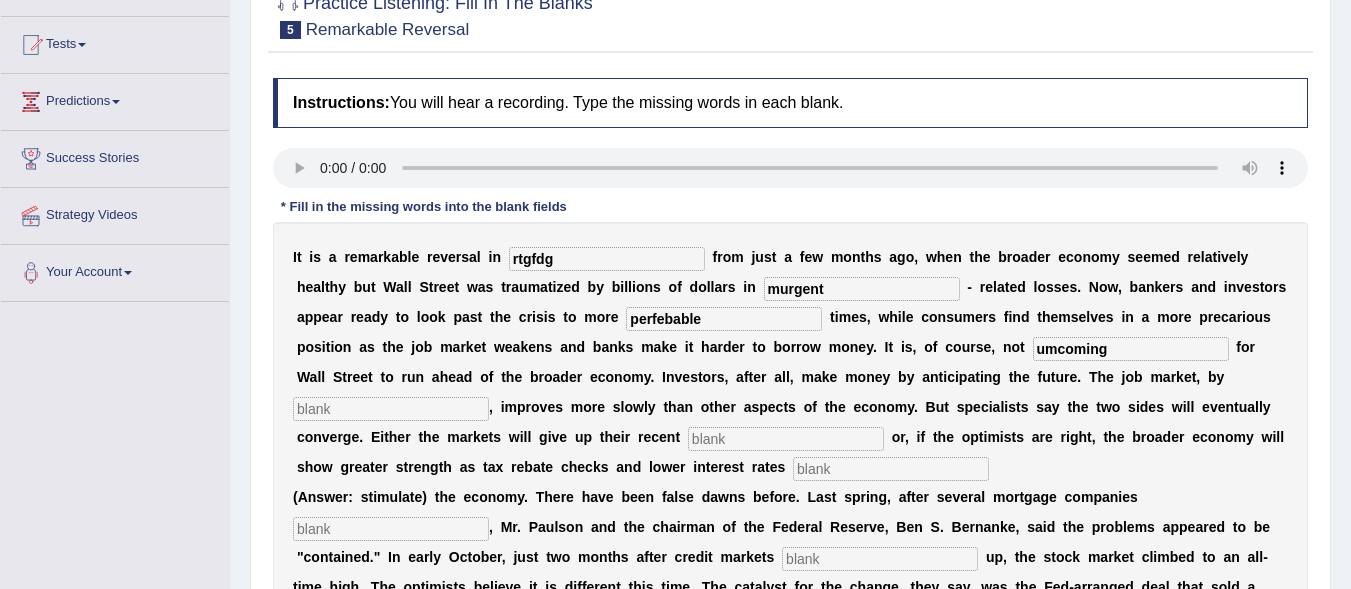click at bounding box center [391, 409] 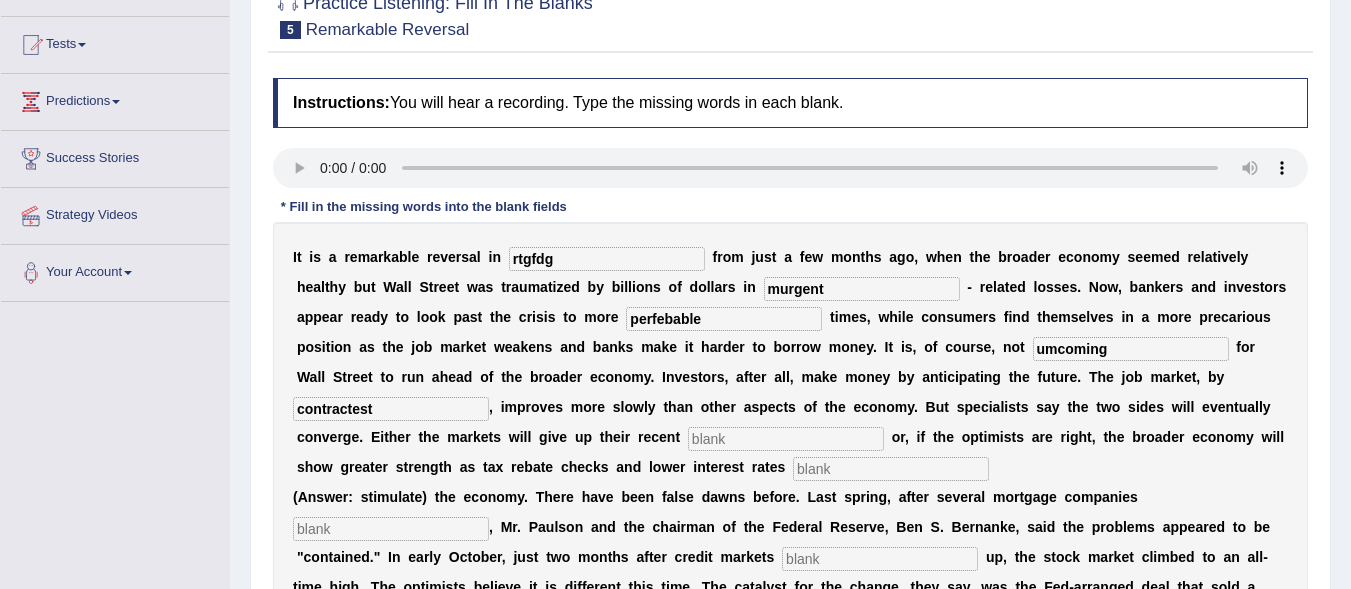 type on "contractest" 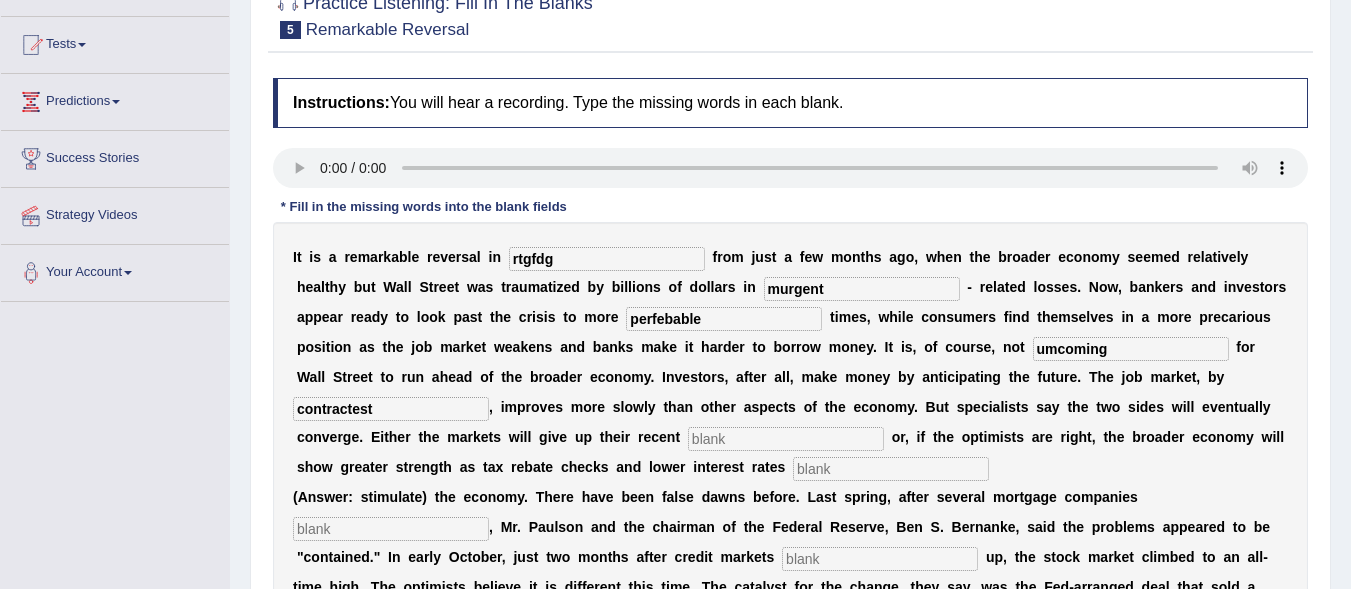 click at bounding box center (786, 439) 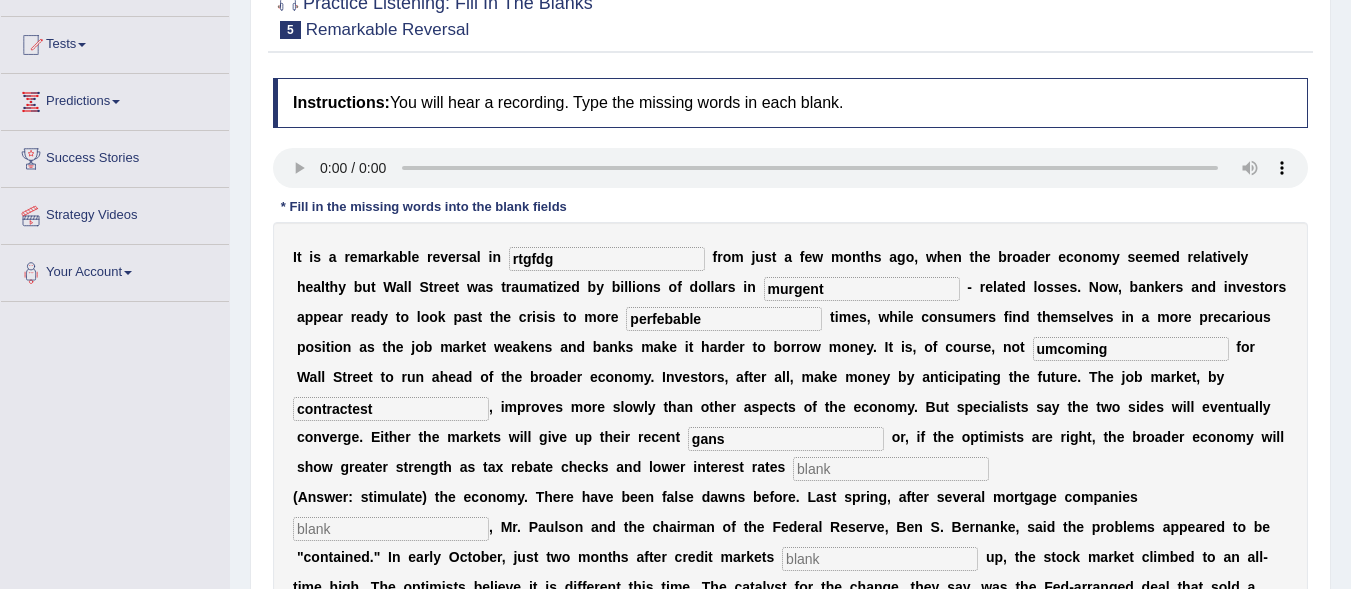 type on "gans" 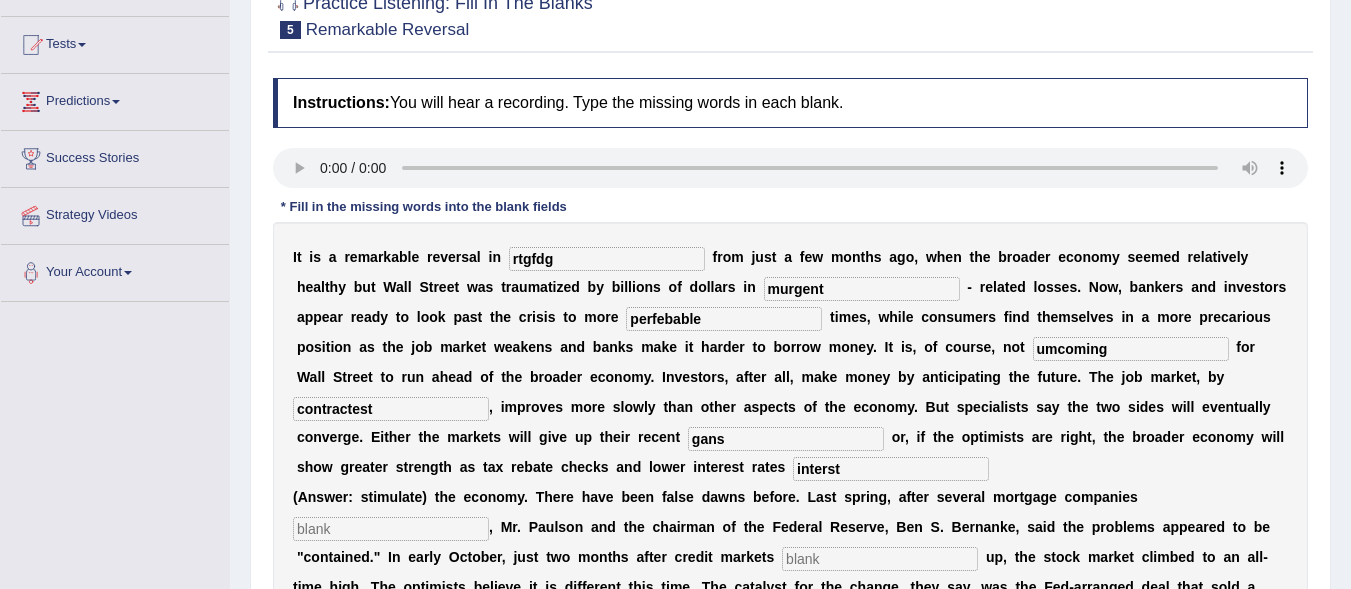 scroll, scrollTop: 296, scrollLeft: 0, axis: vertical 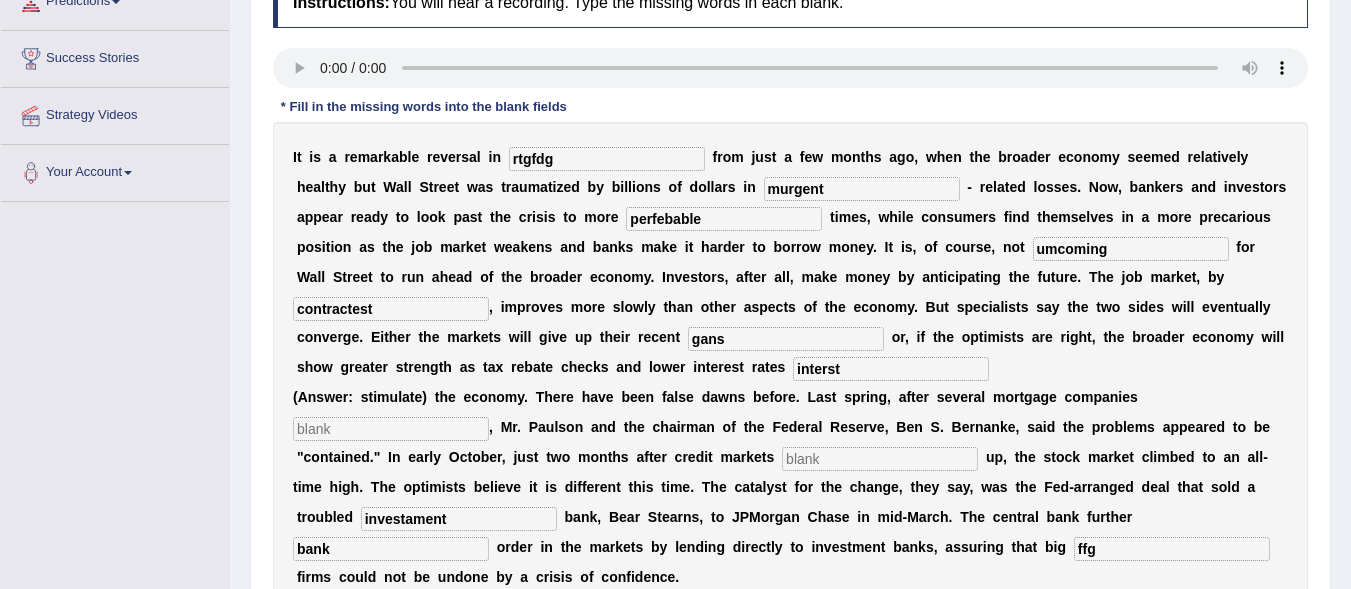 type on "interst" 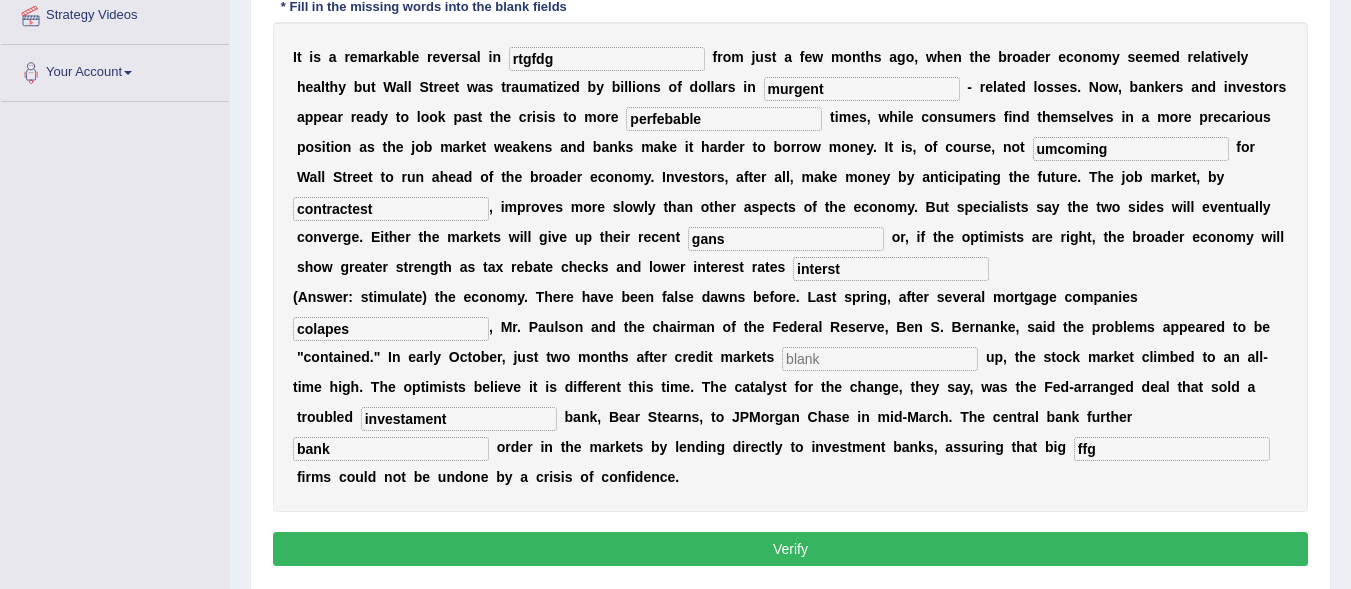 scroll, scrollTop: 196, scrollLeft: 0, axis: vertical 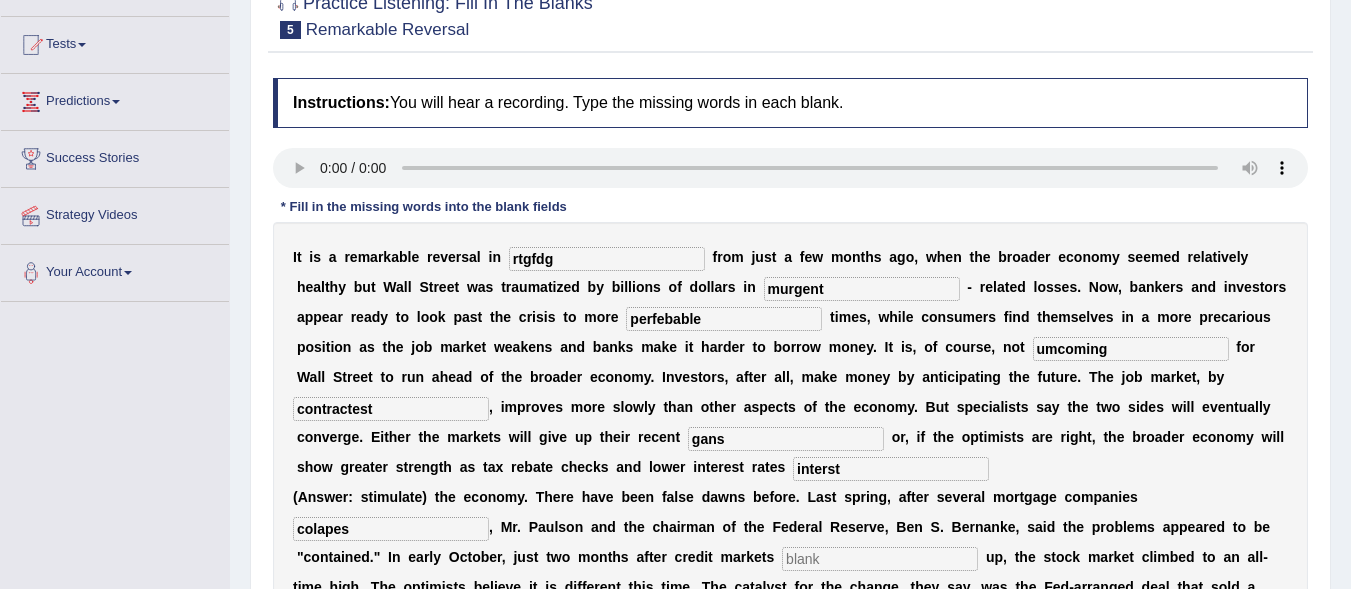type on "colapes" 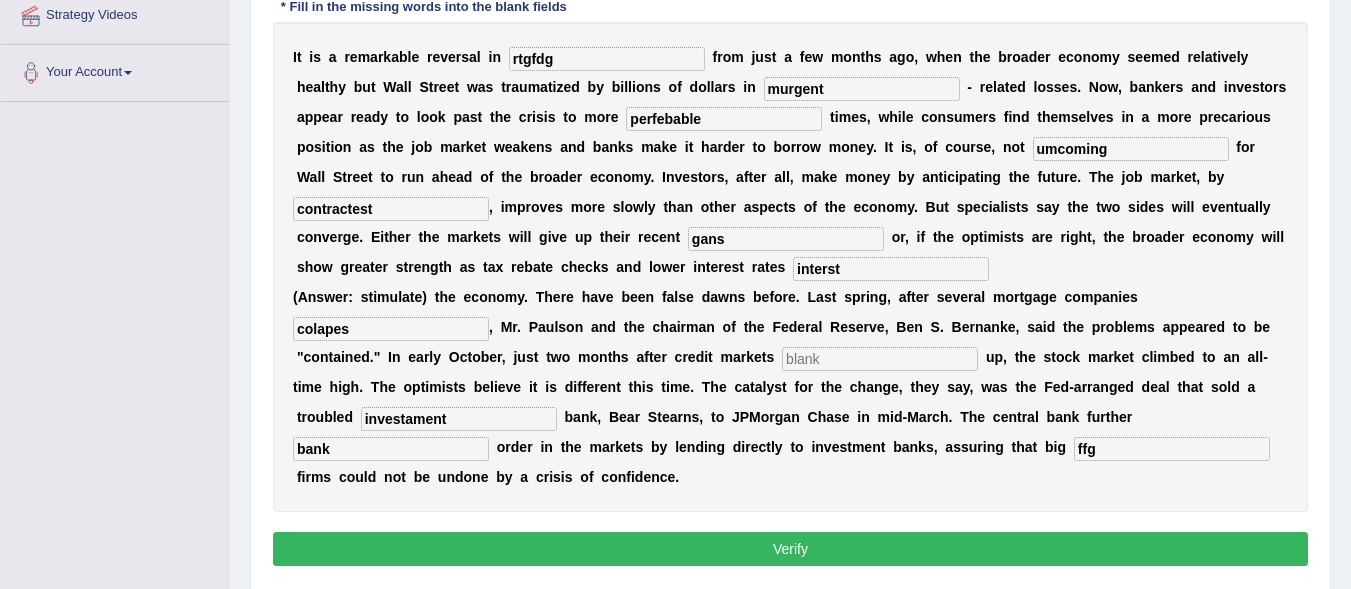 click at bounding box center [880, 359] 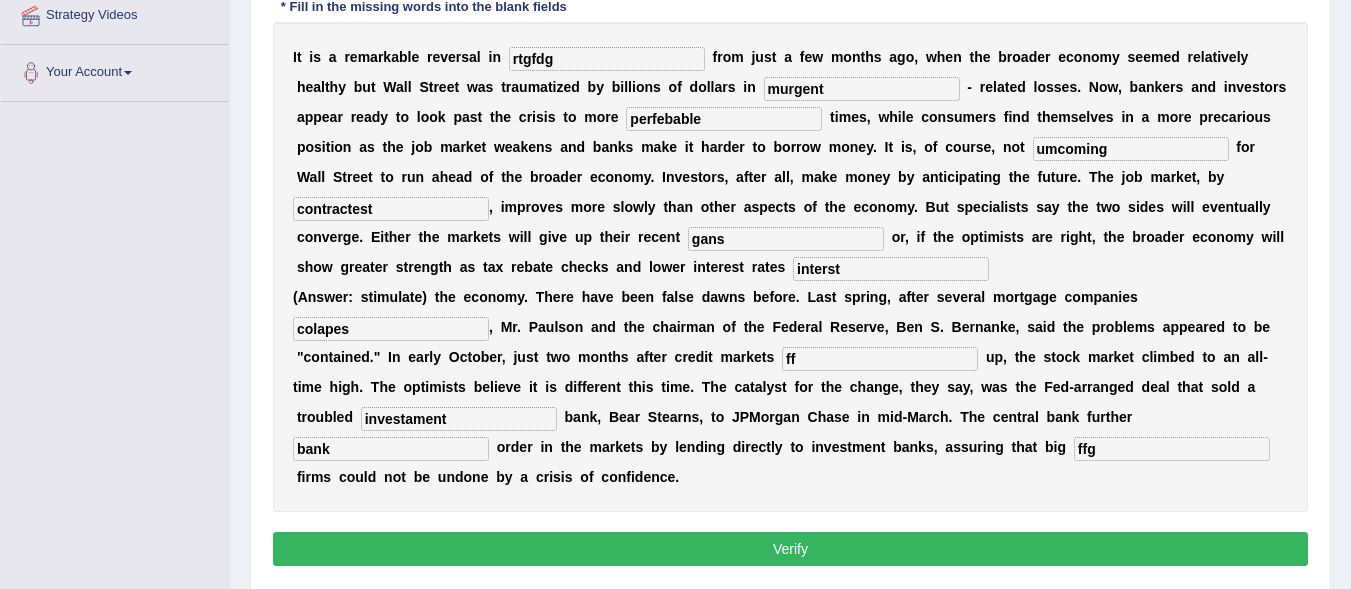 type on "f" 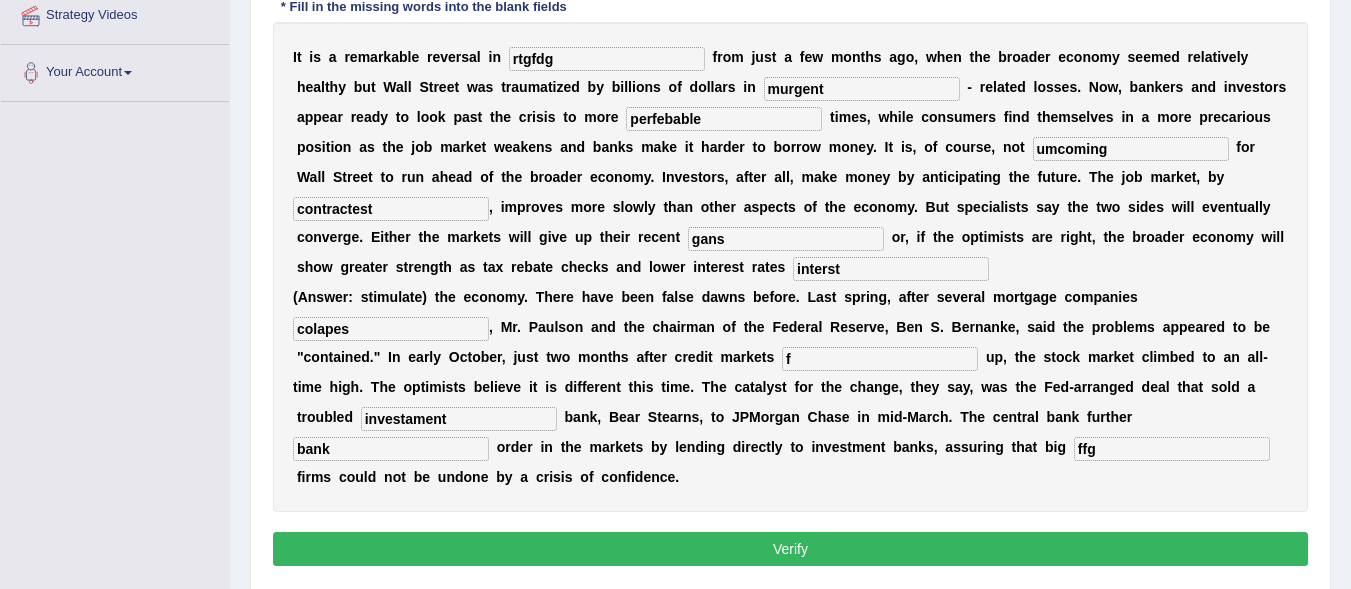 type 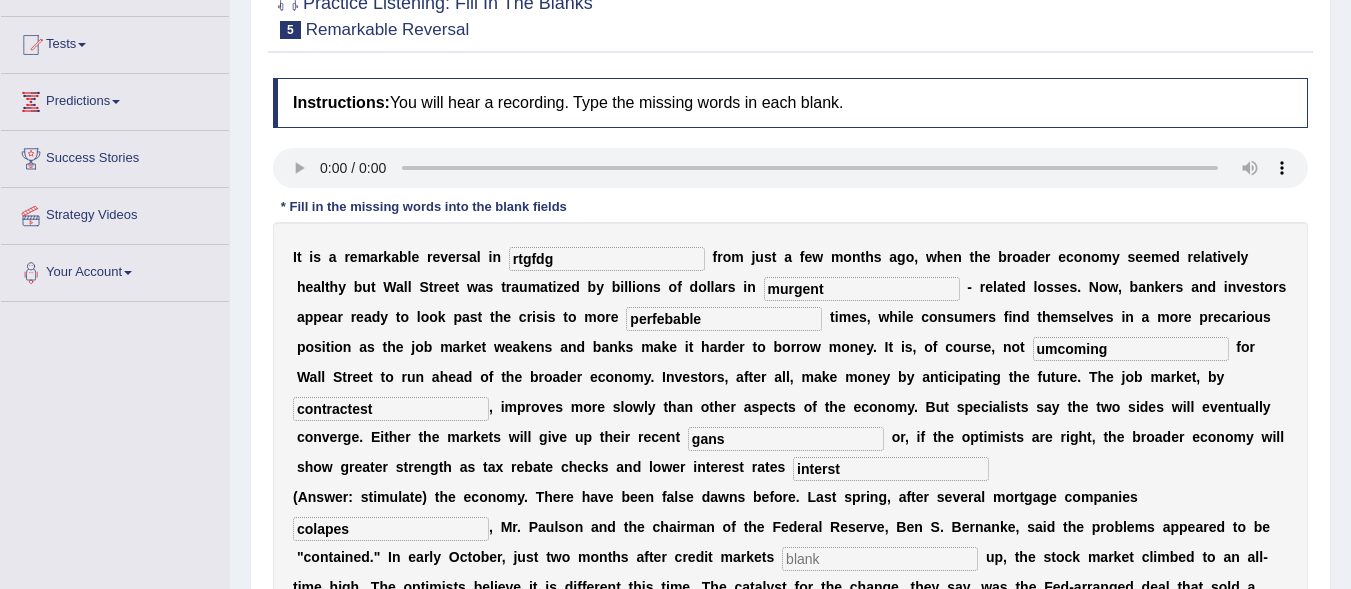 scroll, scrollTop: 296, scrollLeft: 0, axis: vertical 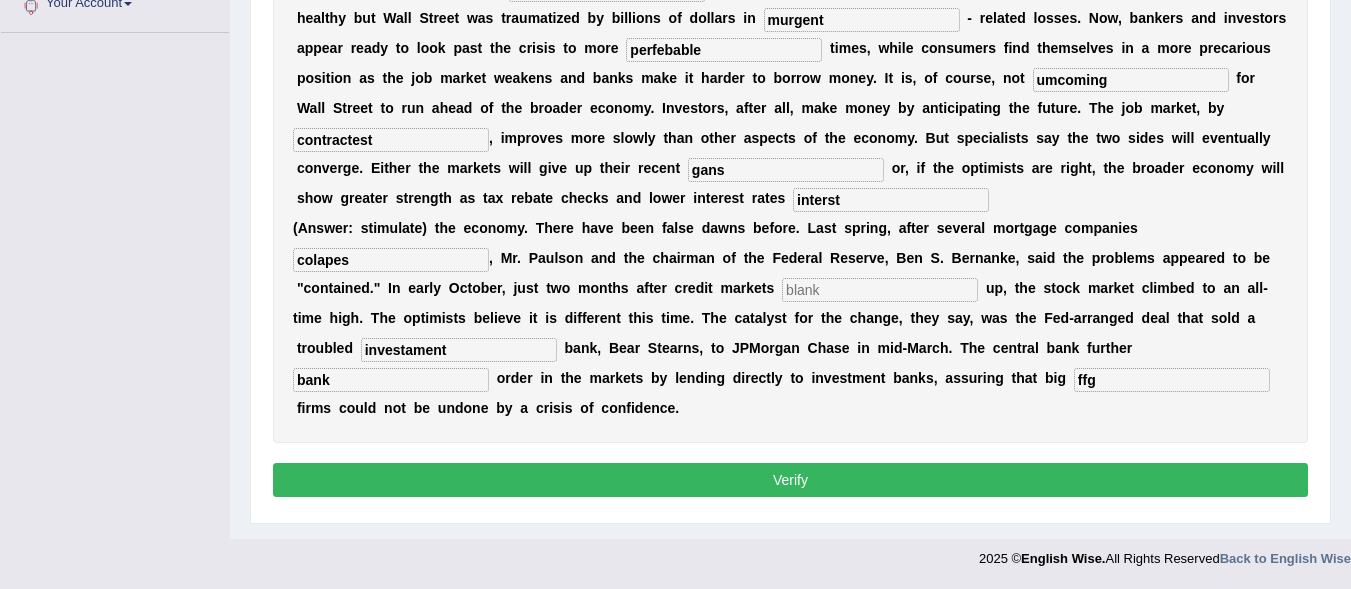 click on "ffg" at bounding box center (1172, 380) 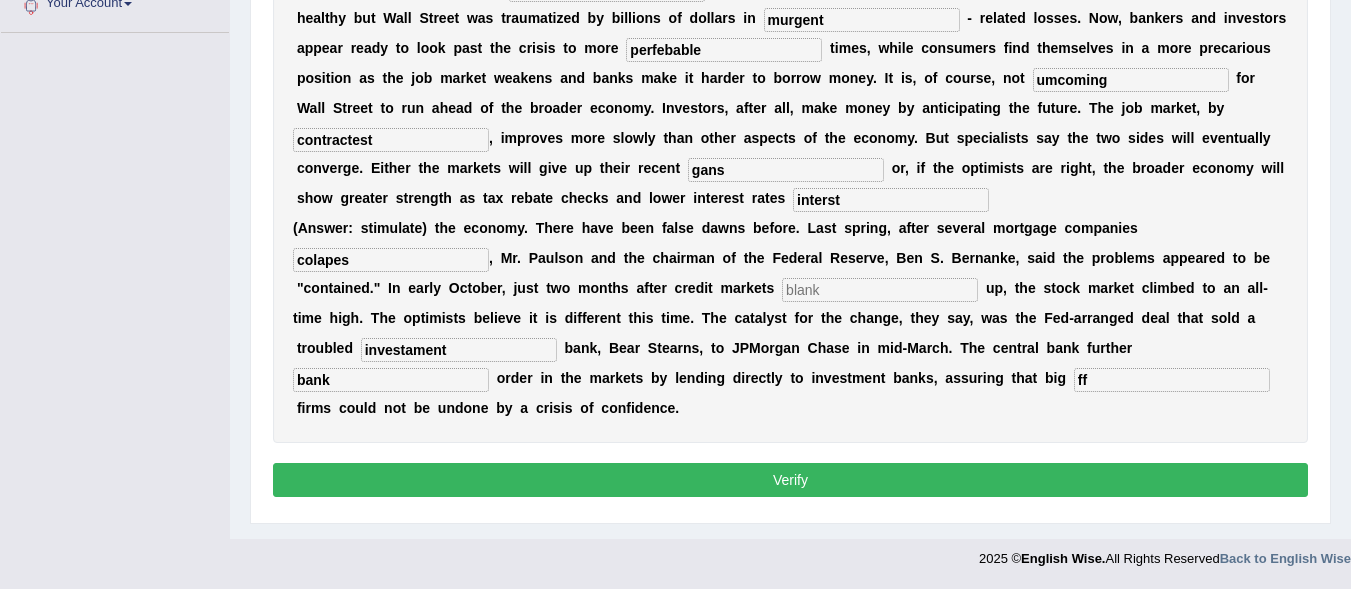 type on "f" 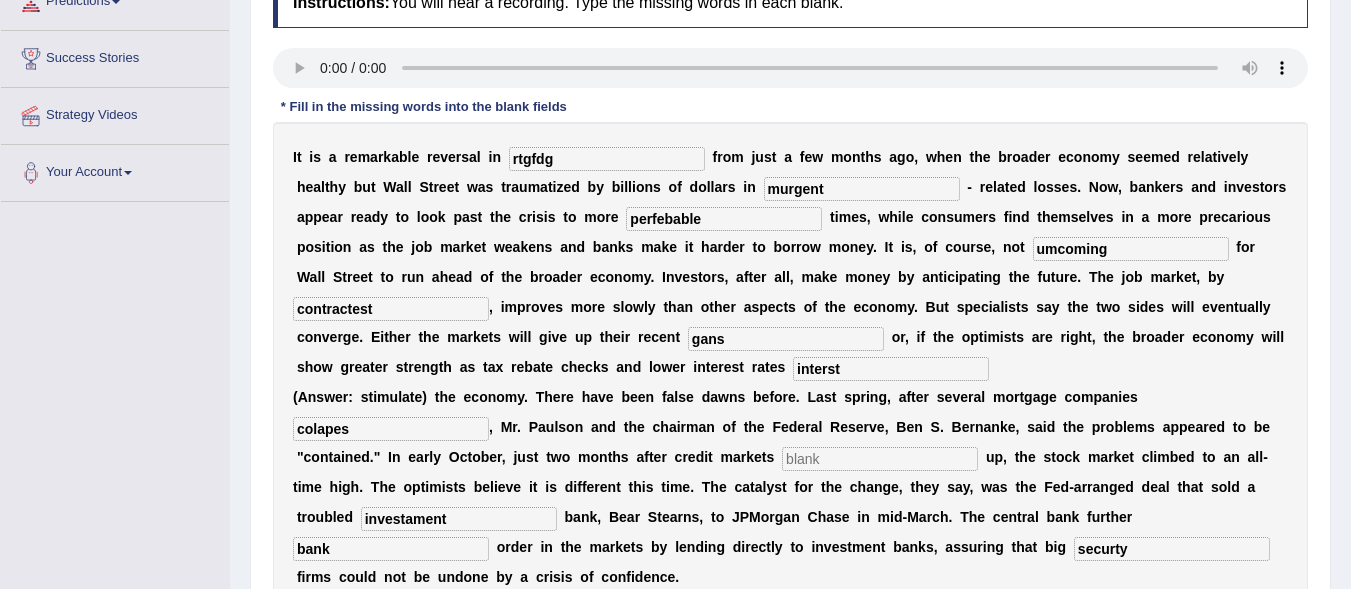 scroll, scrollTop: 396, scrollLeft: 0, axis: vertical 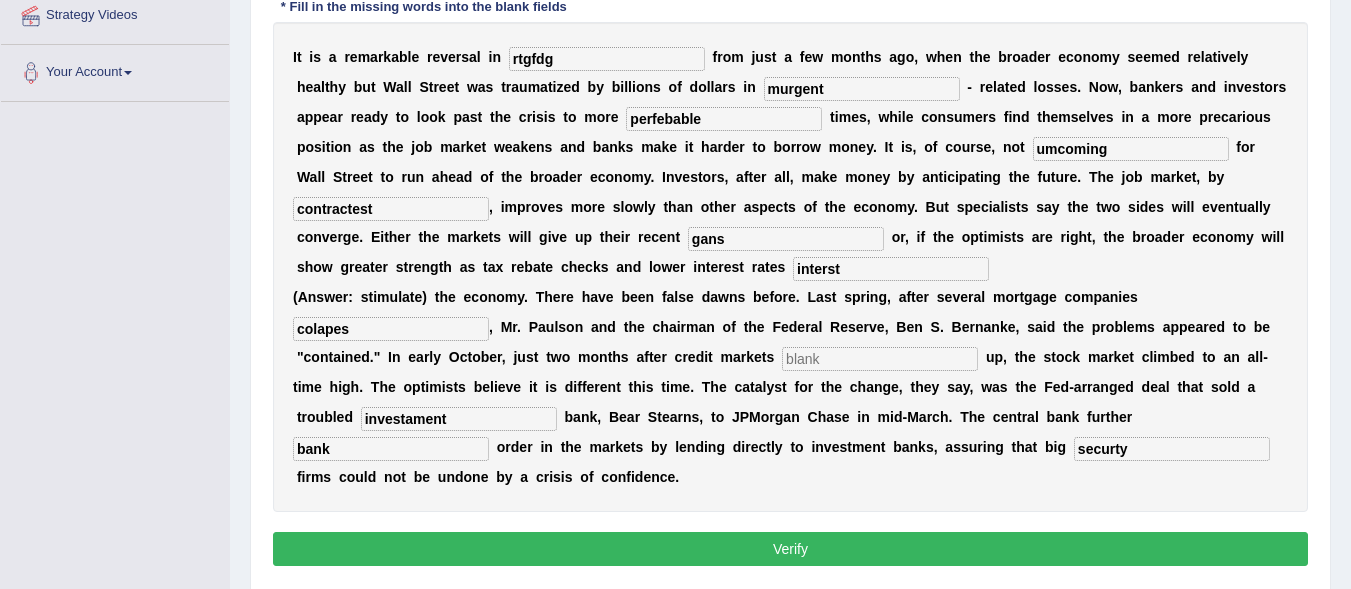 type on "securty" 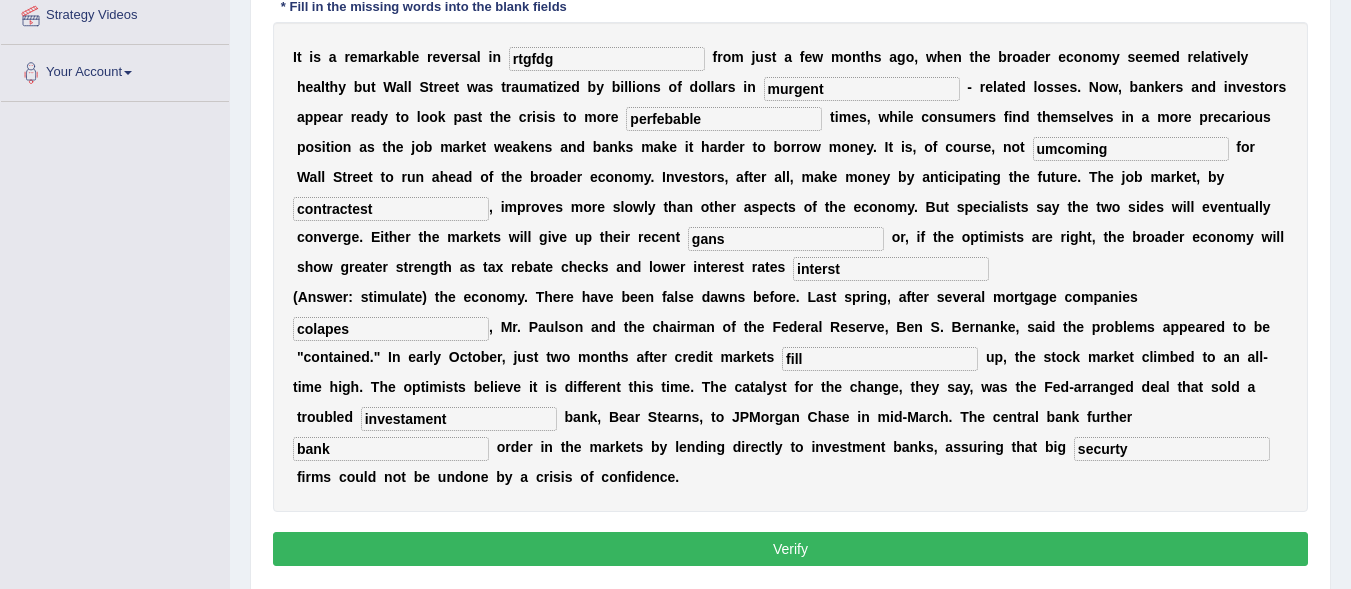 scroll, scrollTop: 496, scrollLeft: 0, axis: vertical 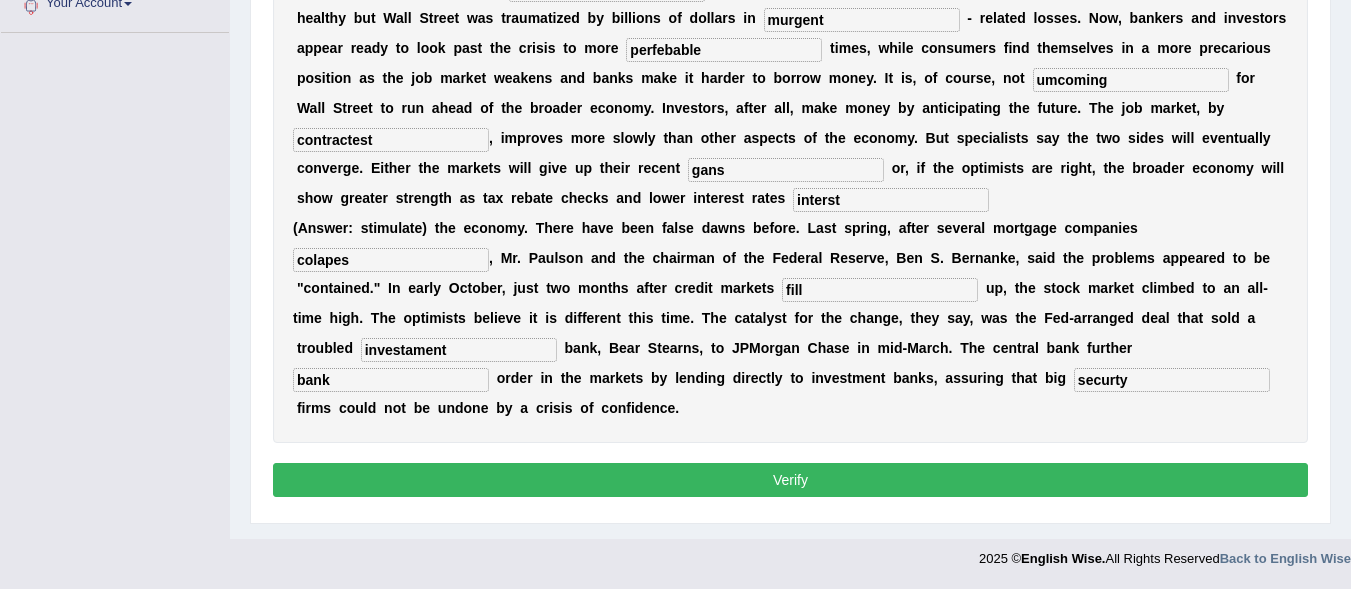 type on "fill" 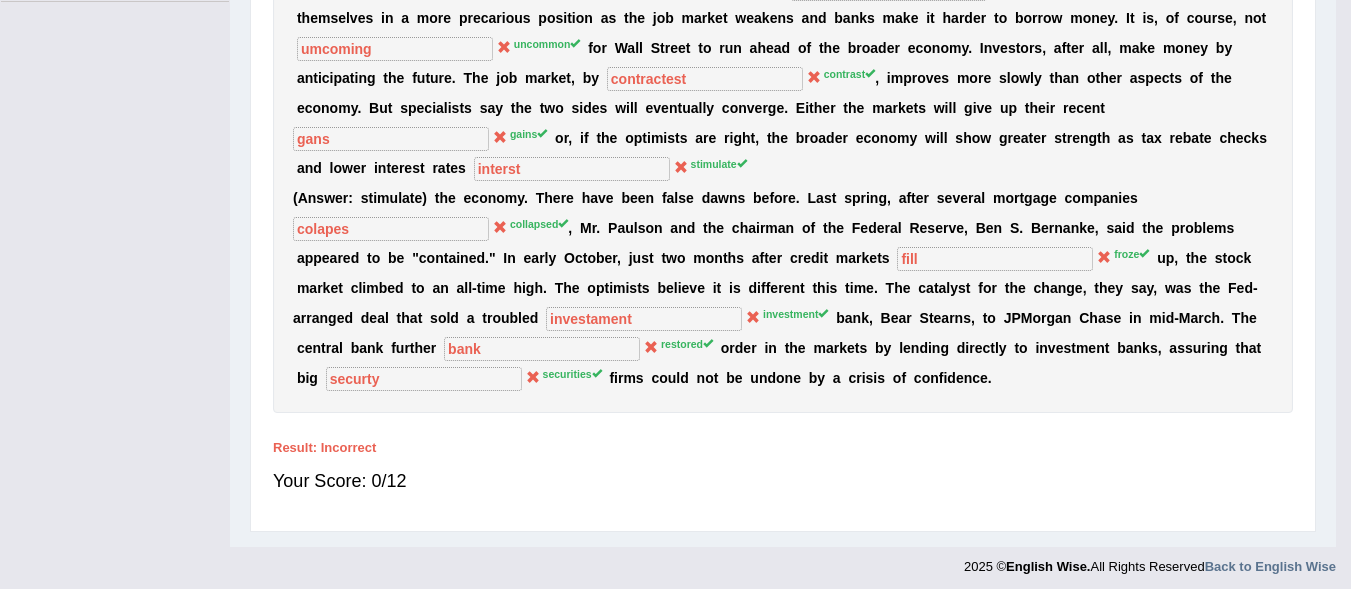 scroll, scrollTop: 461, scrollLeft: 0, axis: vertical 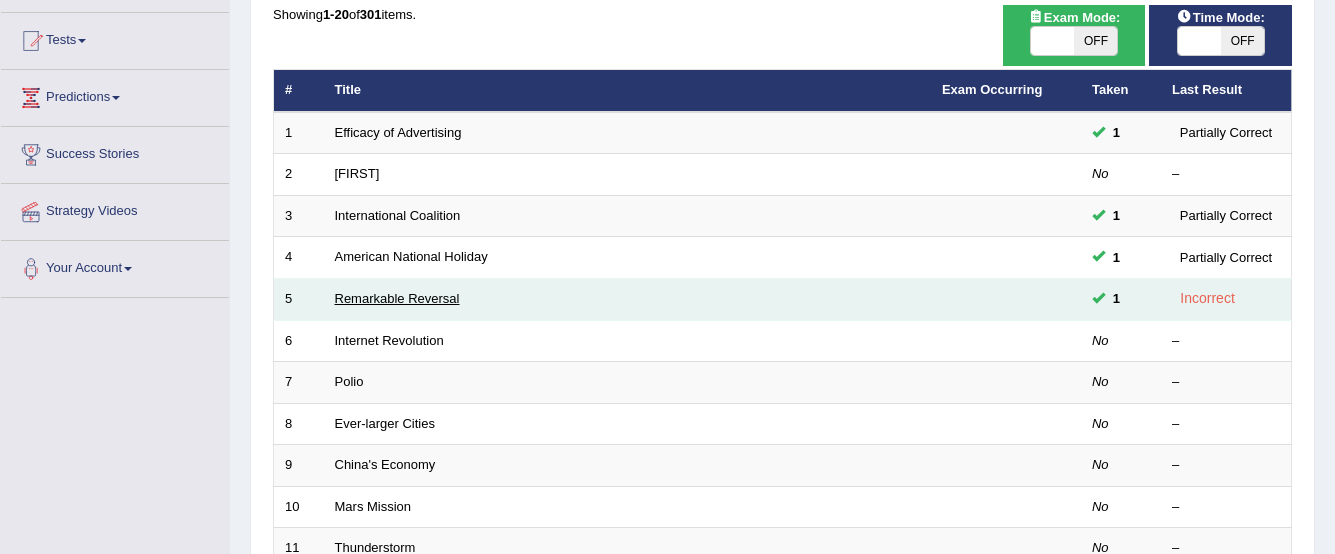 click on "Remarkable Reversal" at bounding box center (397, 298) 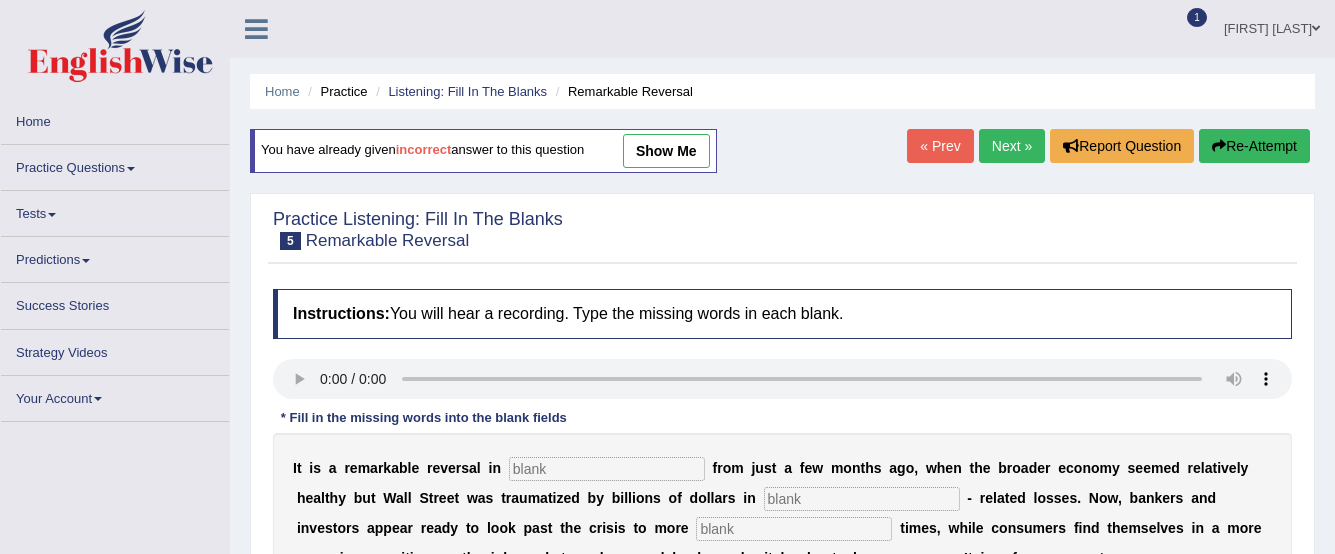 scroll, scrollTop: 0, scrollLeft: 0, axis: both 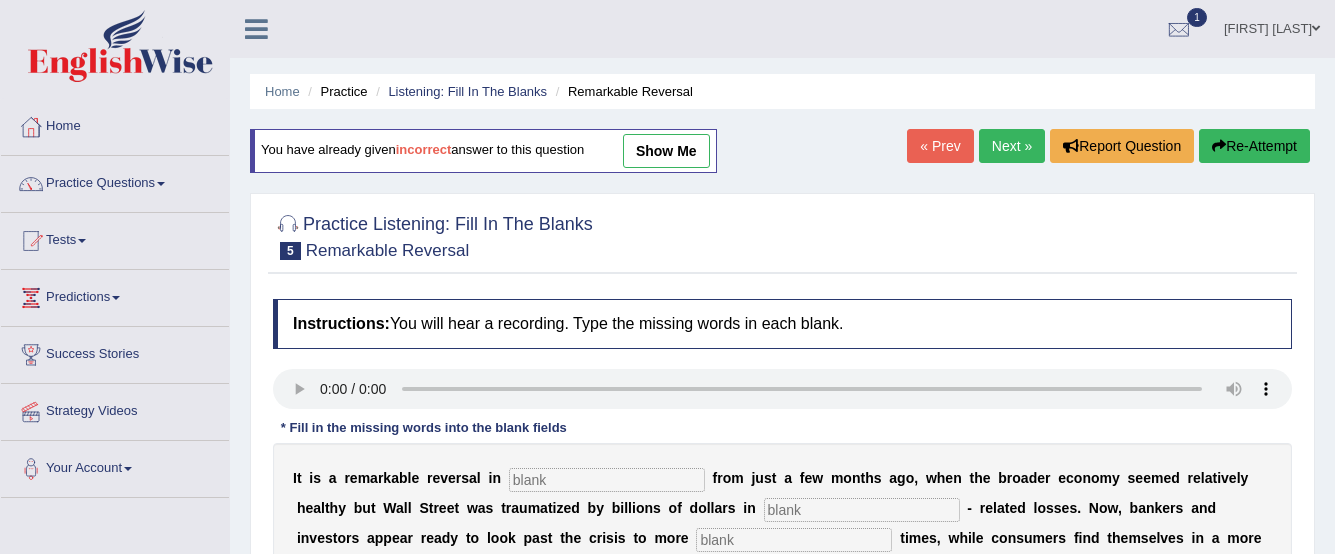click on "show me" at bounding box center [666, 151] 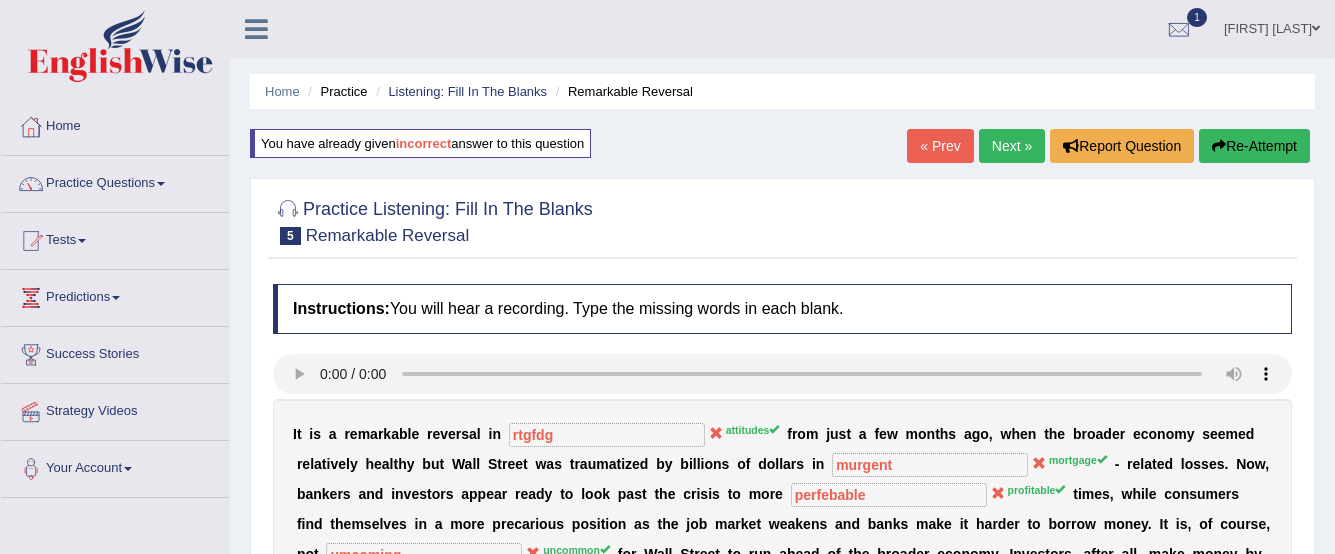 drag, startPoint x: 57, startPoint y: -3, endPoint x: 1253, endPoint y: 549, distance: 1317.2395 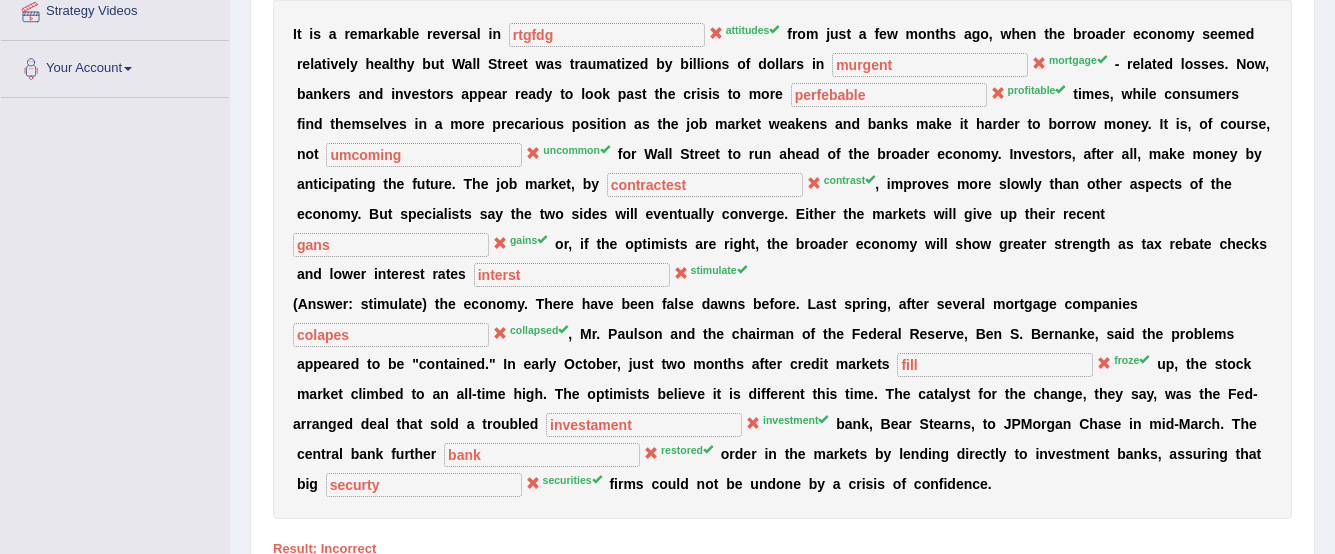 scroll, scrollTop: 545, scrollLeft: 0, axis: vertical 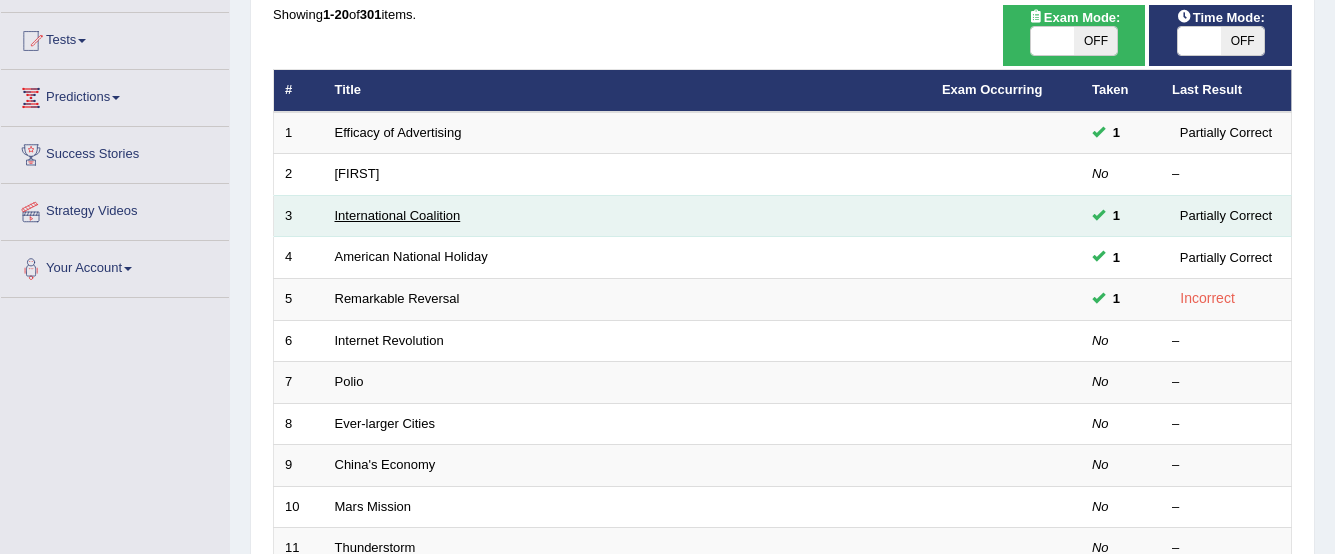 click on "International Coalition" at bounding box center [398, 215] 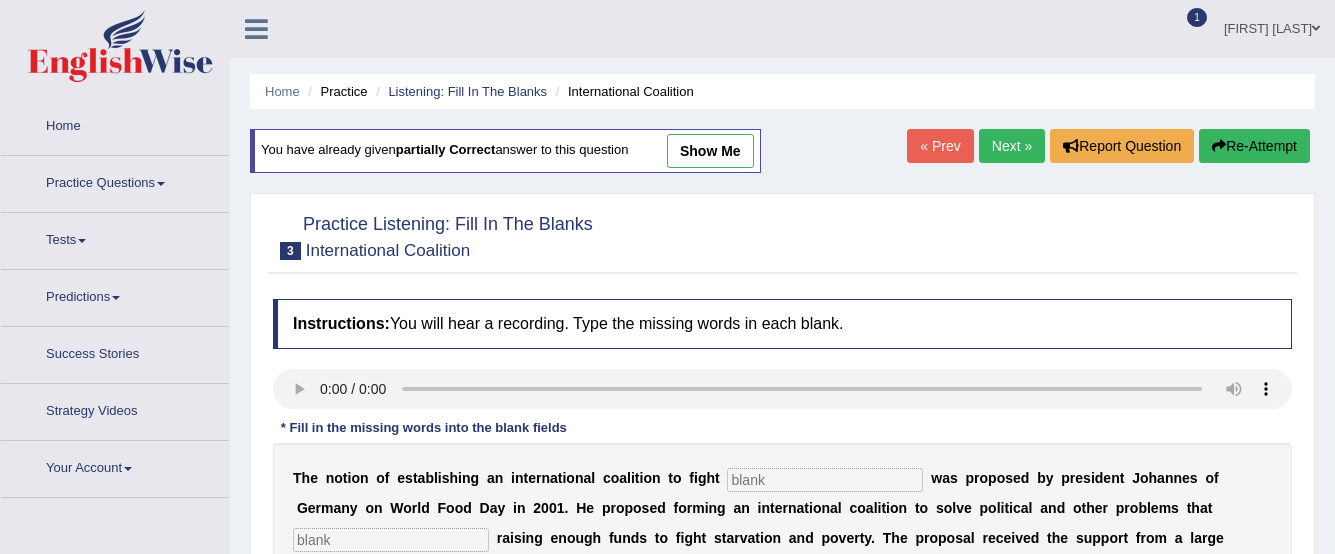 scroll, scrollTop: 0, scrollLeft: 0, axis: both 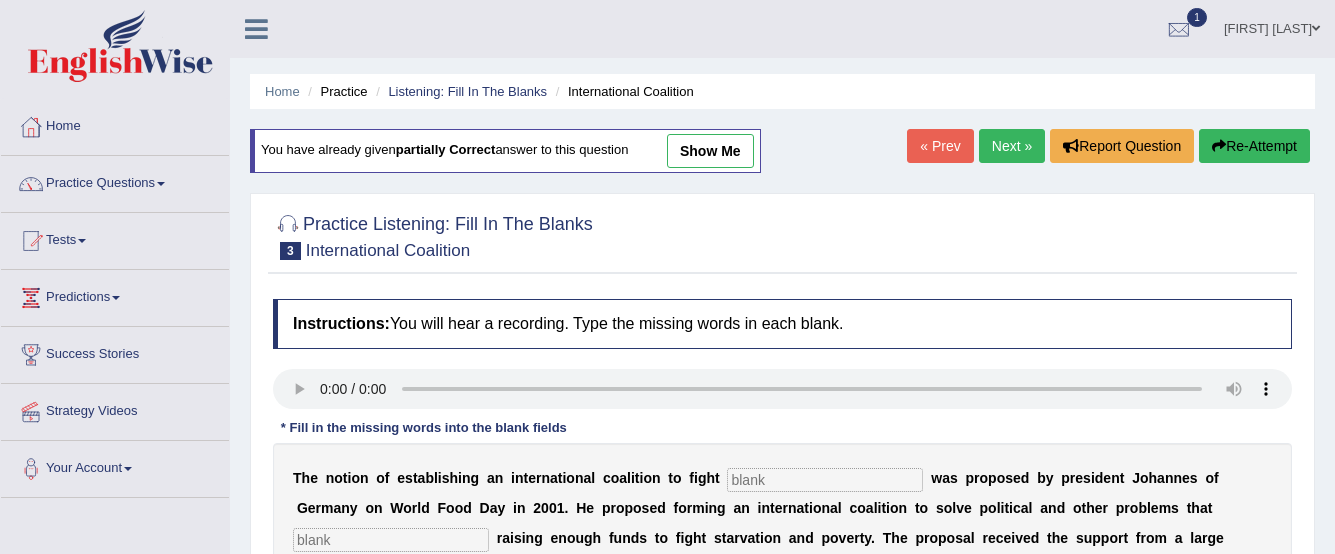 click on "show me" at bounding box center [710, 151] 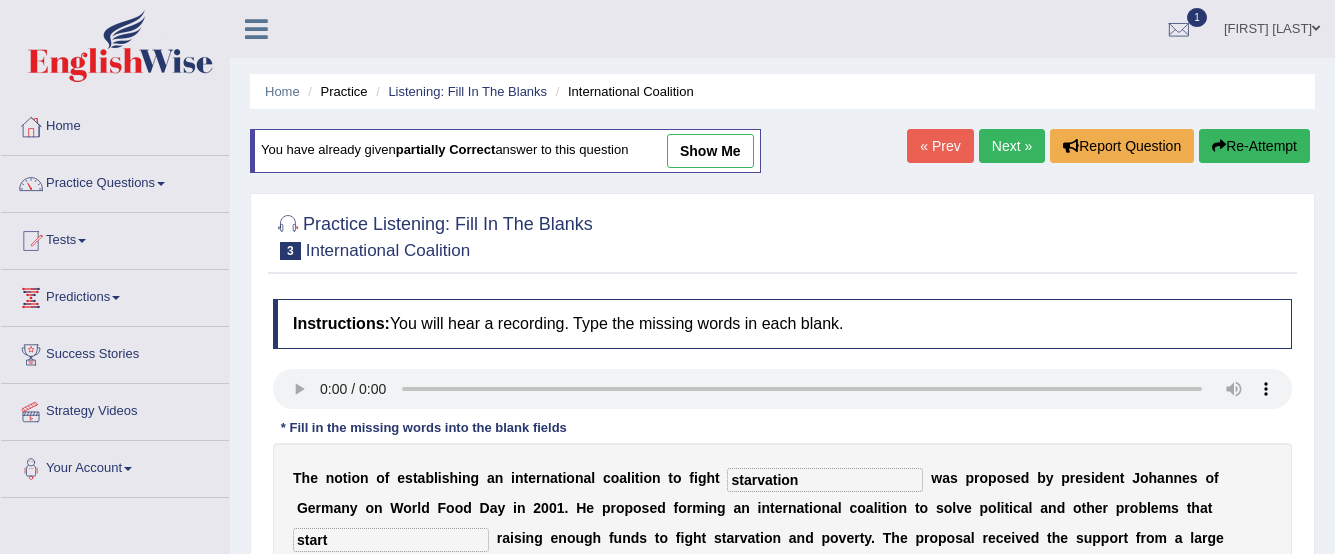 type on "lemonant" 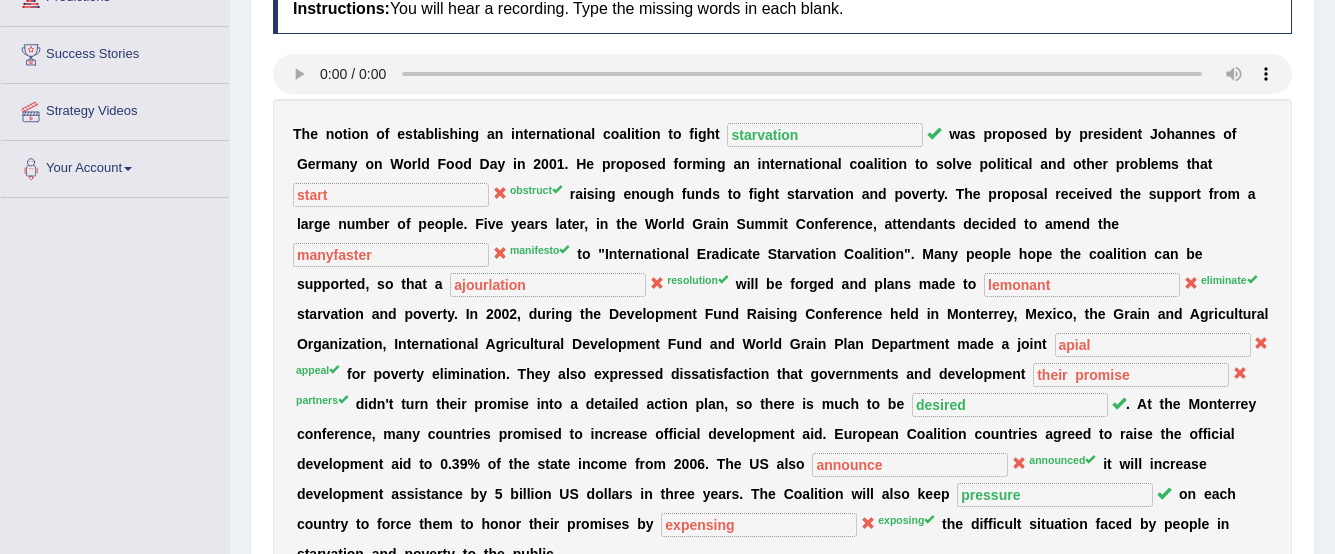 scroll, scrollTop: 500, scrollLeft: 0, axis: vertical 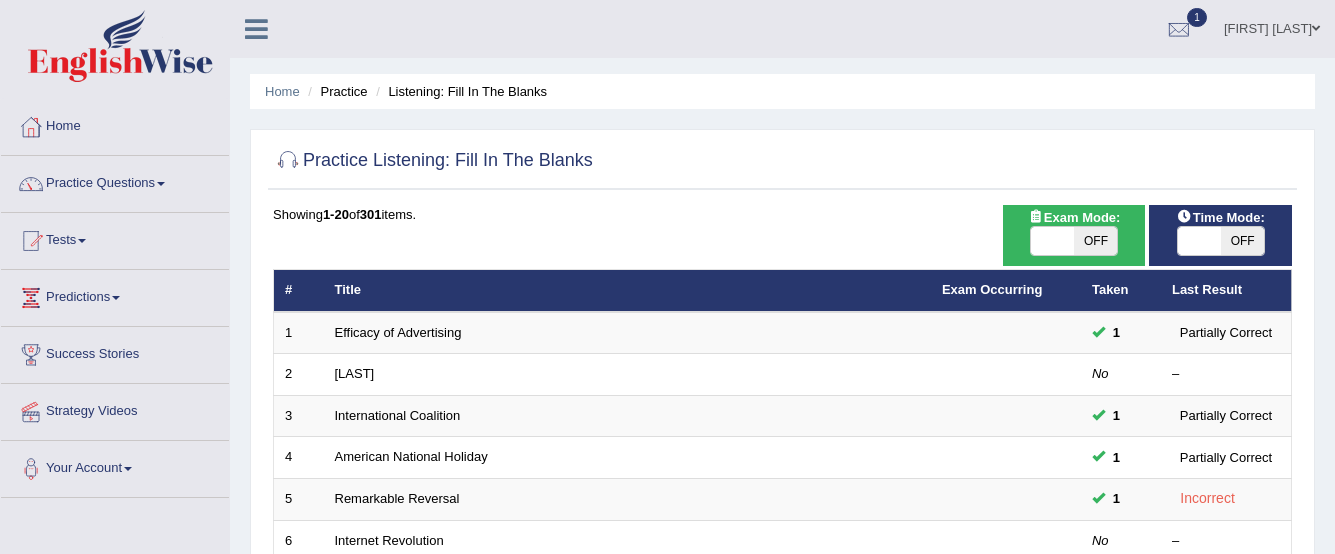 click on "Practice Questions" at bounding box center (115, 181) 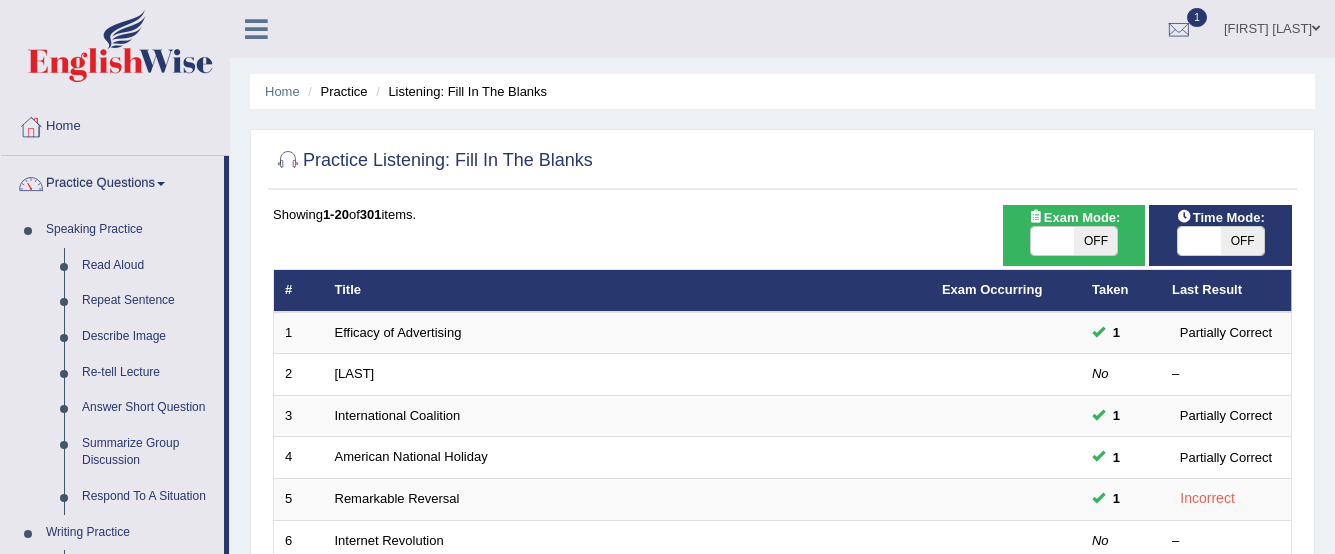 click on "Home" at bounding box center [115, 124] 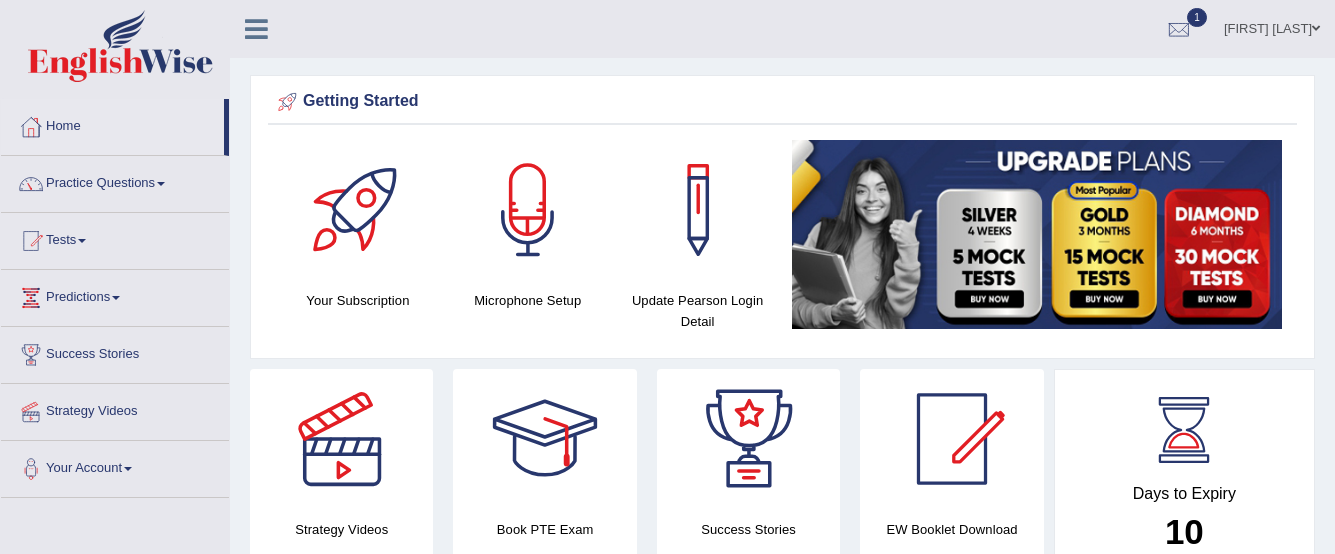 scroll, scrollTop: 0, scrollLeft: 0, axis: both 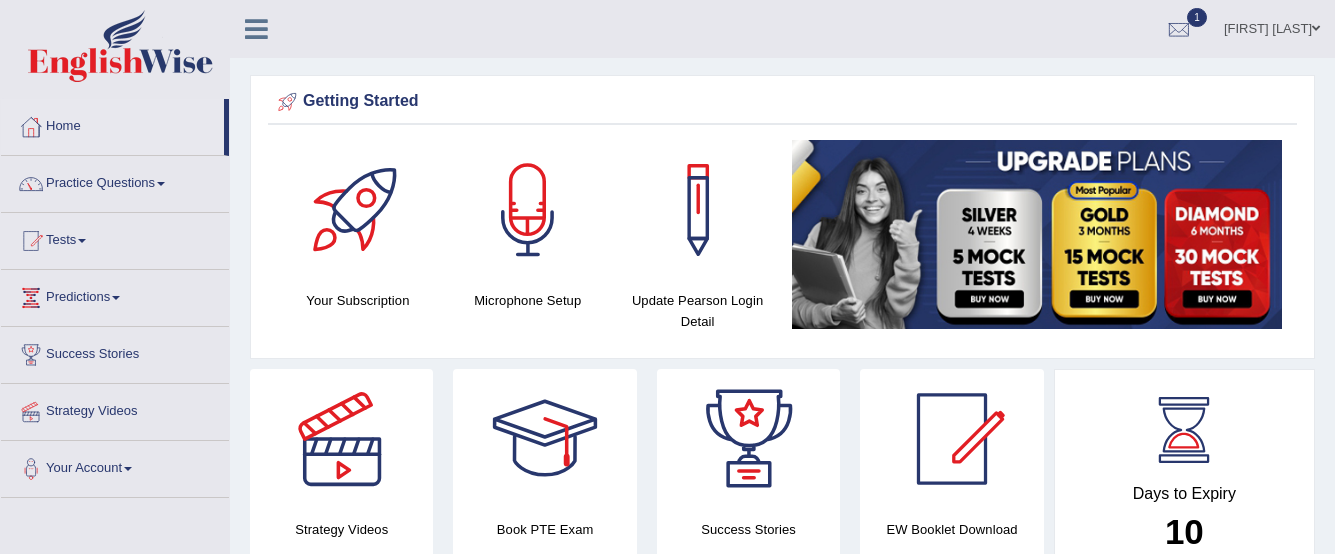 click at bounding box center (161, 184) 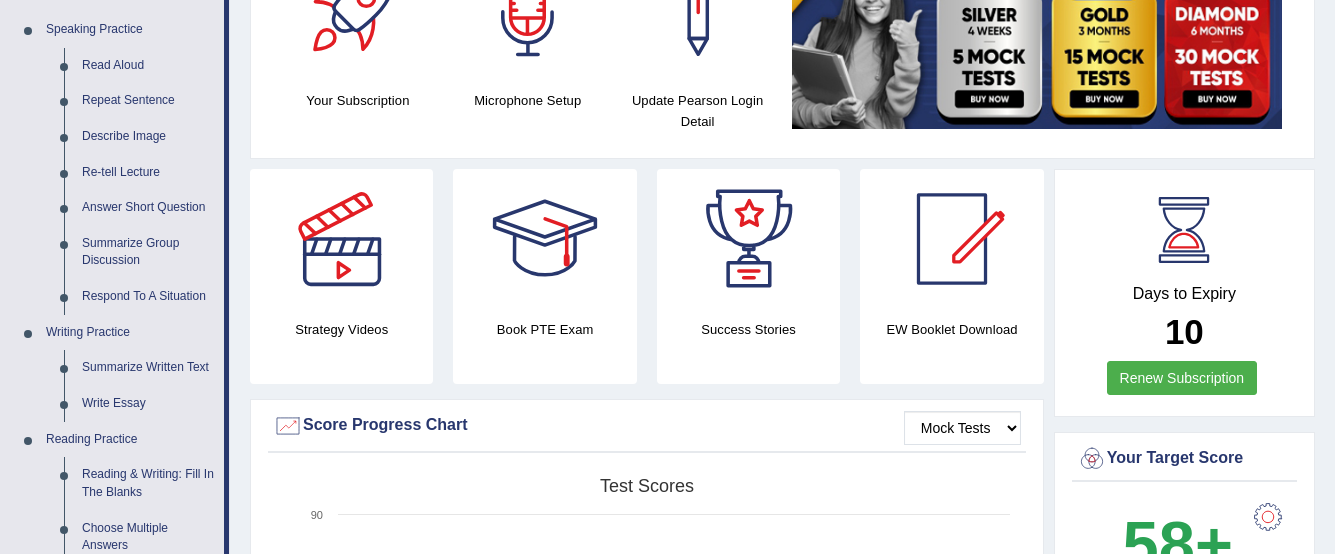 scroll, scrollTop: 0, scrollLeft: 0, axis: both 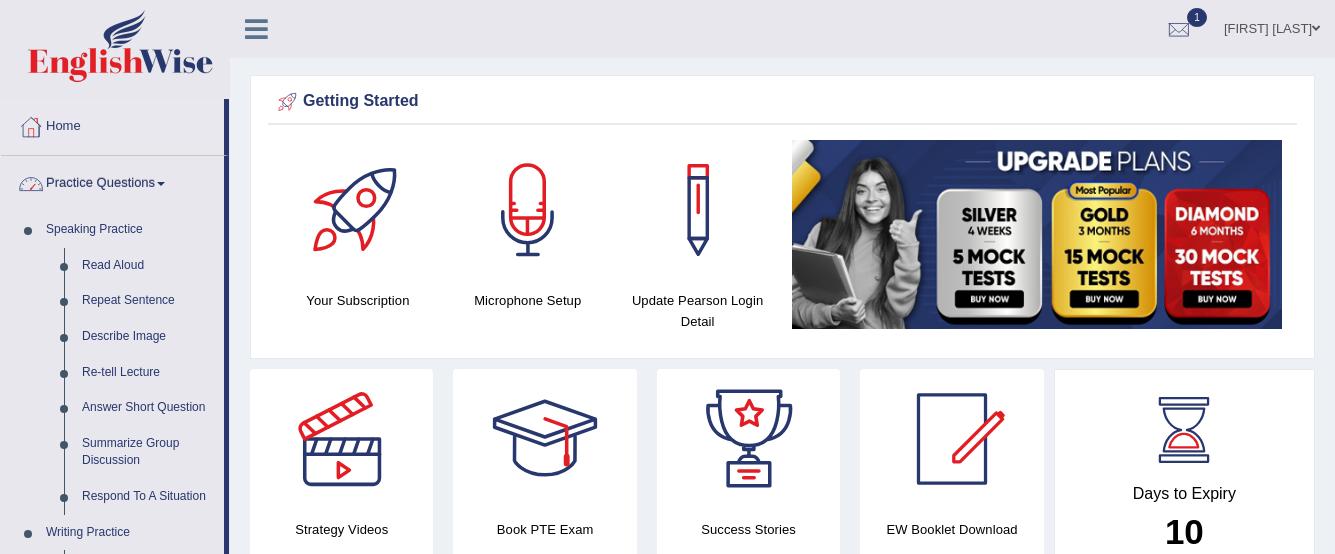 click on "Practice Questions" at bounding box center (112, 181) 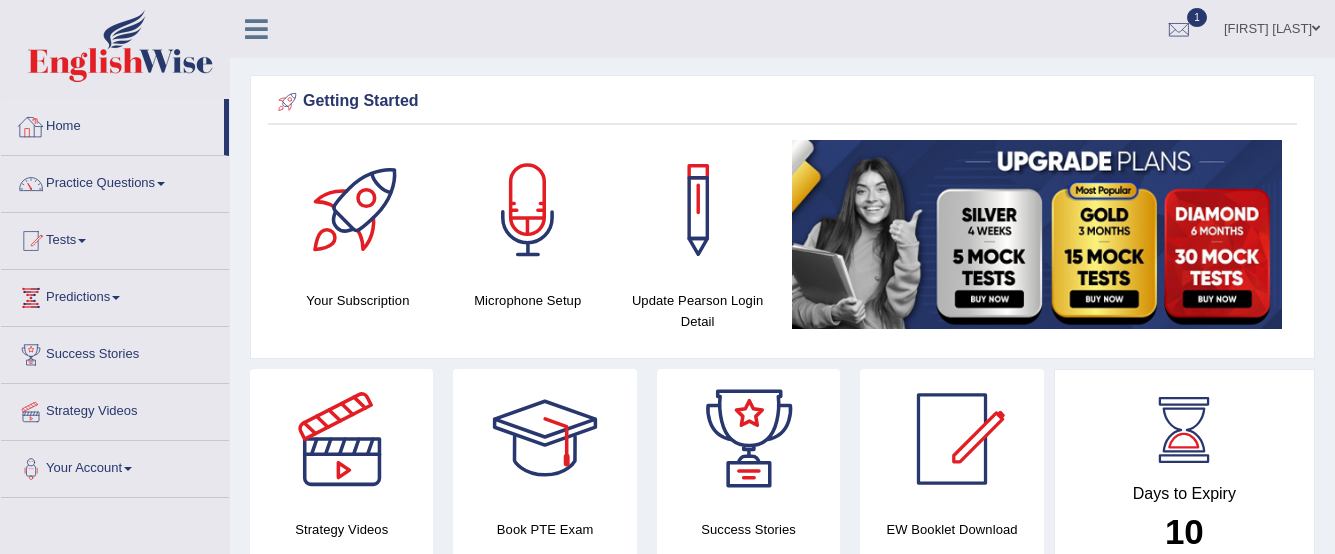 click on "Home" at bounding box center (112, 124) 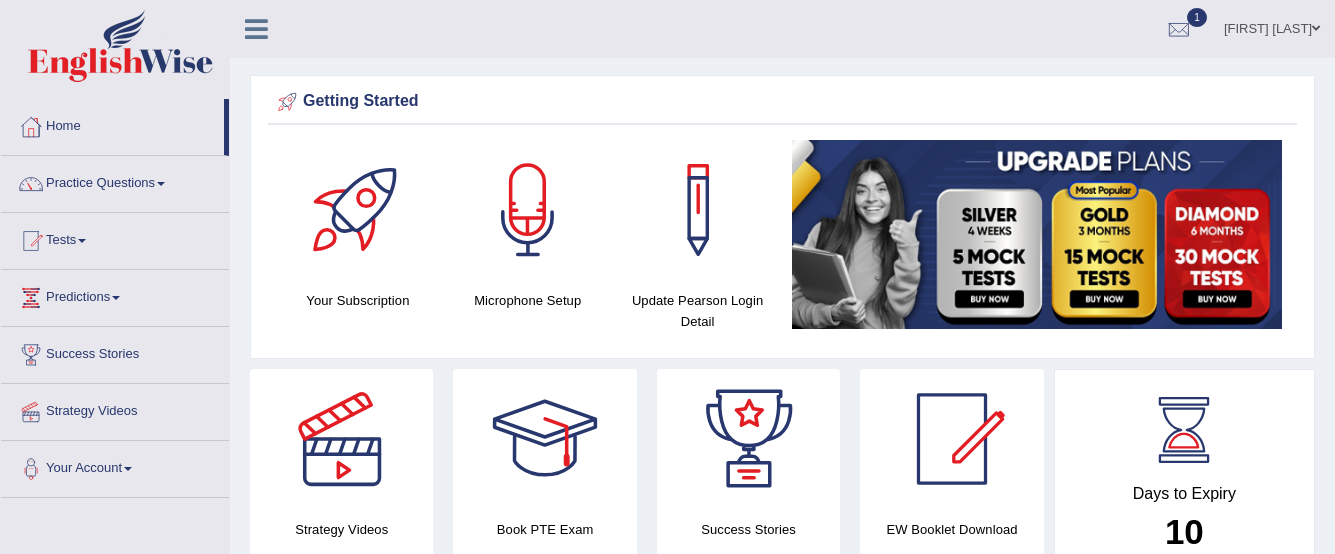 scroll, scrollTop: 0, scrollLeft: 0, axis: both 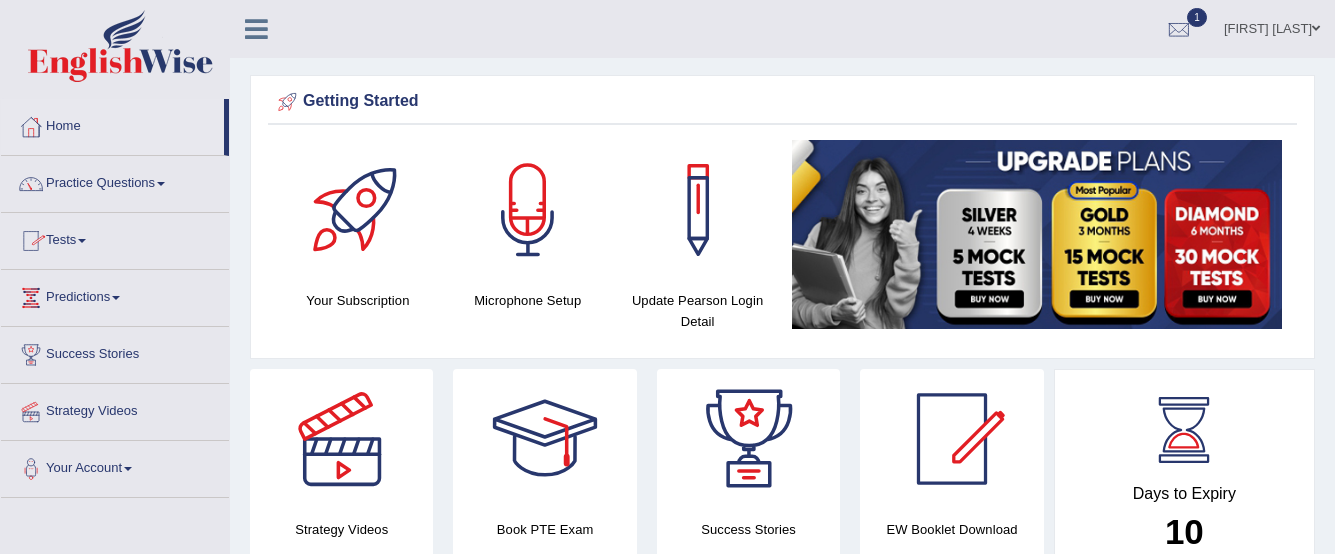 click on "Tests" at bounding box center [115, 238] 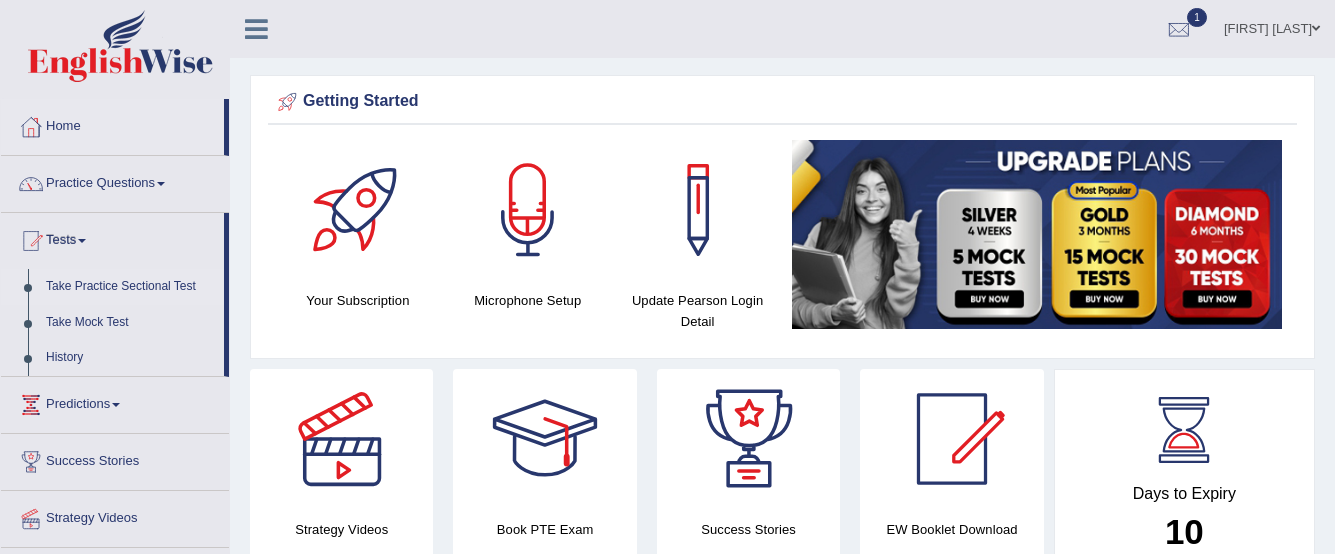 click on "Take Practice Sectional Test" at bounding box center [130, 287] 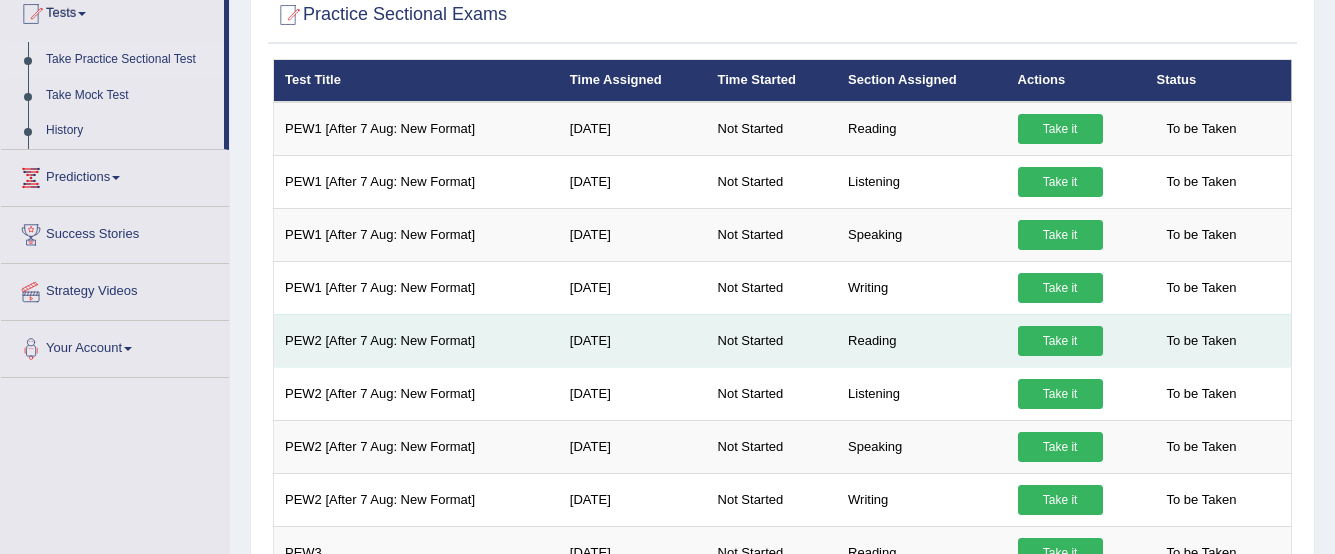 scroll, scrollTop: 227, scrollLeft: 0, axis: vertical 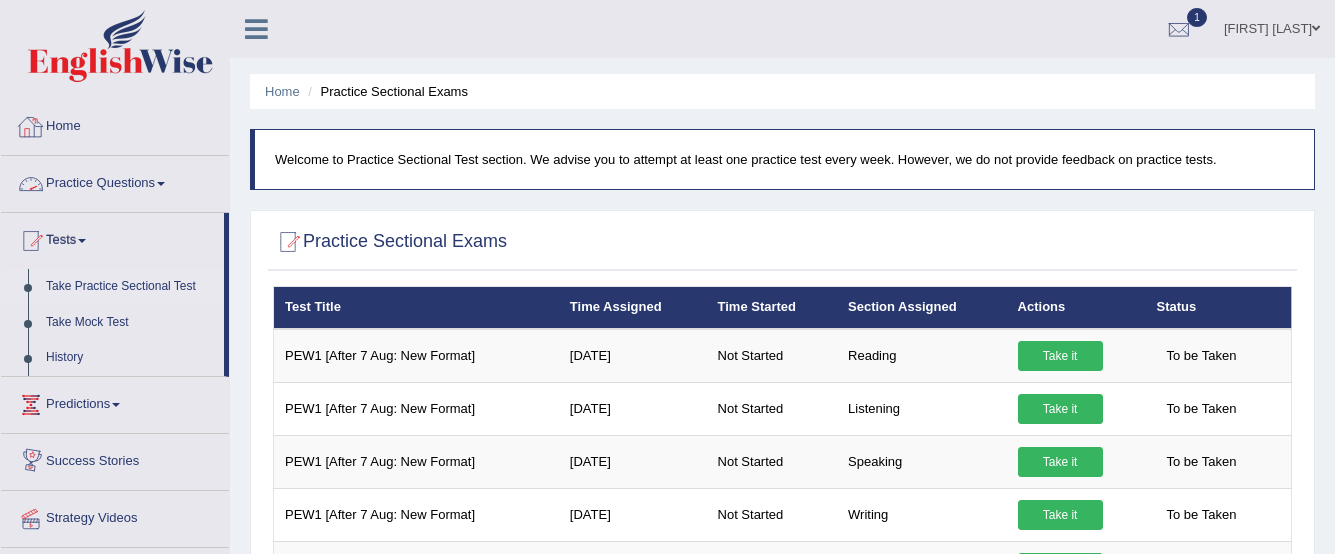 click on "Home" at bounding box center (115, 124) 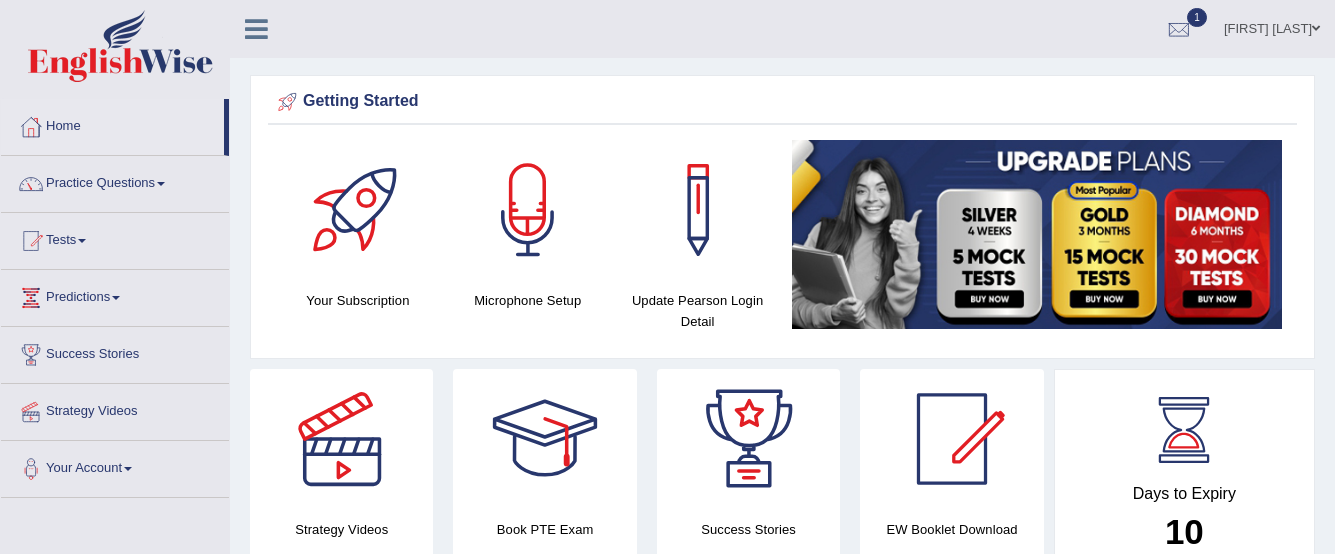 scroll, scrollTop: 0, scrollLeft: 0, axis: both 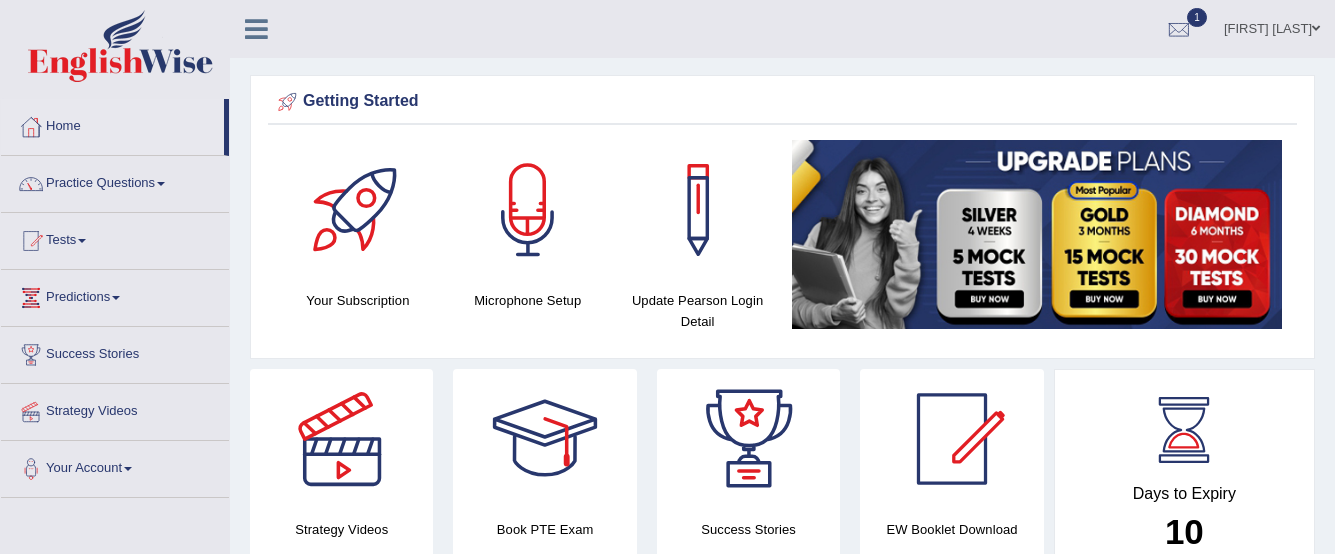 click on "Predictions" at bounding box center (115, 295) 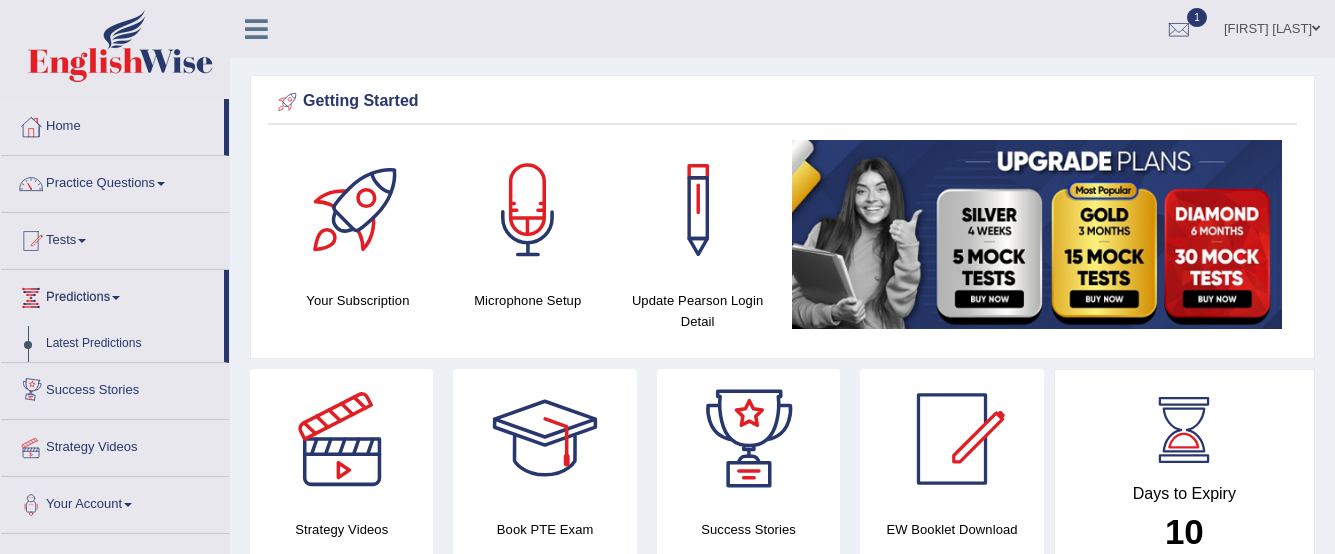 click on "Success Stories" at bounding box center (115, 388) 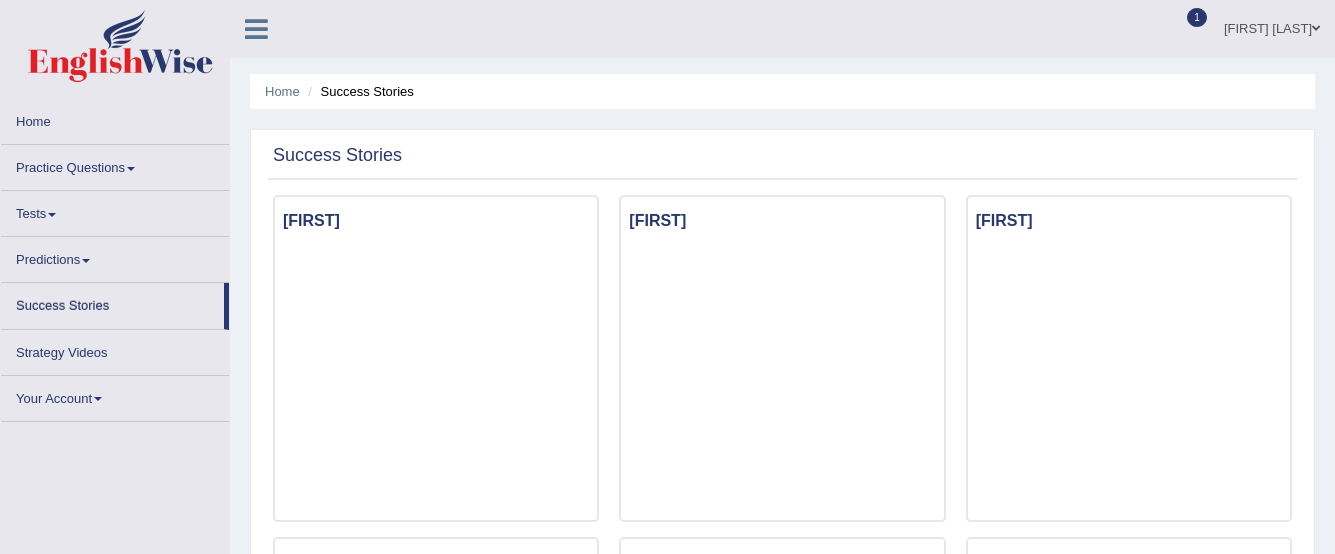 scroll, scrollTop: 0, scrollLeft: 0, axis: both 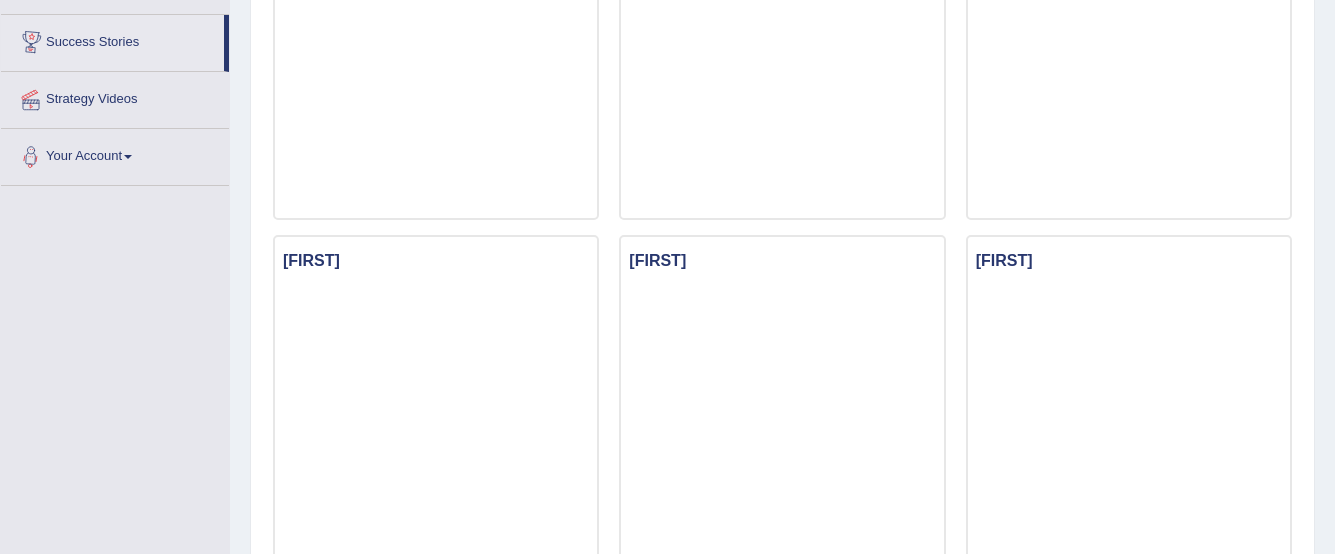 click on "Strategy Videos" at bounding box center (115, 97) 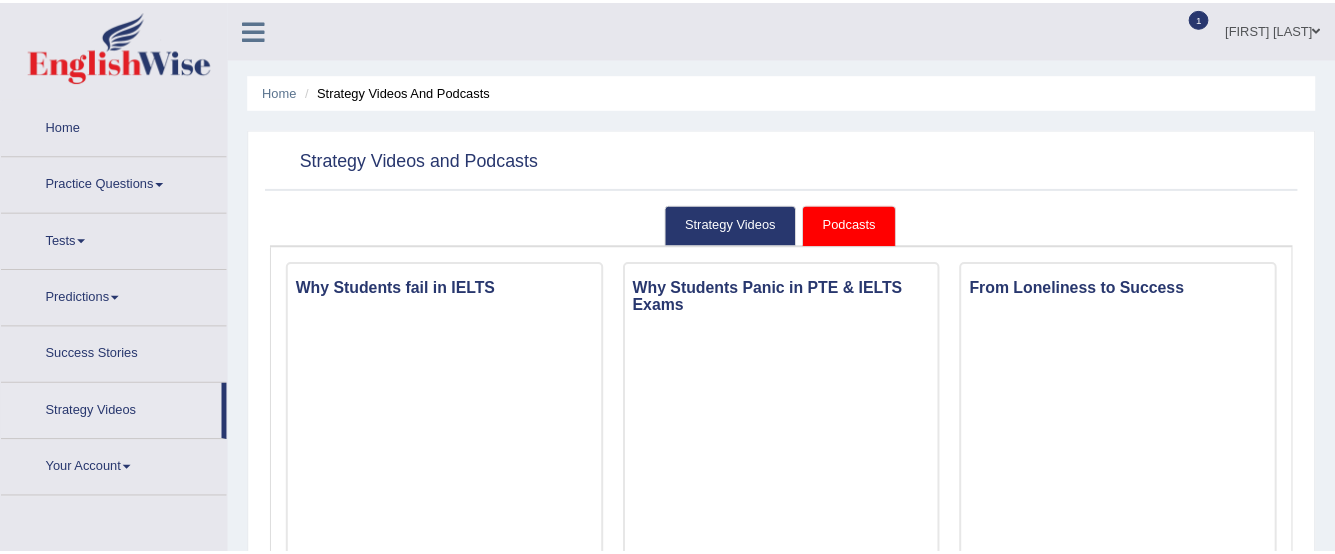 scroll, scrollTop: 0, scrollLeft: 0, axis: both 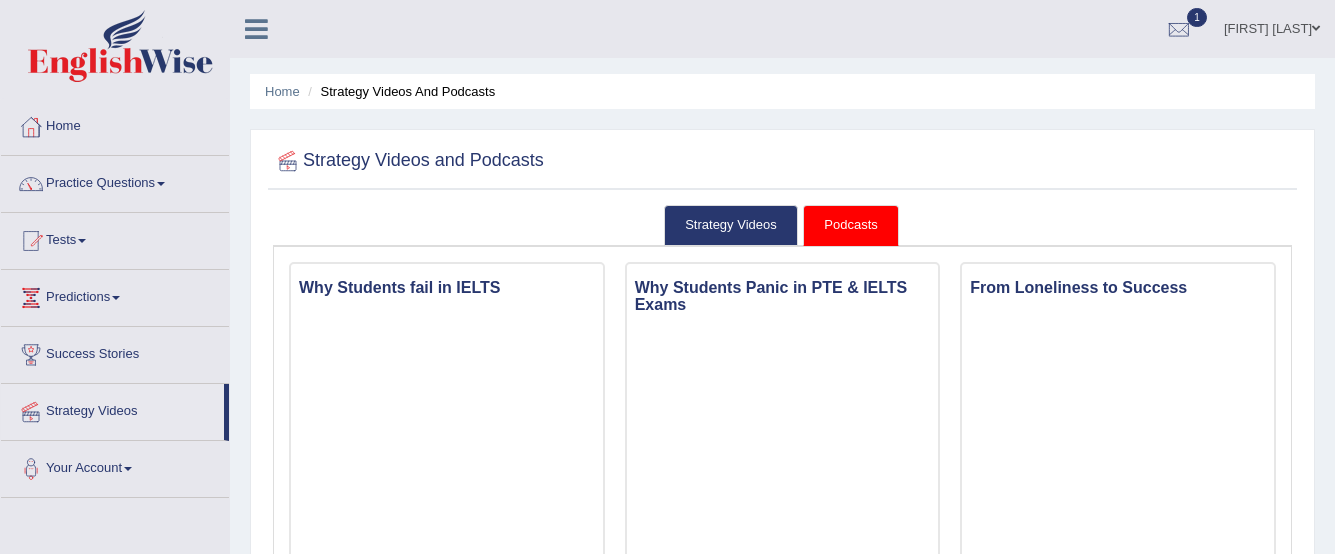 click on "Podcasts" at bounding box center (850, 225) 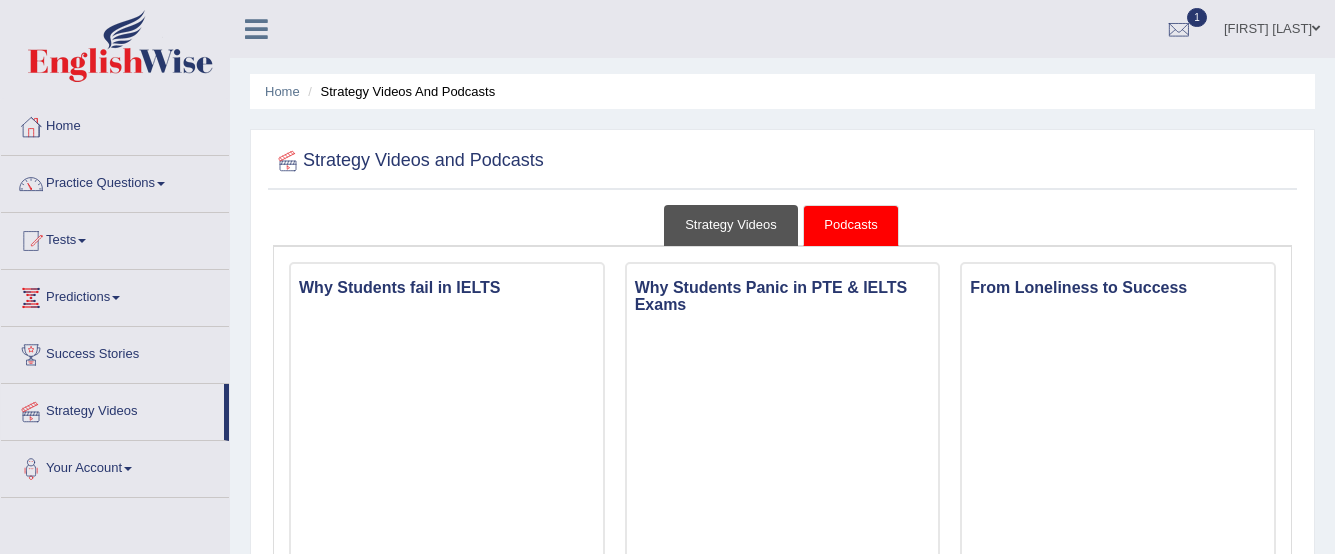 click on "Strategy Videos" at bounding box center (731, 225) 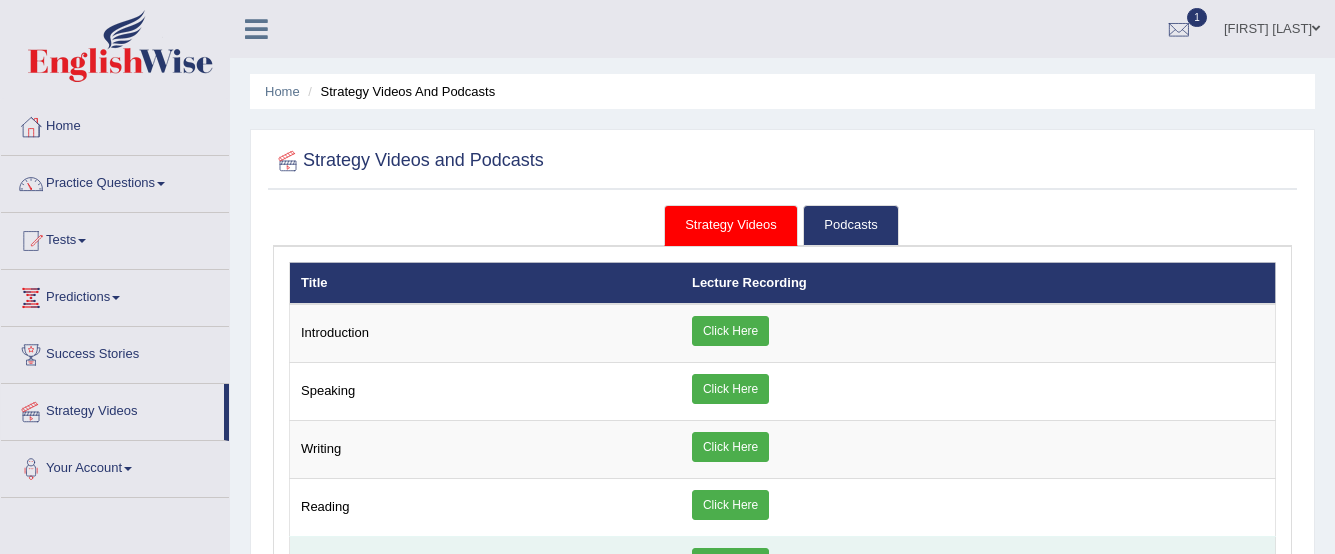 scroll, scrollTop: 300, scrollLeft: 0, axis: vertical 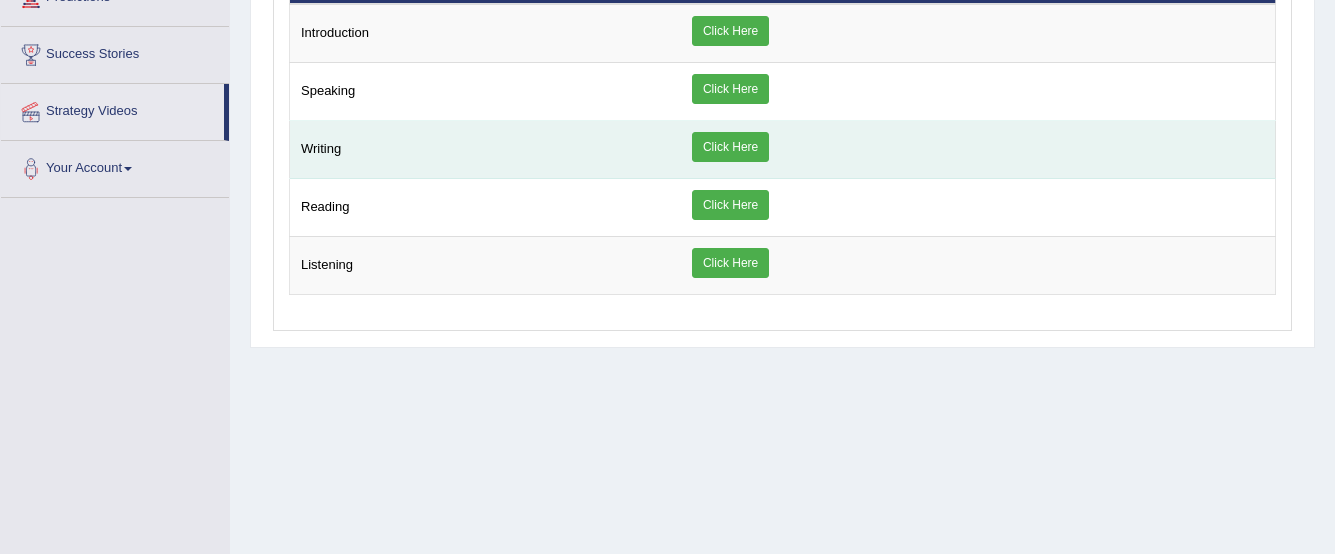click on "Writing" at bounding box center (485, 150) 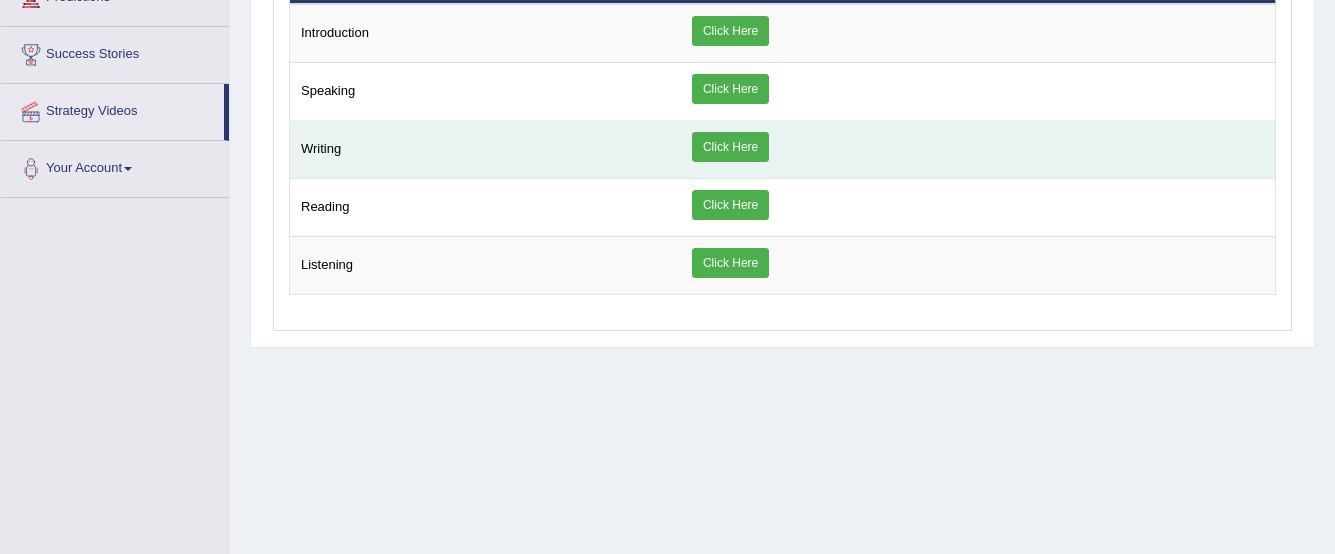 click on "Click Here" at bounding box center (730, 147) 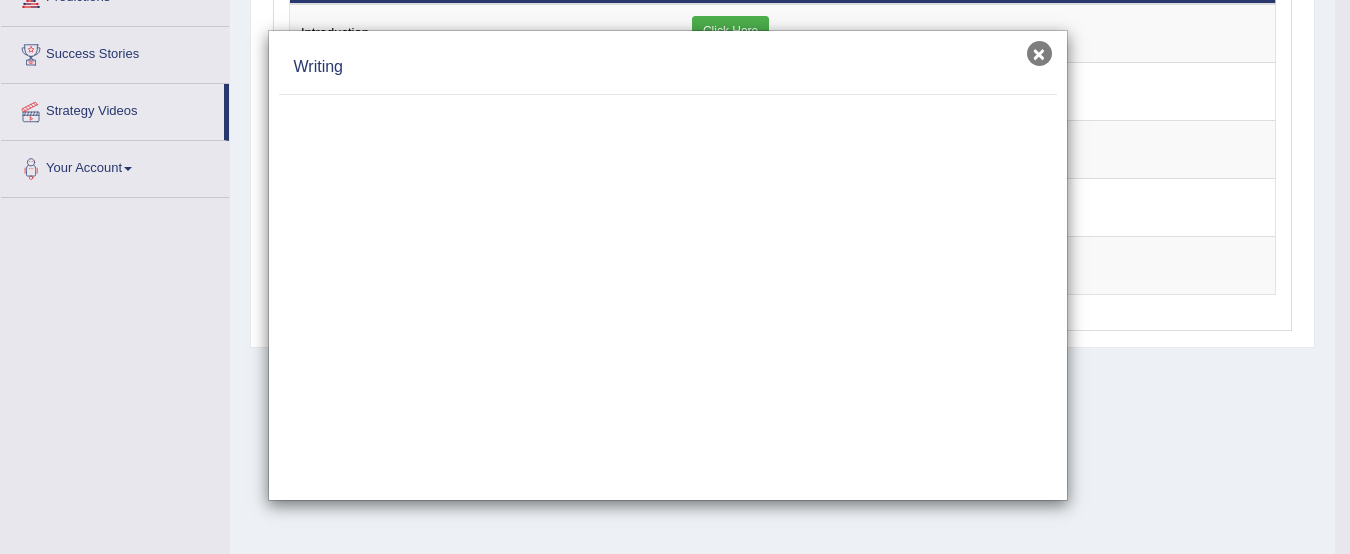 click on "×" at bounding box center [1039, 53] 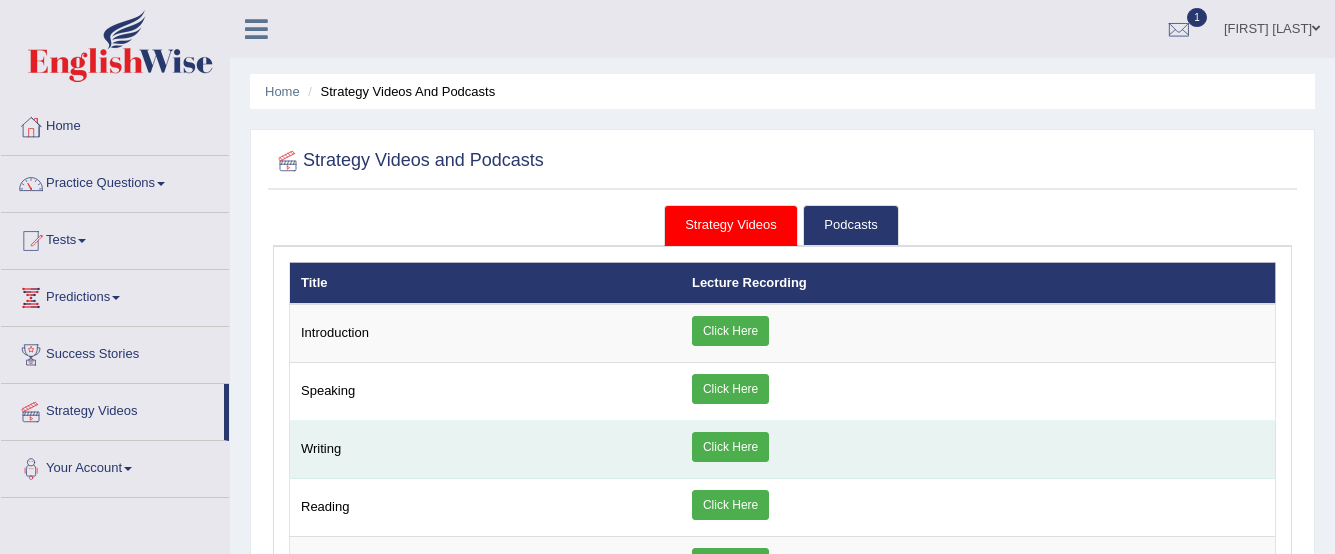 scroll, scrollTop: 100, scrollLeft: 0, axis: vertical 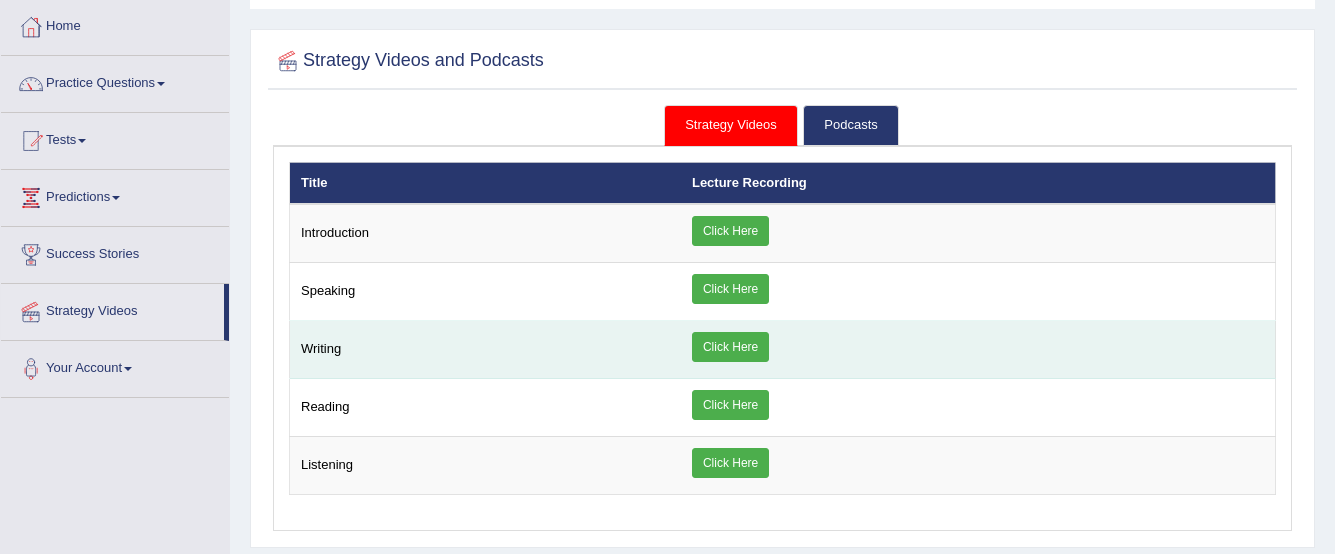 click on "Click Here" at bounding box center [730, 347] 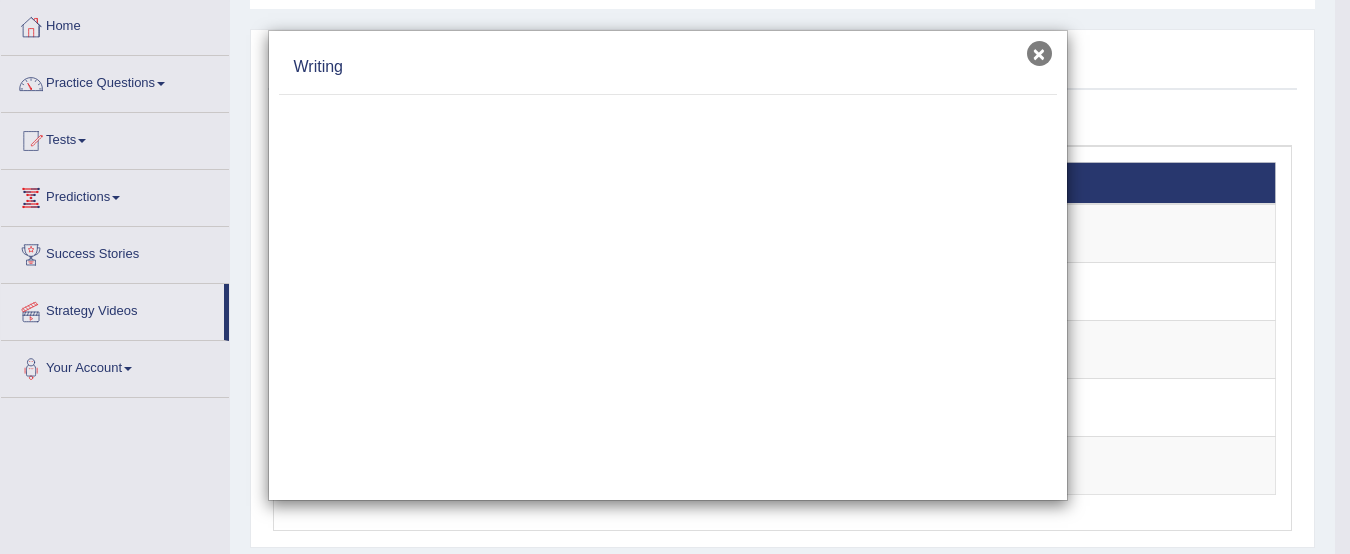 drag, startPoint x: 1031, startPoint y: 60, endPoint x: 1014, endPoint y: 64, distance: 17.464249 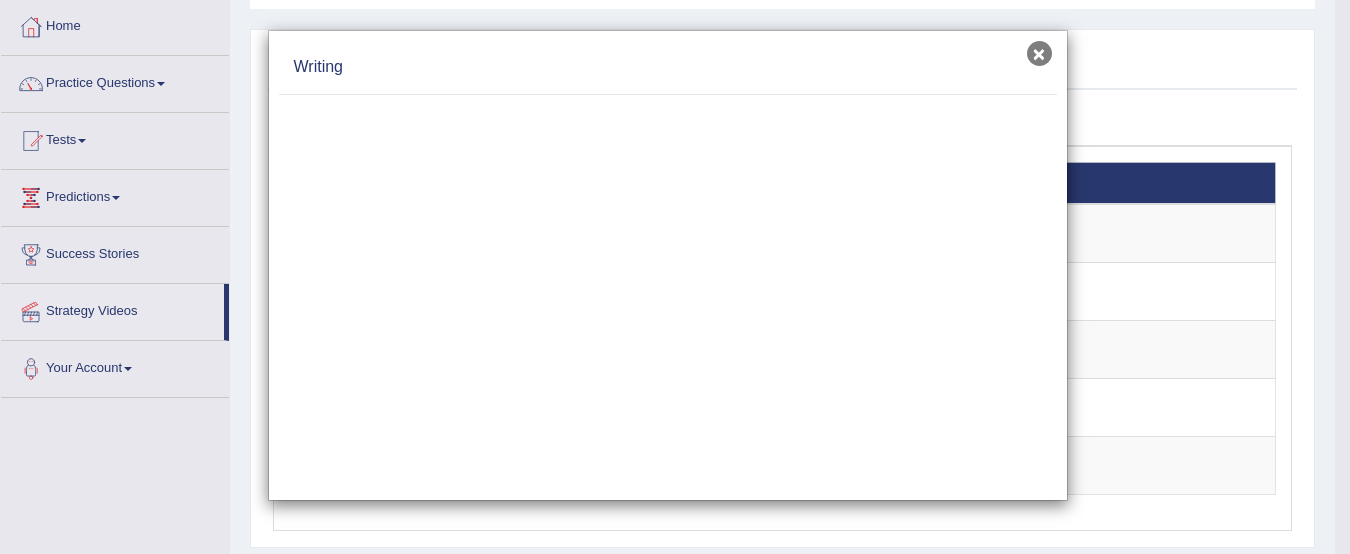 click on "×" at bounding box center [1039, 53] 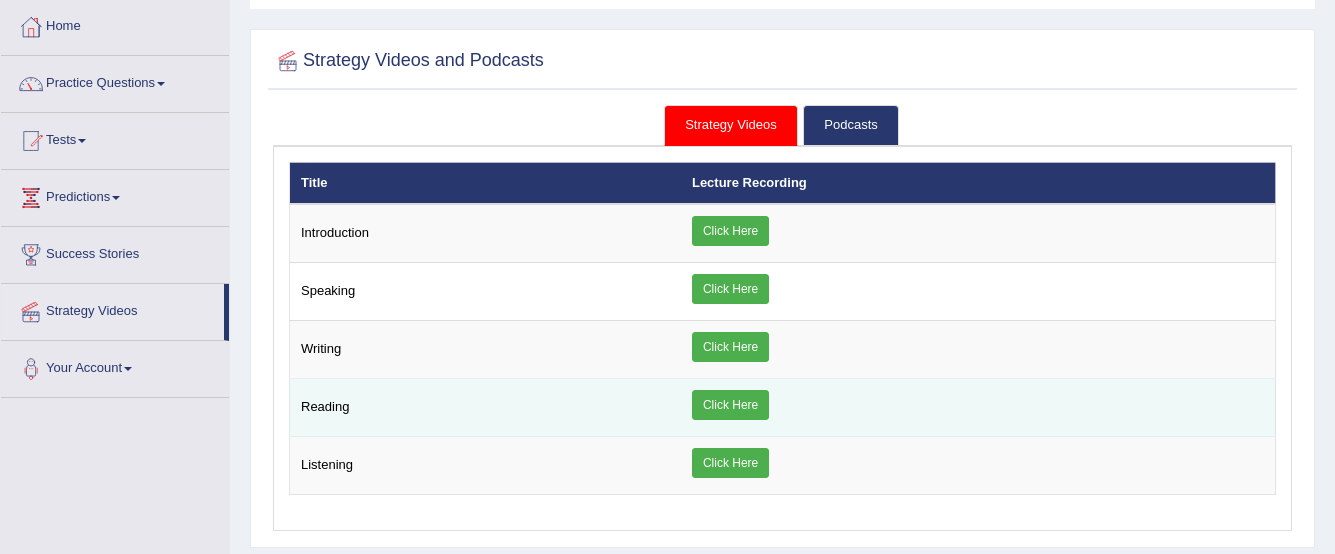 click on "Click Here" at bounding box center (730, 405) 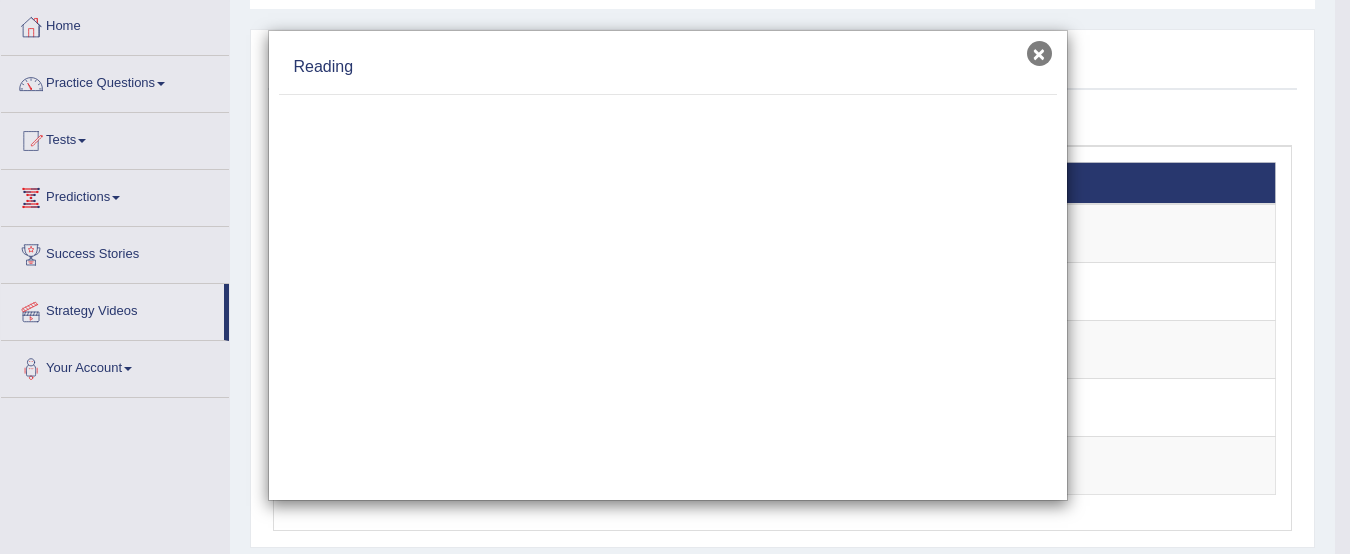 drag, startPoint x: 1022, startPoint y: 57, endPoint x: 989, endPoint y: 69, distance: 35.1141 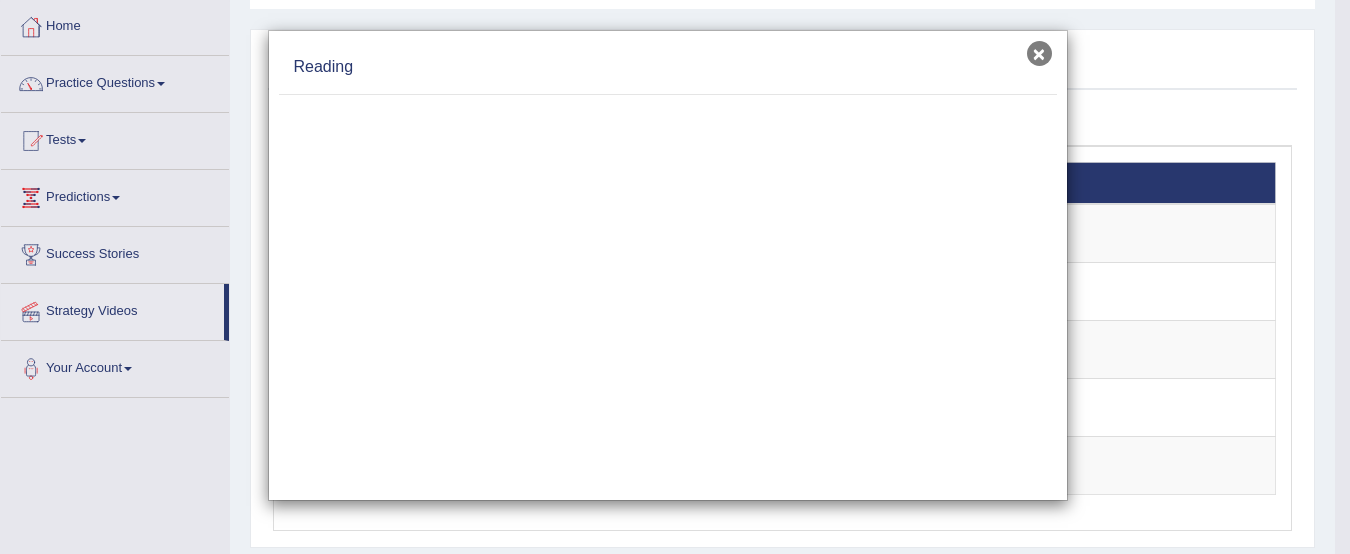click on "×" at bounding box center (1039, 53) 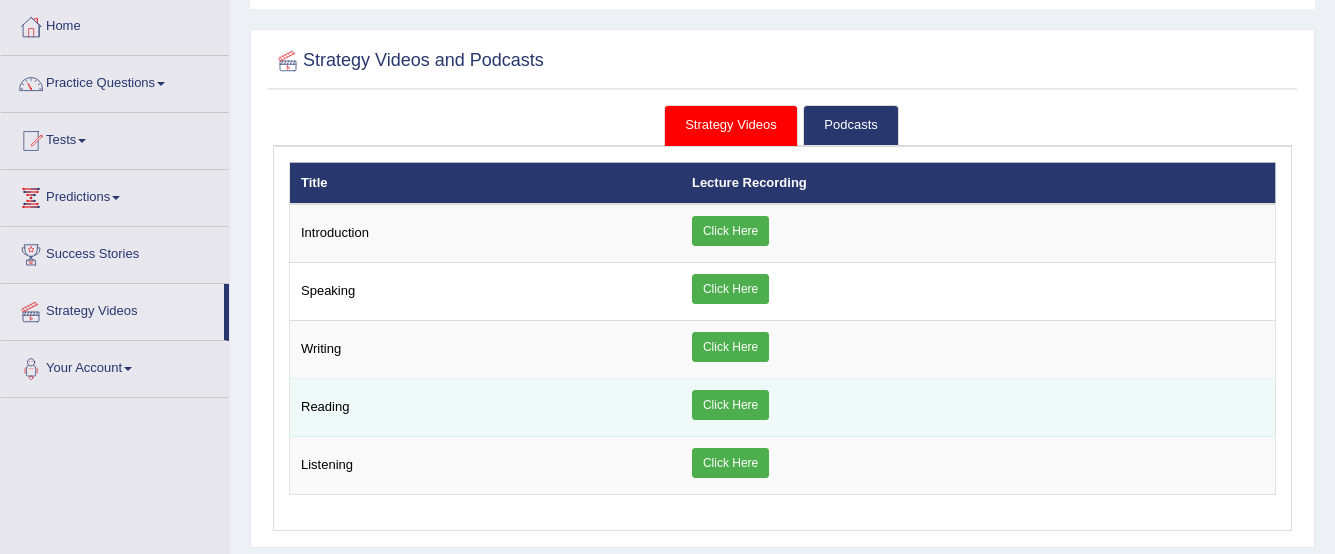 click on "Click Here" at bounding box center (730, 405) 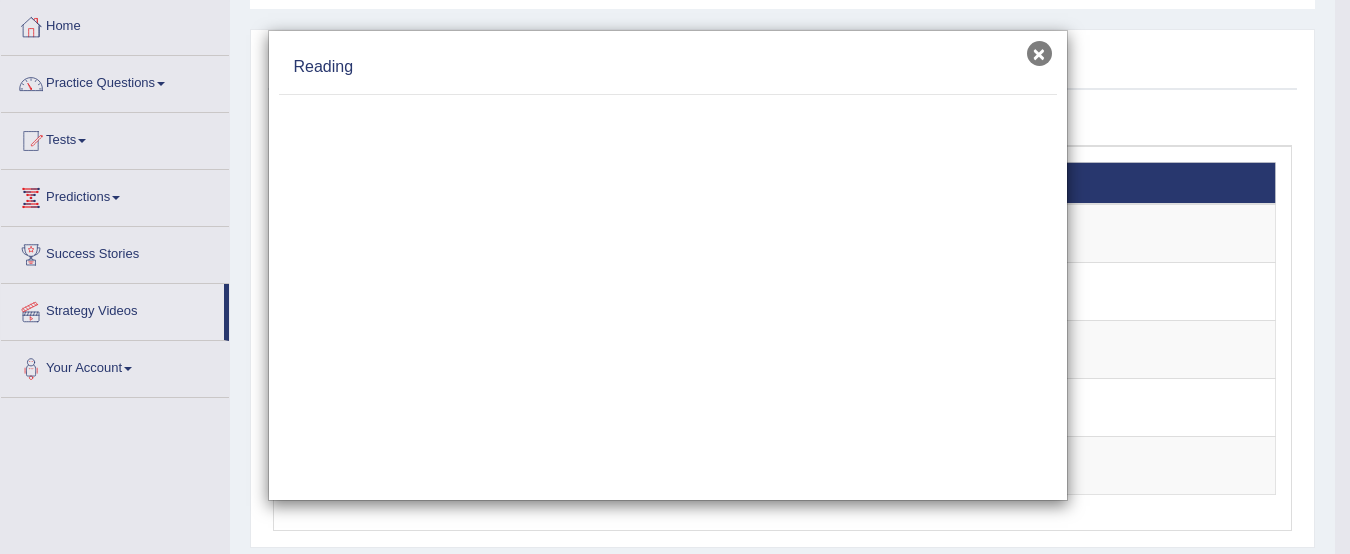 click on "×" at bounding box center [1039, 53] 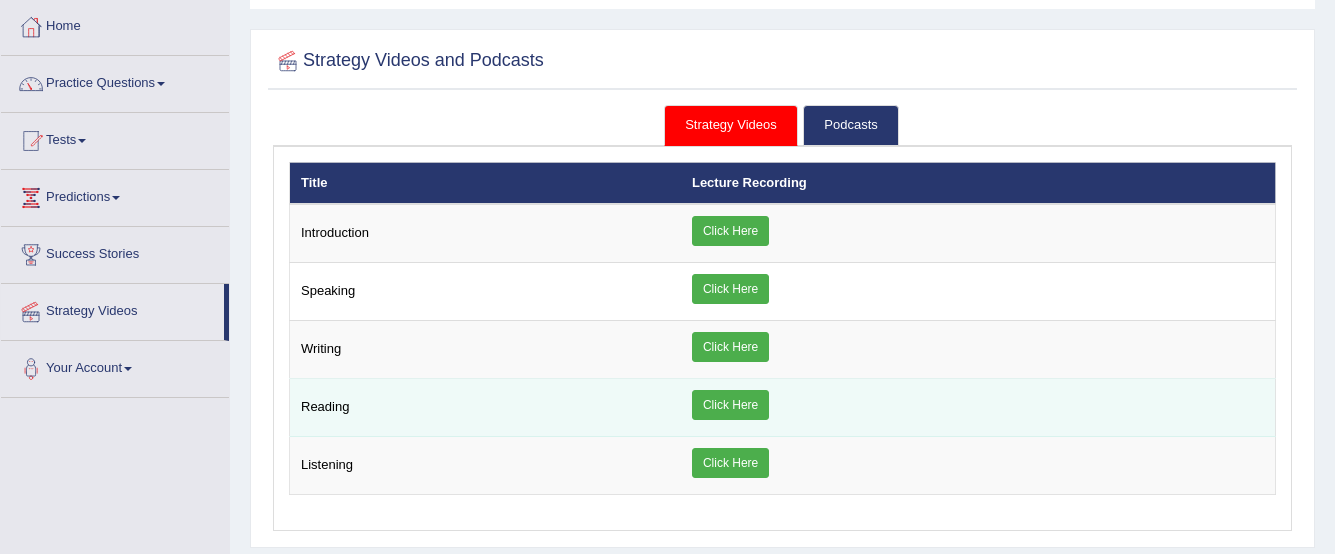click on "Click Here" at bounding box center [730, 405] 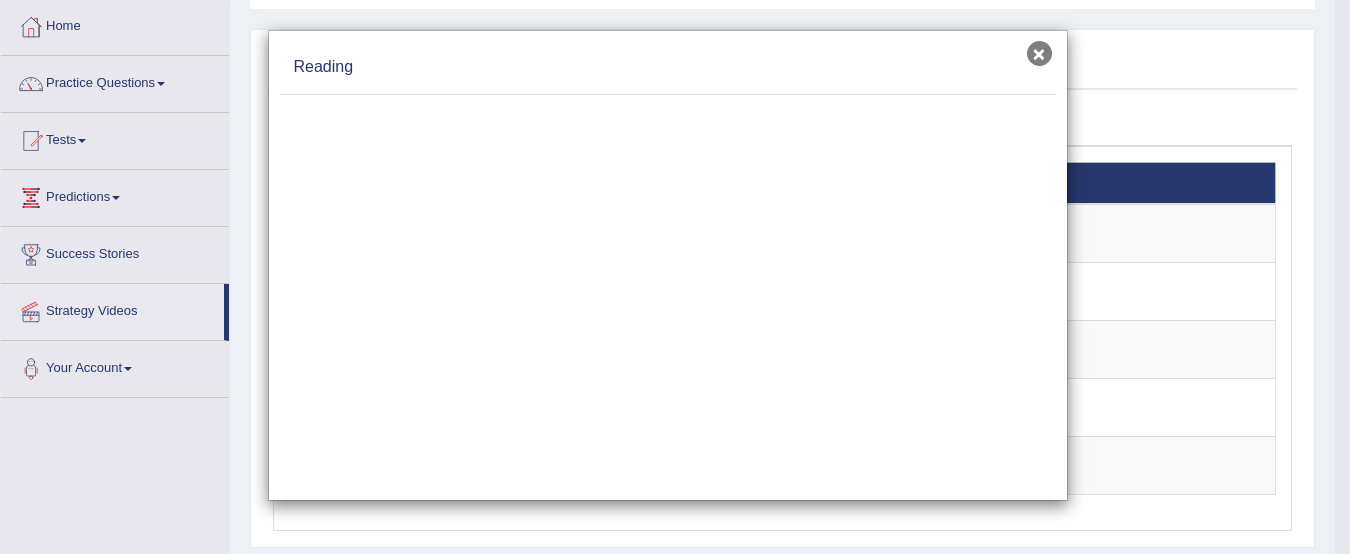 click on "×" at bounding box center (1039, 53) 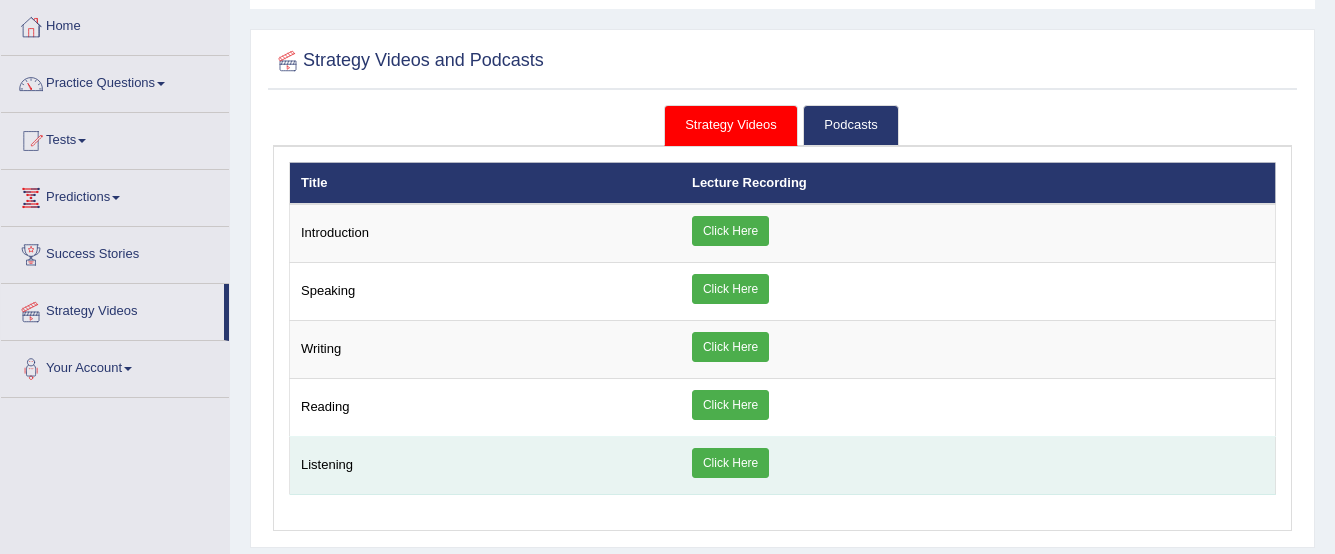 click on "Click Here" at bounding box center (730, 463) 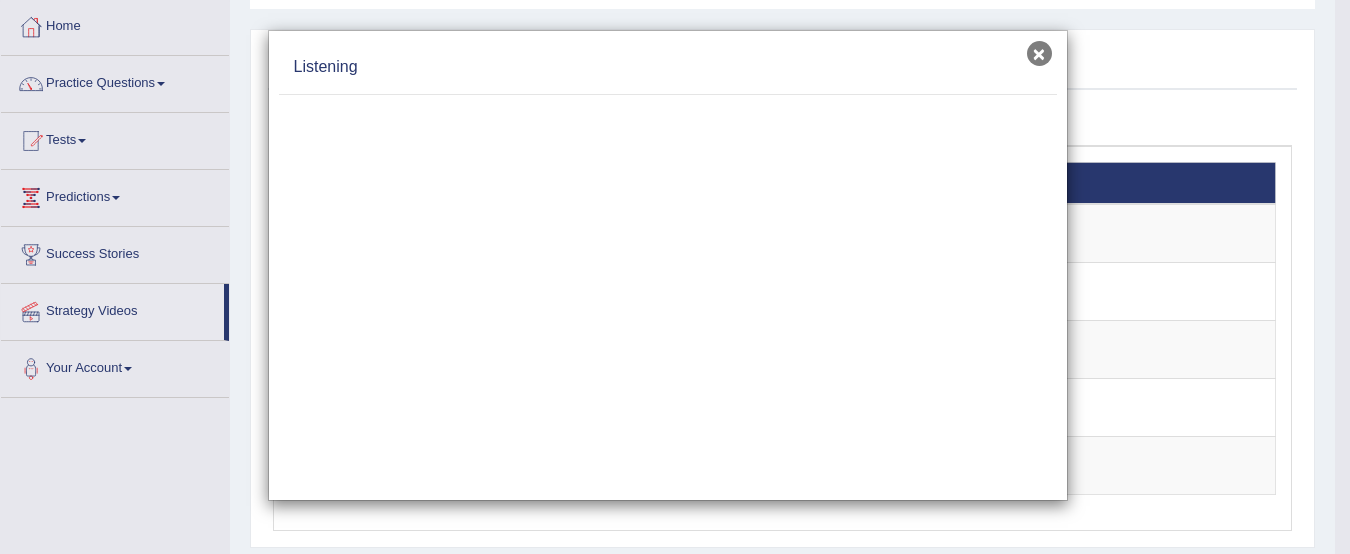 click on "×" at bounding box center (1039, 53) 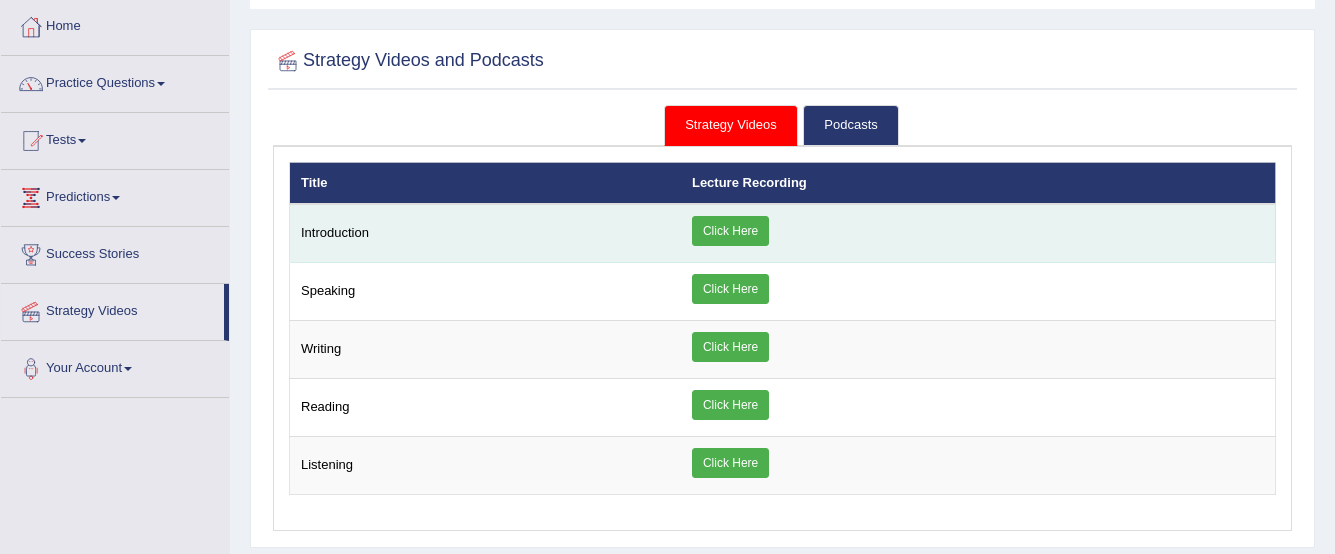 click on "Click Here" at bounding box center (978, 233) 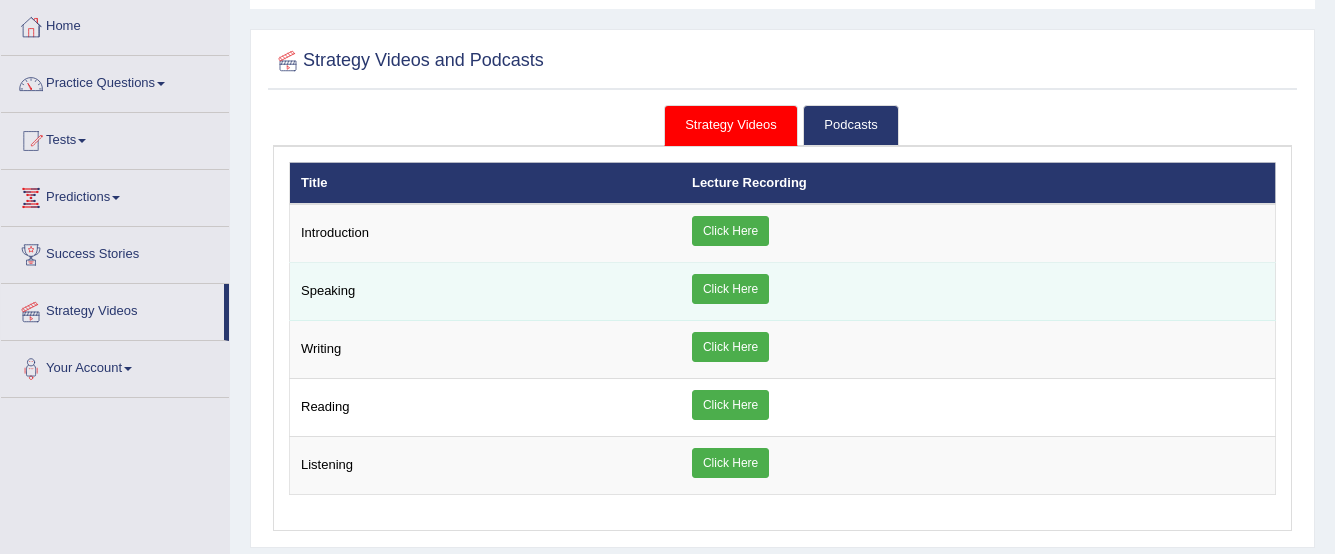click on "Click Here" at bounding box center (730, 289) 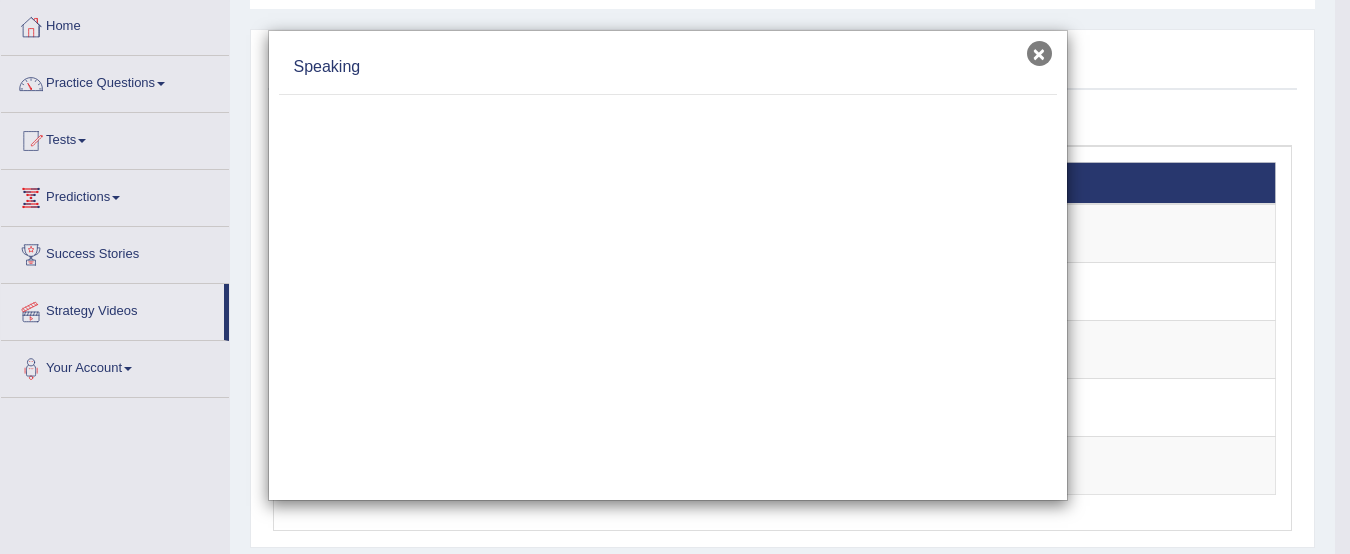 click on "×" at bounding box center [1039, 53] 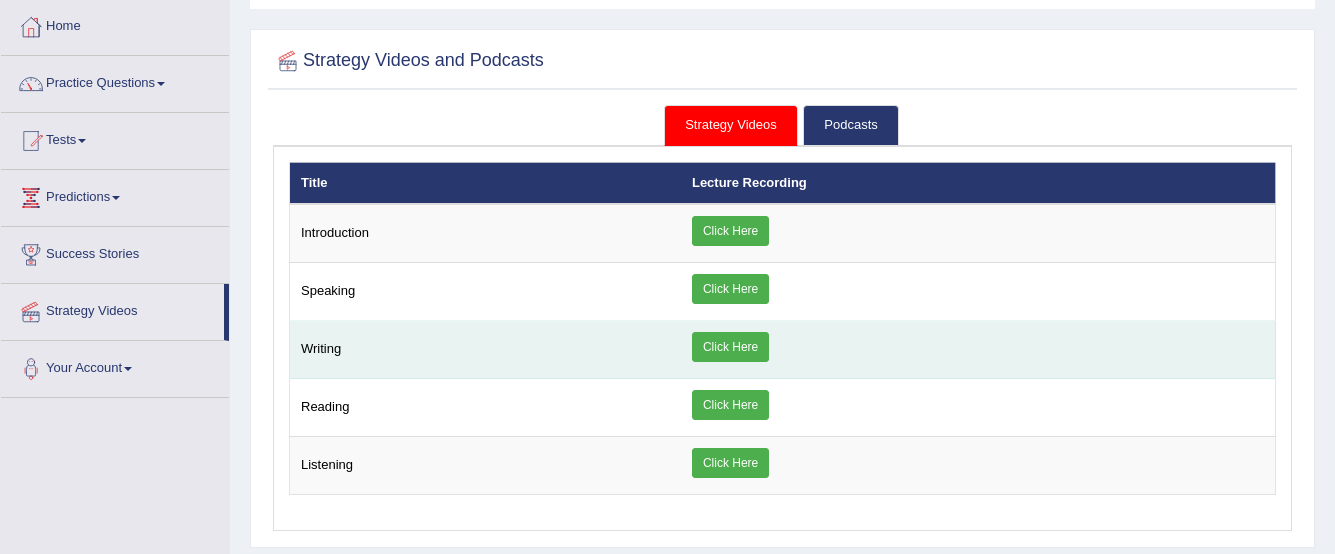 click on "Click Here" at bounding box center (730, 347) 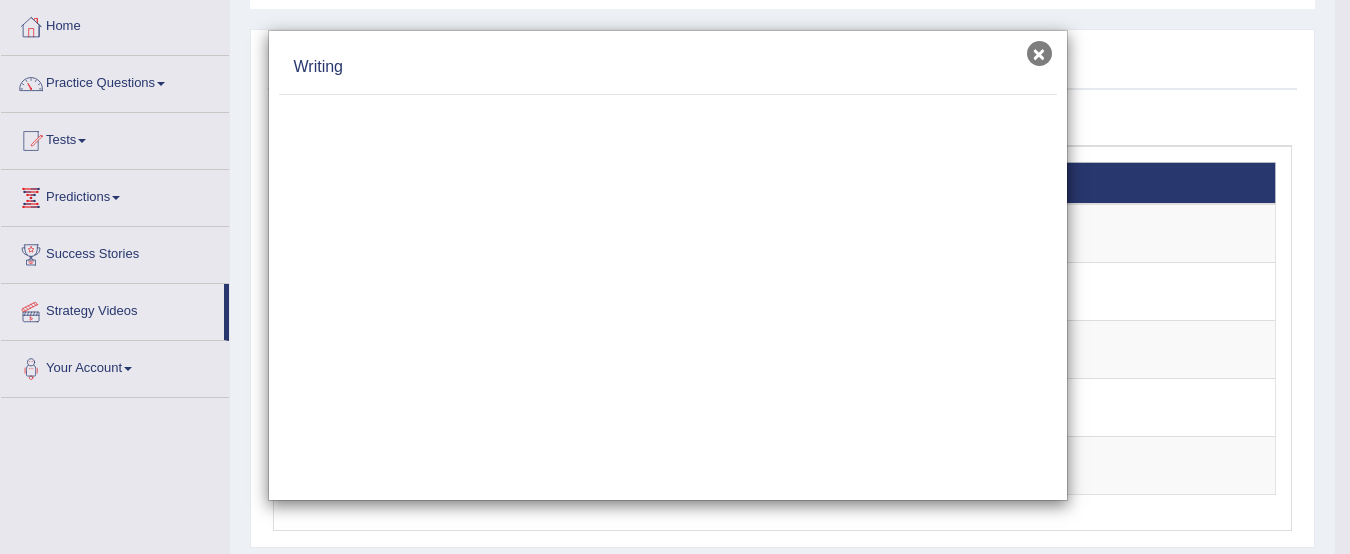 click on "×" at bounding box center (1039, 53) 